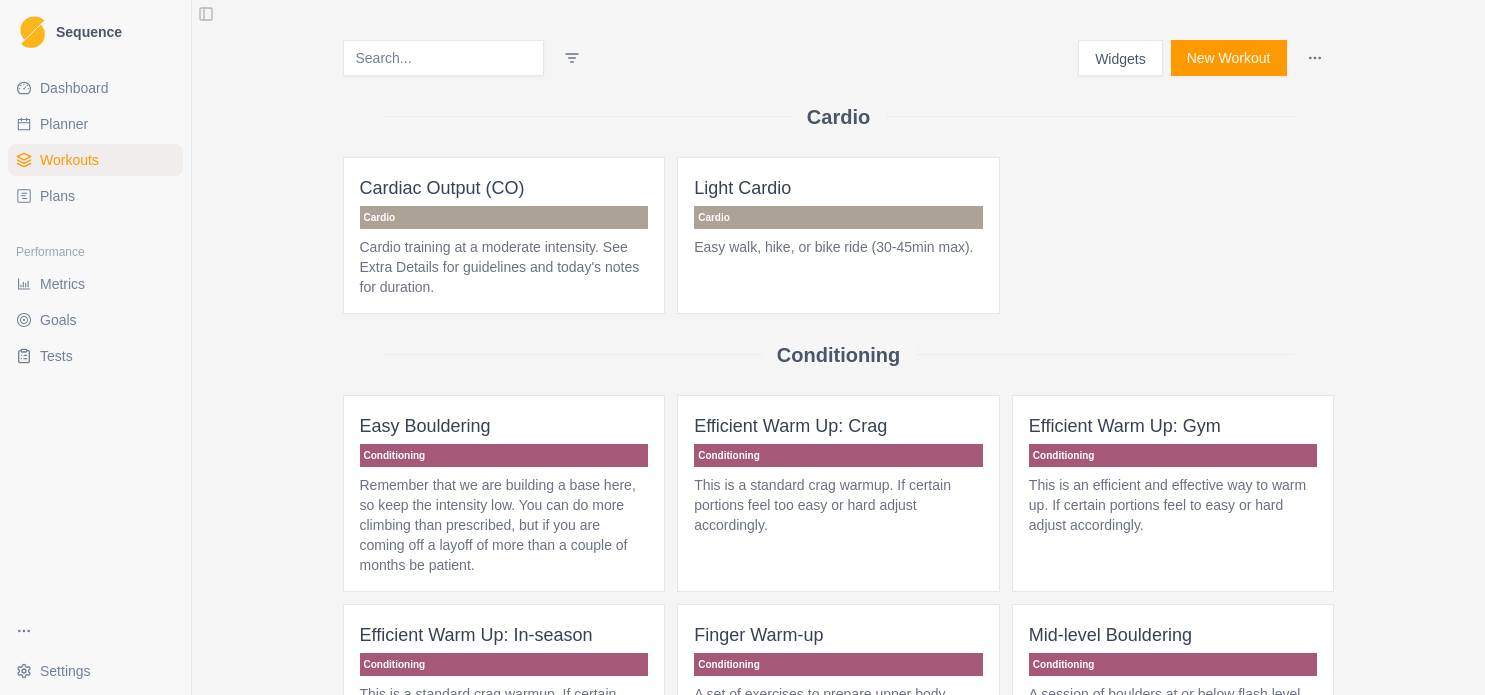 scroll, scrollTop: 0, scrollLeft: 0, axis: both 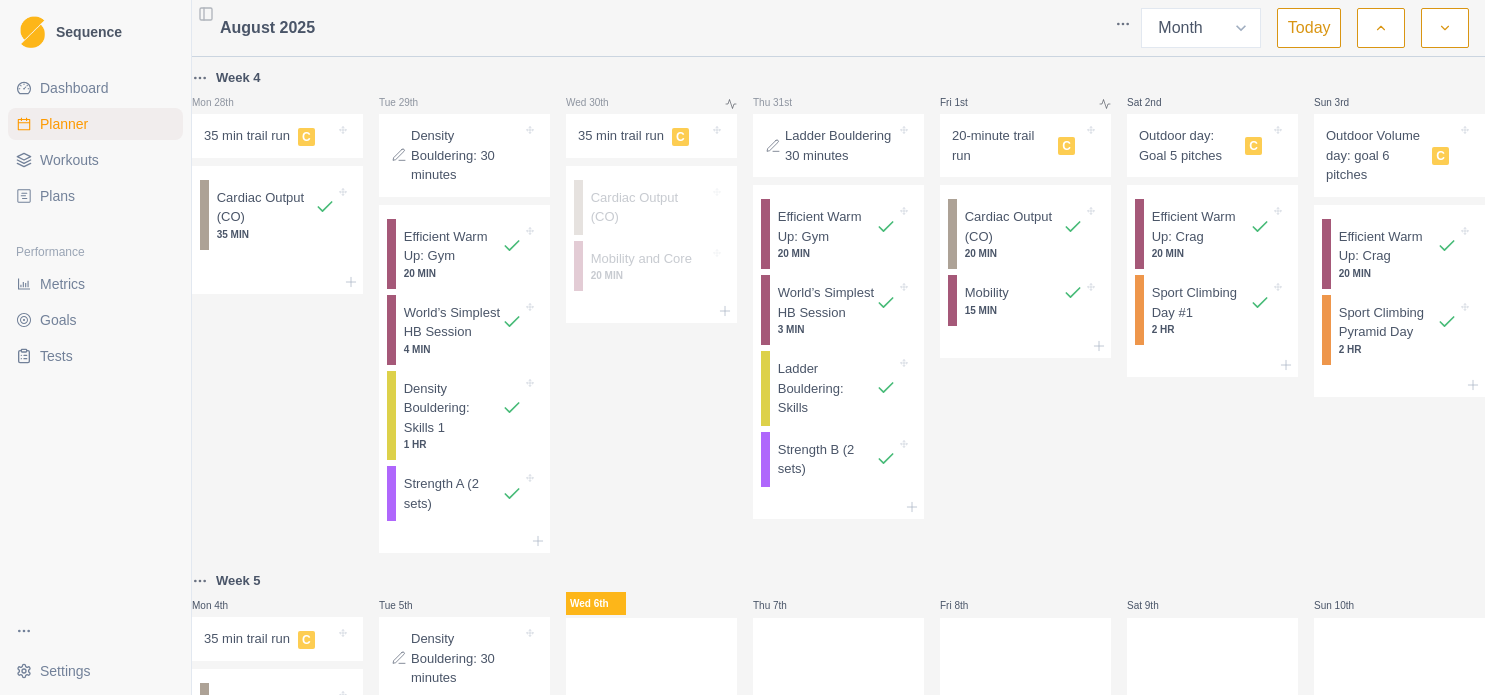 select on "month" 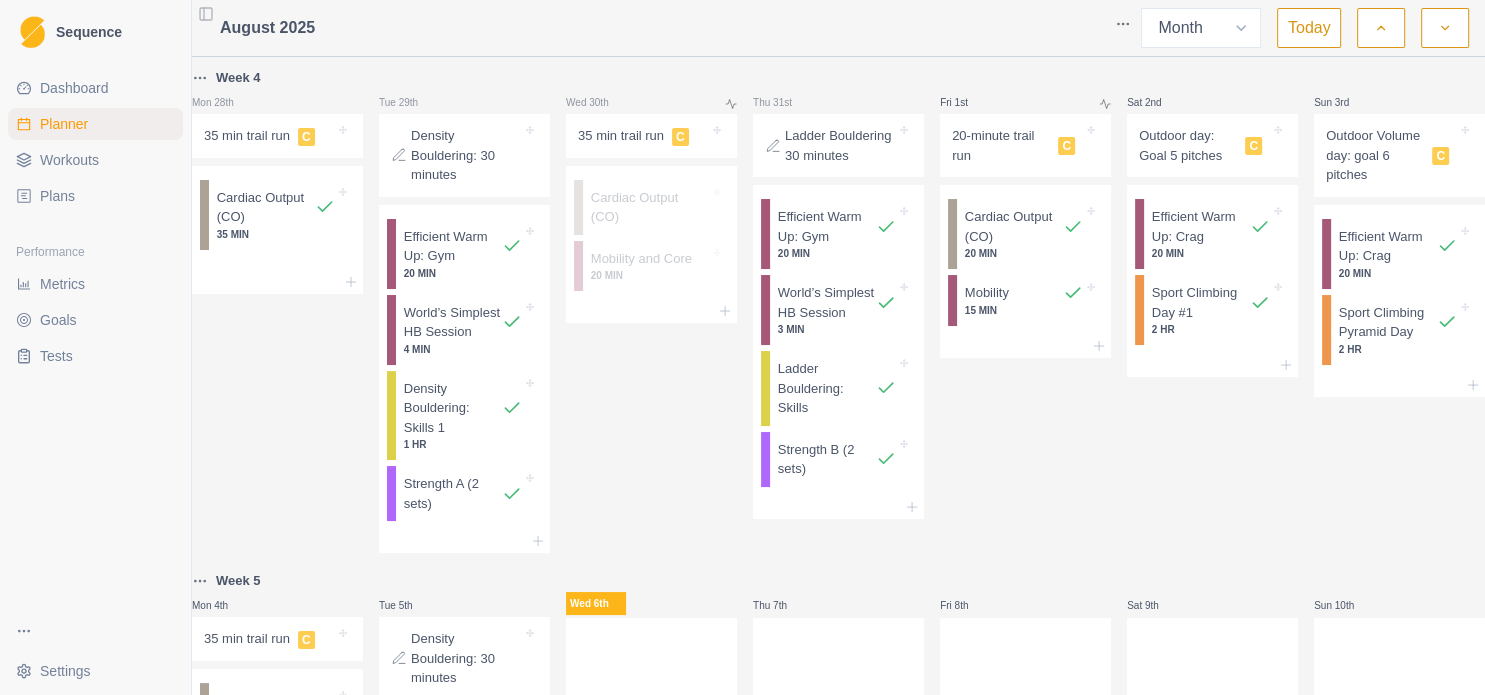 click on "Plans" at bounding box center (57, 196) 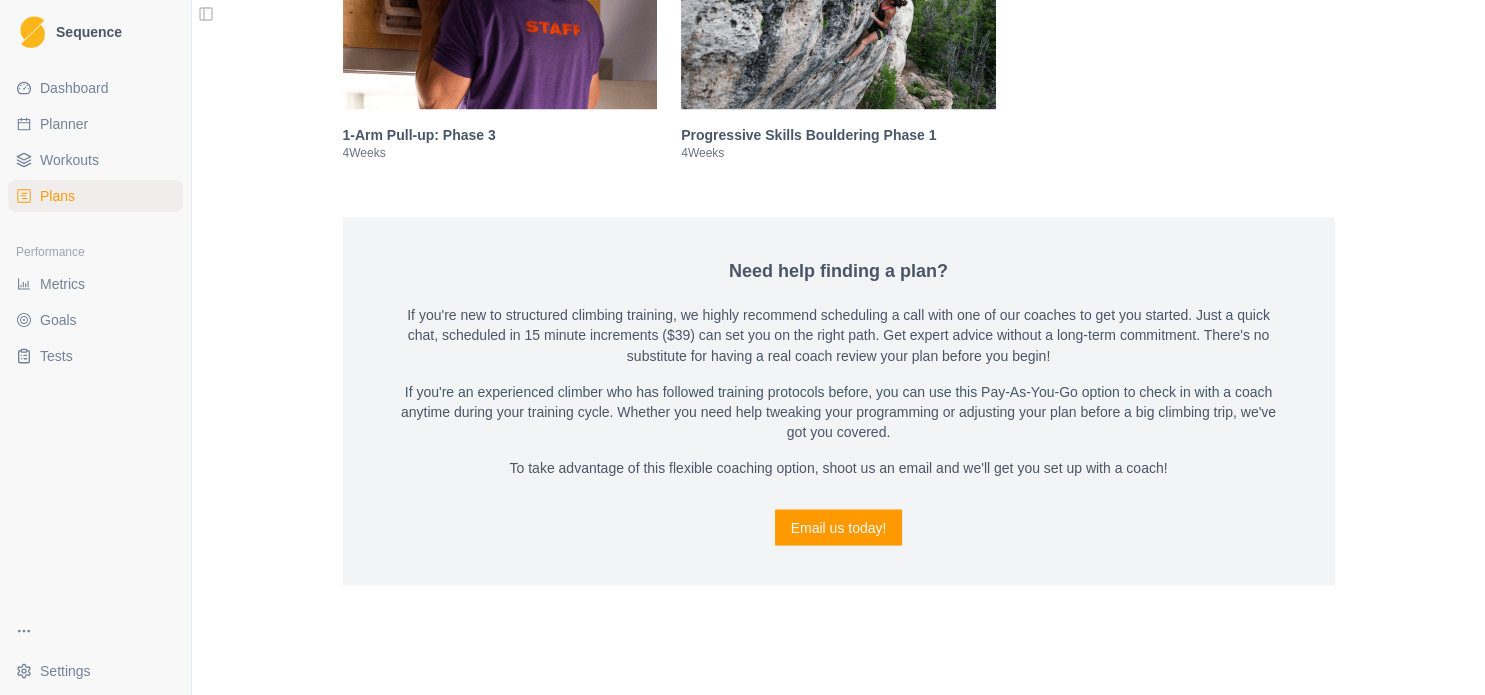 scroll, scrollTop: 3352, scrollLeft: 0, axis: vertical 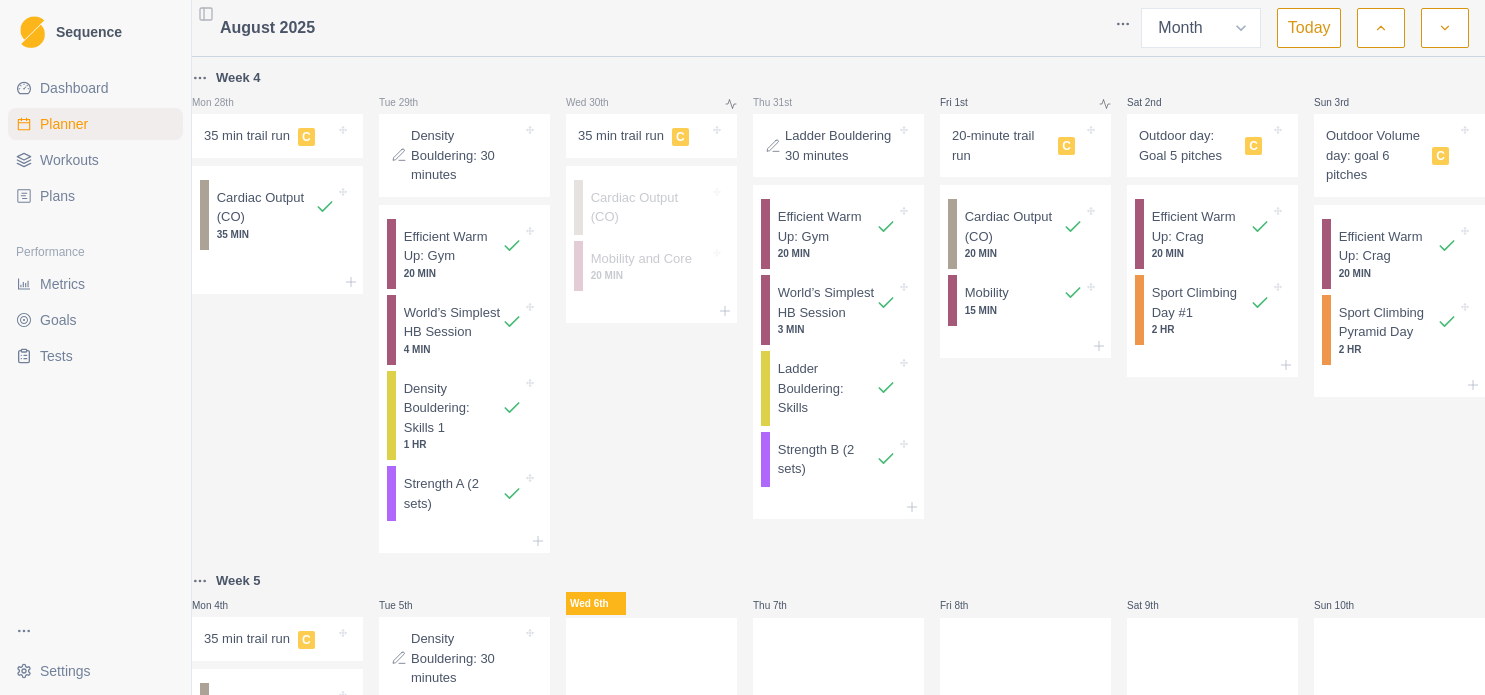 select on "month" 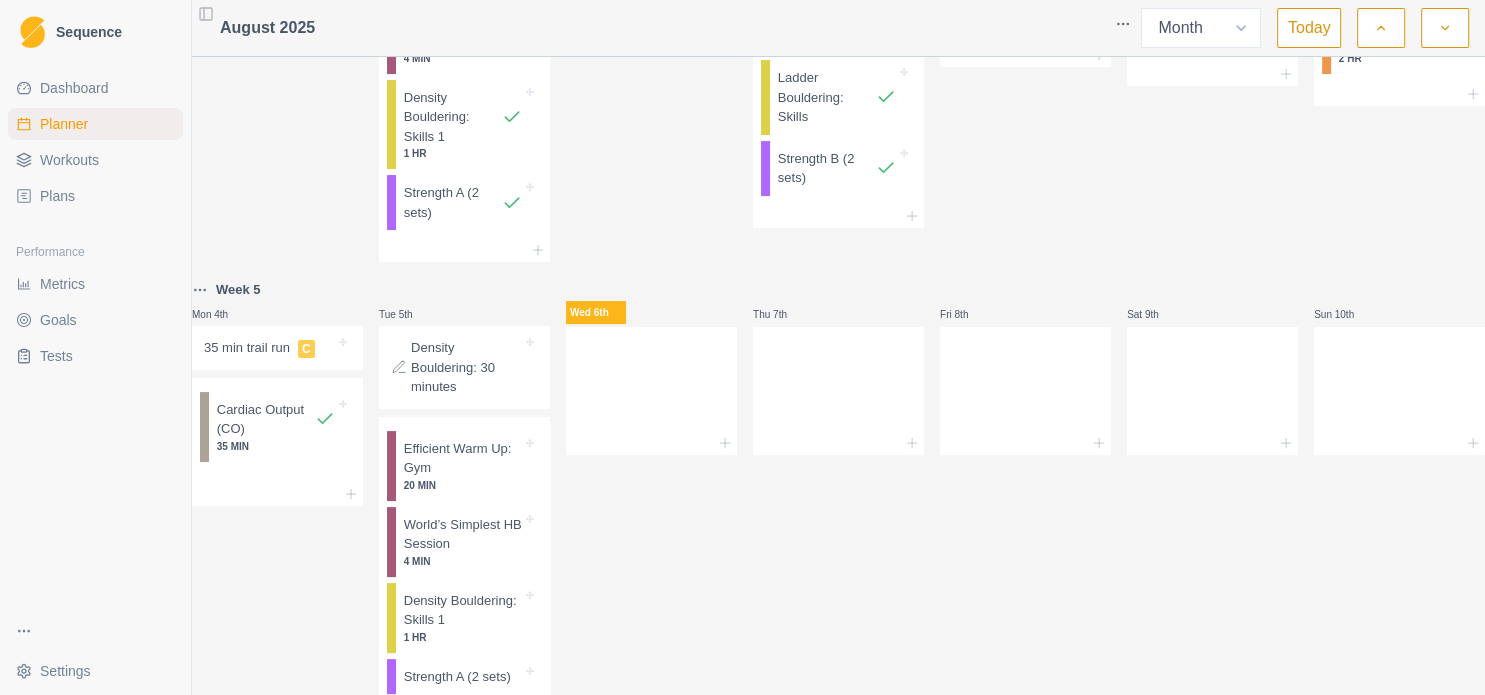 scroll, scrollTop: 432, scrollLeft: 0, axis: vertical 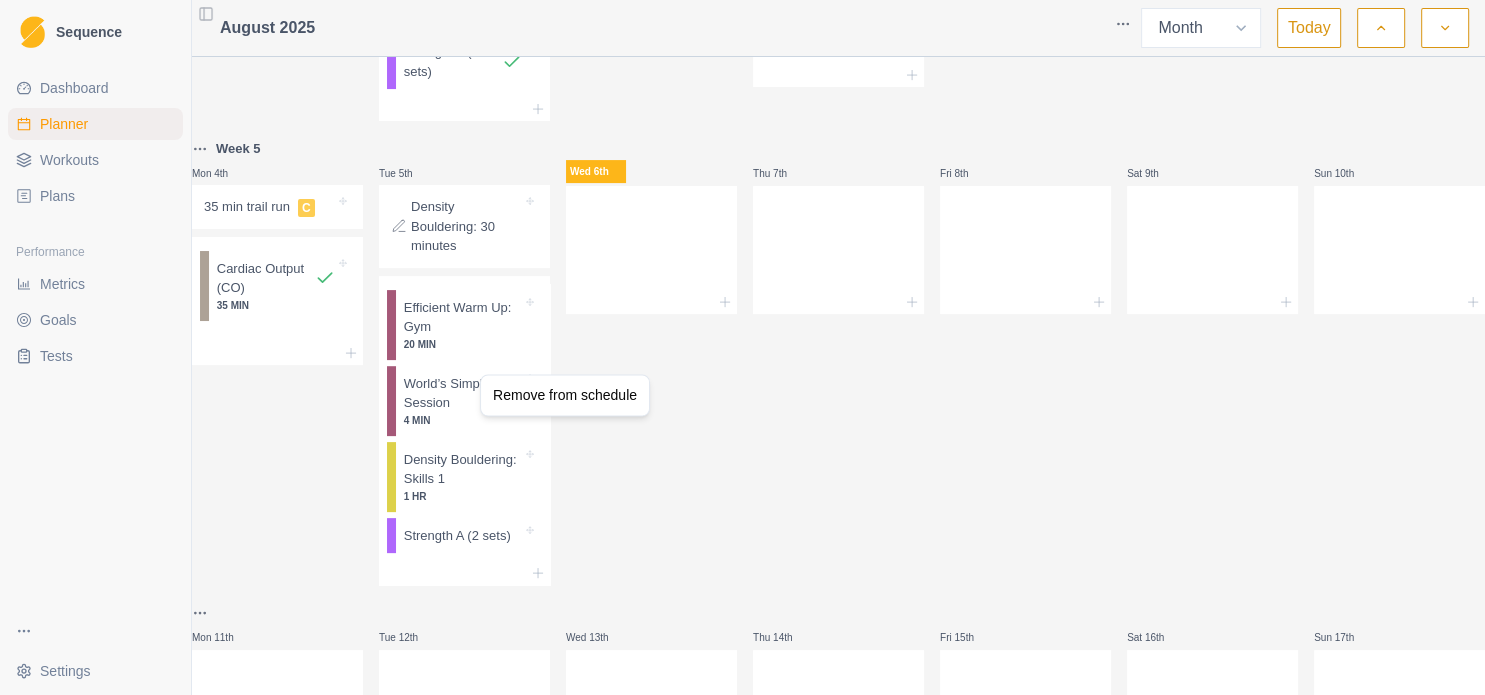 click on "Sequence Dashboard Planner Workouts Plans Performance Metrics Goals Tests Settings Toggle Sidebar [DATE] Week Month Today Week 4 Mon 28th 35 min  trail run C Cardiac Output (CO) 35 MIN Tue 29th Density Bouldering: 30 minutes  Efficient Warm Up: Gym 20 MIN World’s Simplest HB Session 4 MIN Density Bouldering: Skills 1 1 HR Strength A (2 sets) Wed 30th 35 min trail run C Cardiac Output (CO) Mobility and Core  20 MIN Thu 31st Ladder Bouldering 30 minutes Efficient Warm Up: Gym 20 MIN World’s Simplest HB Session 3 MIN Ladder Bouldering: Skills Strength B (2 sets) Fri 1st 20-minute trail run C Cardiac Output (CO) 20 MIN Mobility 15 MIN Sat 2nd Outdoor day: Goal 5 pitches C Efficient Warm Up: Crag 20 MIN Sport Climbing Day #1 2 HR Sun 3rd Outdoor Volume day: goal 6 pitches C Efficient Warm Up: Crag 20 MIN Sport Climbing Pyramid Day 2 HR Week 5 Mon 4th 35 min  trail run C Cardiac Output (CO) 35 MIN Tue 5th Density Bouldering: 30 minutes  Efficient Warm Up: Gym 20 MIN 4 MIN 1 HR Wed 6th" at bounding box center (742, 347) 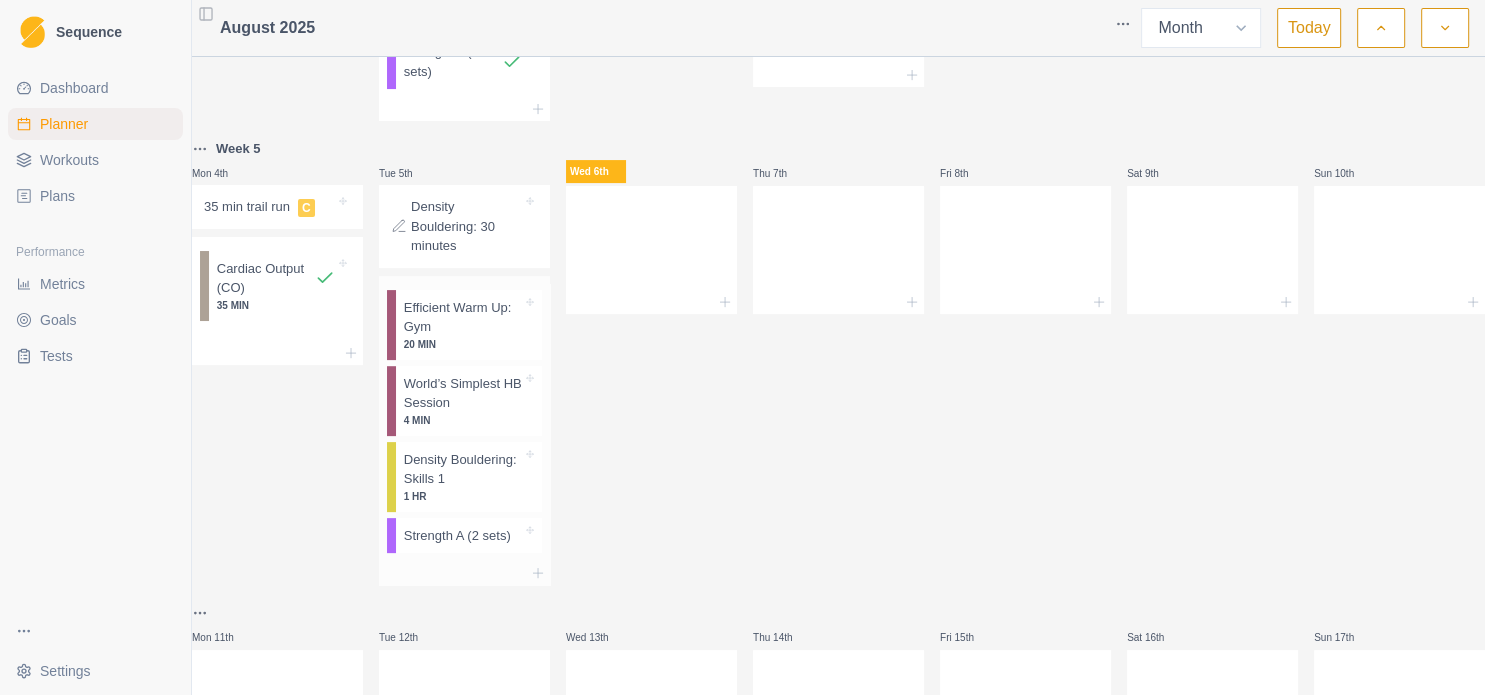 click on "20 MIN" at bounding box center (463, 344) 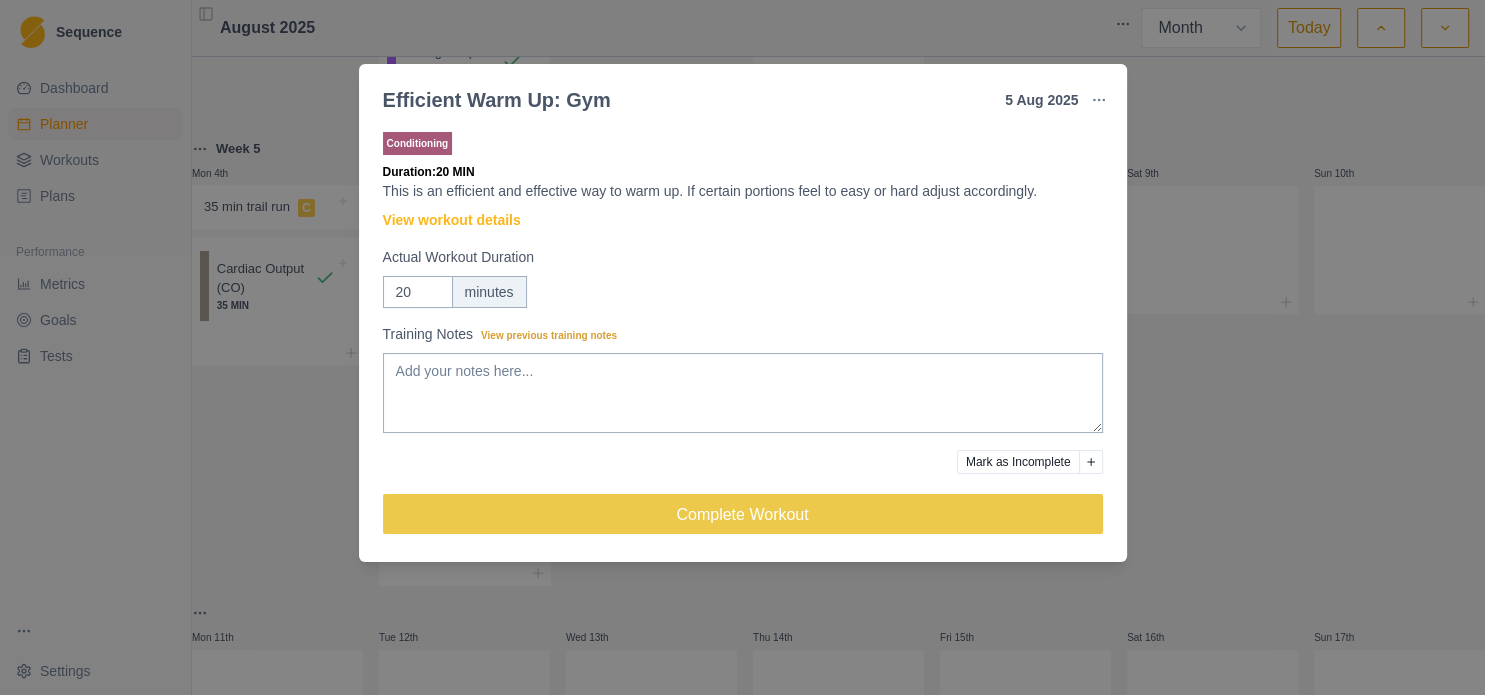 click 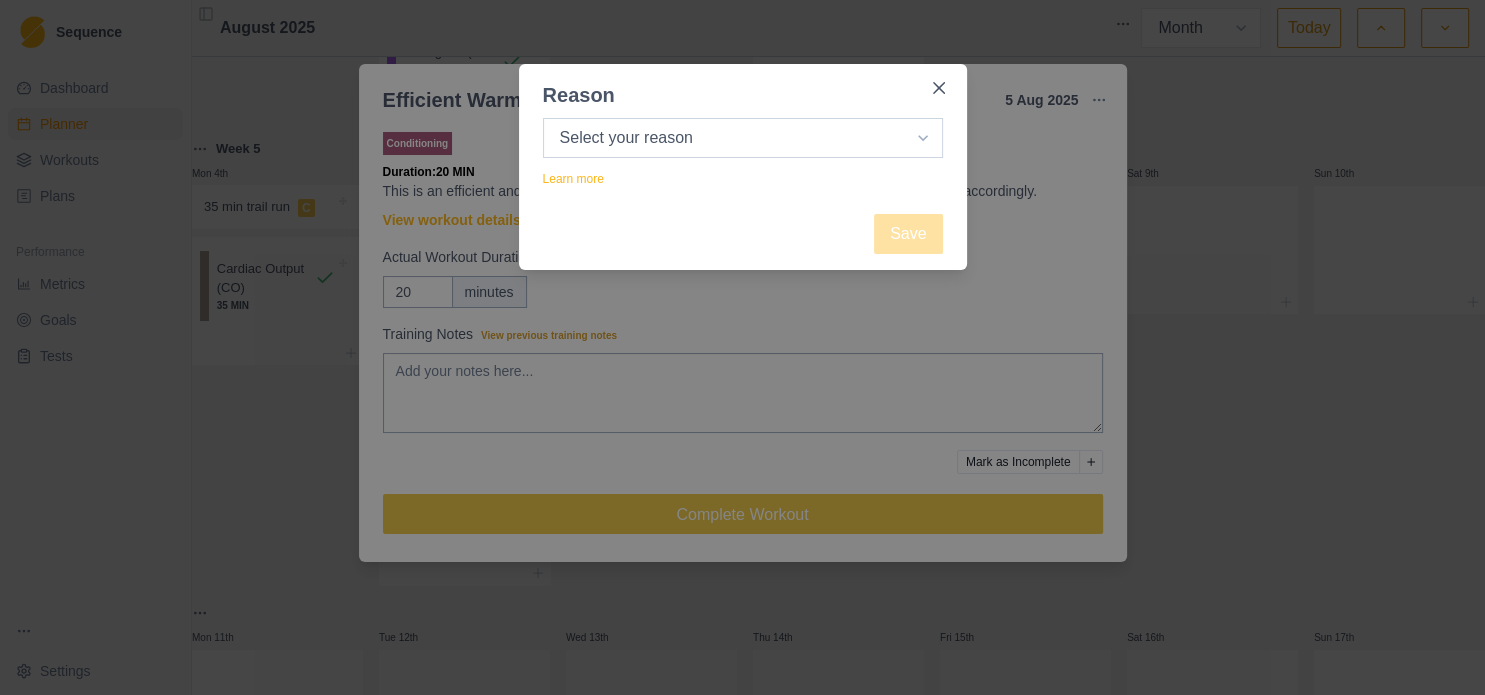 click on "Select your reason No reason given Not motivated Not recovered Not enough time Too tired Weather / conditions Work Family reasons Sick / ill Other" at bounding box center [743, 138] 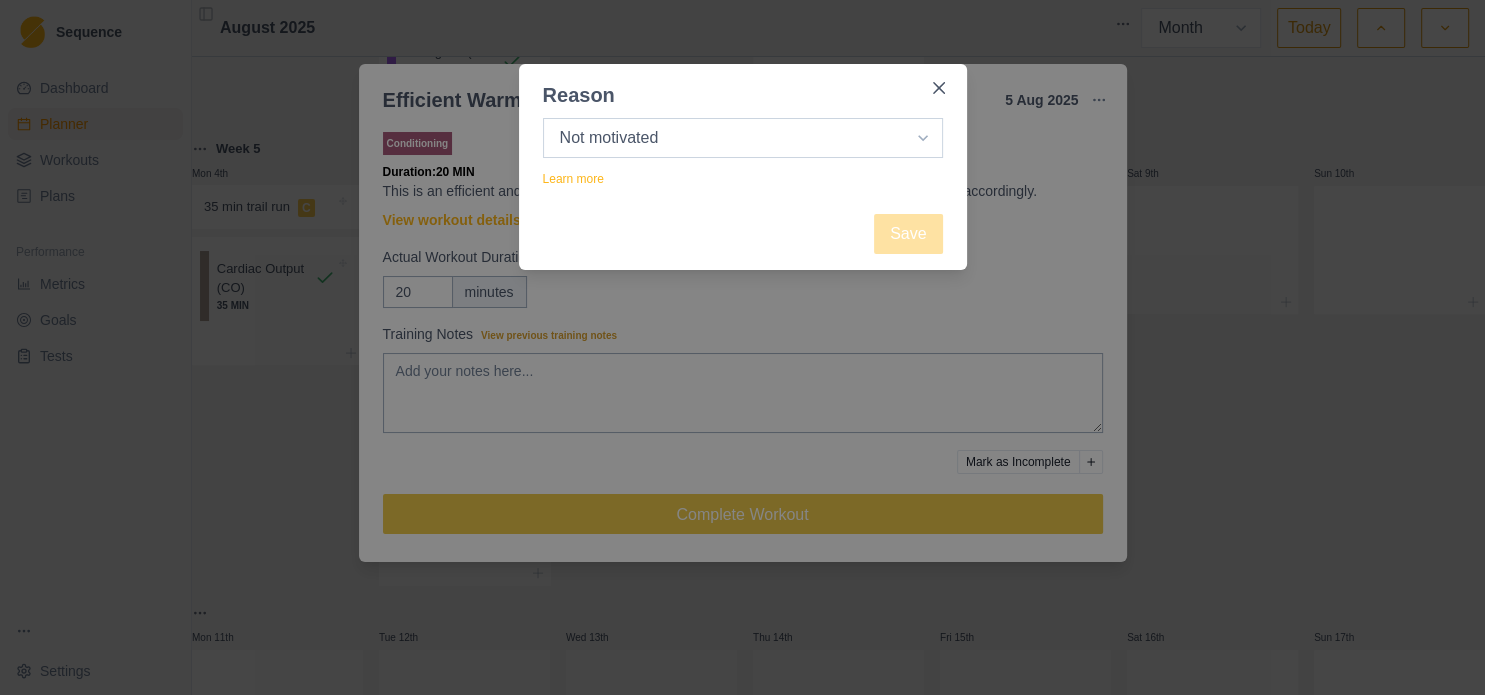click on "Not motivated" at bounding box center (0, 0) 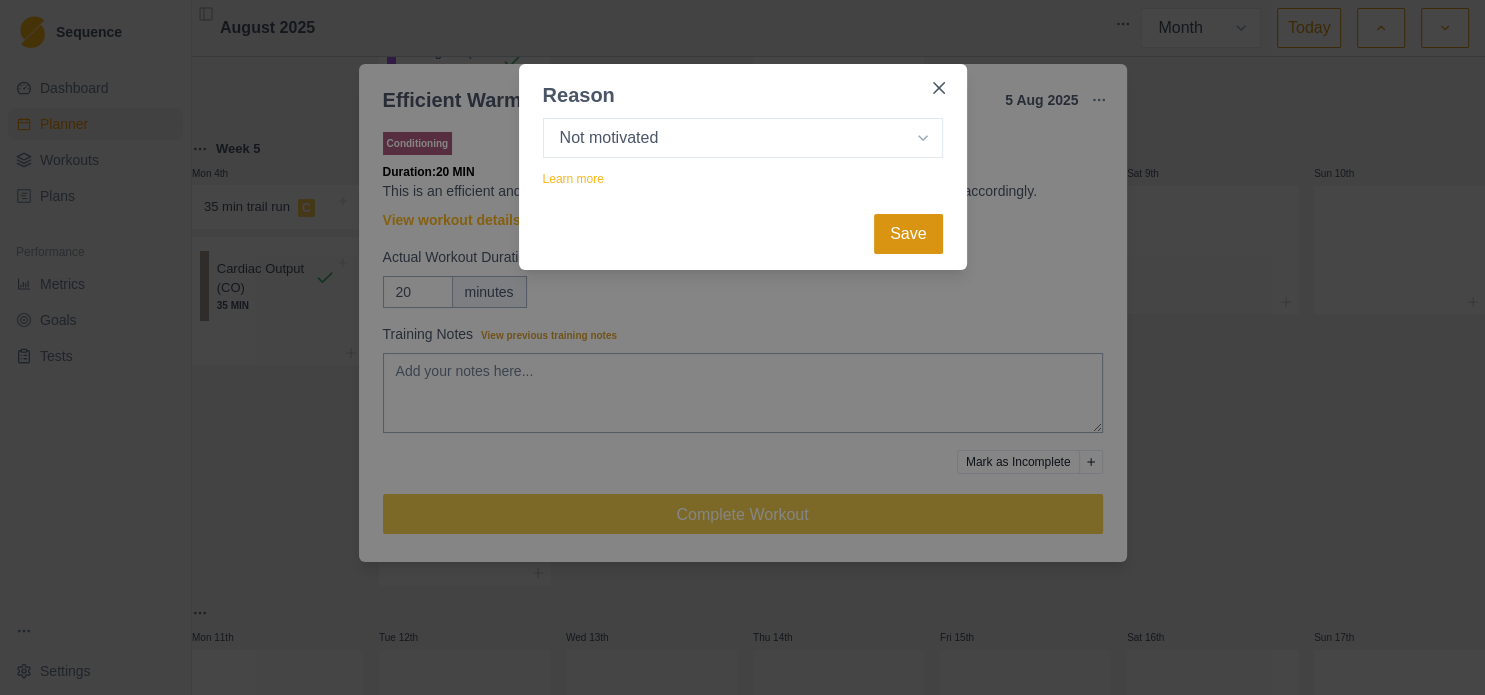 click on "Save" at bounding box center [908, 234] 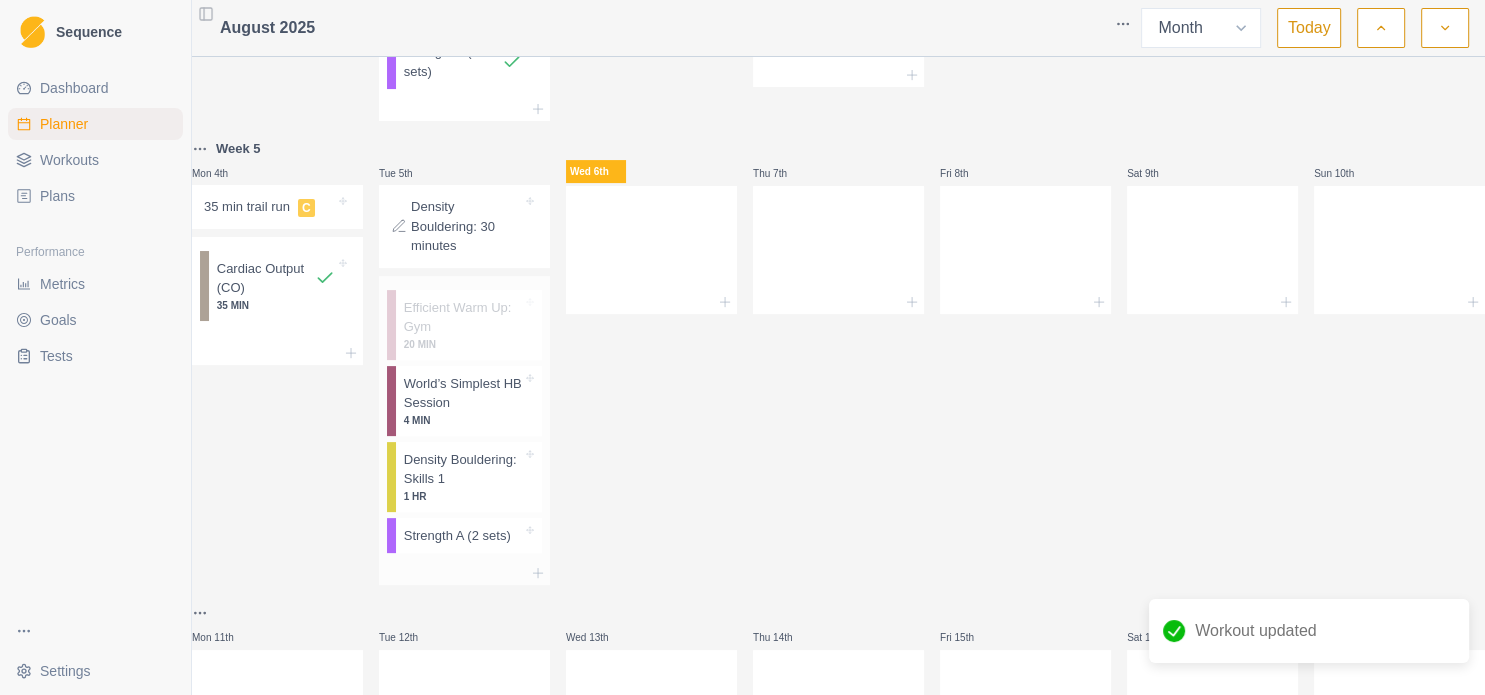 click on "World’s Simplest HB Session" at bounding box center (463, 393) 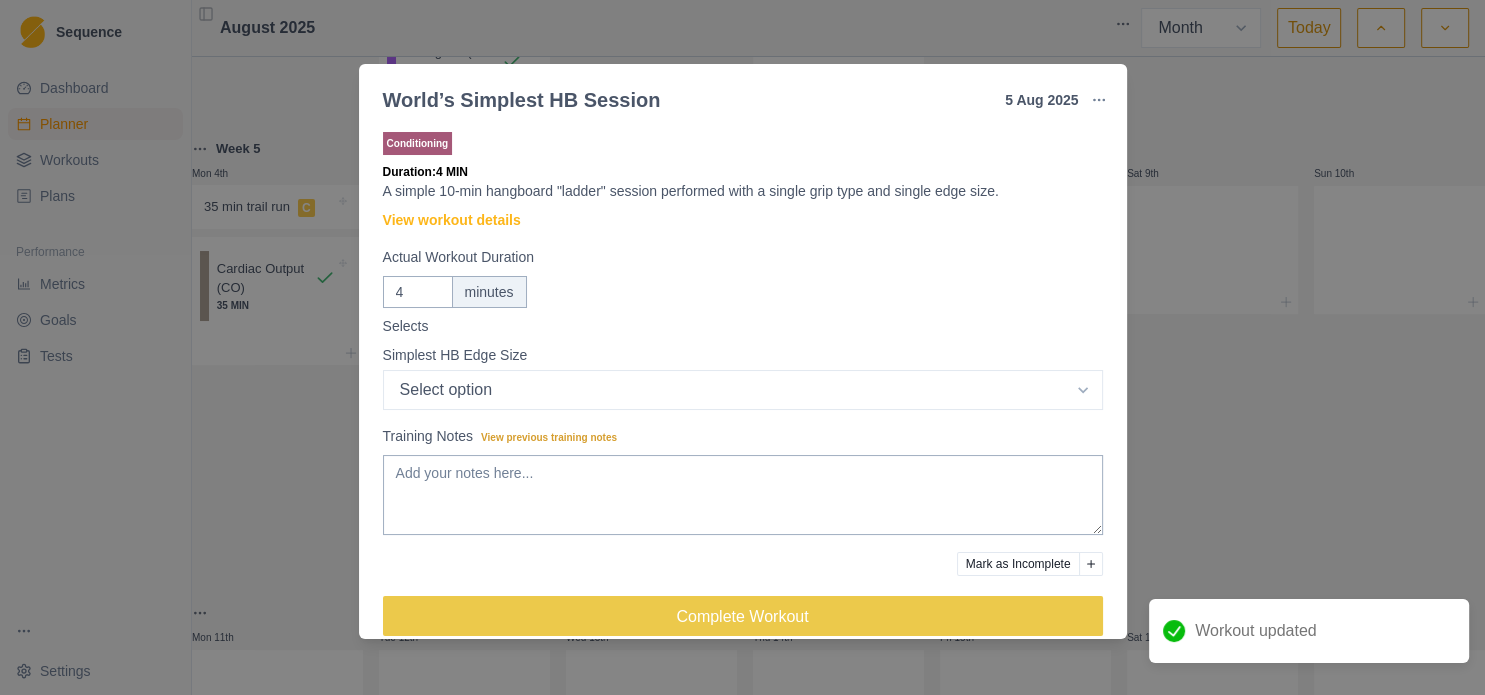 click at bounding box center [1091, 564] 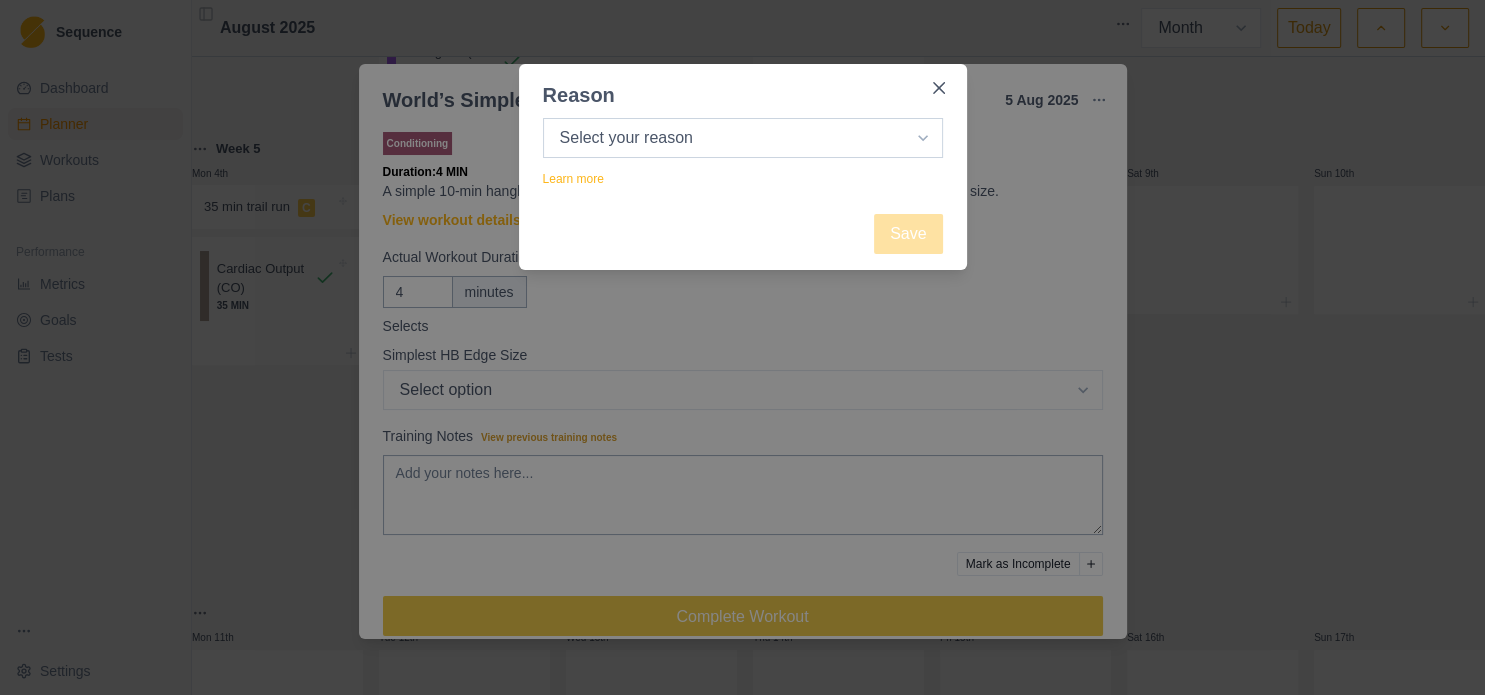 select on "not_motivated" 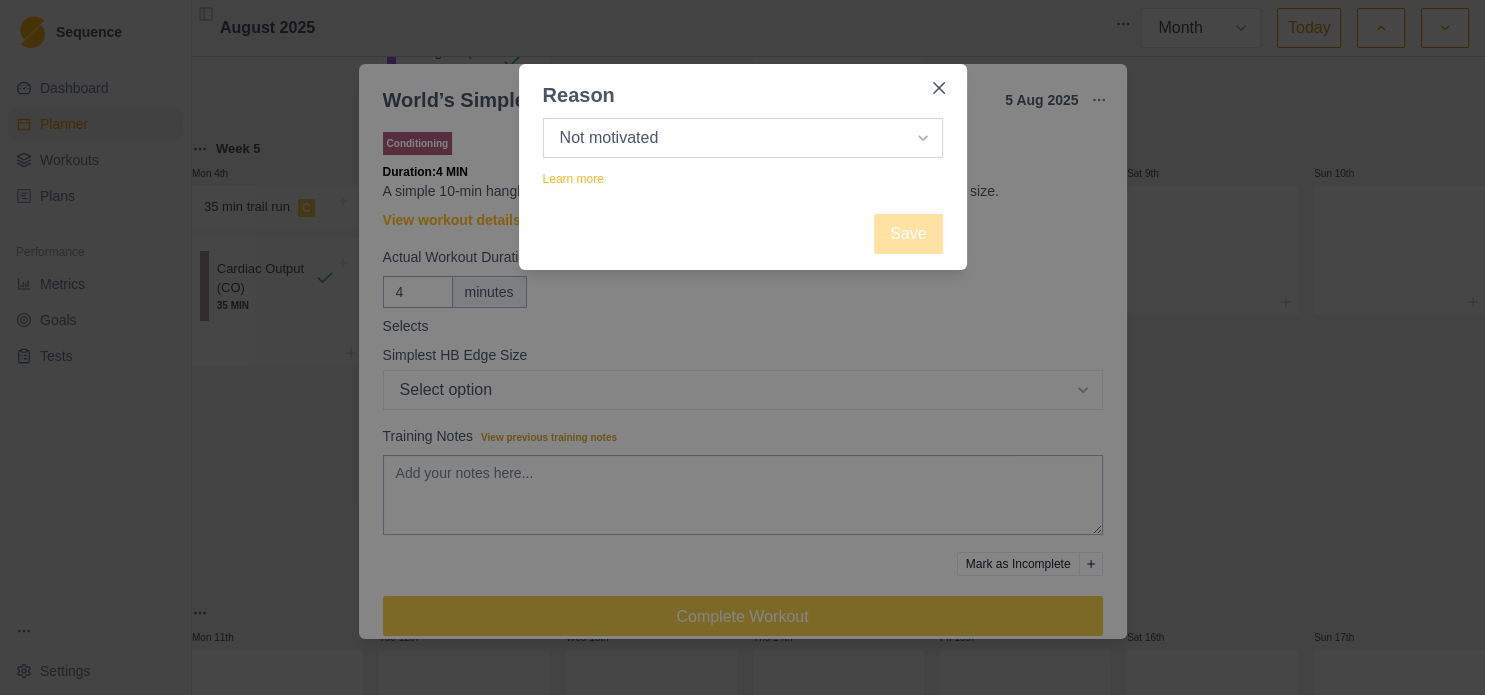 click on "Not motivated" at bounding box center [0, 0] 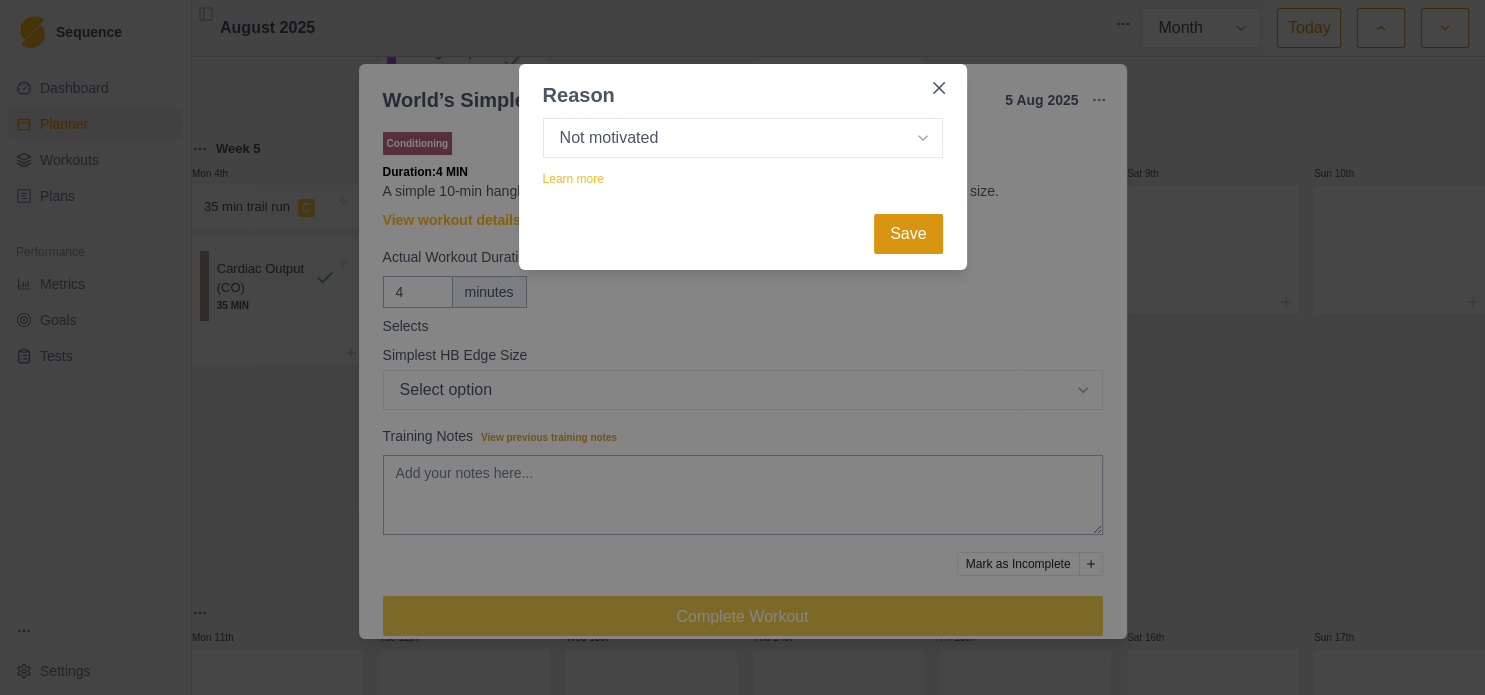 click on "Save" at bounding box center (908, 234) 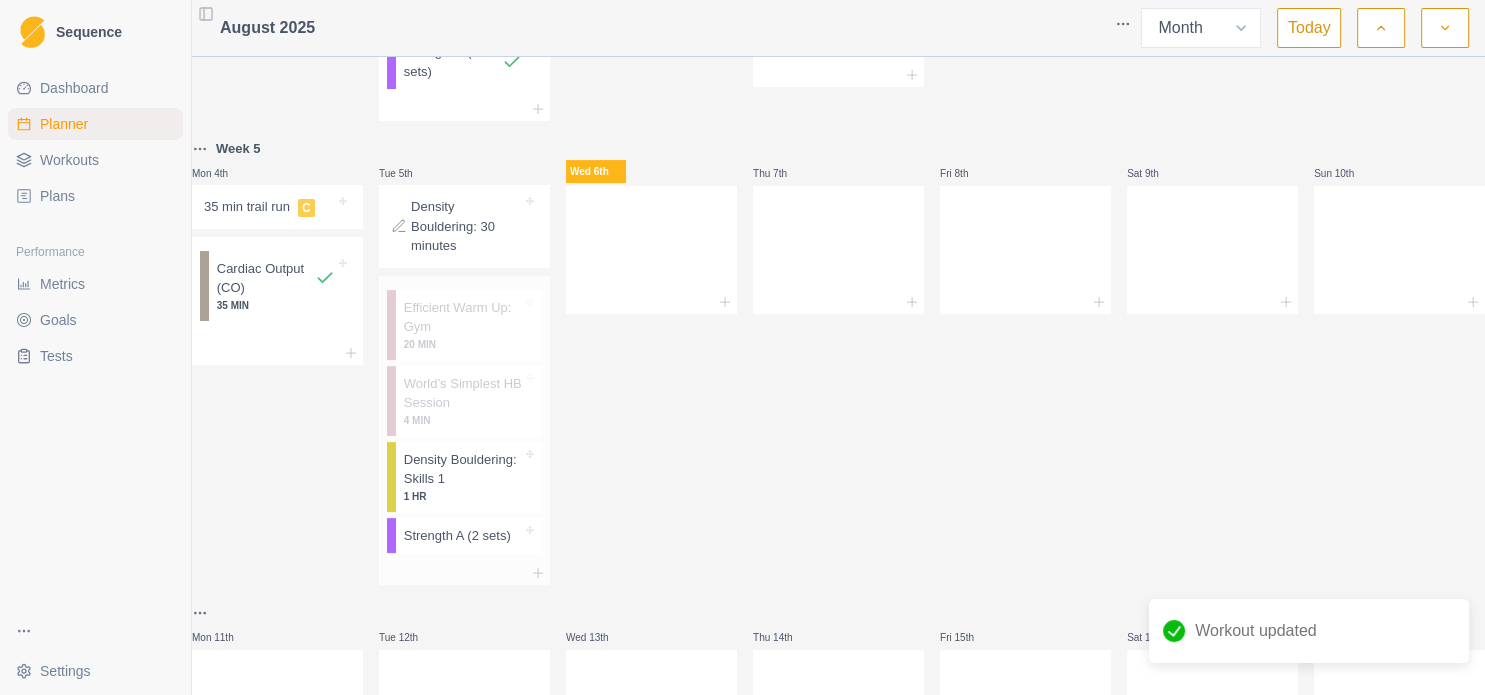 click on "1 HR" at bounding box center [463, 496] 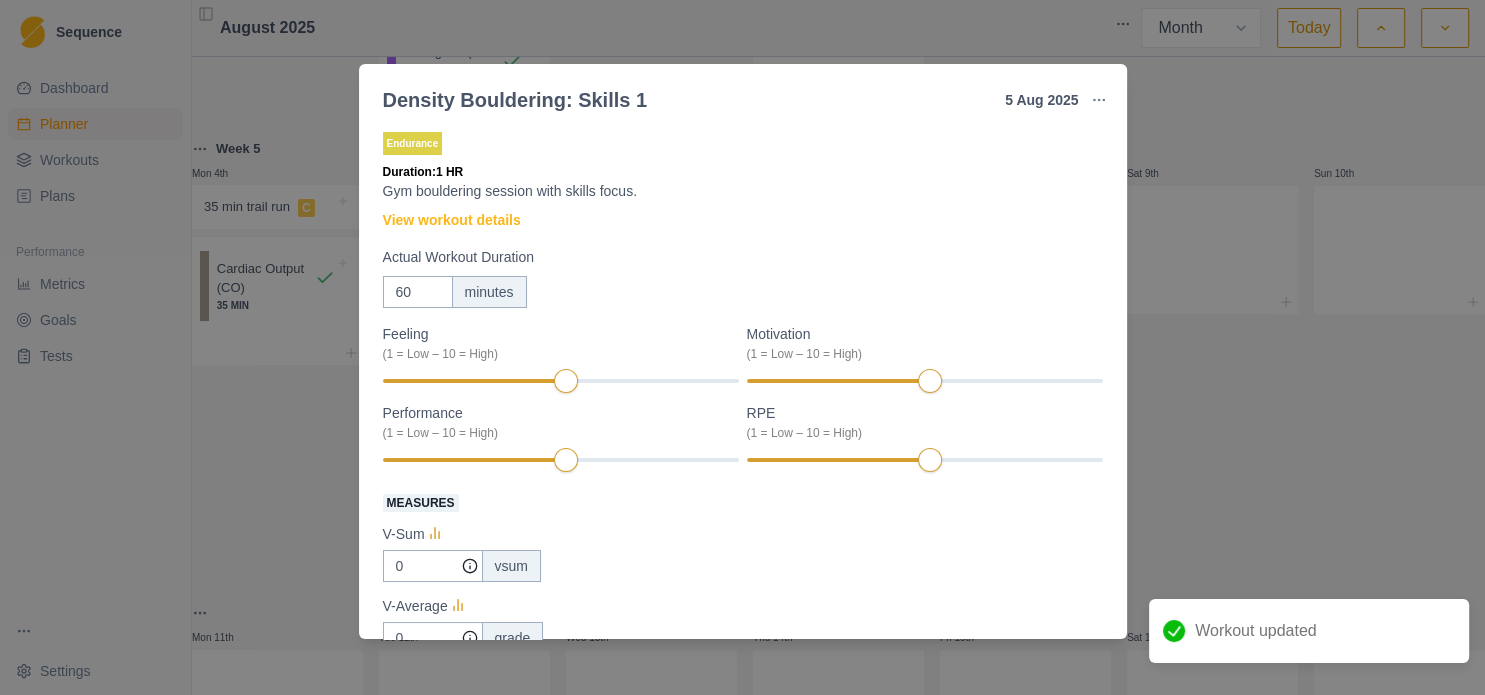 scroll, scrollTop: 344, scrollLeft: 0, axis: vertical 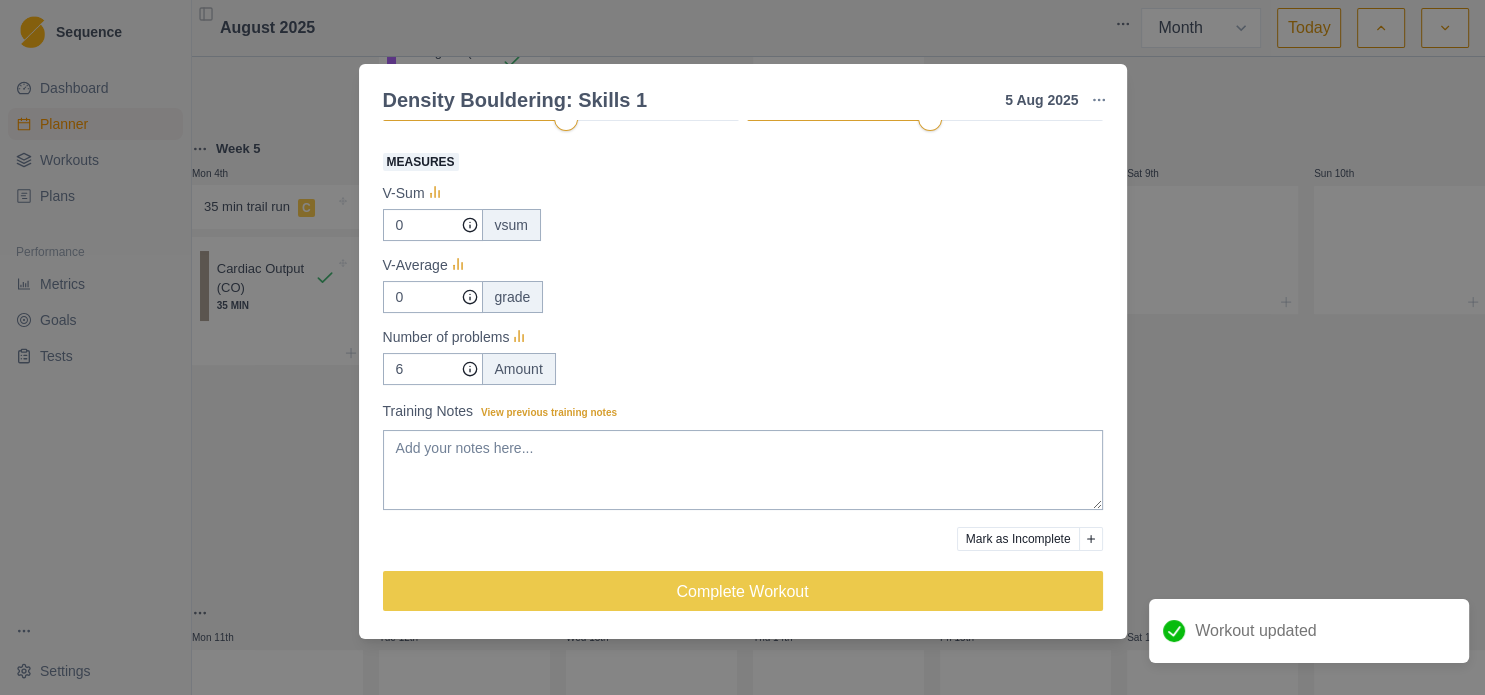 click at bounding box center (1091, 539) 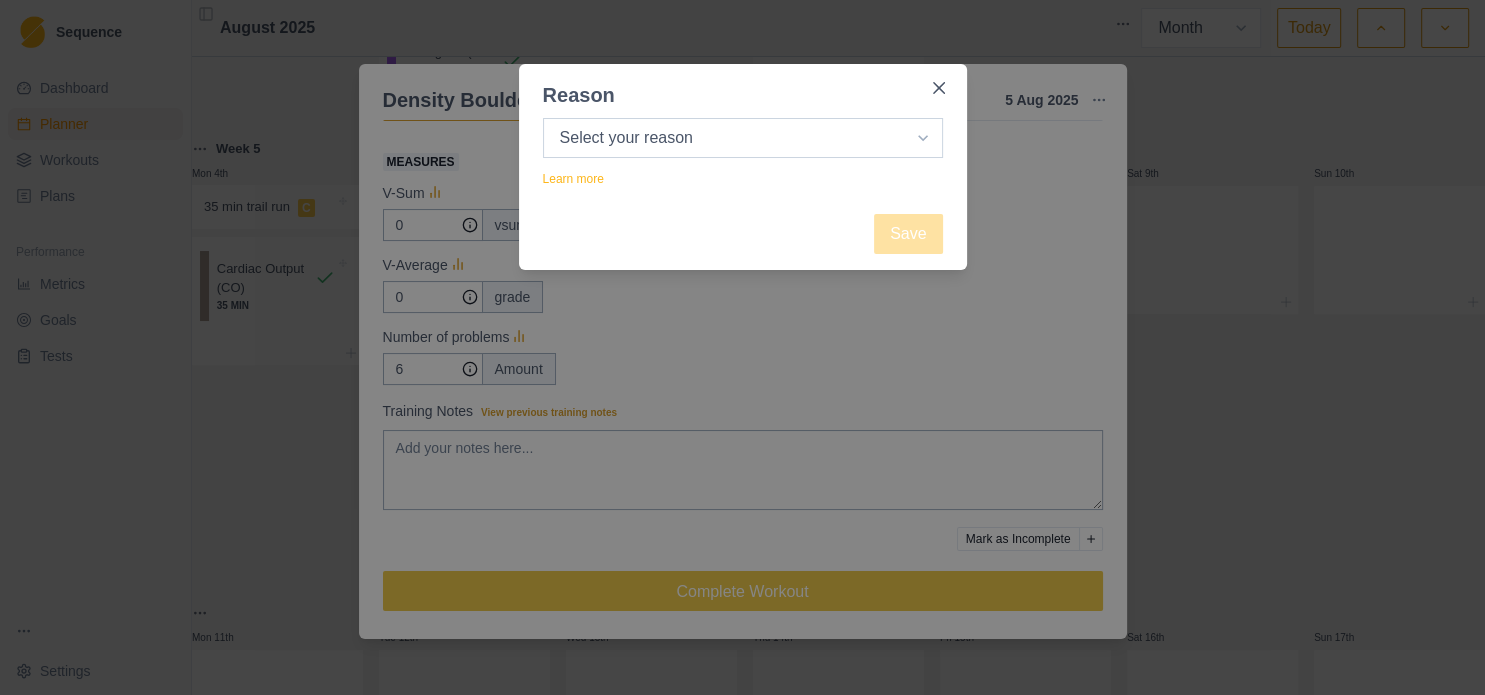 click on "Select your reason No reason given Not motivated Not recovered Not enough time Too tired Weather / conditions Work Family reasons Sick / ill Other" at bounding box center [743, 138] 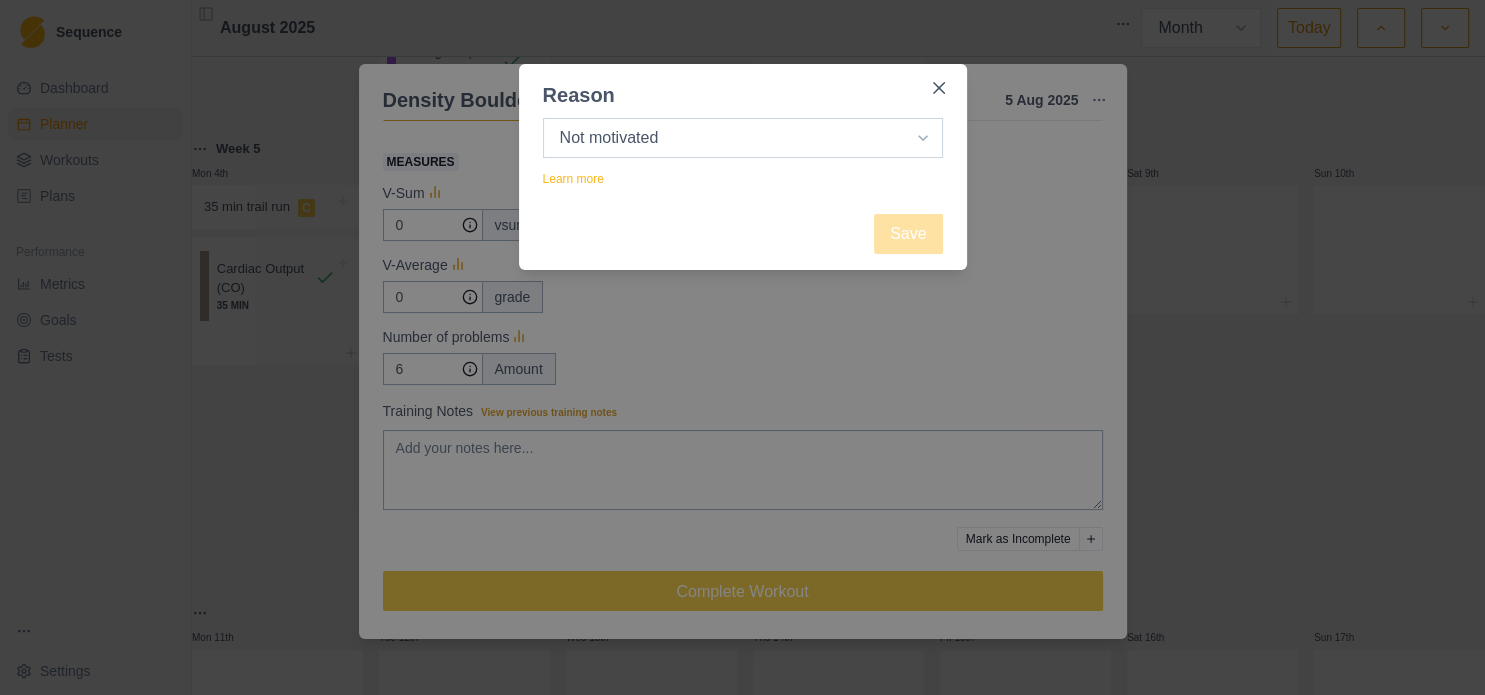 click on "Not motivated" at bounding box center [0, 0] 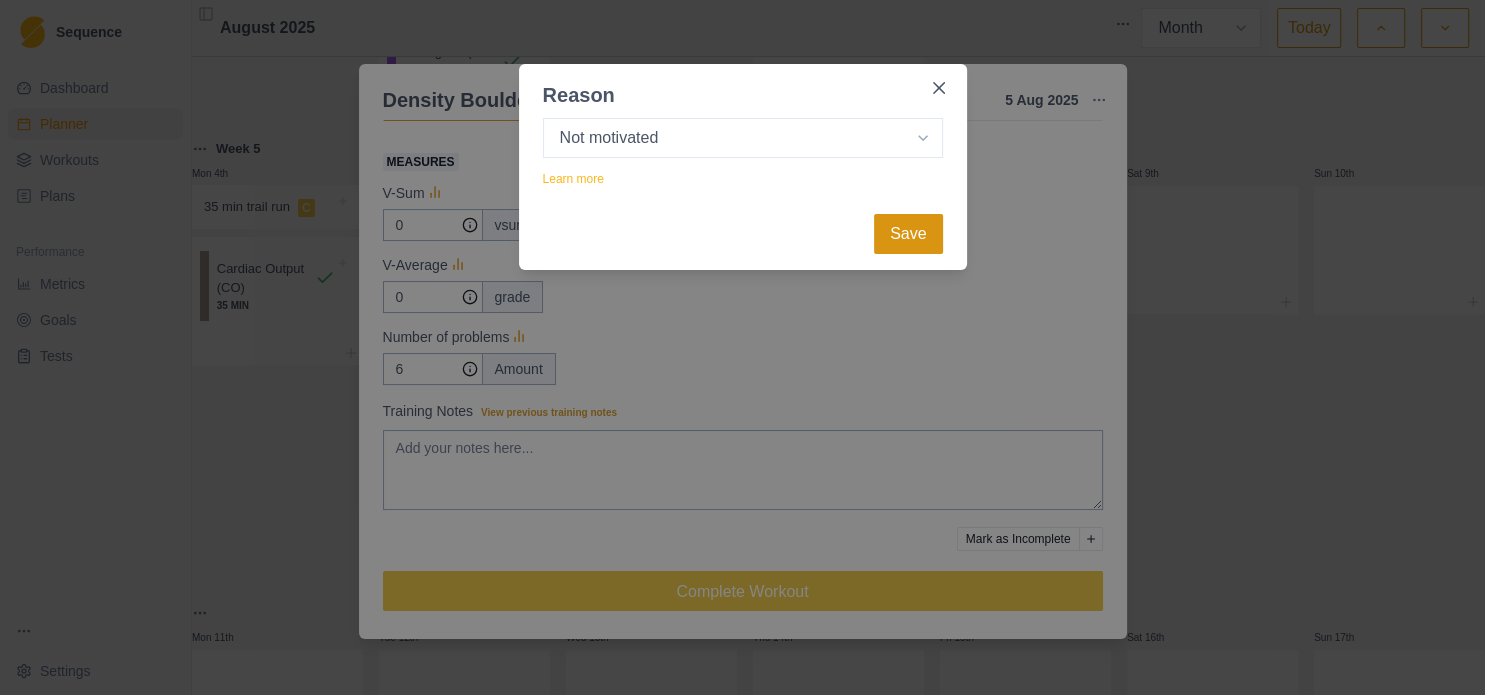click on "Save" at bounding box center [908, 234] 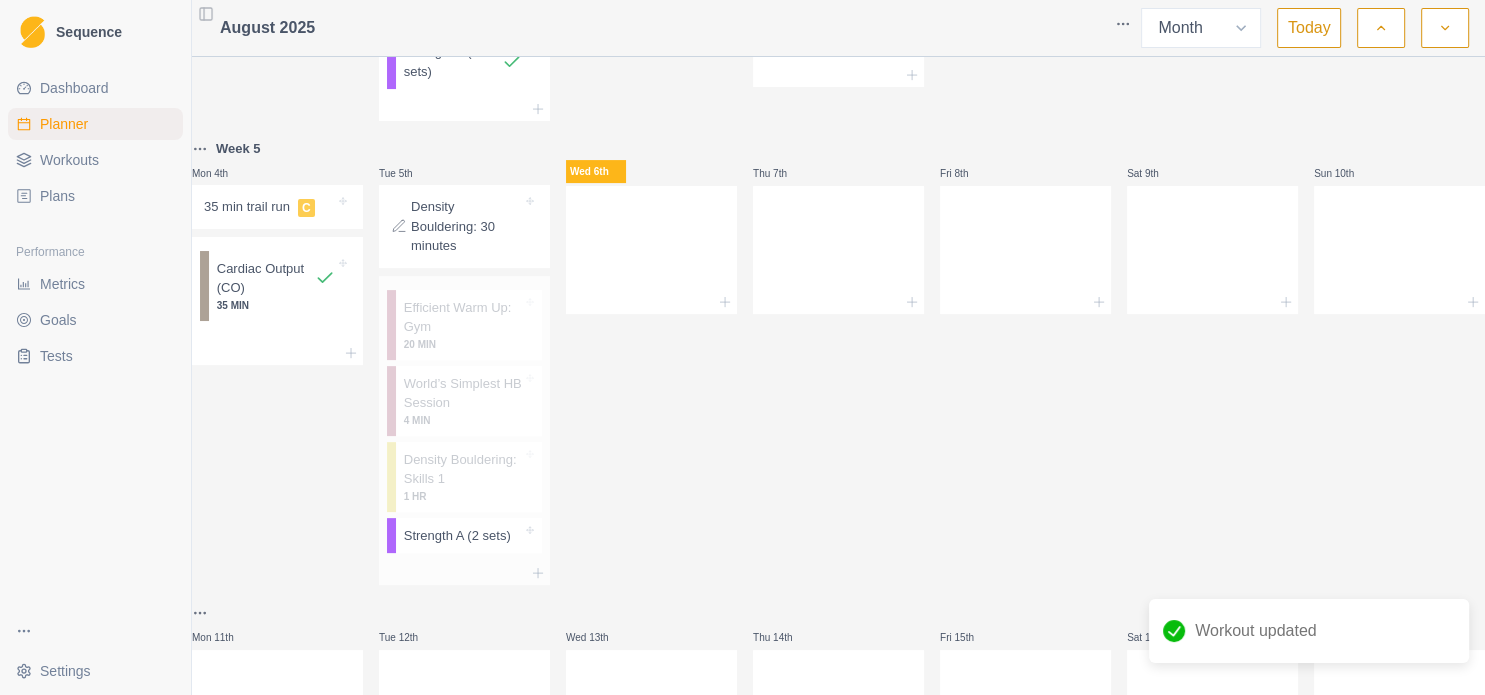 click on "Strength A (2 sets)" at bounding box center [469, 536] 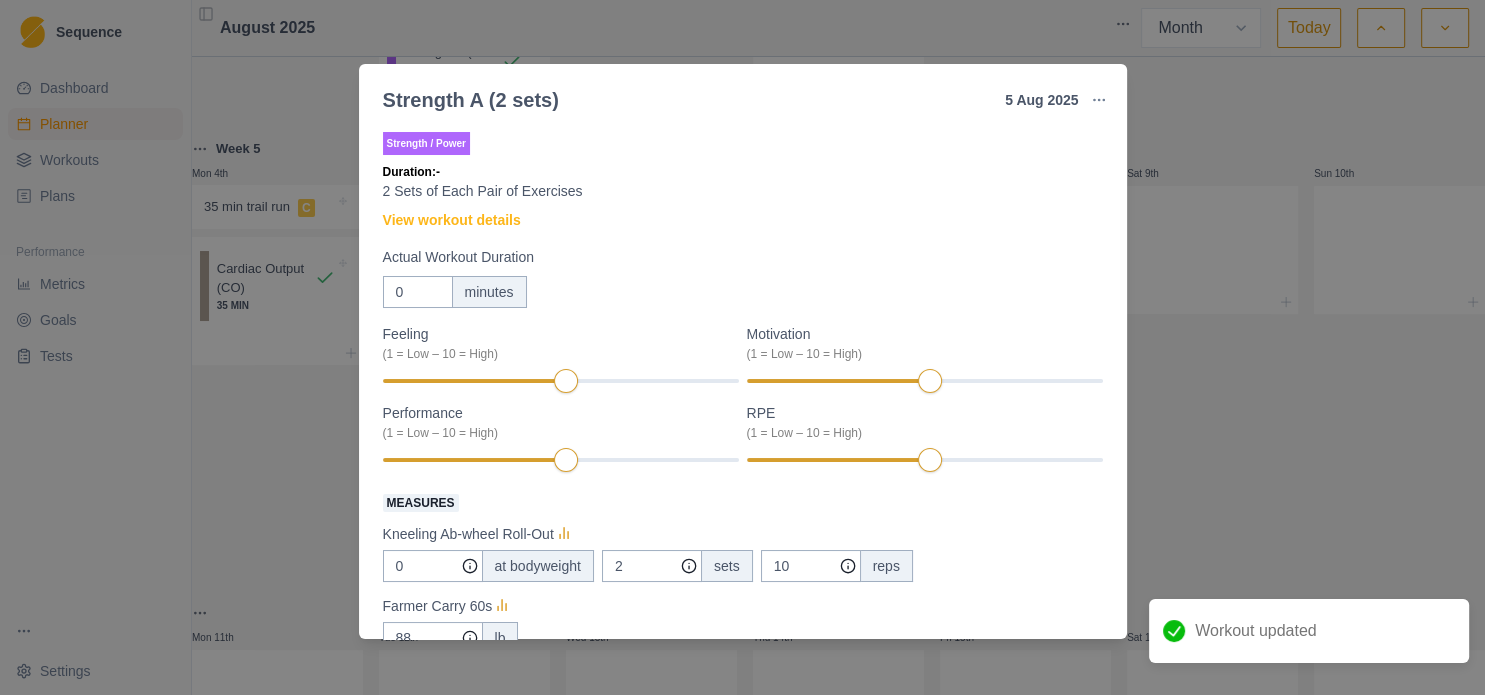 scroll, scrollTop: 476, scrollLeft: 0, axis: vertical 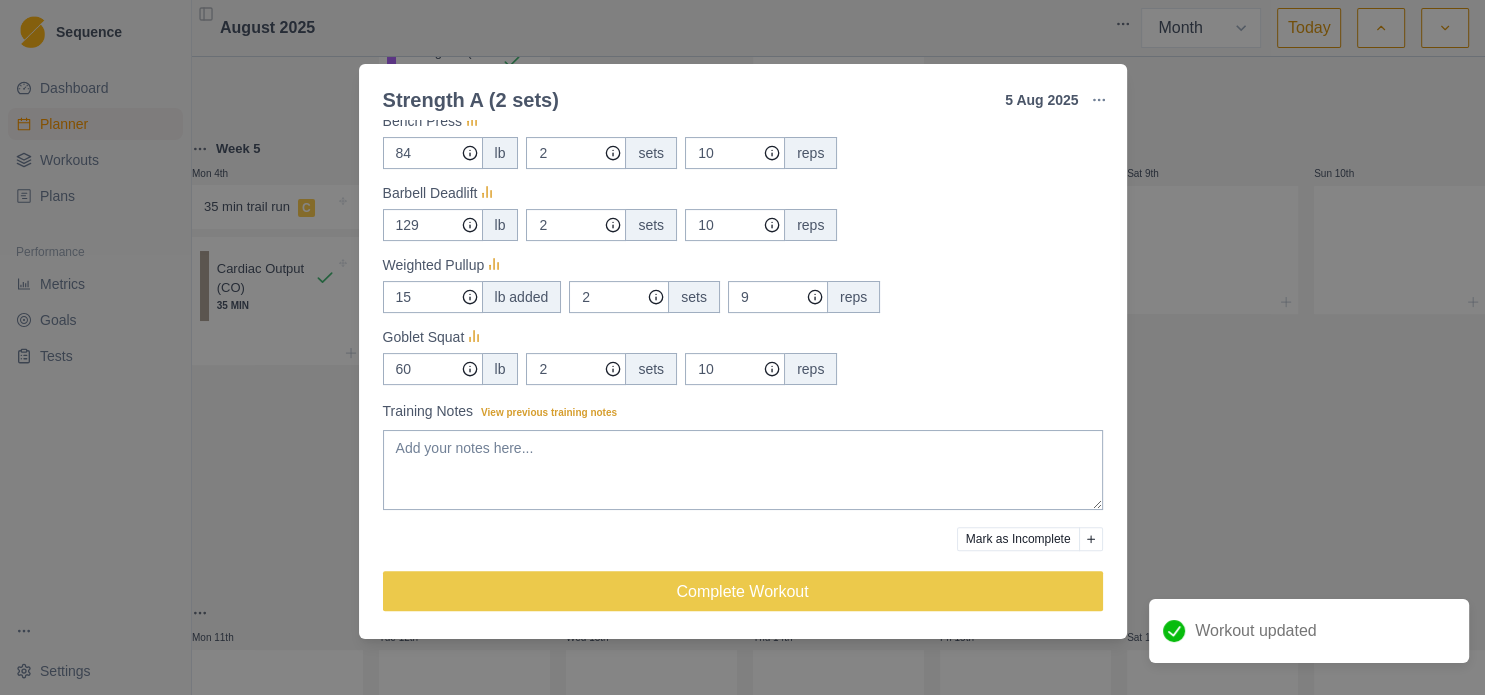click at bounding box center (1091, 539) 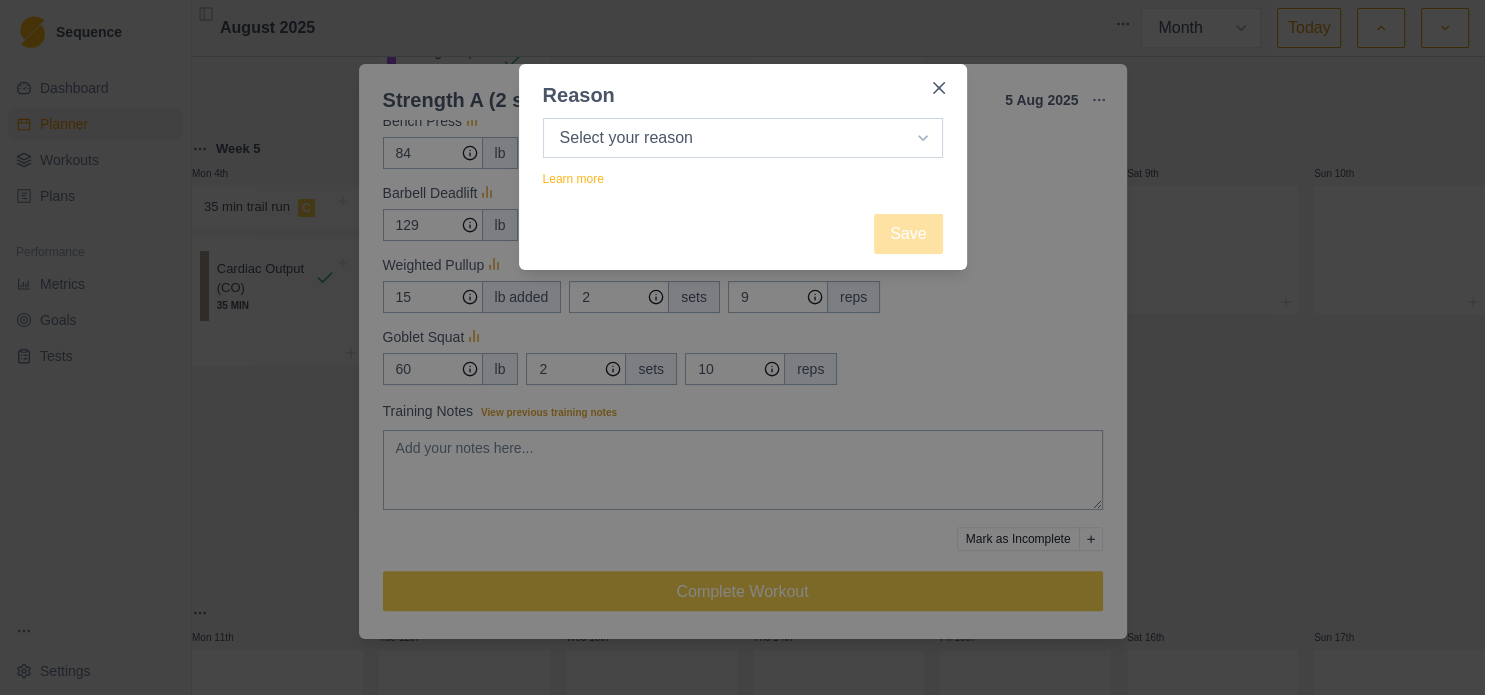 click on "Select your reason No reason given Not motivated Not recovered Not enough time Too tired Weather / conditions Work Family reasons Sick / ill Other" at bounding box center (743, 138) 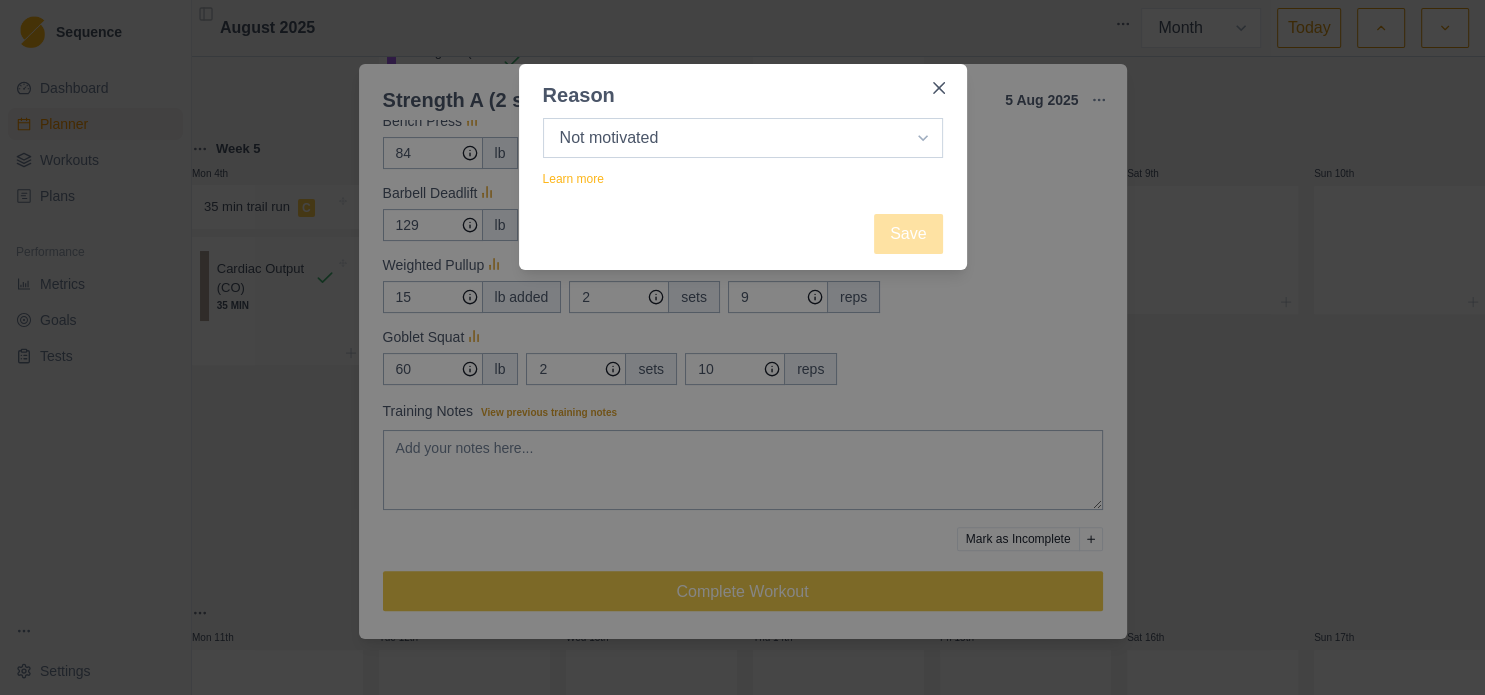 click on "Not motivated" at bounding box center [0, 0] 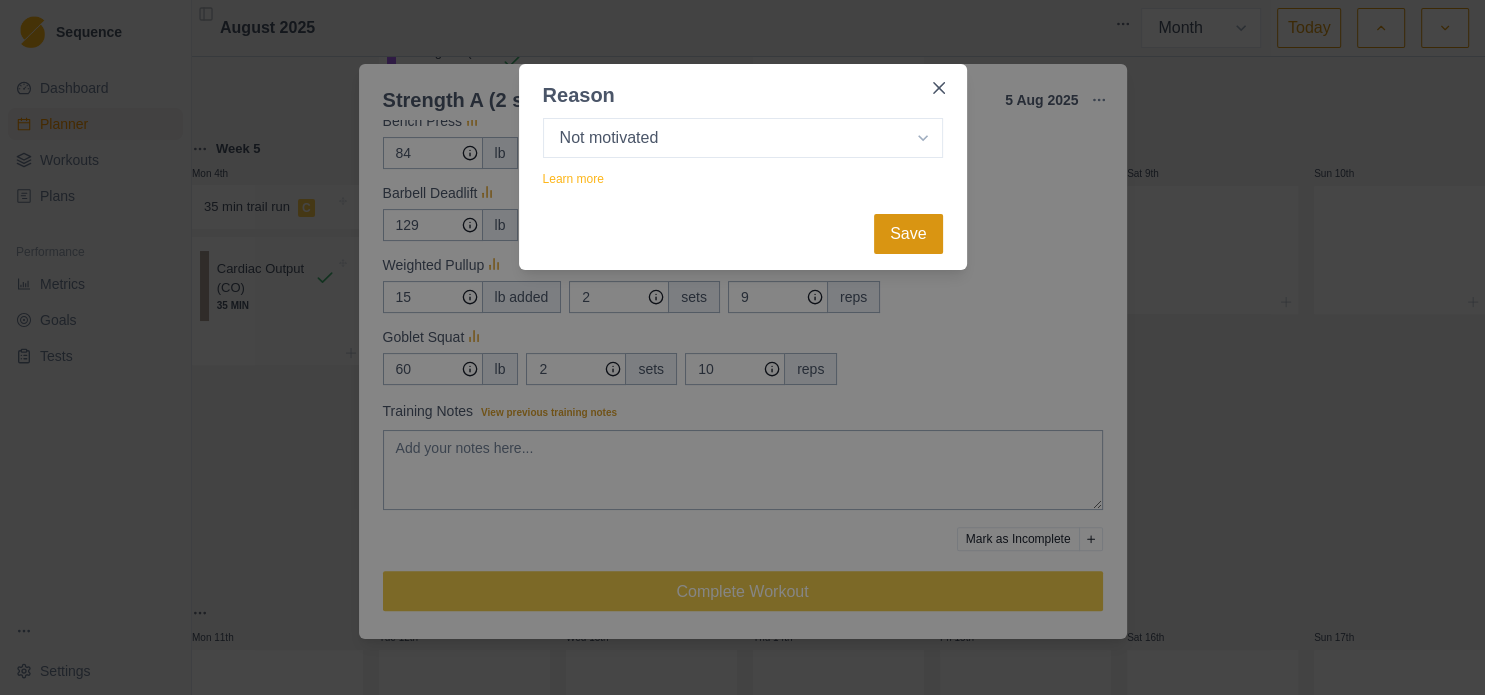 click on "Save" at bounding box center [908, 234] 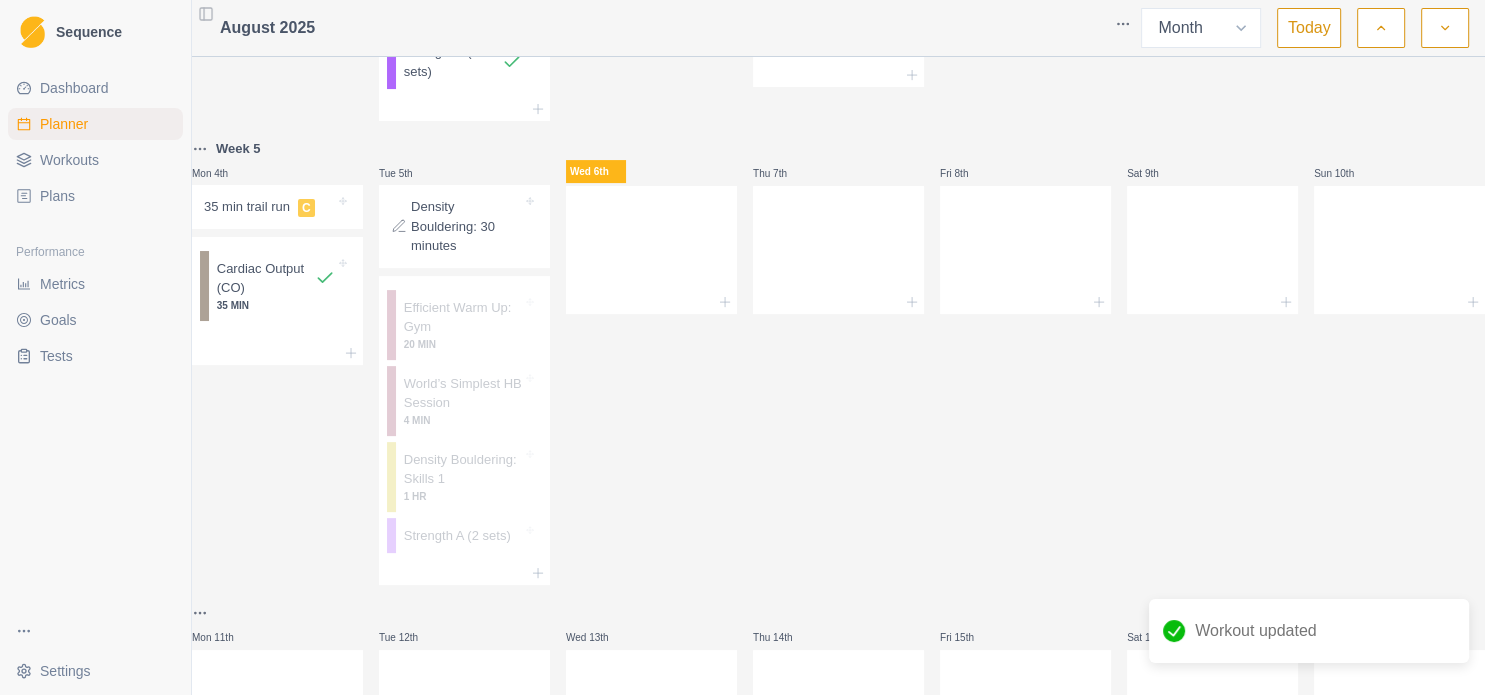 click on "Thu 7th" at bounding box center [838, 361] 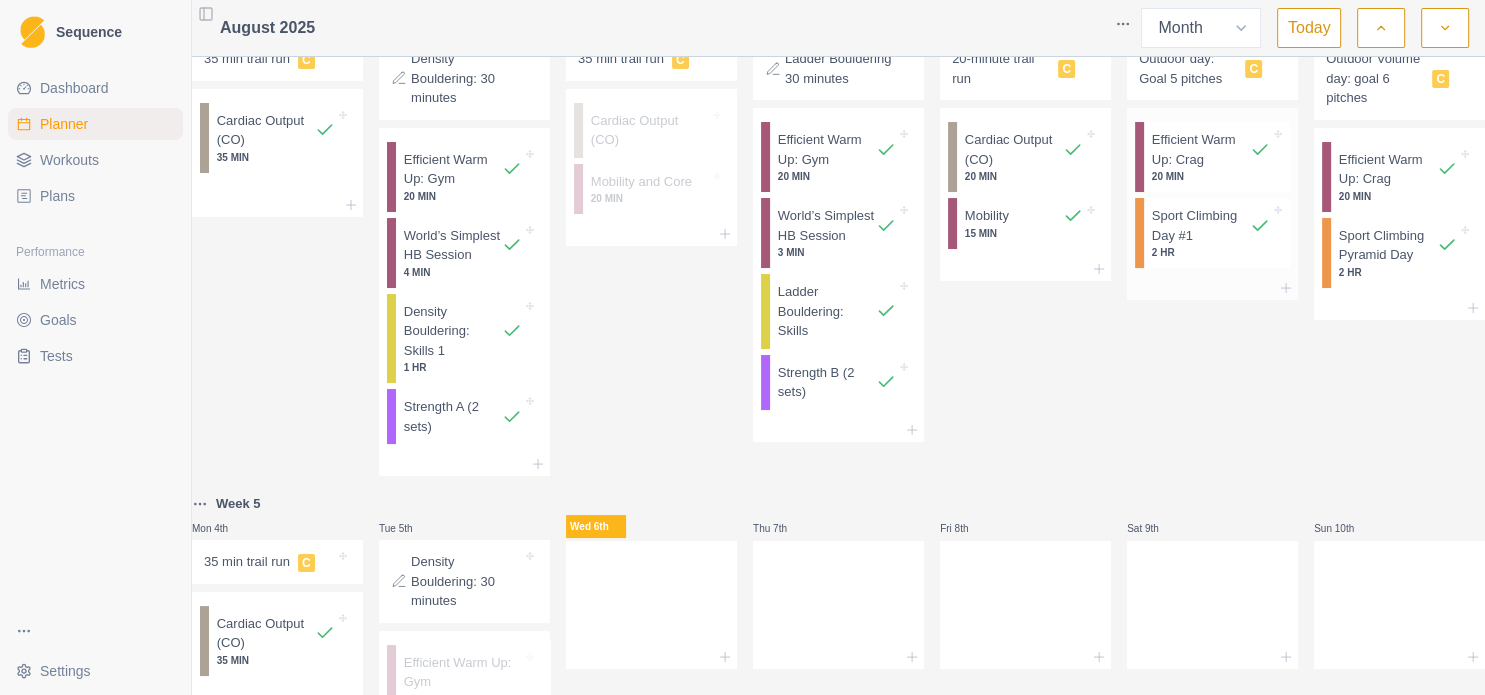 scroll, scrollTop: 0, scrollLeft: 0, axis: both 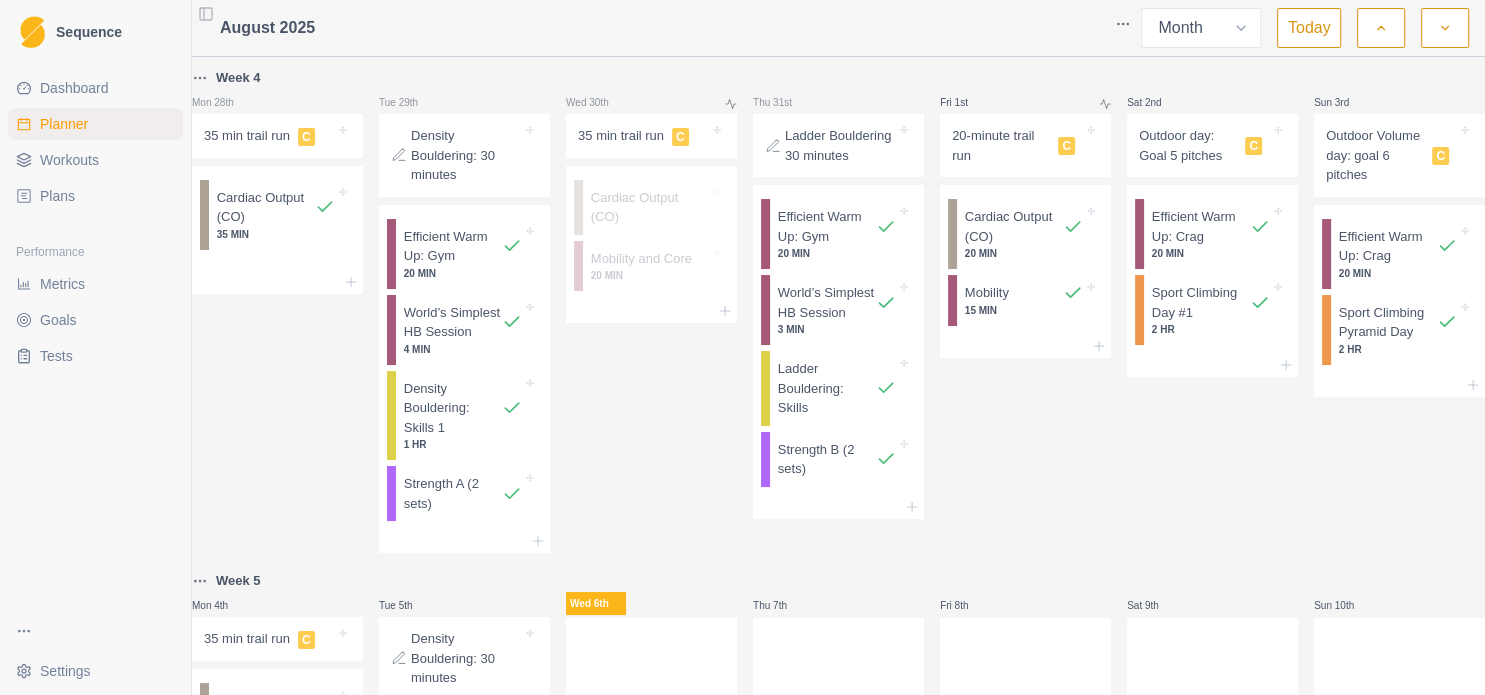 click on "Outdoor day: Goal 5 pitches" at bounding box center (1188, 145) 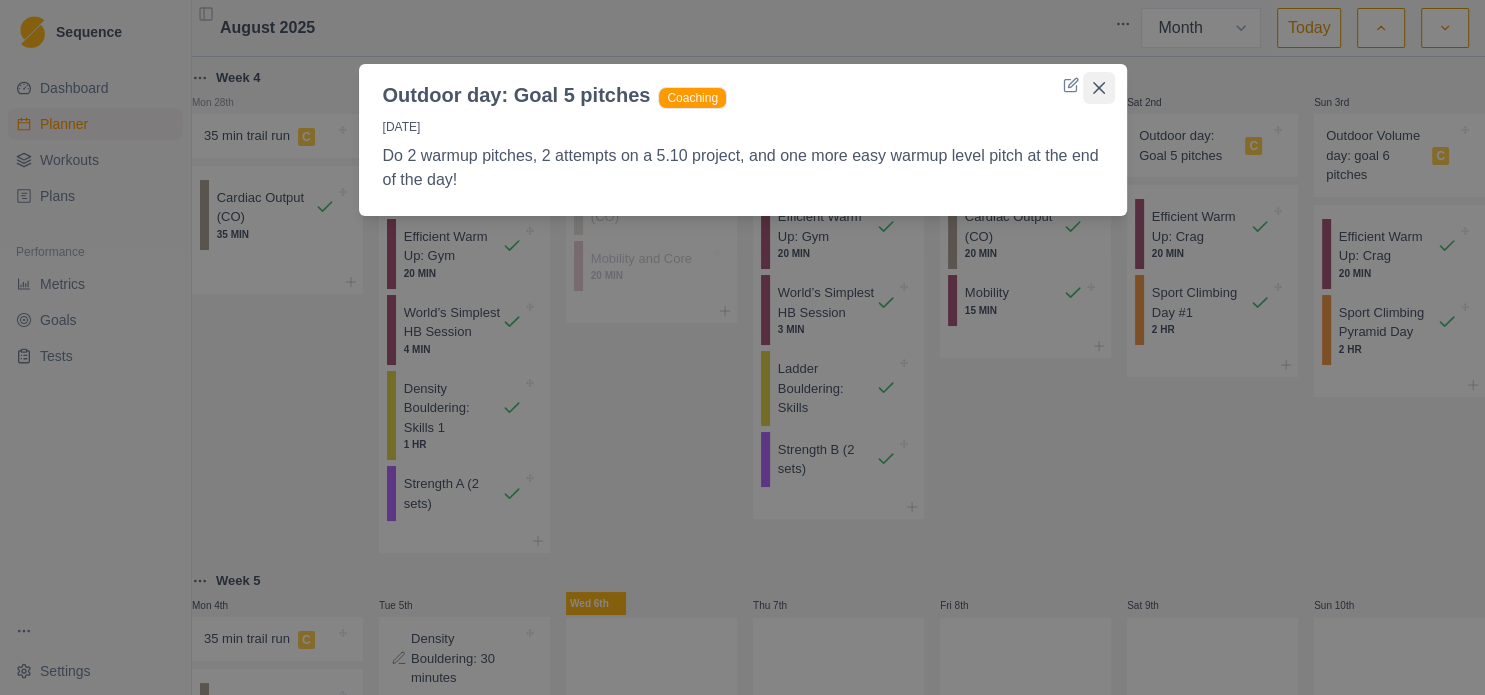 click 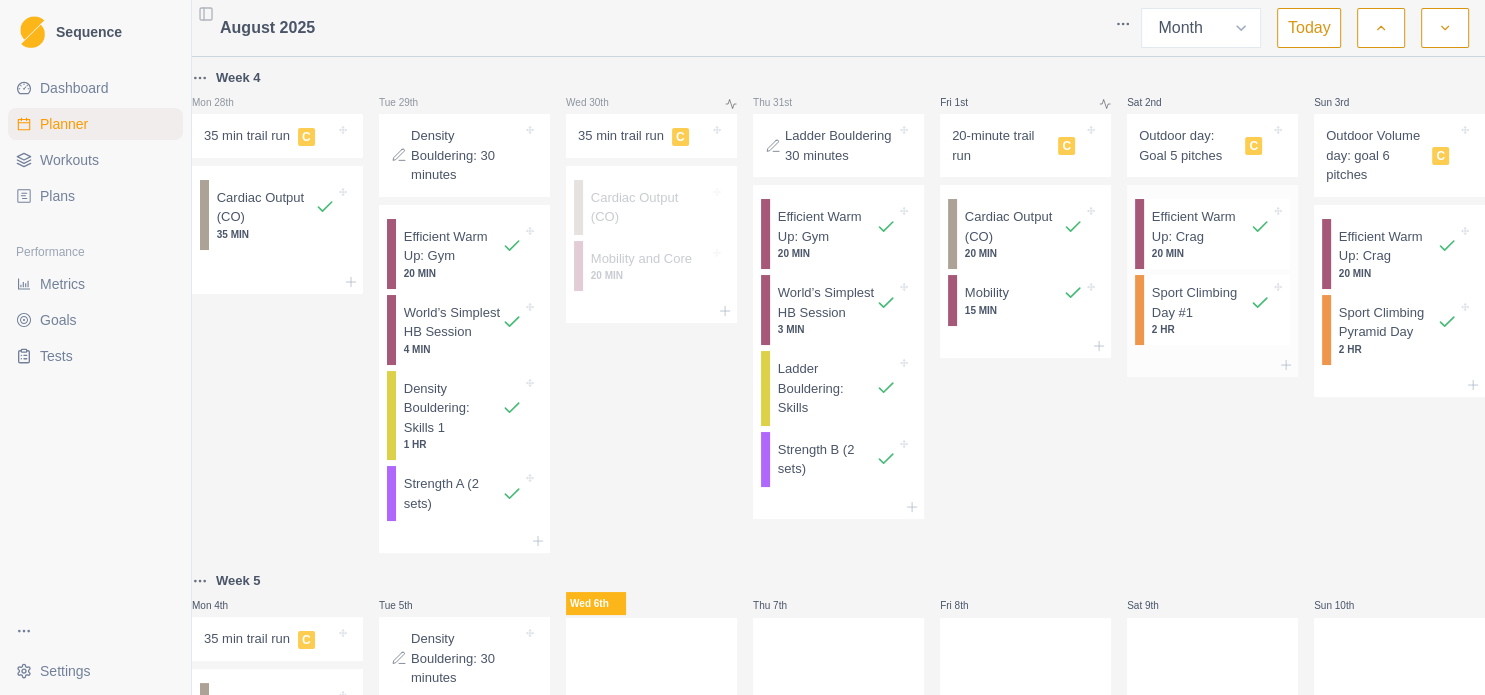 click on "Efficient Warm Up: Crag" at bounding box center [1201, 226] 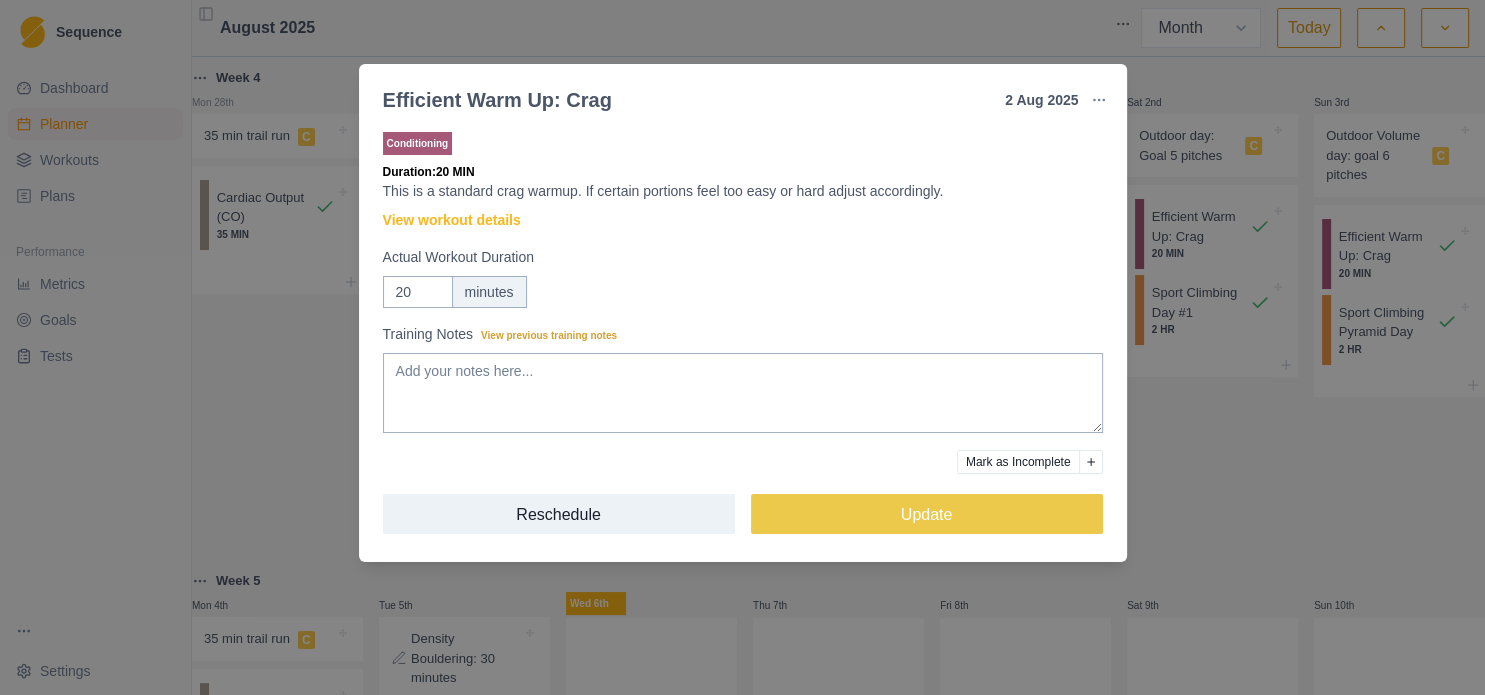 click on "Efficient Warm Up: Crag [DAY] [MONTH] [YEAR] Link To Goal View Workout Metrics Edit Original Workout Reschedule Workout Remove From Schedule Conditioning Duration:  20 MIN This is a standard crag warmup. If certain portions feel too easy or hard adjust accordingly. View workout details Actual Workout Duration 20 minutes Training Notes View previous training notes Mark as Incomplete Reschedule Update" at bounding box center (742, 347) 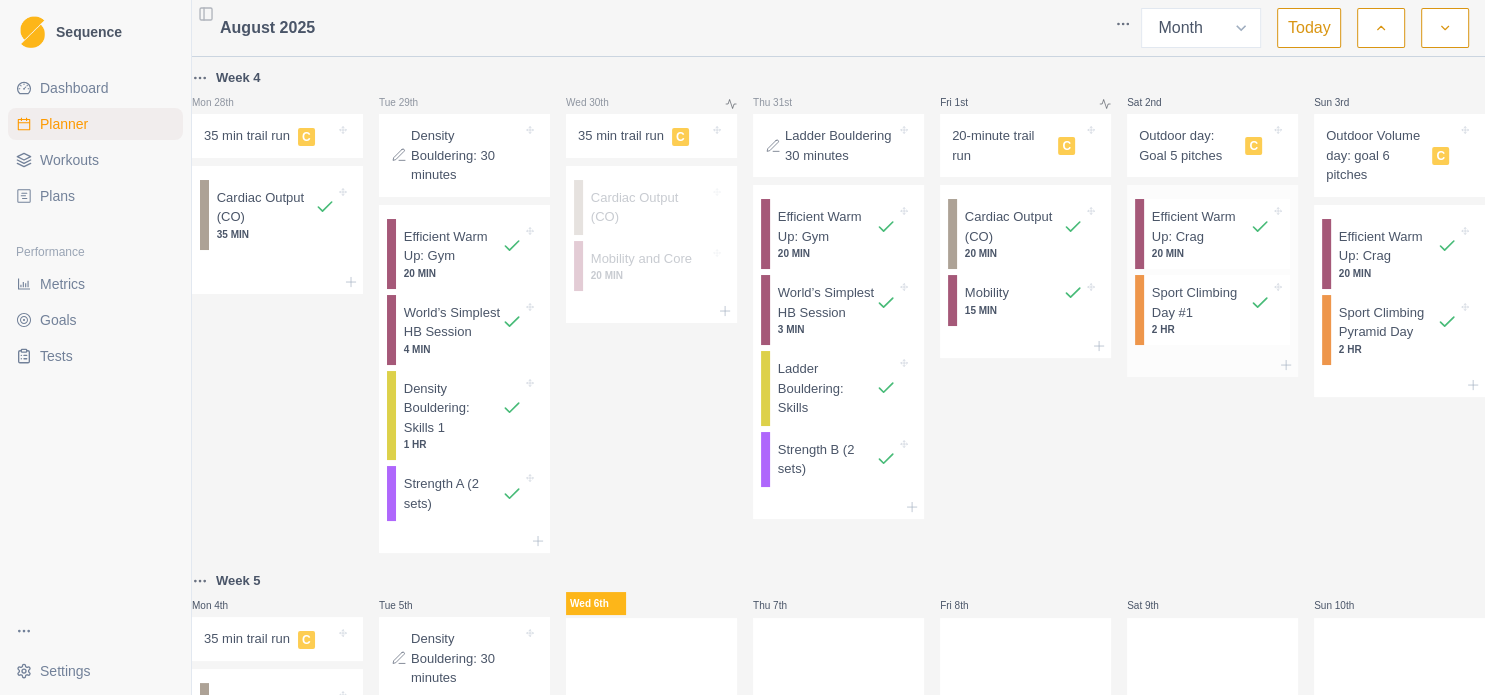 click on "Sport Climbing Day #1" at bounding box center [1201, 302] 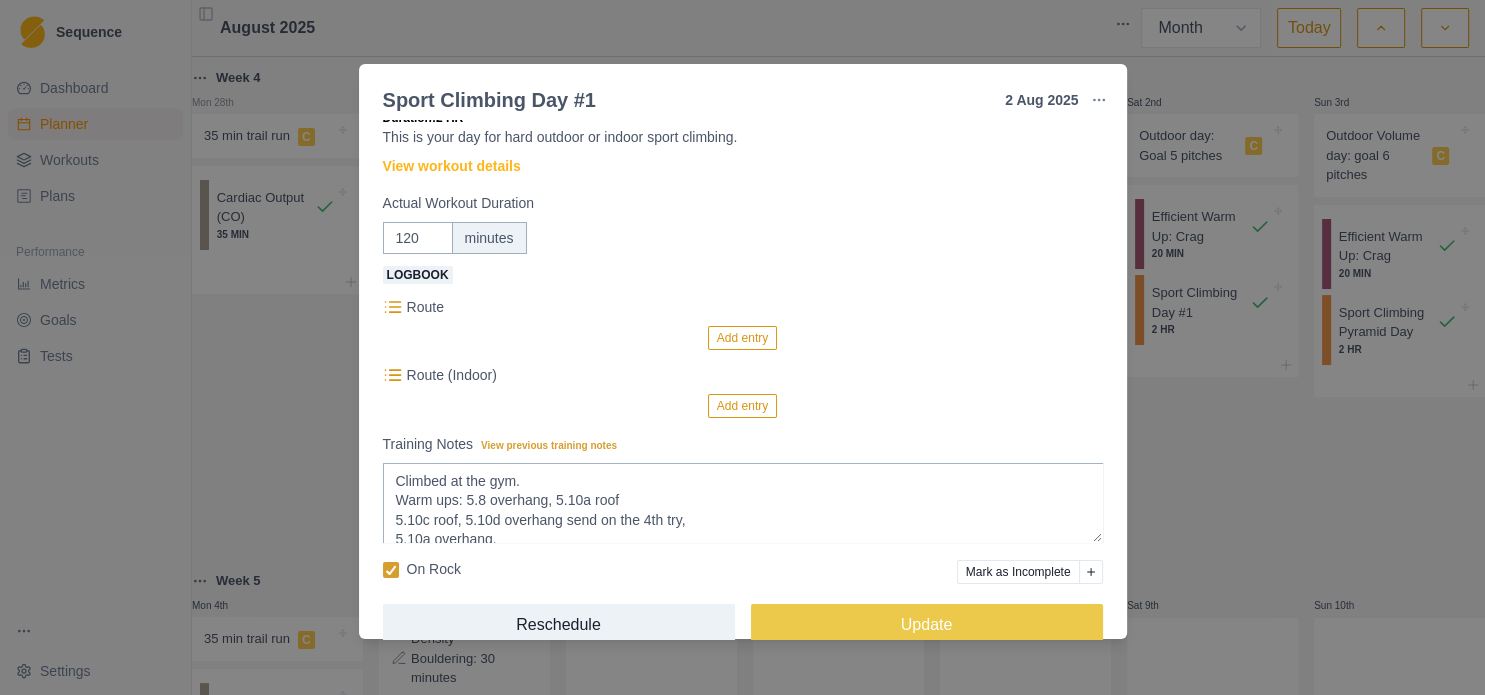 scroll, scrollTop: 89, scrollLeft: 0, axis: vertical 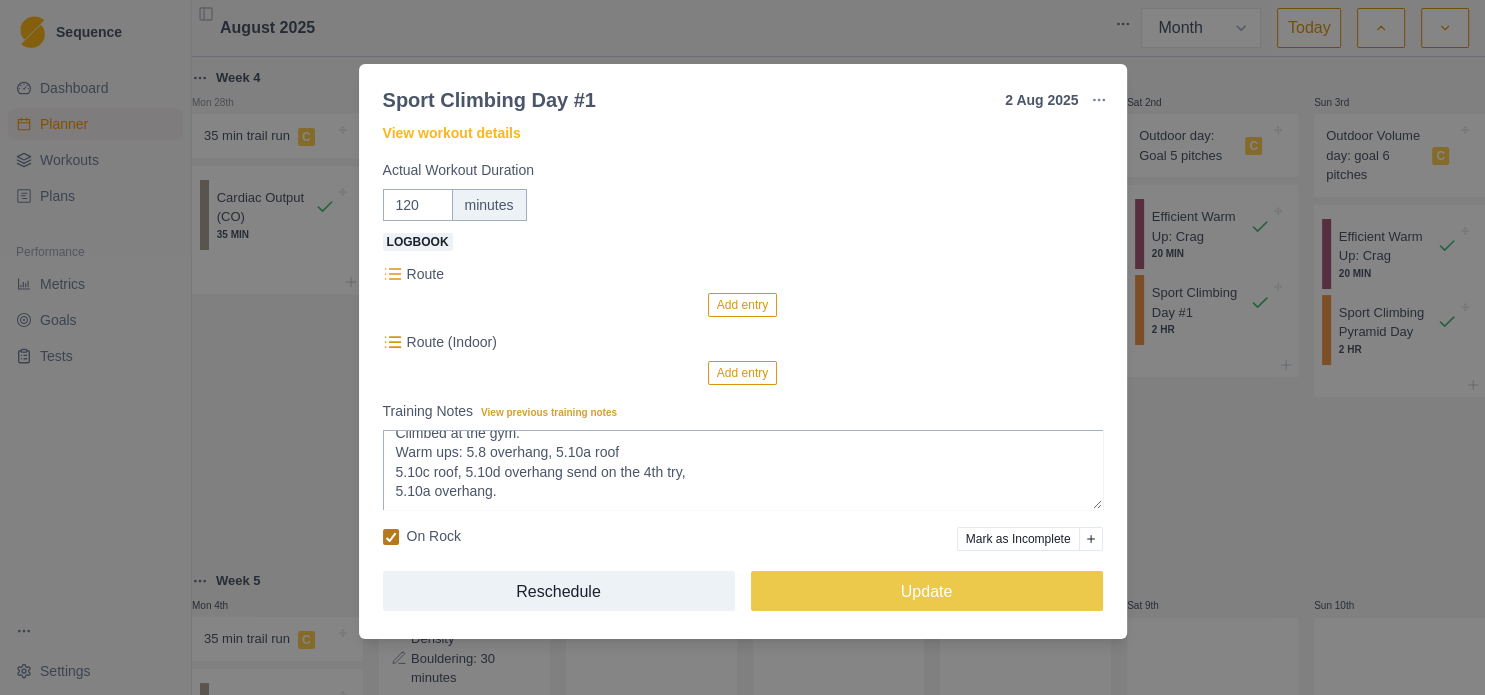 click 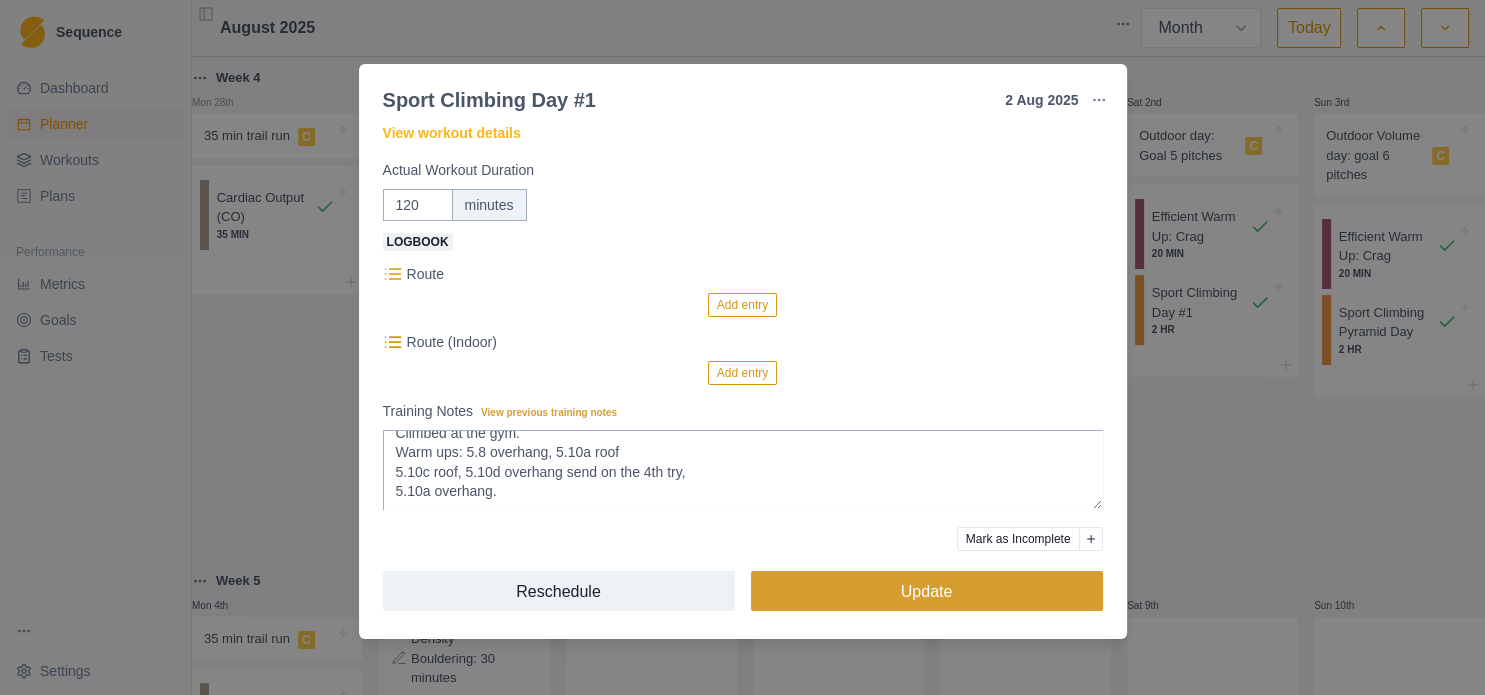 click on "Update" at bounding box center (927, 591) 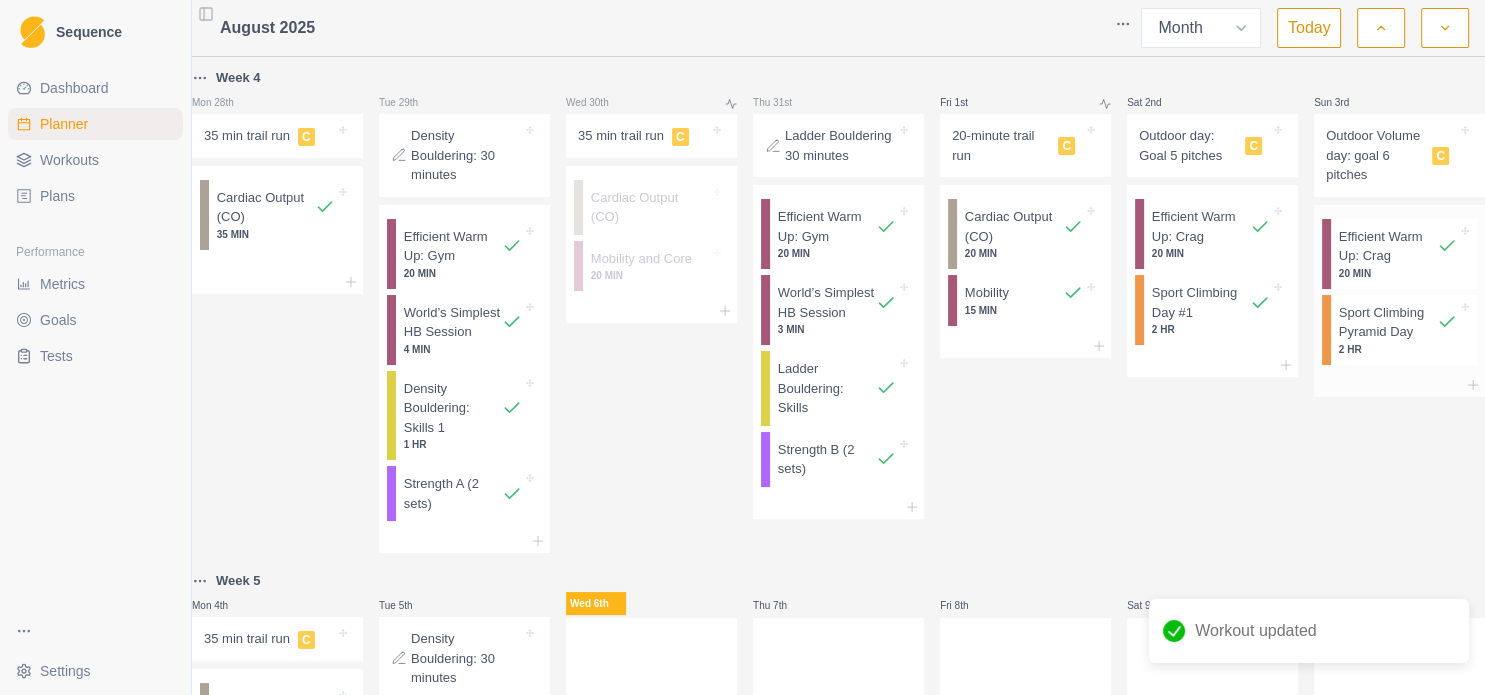 click on "Sport Climbing Pyramid Day" at bounding box center [1388, 322] 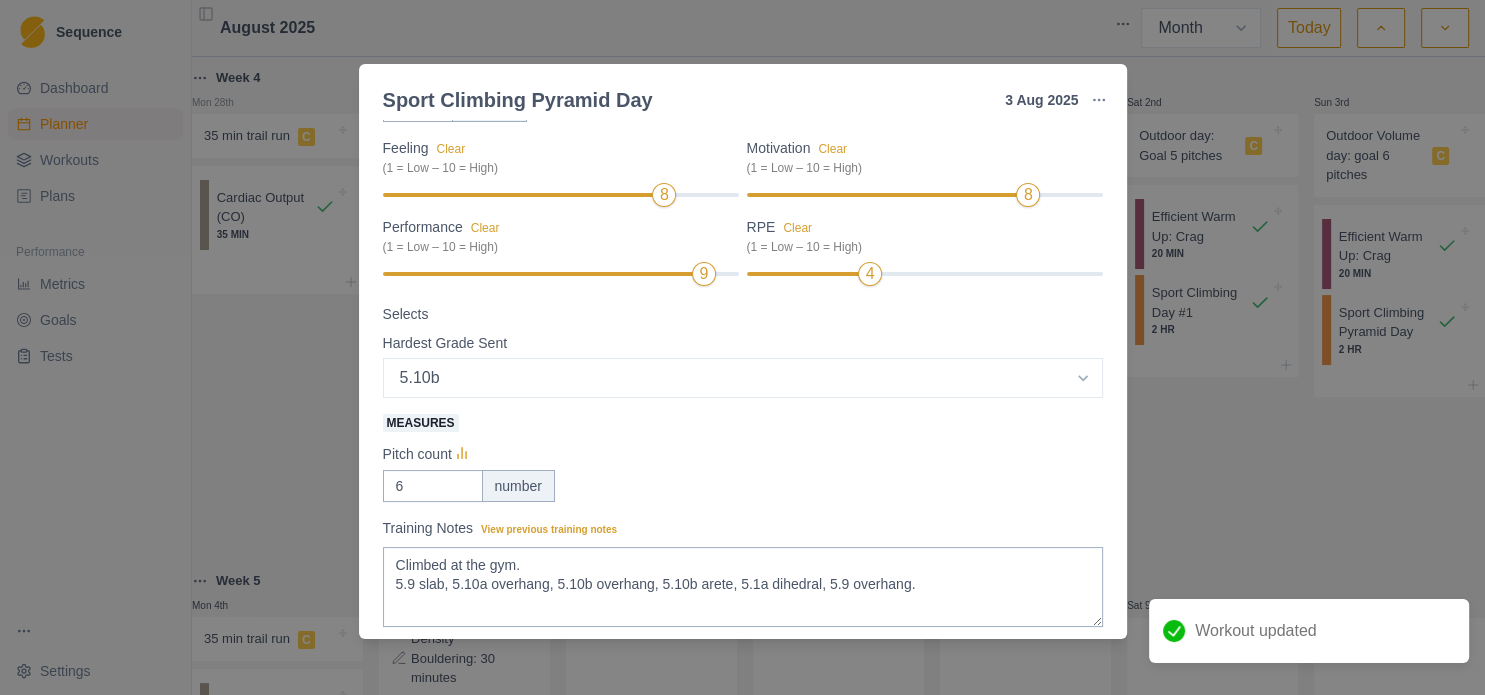 scroll, scrollTop: 304, scrollLeft: 0, axis: vertical 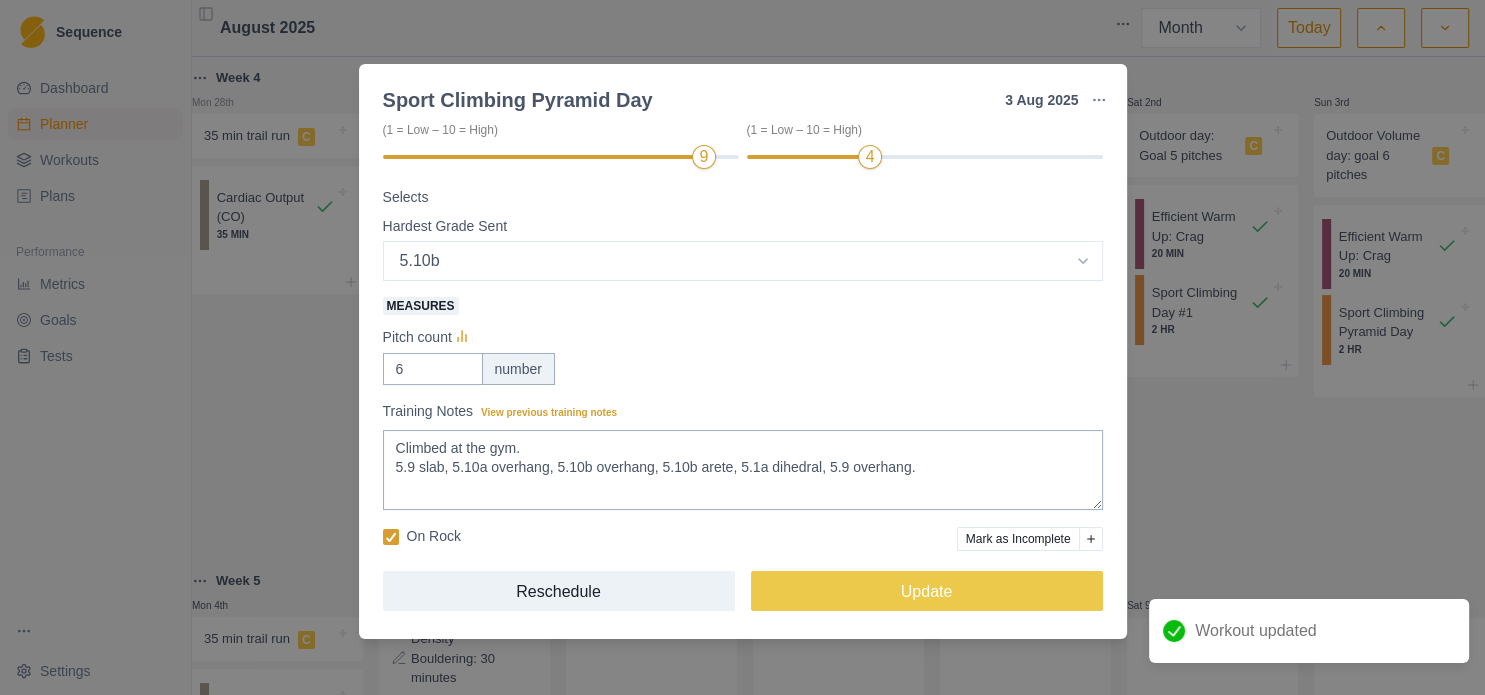 click on "On Rock" at bounding box center (422, 536) 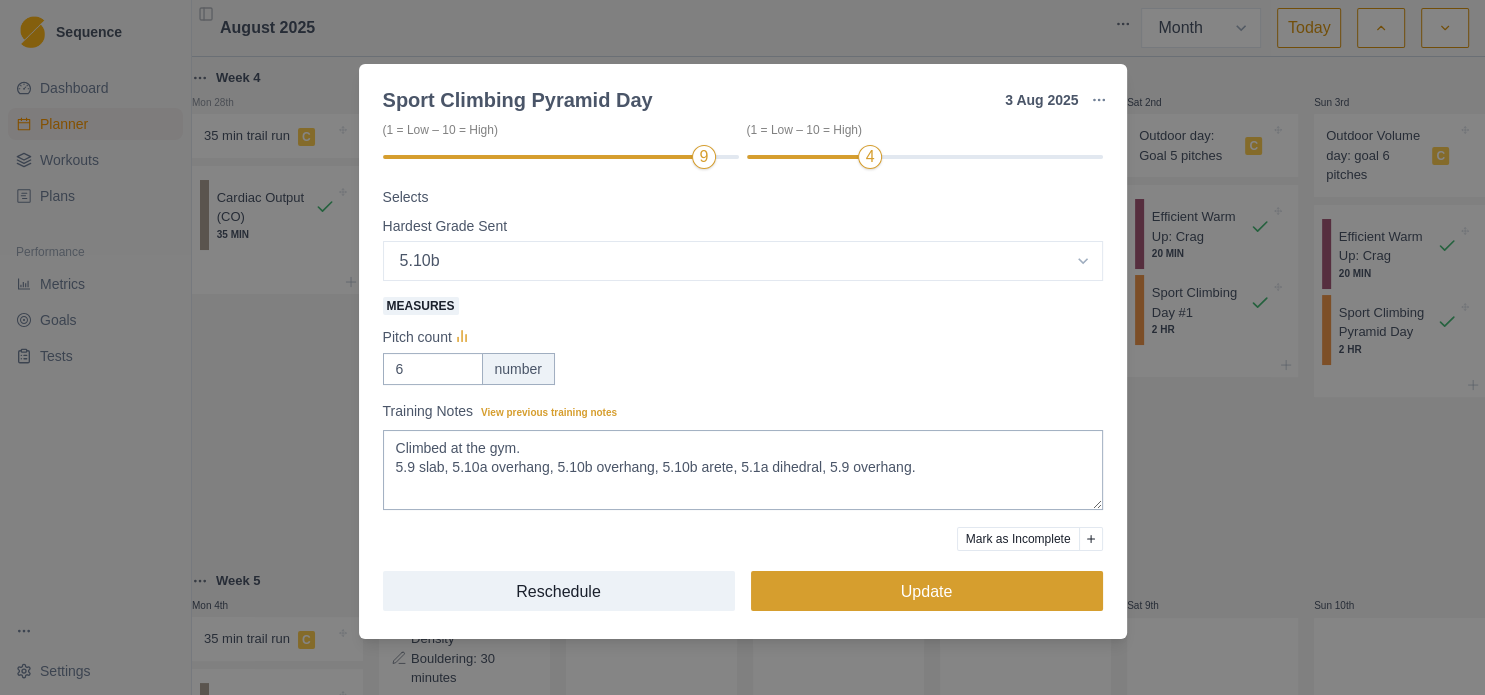click on "Update" at bounding box center [927, 591] 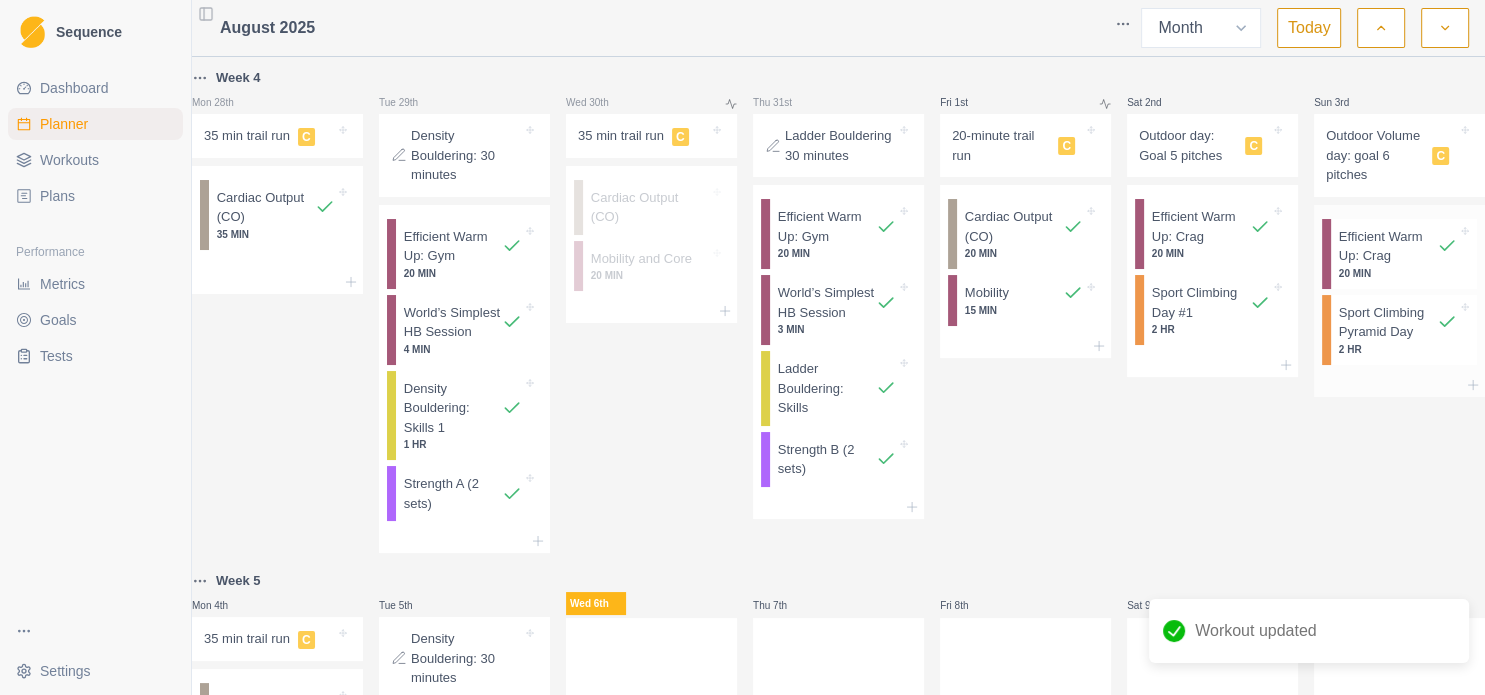 click on "Sport Climbing Pyramid Day" at bounding box center [1388, 322] 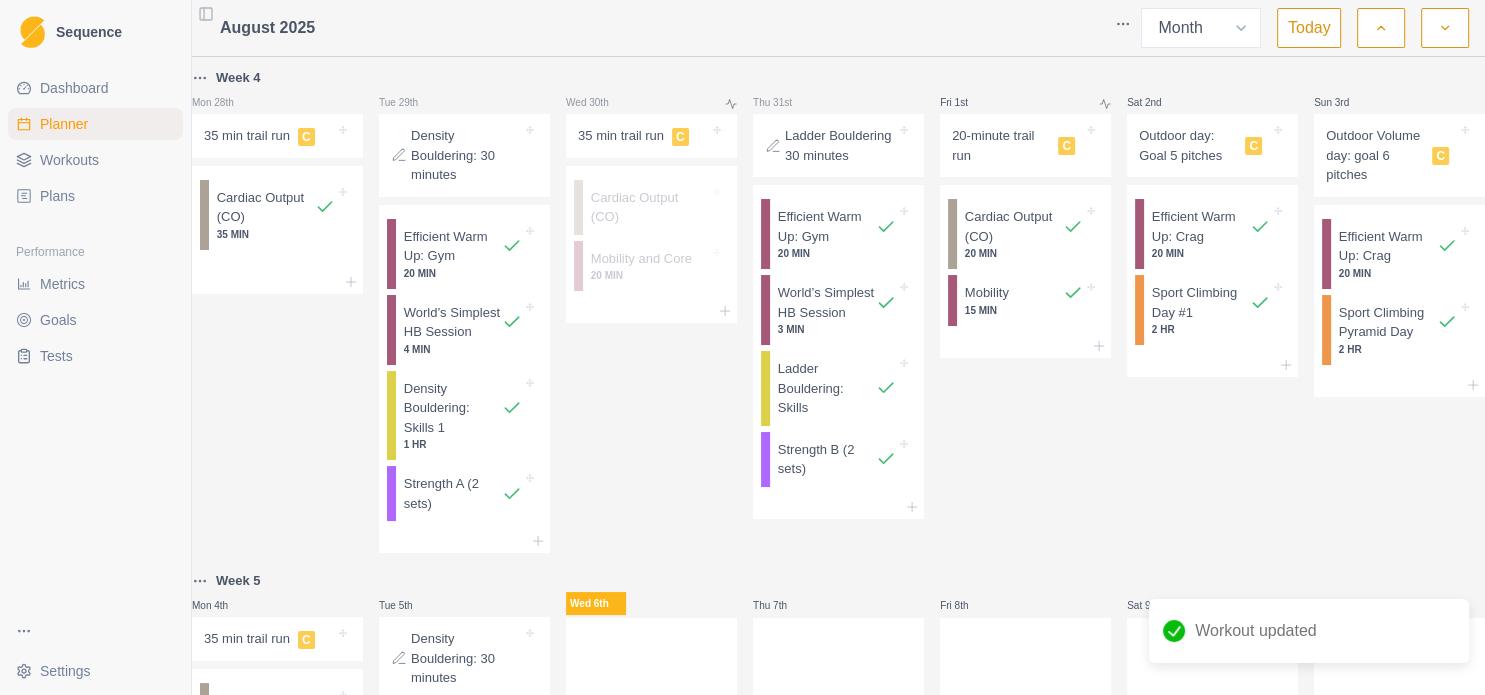 select on "8" 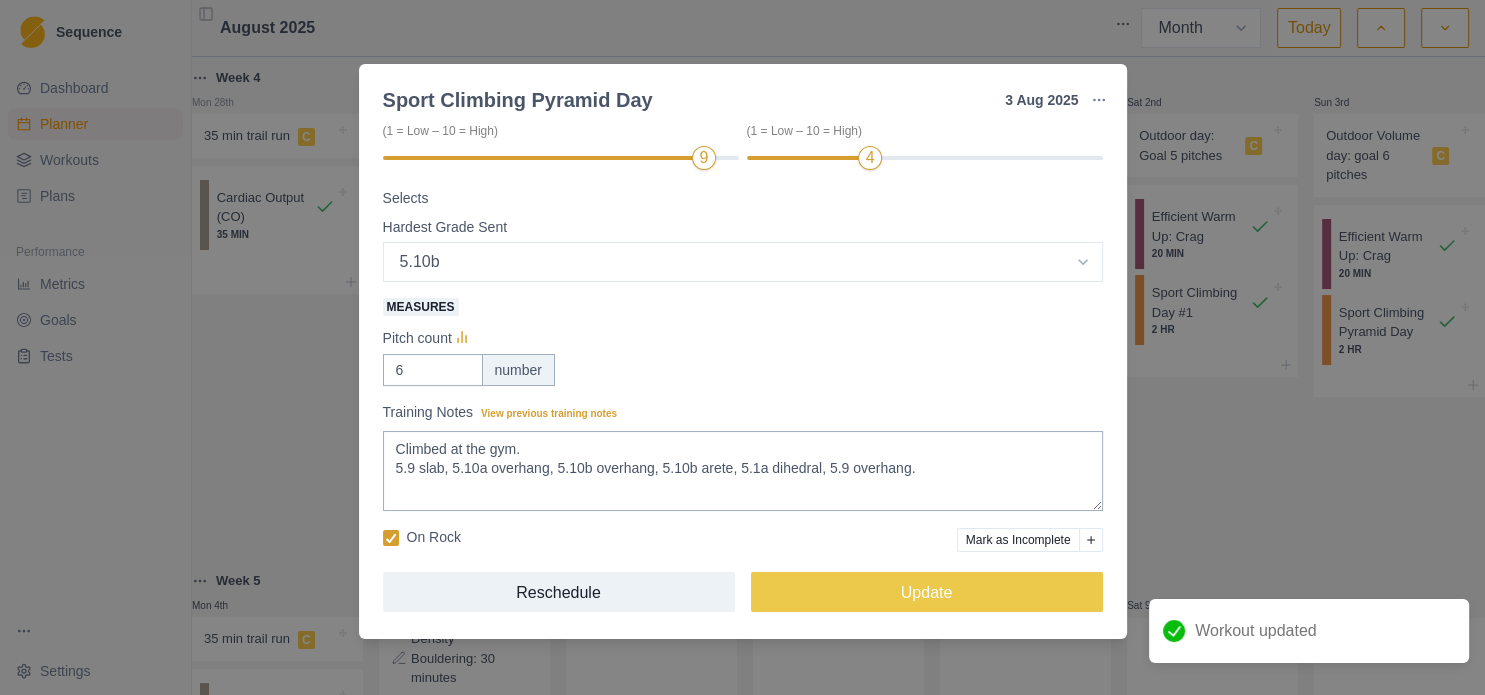 scroll, scrollTop: 304, scrollLeft: 0, axis: vertical 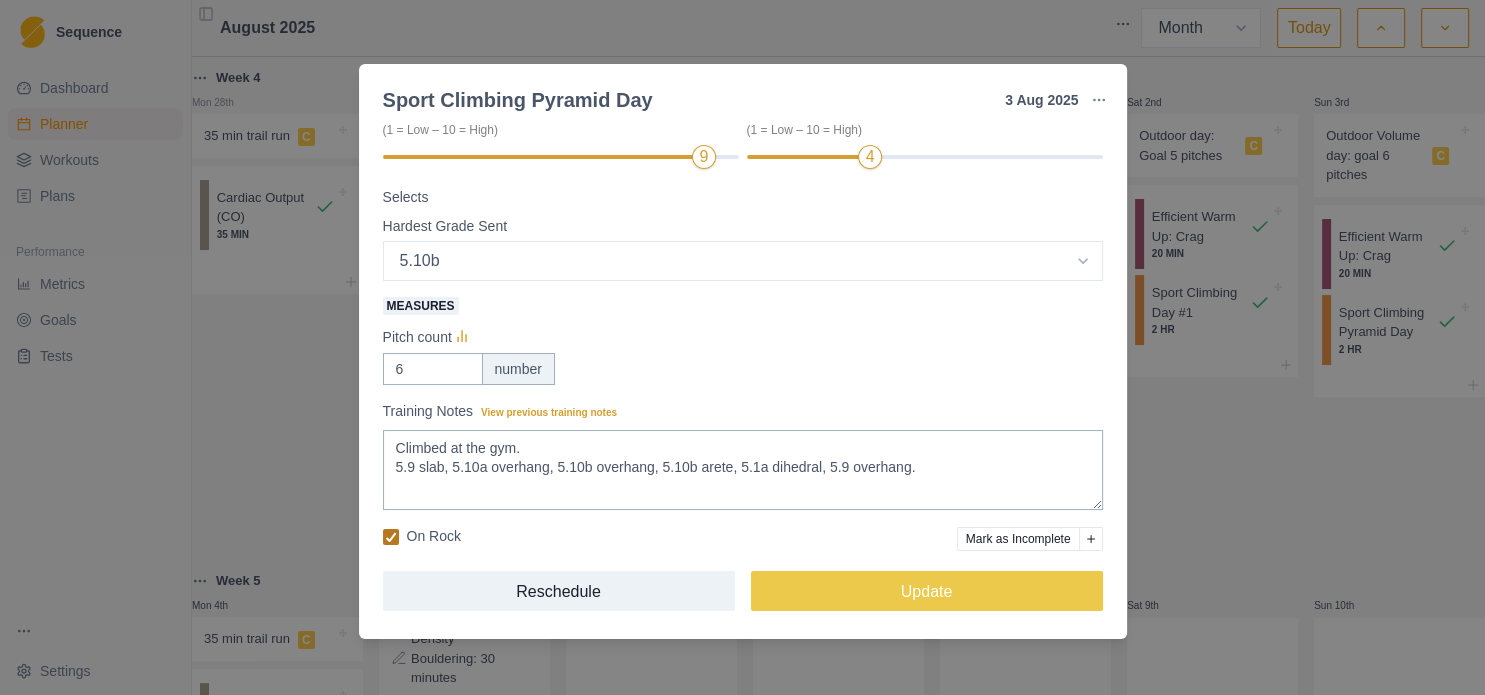 click 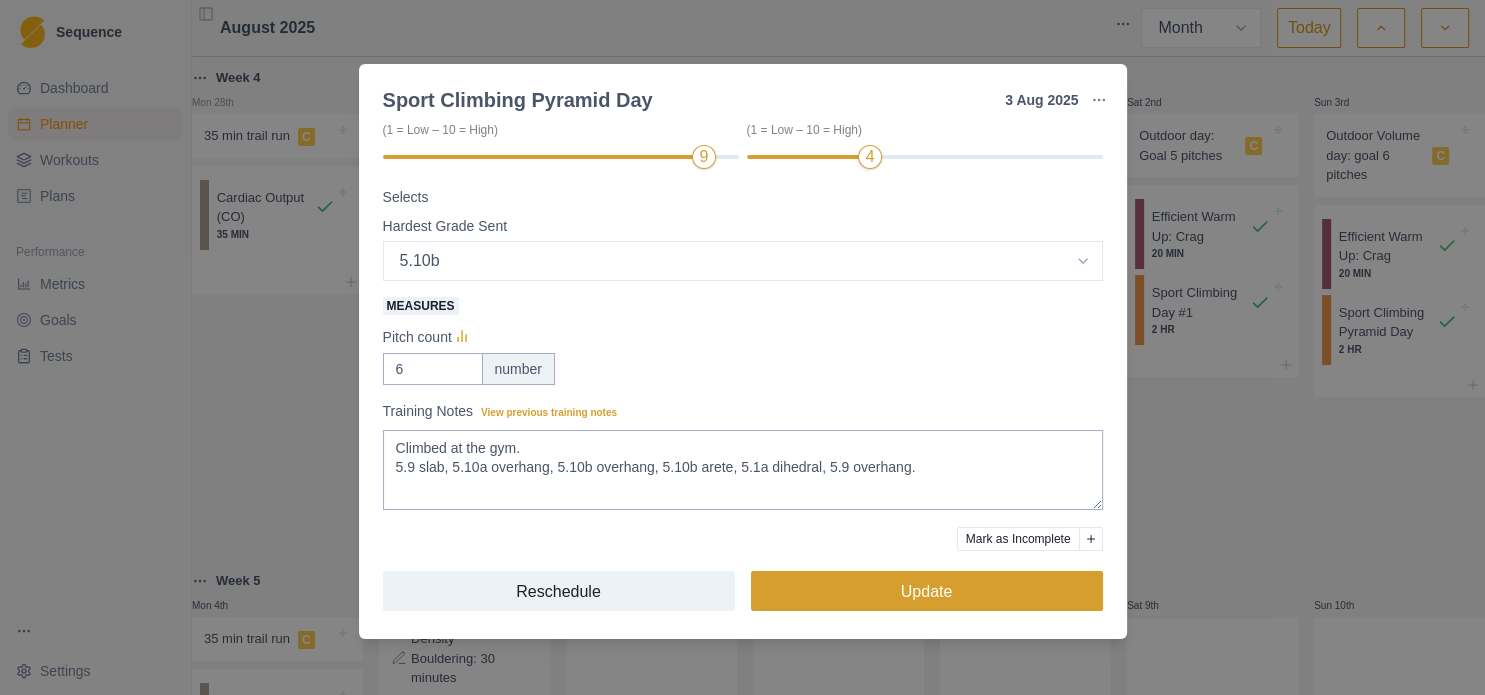 click on "Update" at bounding box center [927, 591] 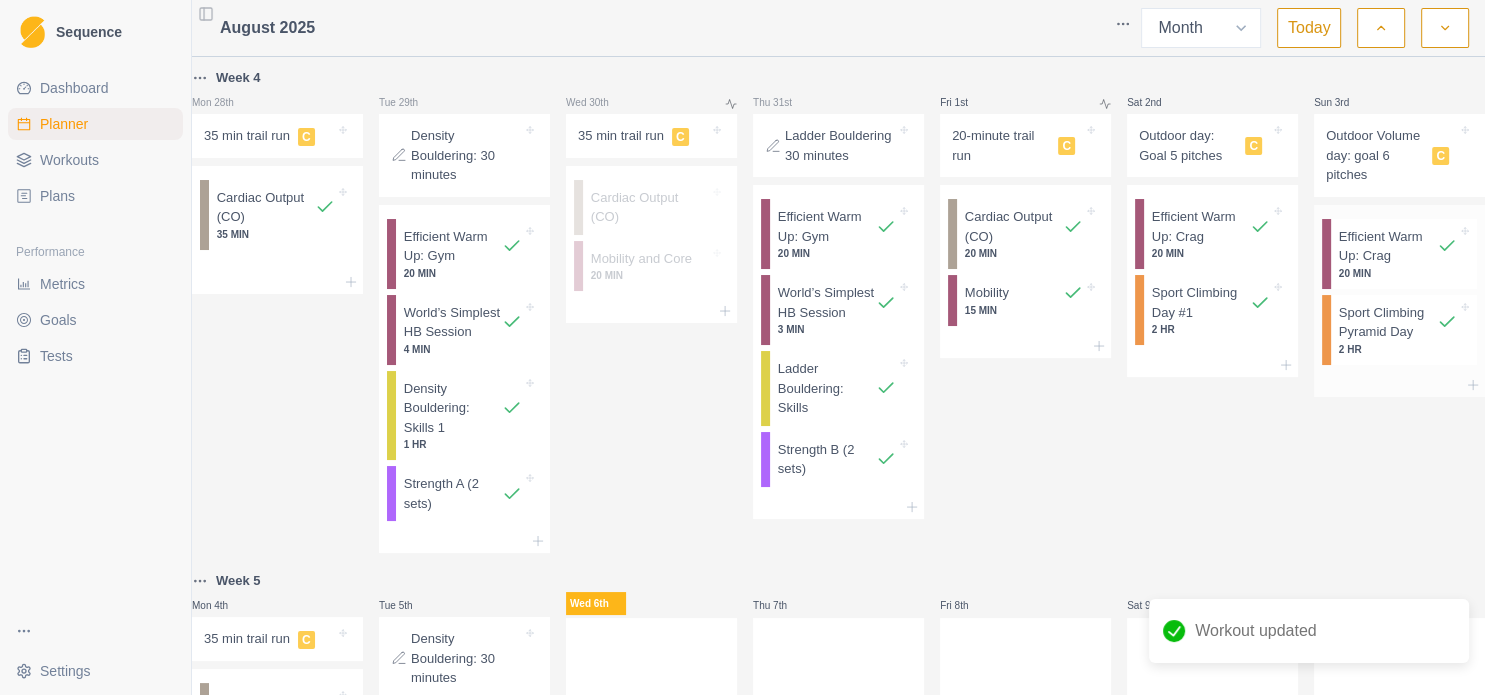 click on "Sport Climbing Pyramid Day" at bounding box center [1388, 322] 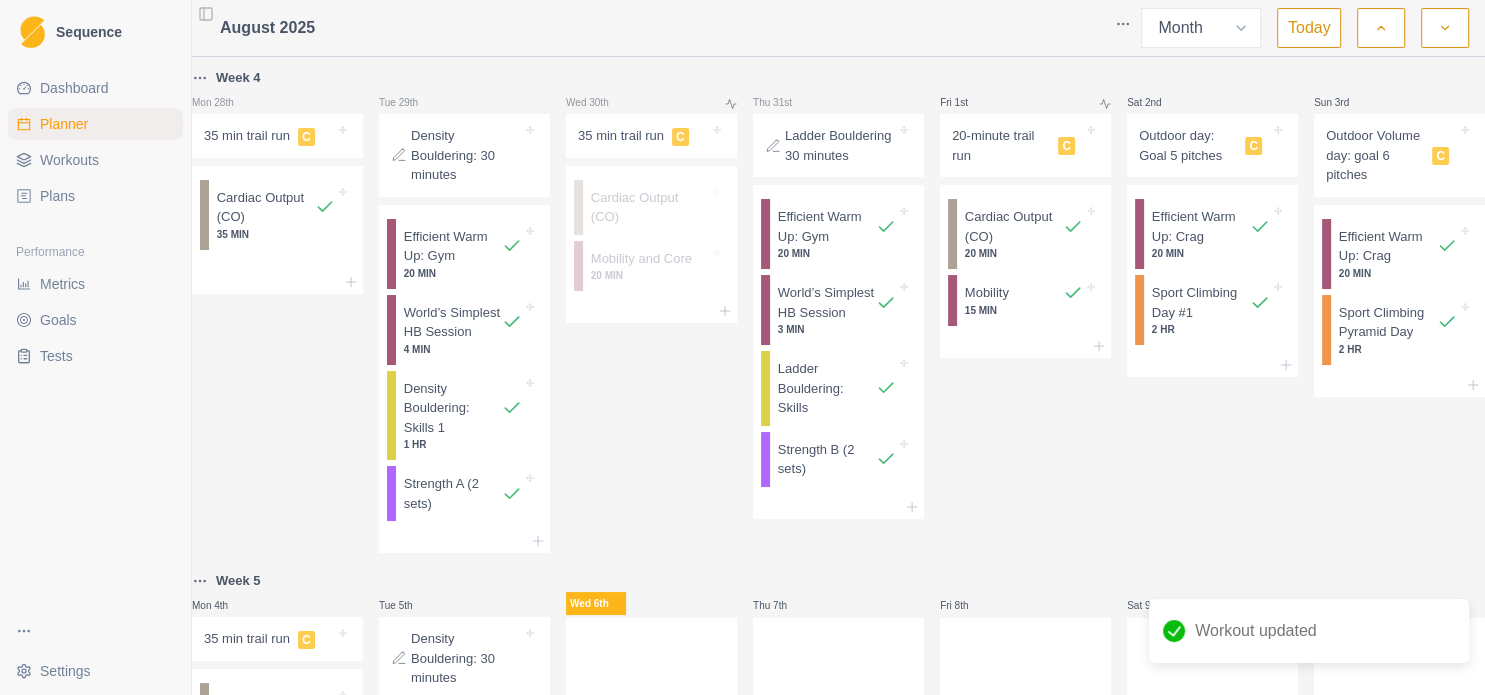 select on "8" 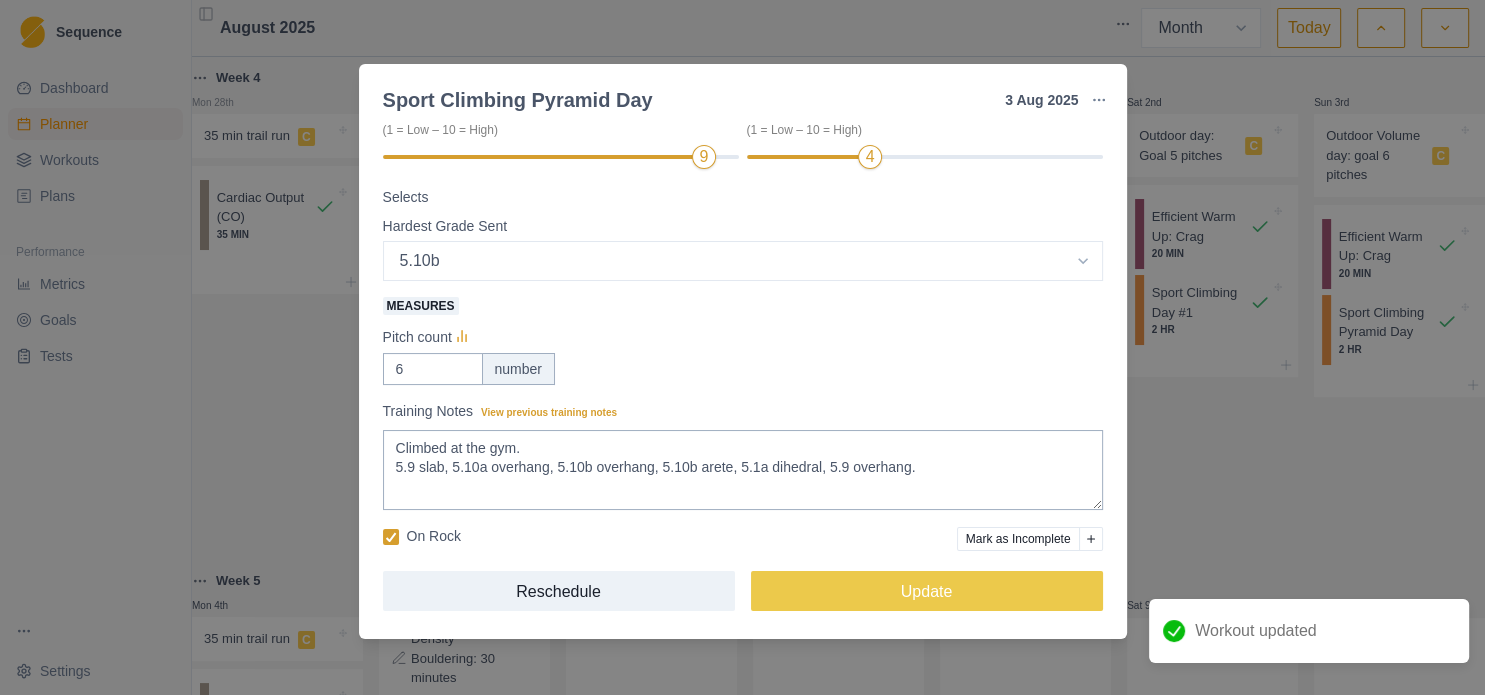 scroll, scrollTop: 223, scrollLeft: 0, axis: vertical 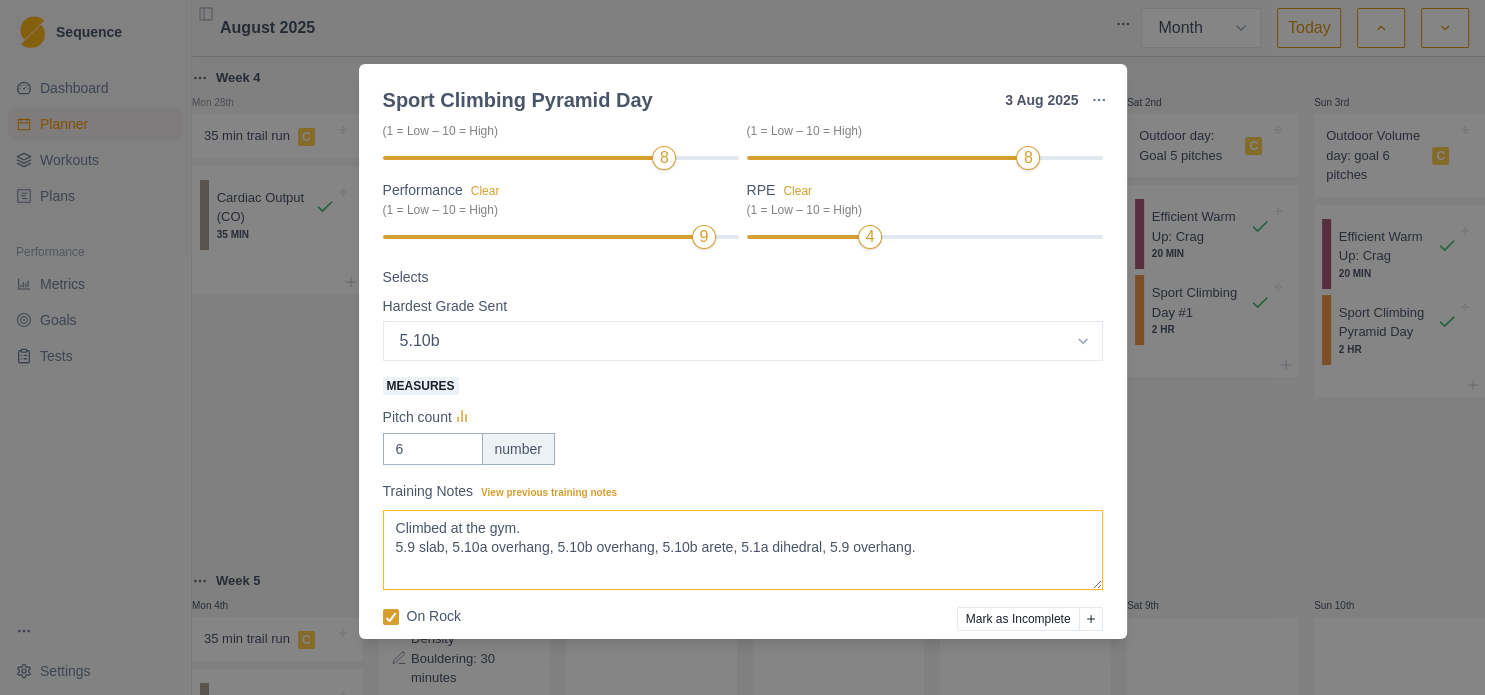 click on "Climbed at the gym.
5.9 slab, 5.10a overhang, 5.10b overhang, 5.10b arete, 5.1a dihedral, 5.9 overhang." at bounding box center (743, 550) 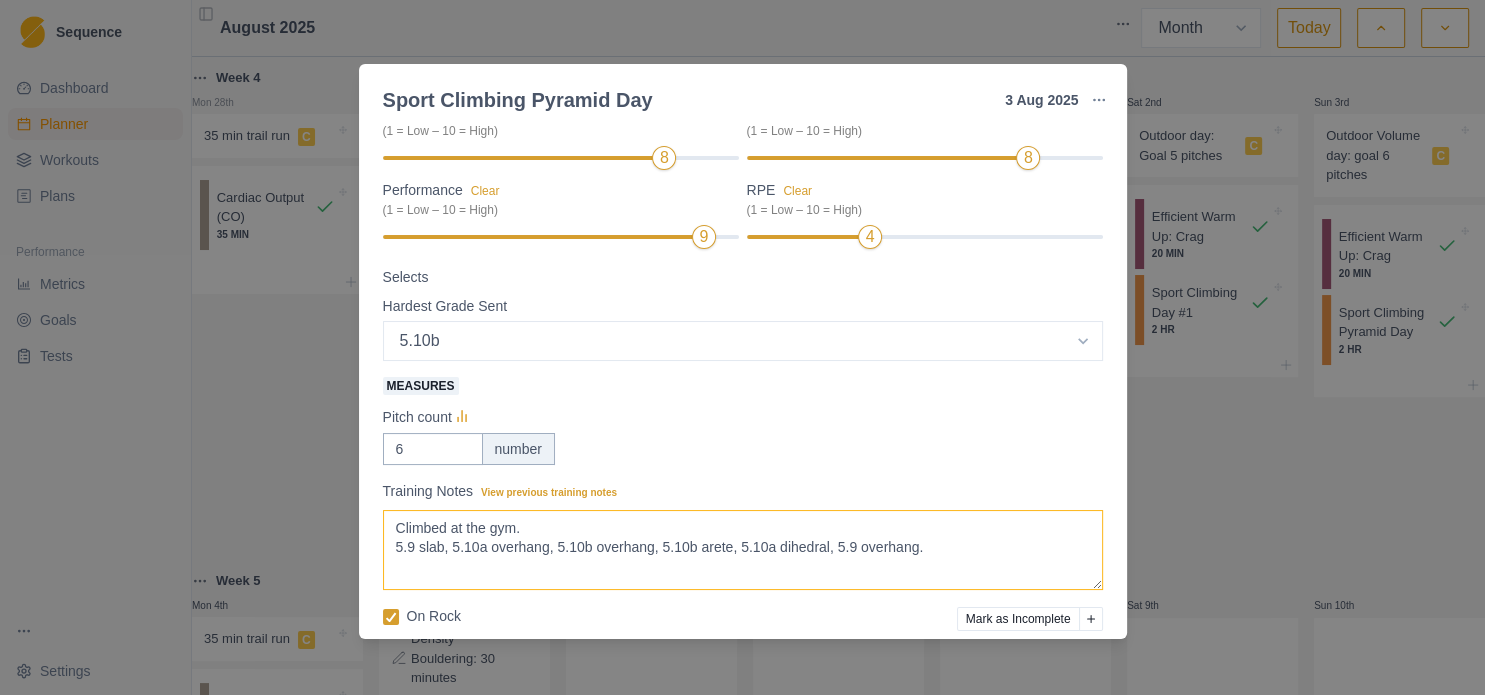 type on "Climbed at the gym.
5.9 slab, 5.10a overhang, 5.10b overhang, 5.10b arete, 5.10a dihedral, 5.9 overhang." 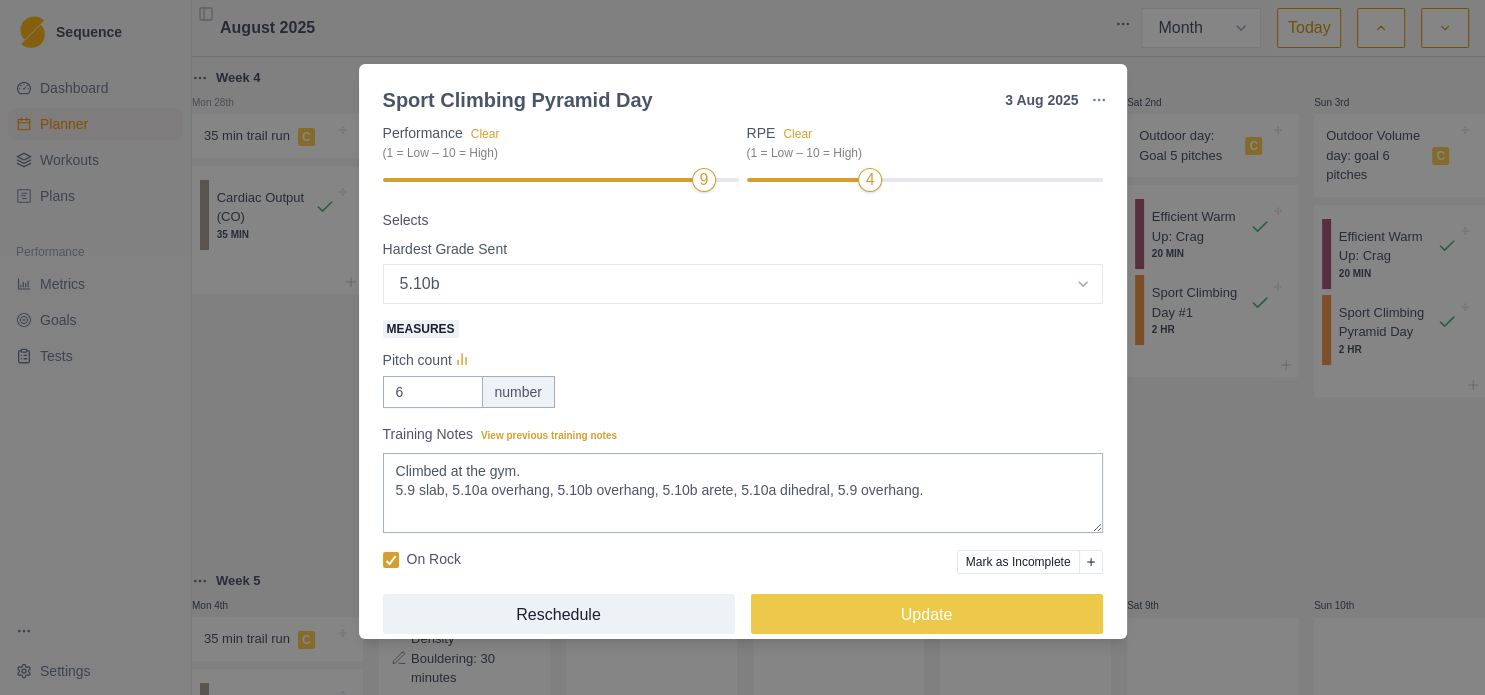 scroll, scrollTop: 304, scrollLeft: 0, axis: vertical 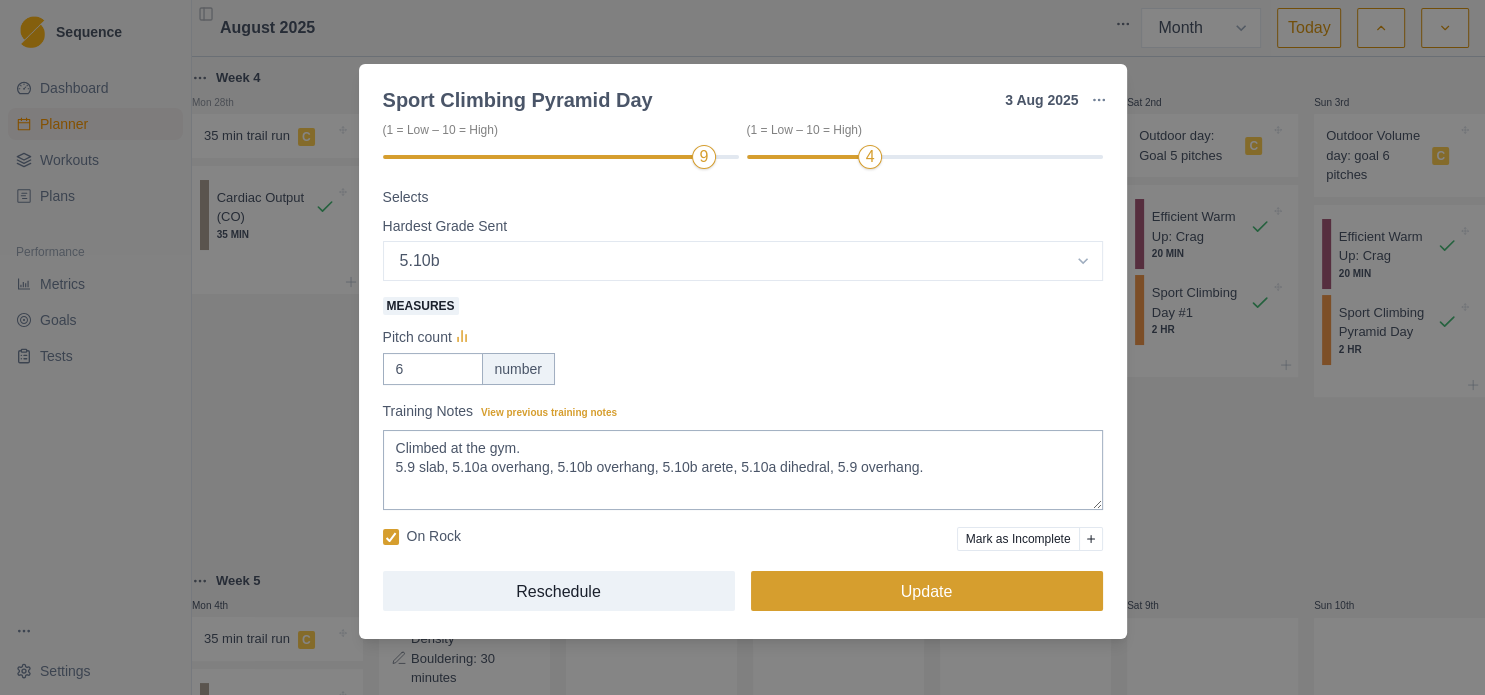 click on "Update" at bounding box center (927, 591) 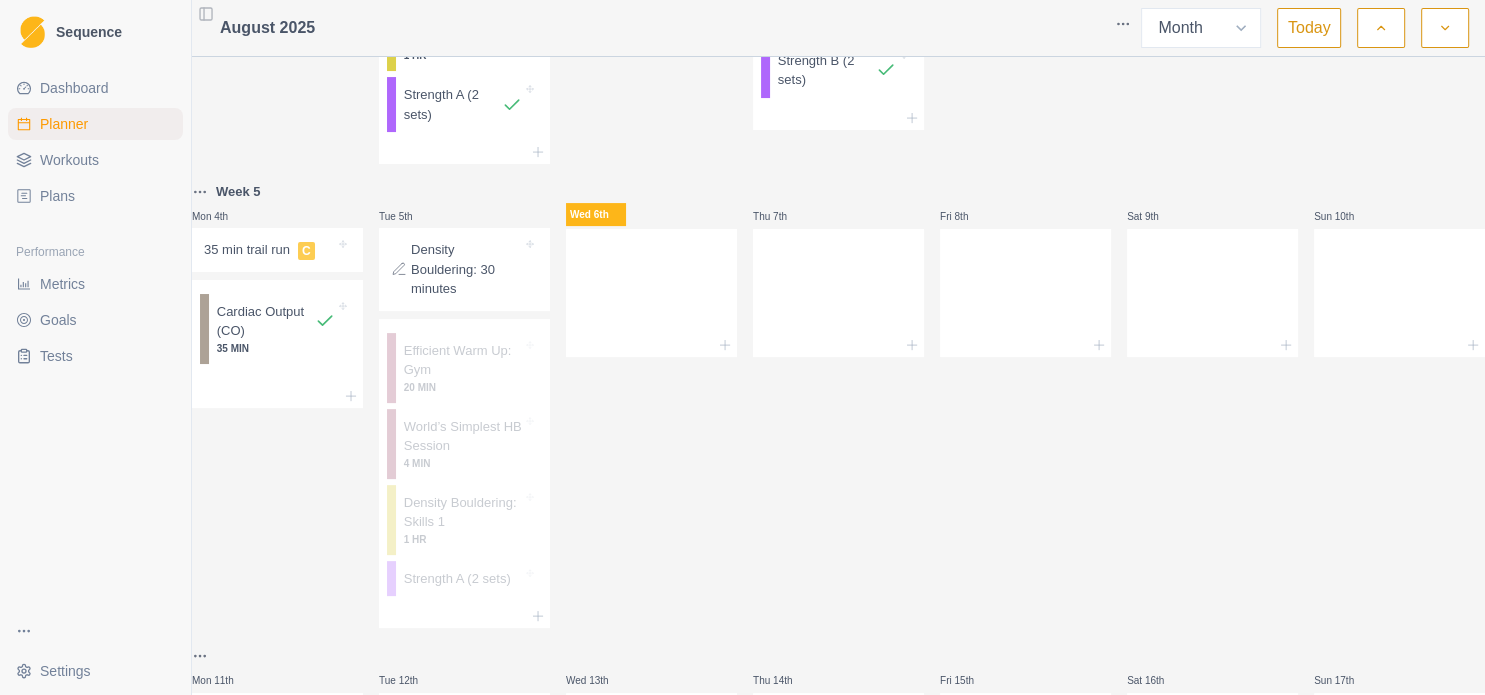 scroll, scrollTop: 432, scrollLeft: 0, axis: vertical 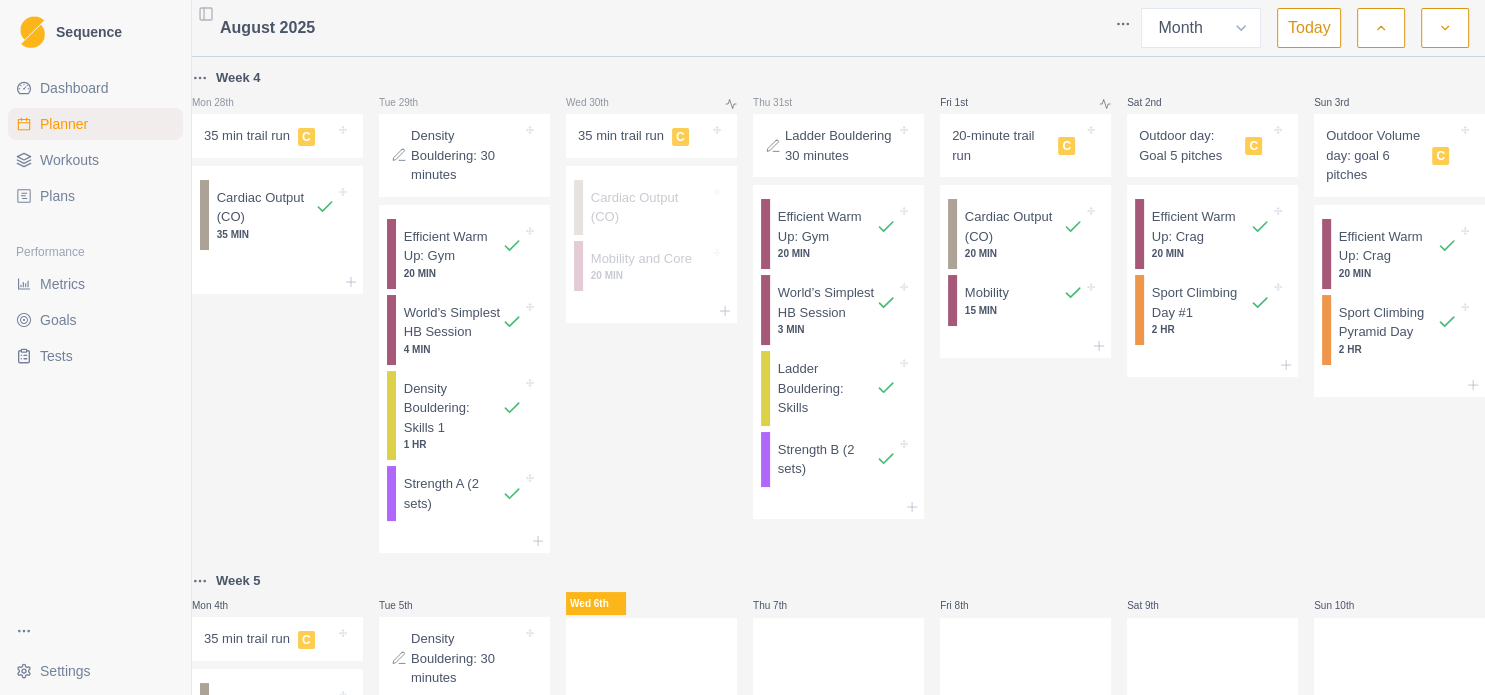 click 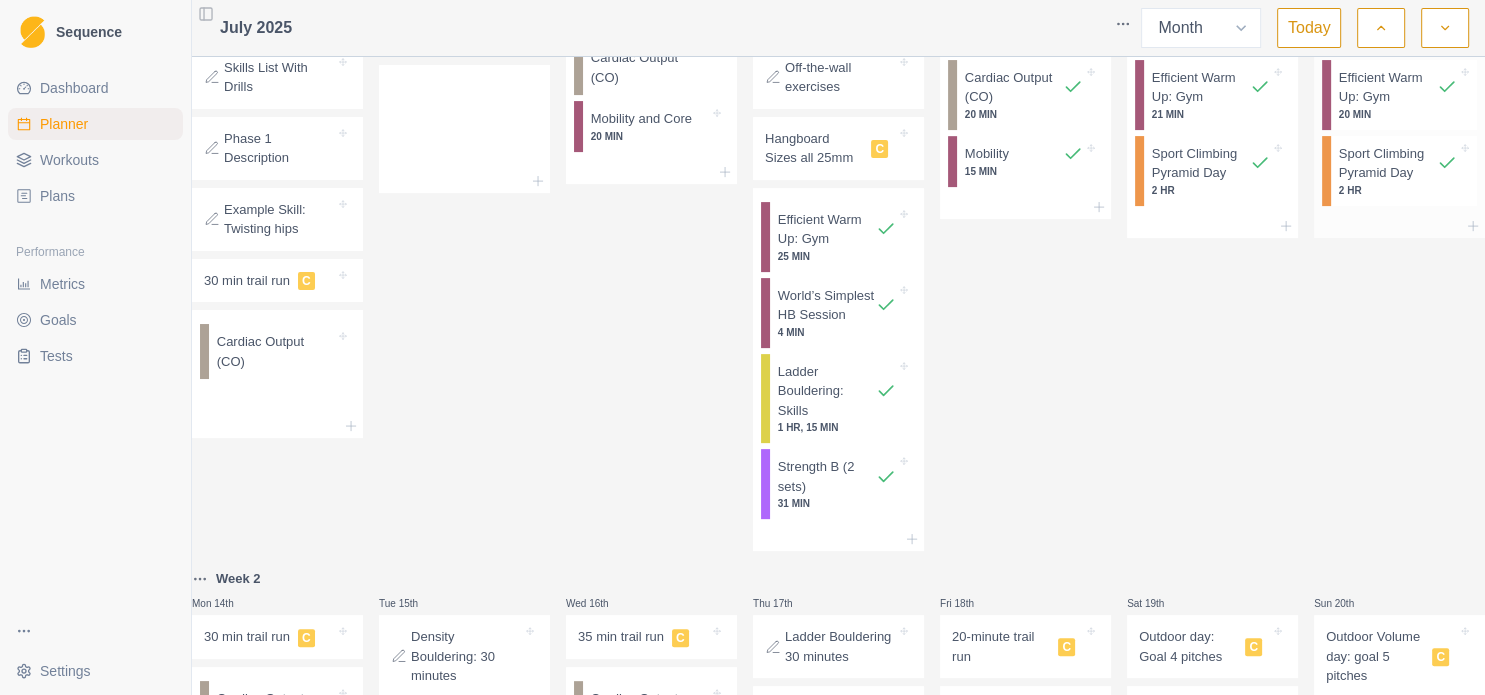 scroll, scrollTop: 432, scrollLeft: 0, axis: vertical 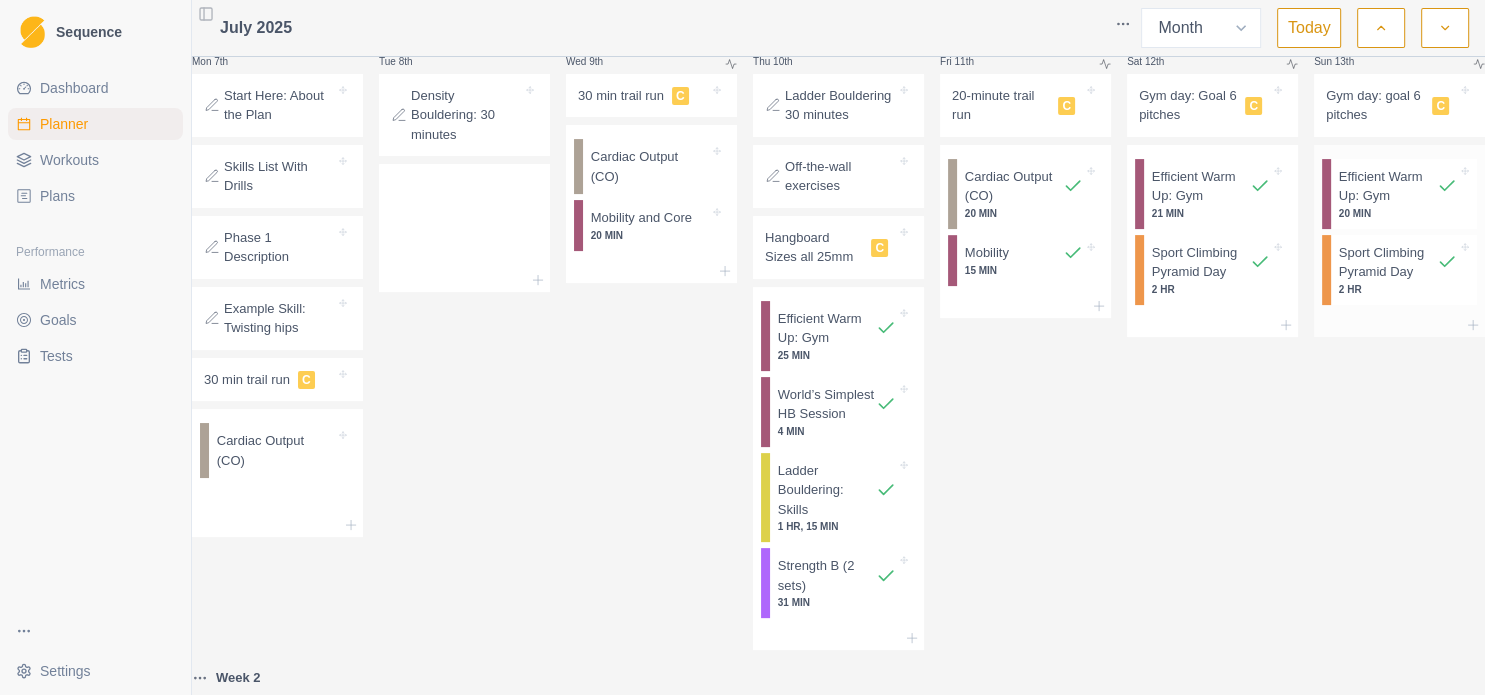 click on "Sport Climbing Pyramid Day" at bounding box center (1388, 262) 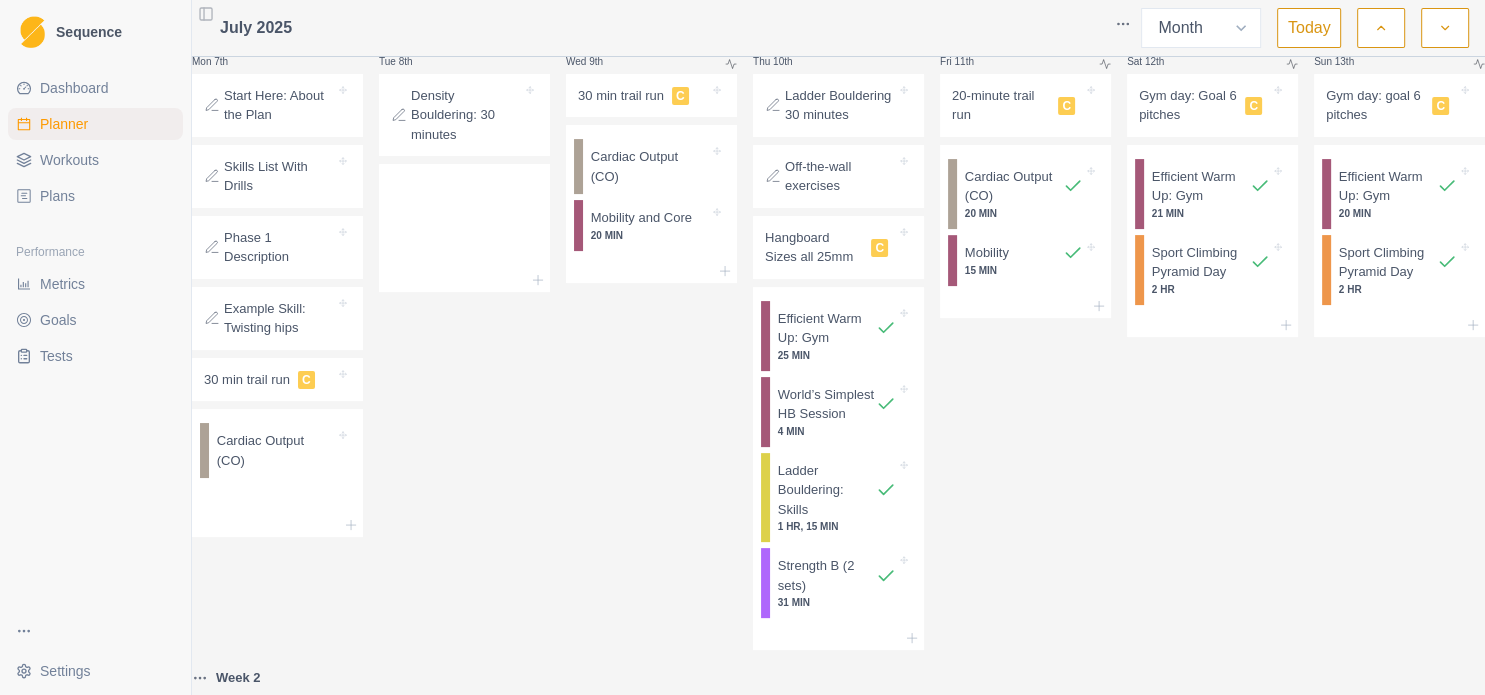 select on "7" 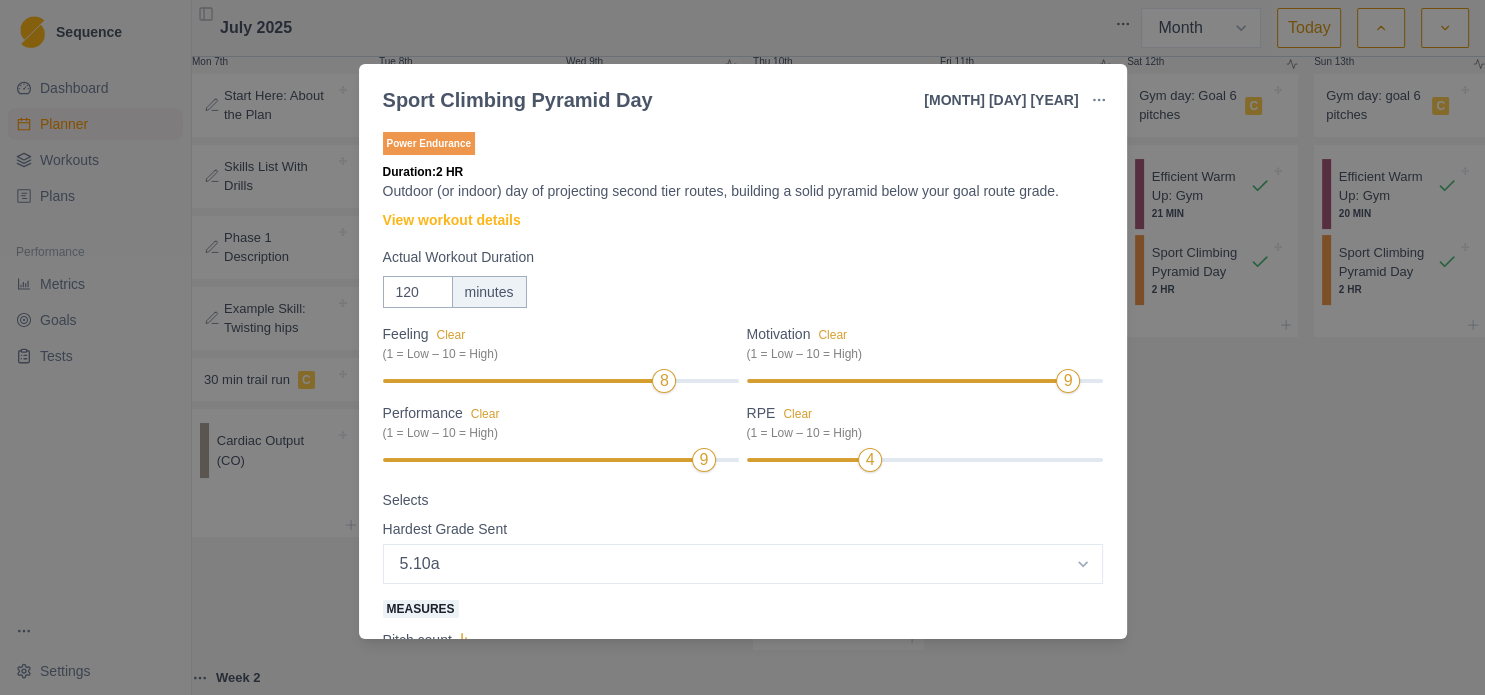 click on "Sport Climbing Pyramid Day [DATE] Link To Goal View Workout Metrics Edit Original Workout Reschedule Workout Remove From Schedule Power Endurance Duration:  2 HR Outdoor (or indoor) day of projecting second tier routes, building a solid pyramid below your goal route grade. View workout details Actual Workout Duration 120 minutes Feeling Clear (1 = Low – 10 = High) 8 Motivation Clear (1 = Low – 10 = High) 9 Performance Clear (1 = Low – 10 = High) 9 RPE Clear (1 = Low – 10 = High) 4 Selects Hardest Grade Sent Select option 5.4 5.5 5.6 5.7 5.8 5.9 5.10a 5.10b 5.10c 5.10d 5.11a 5.11b 5.11c 5.11d 5.12a 5.12b 5.12c 5.12d 5.13a 5.13b 5.13c 5.13d 5.14a 5.14b 5.14c 5.14d 5.15a 5.15b 5.15c 5.15d Measures Pitch count 6 number Training Notes View previous training notes Warm up: 5.8 overhang, 5.9 roof
5.10a roof; 5.10a overhang; 5.10a overhang; 5.9 roof. On Rock Mark as Incomplete Reschedule Update" at bounding box center (742, 347) 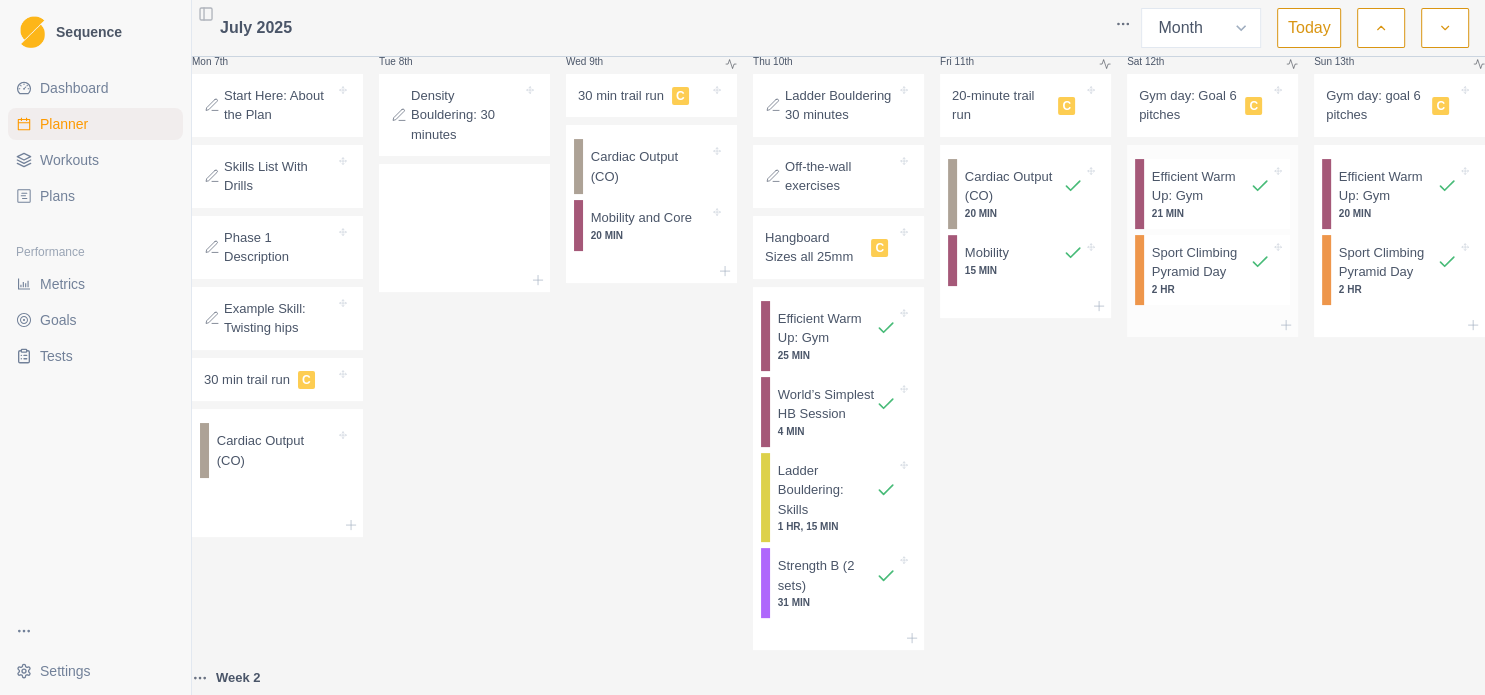 click on "Efficient Warm Up: Gym 21 MIN Sport Climbing Pyramid Day 2 HR" at bounding box center [1212, 229] 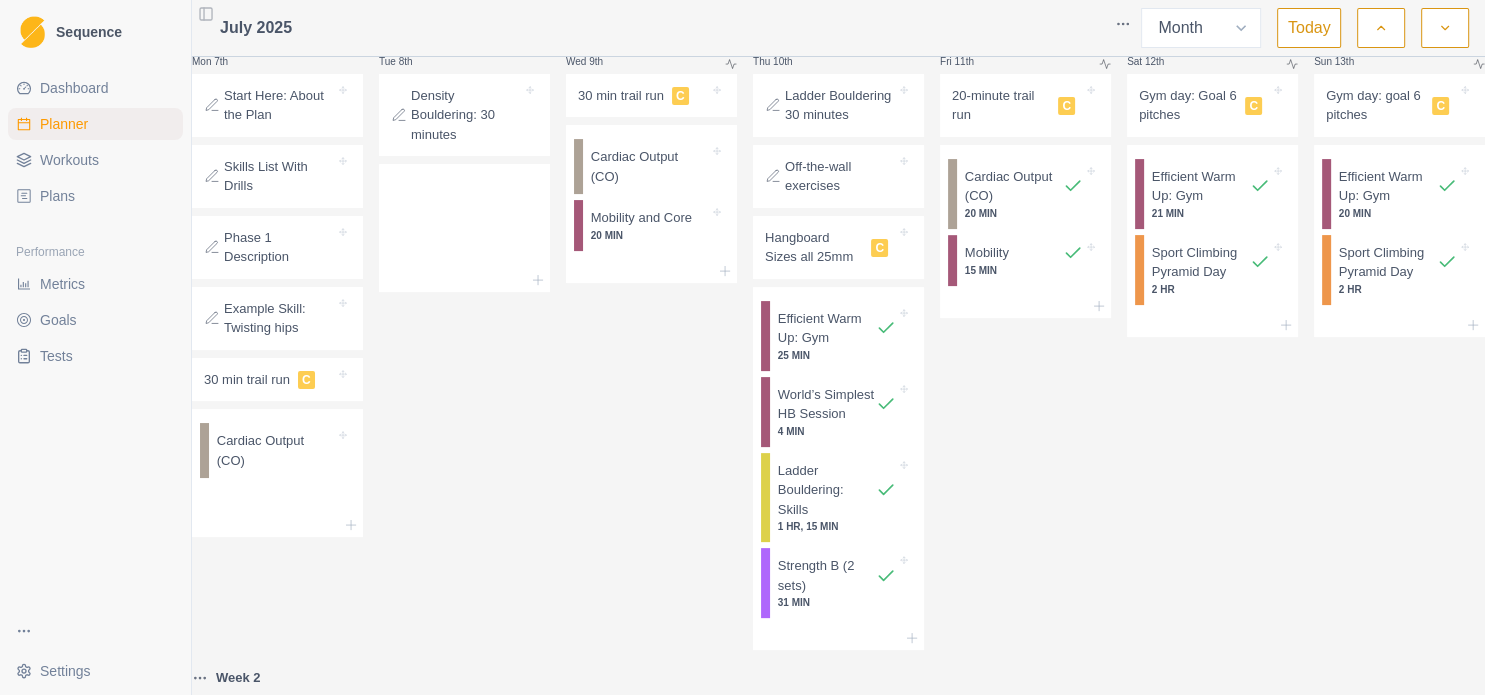 select on "8" 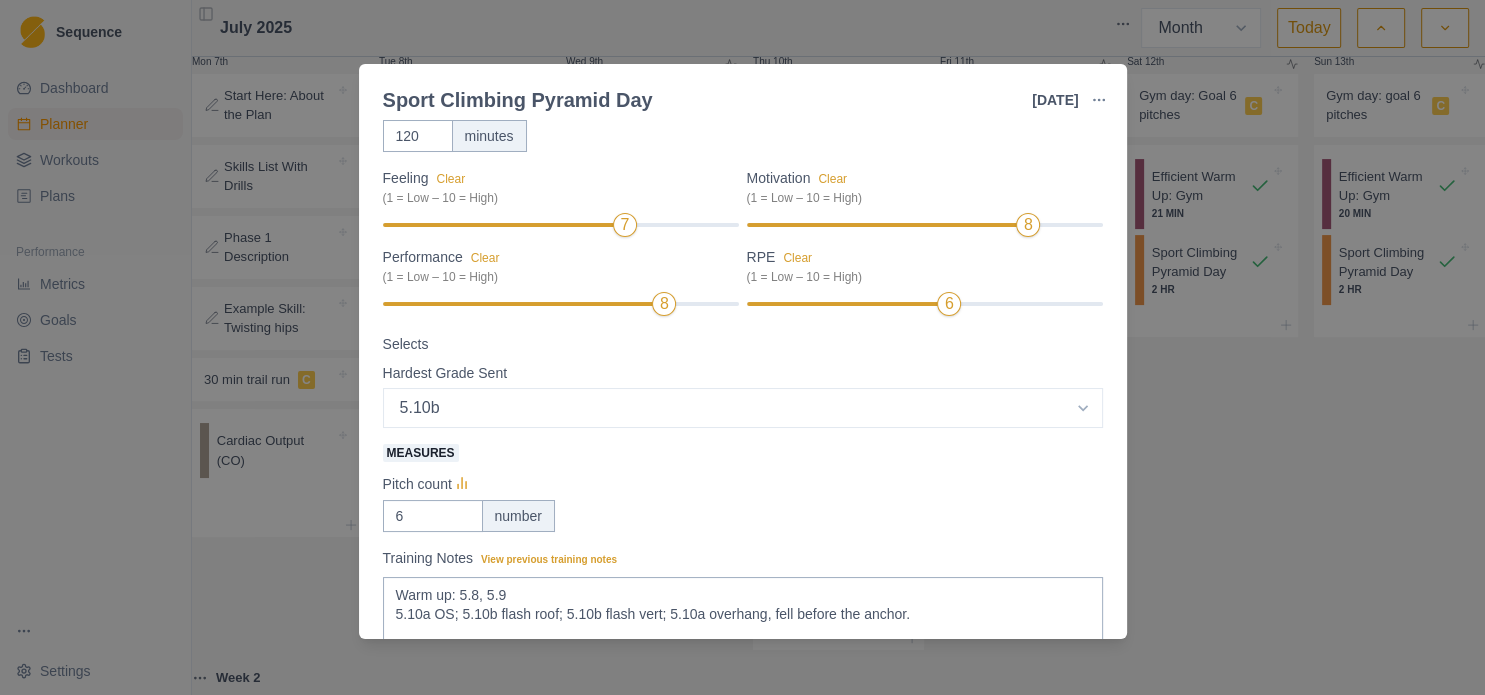 scroll, scrollTop: 162, scrollLeft: 0, axis: vertical 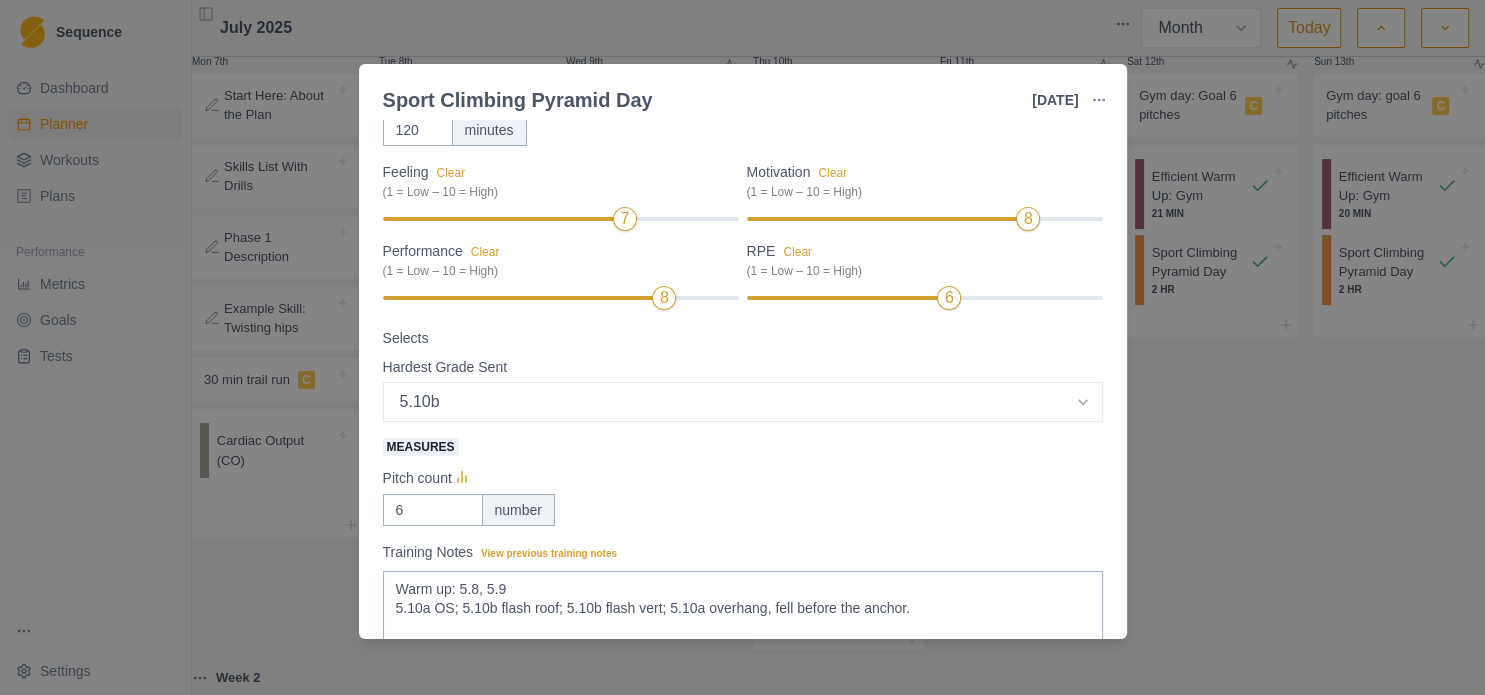 click on "Sport Climbing Pyramid Day [DAY] [MONTH] [YEAR] Link To Goal View Workout Metrics Edit Original Workout Reschedule Workout Remove From Schedule Power Endurance Duration:  2 HR Outdoor (or indoor) day of projecting second tier routes, building a solid pyramid below your goal route grade. View workout details Actual Workout Duration 120 minutes Feeling Clear (1 = Low – 10 = High) 7 Motivation Clear (1 = Low – 10 = High) 8 Performance Clear (1 = Low – 10 = High) 8 RPE Clear (1 = Low – 10 = High) 6 Selects Hardest Grade Sent Select option 5.4 5.5 5.6 5.7 5.8 5.9 5.10a 5.10b 5.10c 5.10d 5.11a 5.11b 5.11c 5.11d 5.12a 5.12b 5.12c 5.12d 5.13a 5.13b 5.13c 5.13d 5.14a 5.14b 5.14c 5.14d 5.15a 5.15b 5.15c 5.15d Measures Pitch count 6 number Training Notes View previous training notes Warm up: 5.8, 5.9
5.10a OS; 5.10b flash roof; 5.10b flash vert; 5.10a overhang, fell before the anchor. On Rock Mark as Incomplete Reschedule Update" at bounding box center (742, 347) 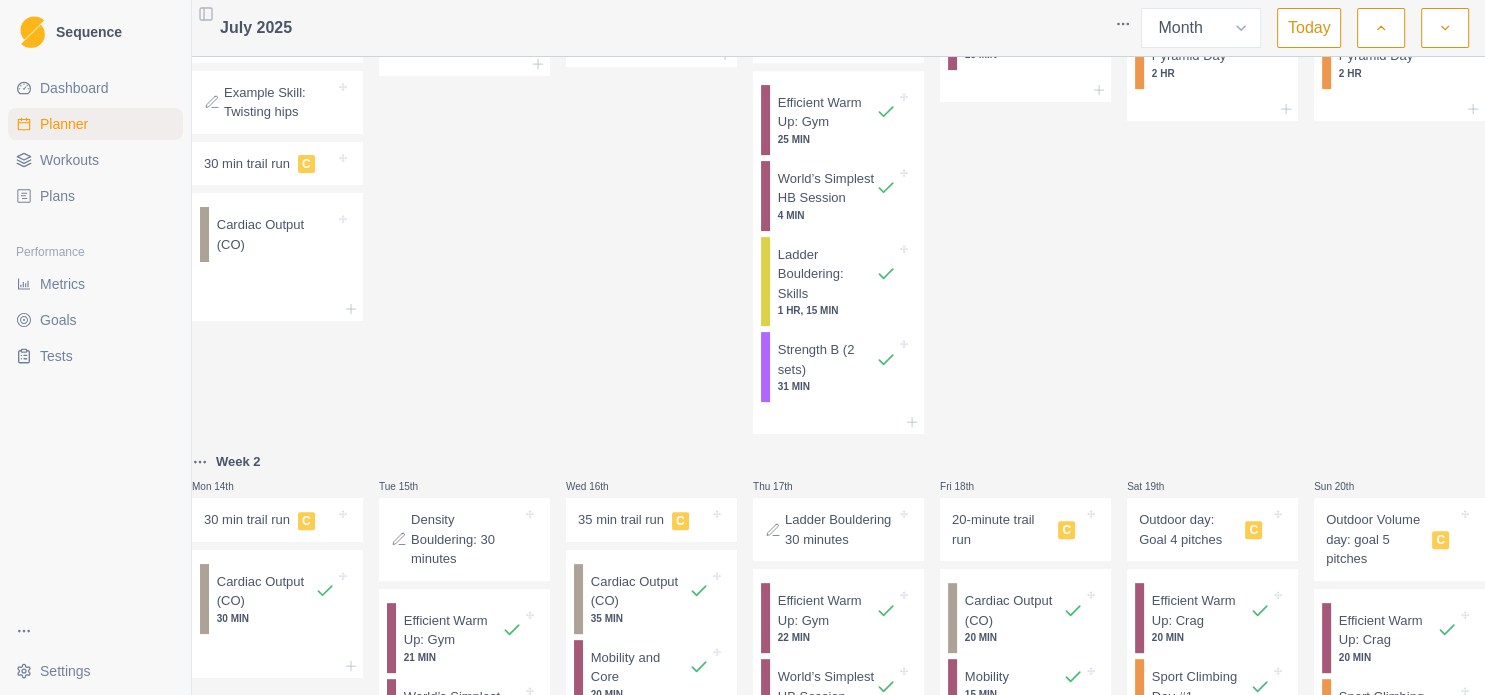 scroll, scrollTop: 864, scrollLeft: 0, axis: vertical 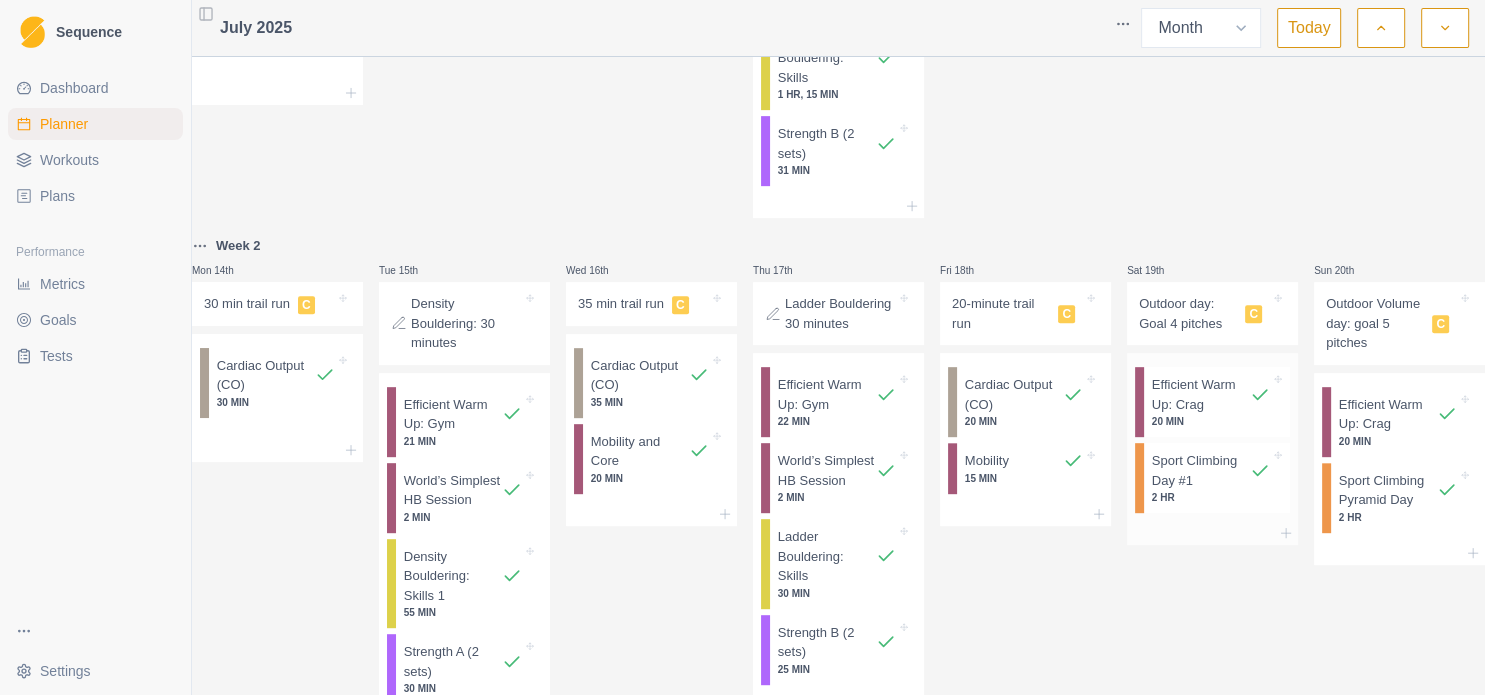 click on "Sport Climbing Day #1" at bounding box center (1201, 470) 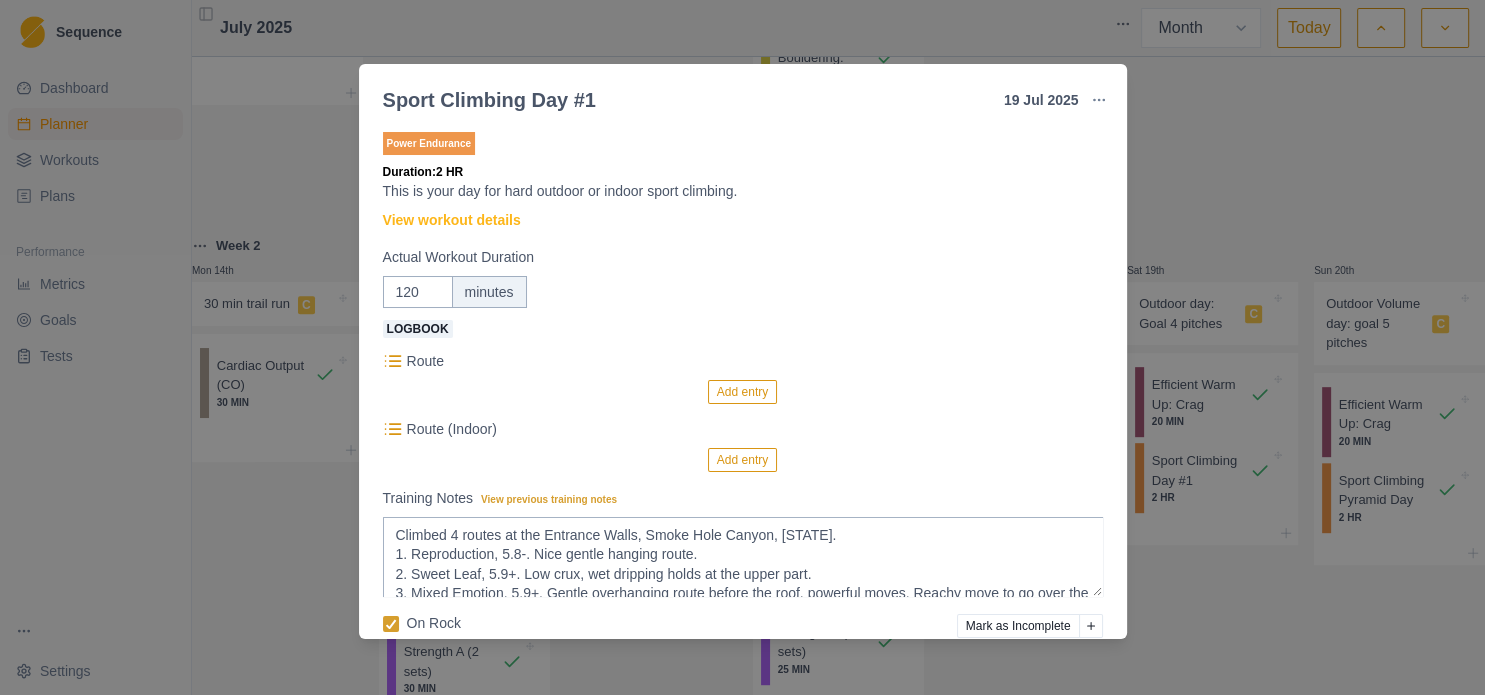 scroll, scrollTop: 89, scrollLeft: 0, axis: vertical 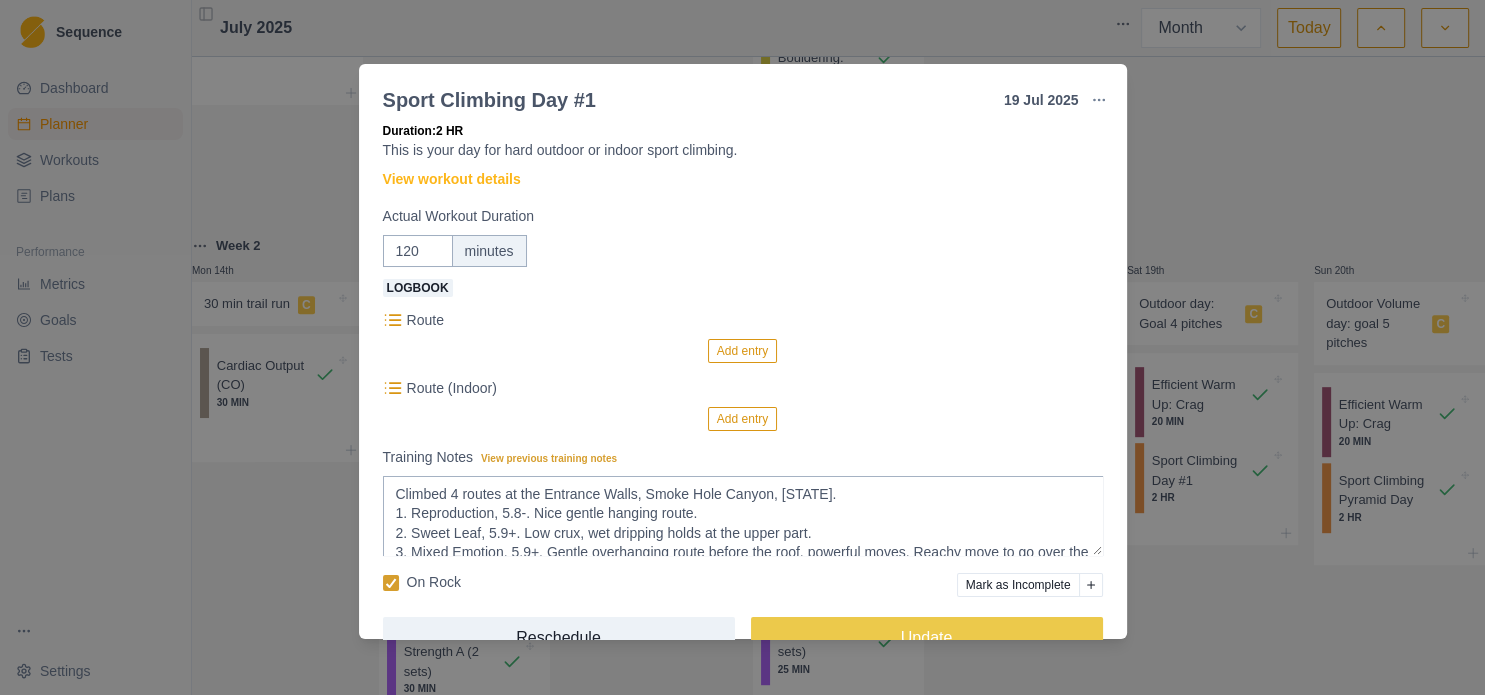click on "Sport Climbing Day #1 [DAY] [MONTH] [YEAR] Link To Goal View Workout Metrics Edit Original Workout Reschedule Workout Remove From Schedule Power Endurance Duration:  2 HR This is your day for hard outdoor or indoor sport climbing. View workout details Actual Workout Duration 120 minutes Logbook Route Add entry Route (Indoor) Add entry Training Notes View previous training notes Climbed 4 routes at the Entrance Walls, Smoke Hole Canyon, [STATE].
1. Reproduction, 5.8-. Nice gentle hanging route.
2. Sweet Leaf, 5.9+. Low crux, wet dripping holds at the upper part.
3. Mixed Emotion, 5.9+. Gentle overhanging route before the roof, powerful moves. Reachy move to go over the roof lip. Roof exit required campus moves/no feet. The holds were wet/dripping water here.
4. Ugly Duckling, 5.7. Vertical and juggy.
On Rock Mark as Incomplete Reschedule Update" at bounding box center [742, 347] 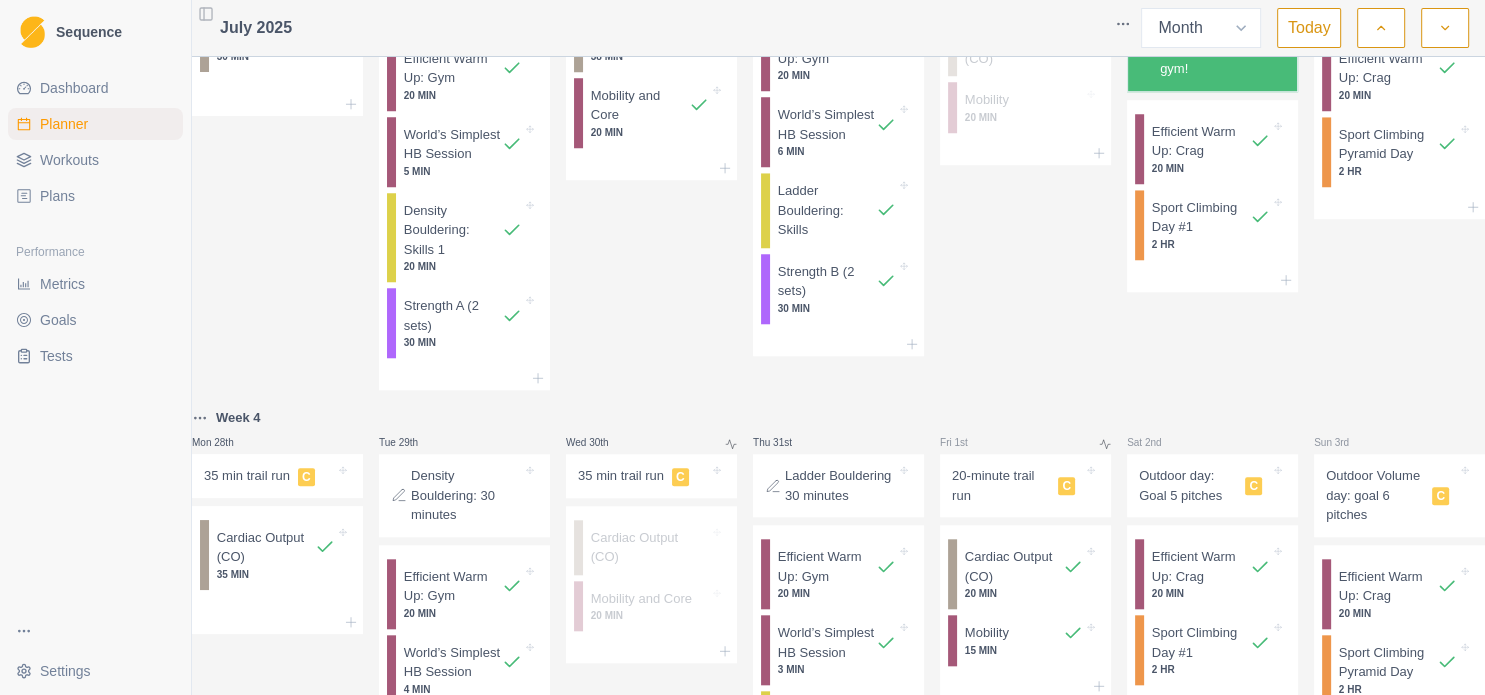 scroll, scrollTop: 2142, scrollLeft: 0, axis: vertical 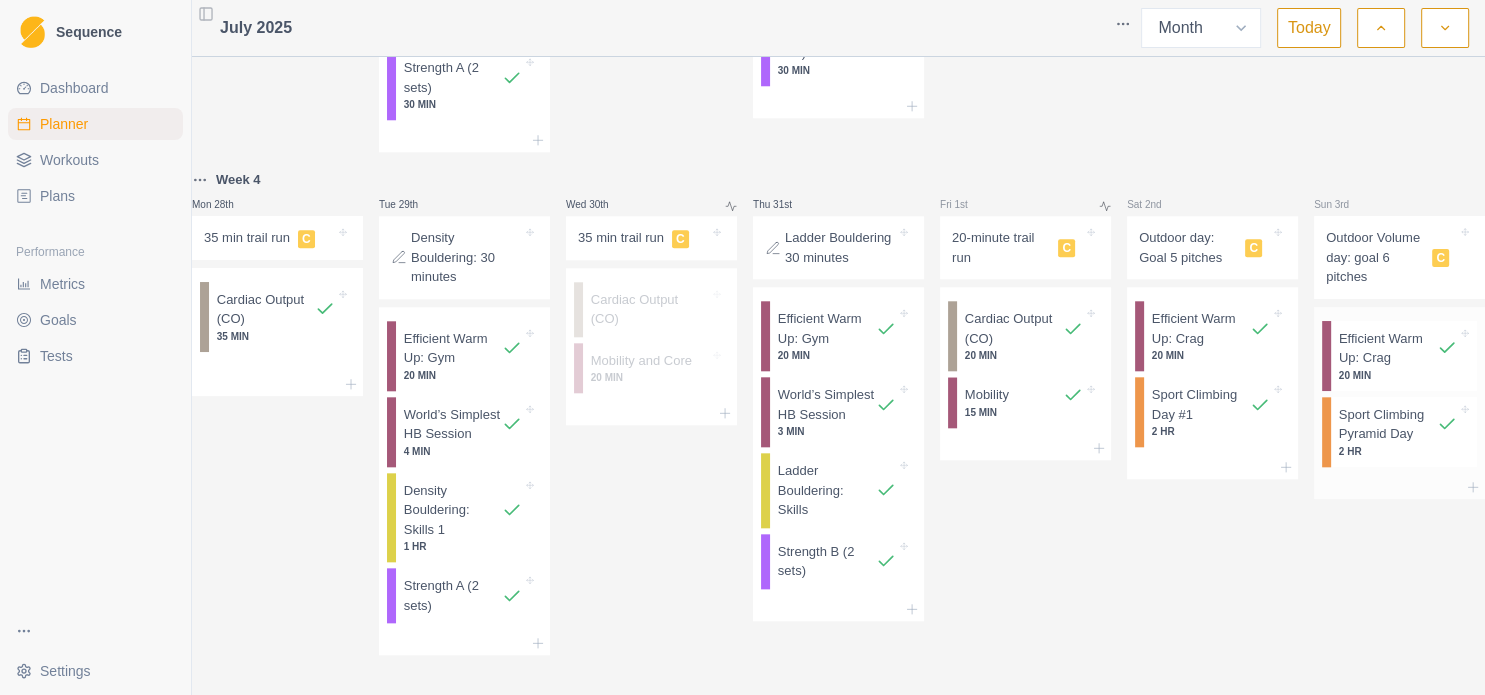 click on "Sport Climbing Pyramid Day" at bounding box center (1388, 424) 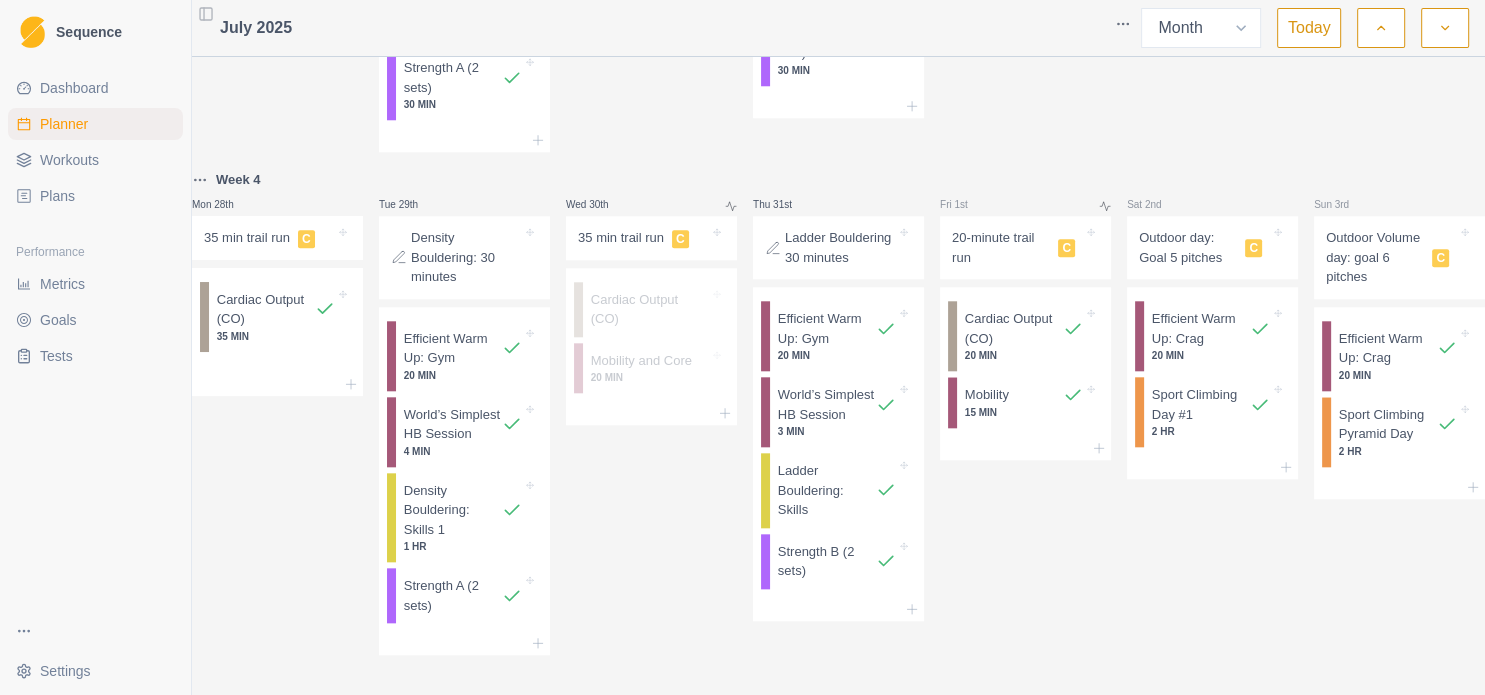 select on "8" 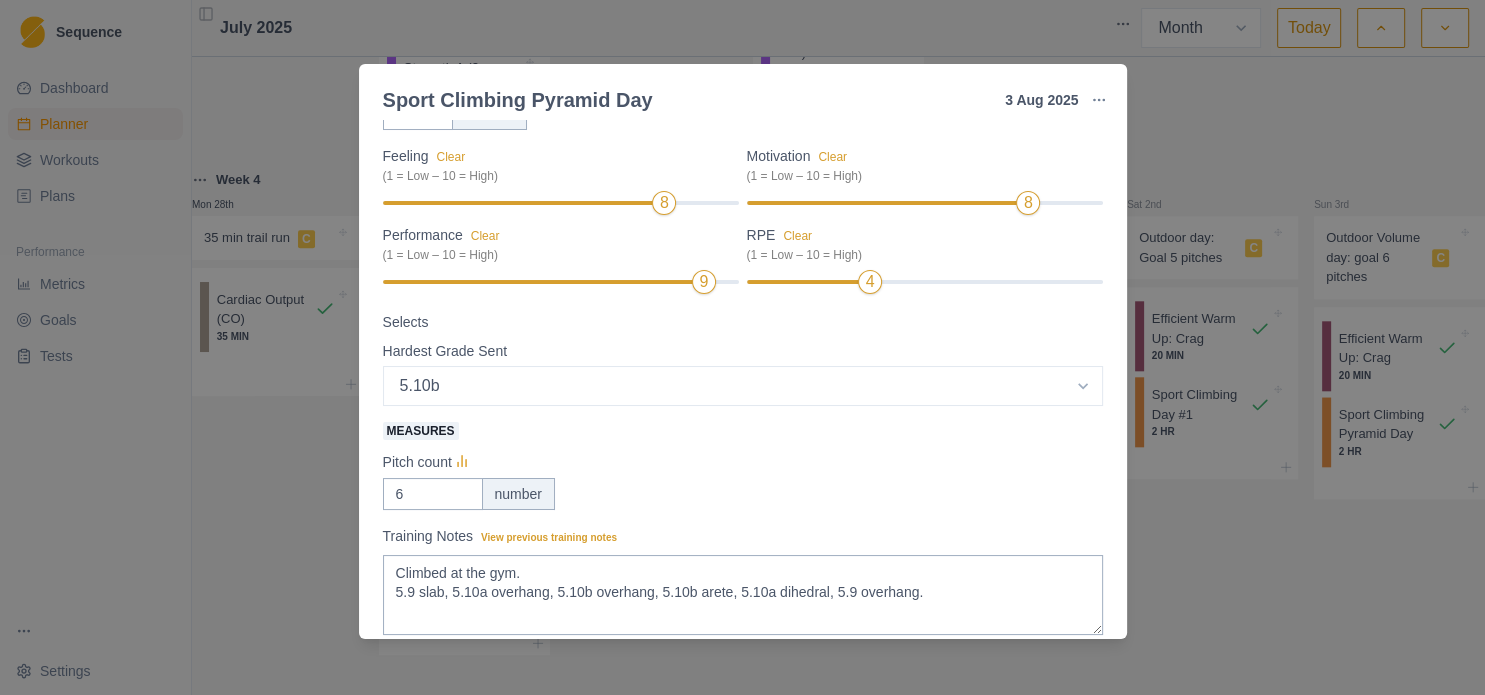 scroll, scrollTop: 88, scrollLeft: 0, axis: vertical 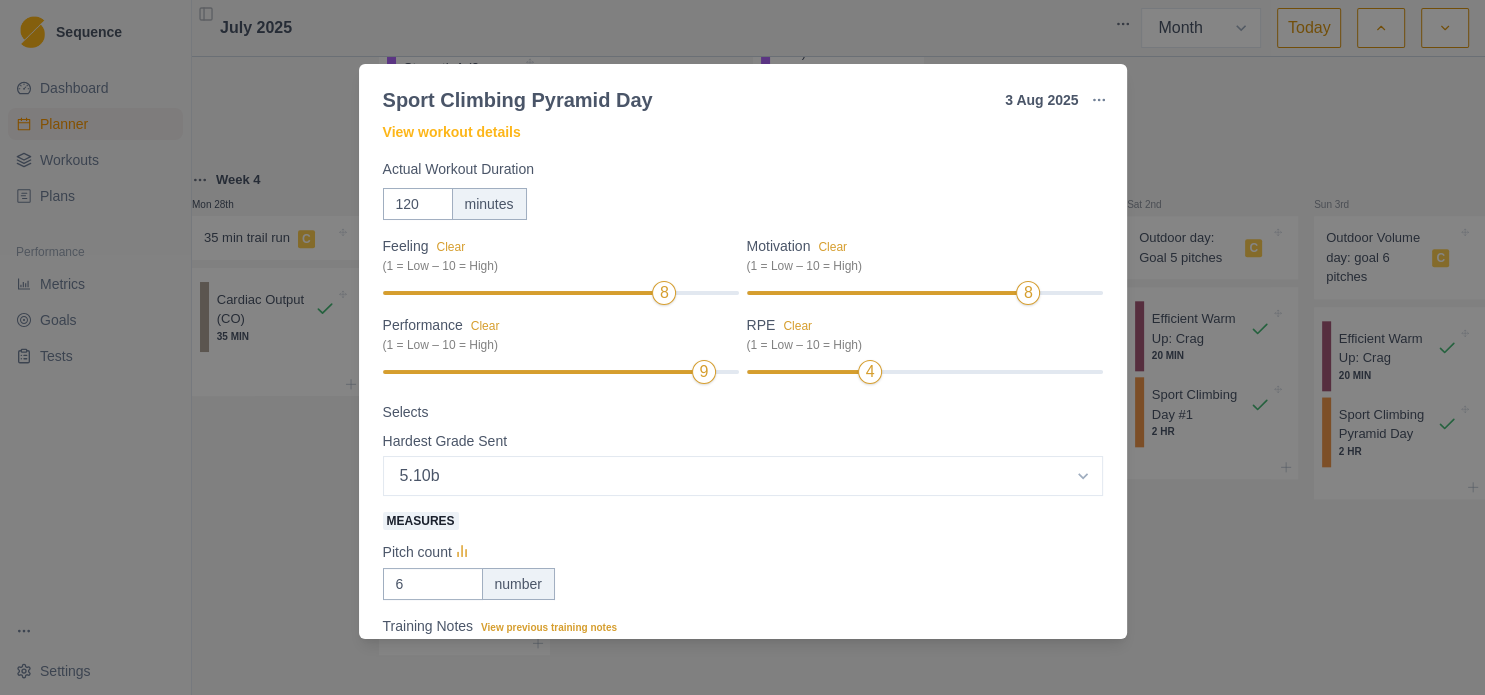 click on "Sport Climbing Pyramid Day 3 [MONTH] [YEAR] Link To Goal View Workout Metrics Edit Original Workout Reschedule Workout Remove From Schedule Power Endurance Duration:  2 HR Outdoor (or indoor) day of projecting second tier routes, building a solid pyramid below your goal route grade. View workout details Actual Workout Duration 120 minutes Feeling Clear (1 = Low – 10 = High) 8 Motivation Clear (1 = Low – 10 = High) 8 Performance Clear (1 = Low – 10 = High) 9 RPE Clear (1 = Low – 10 = High) 4 Selects Hardest Grade Sent Select option 5.4 5.5 5.6 5.7 5.8 5.9 5.10a 5.10b 5.10c 5.10d 5.11a 5.11b 5.11c 5.11d 5.12a 5.12b 5.12c 5.12d 5.13a 5.13b 5.13c 5.13d 5.14a 5.14b 5.14c 5.14d 5.15a 5.15b 5.15c 5.15d Measures Pitch count 6 number Training Notes View previous training notes Climbed at the gym.
5.9 slab, 5.10a overhang, 5.10b overhang, 5.10b arete, 5.10a dihedral, 5.9 overhang. On Rock Mark as Incomplete Reschedule Update" at bounding box center (742, 347) 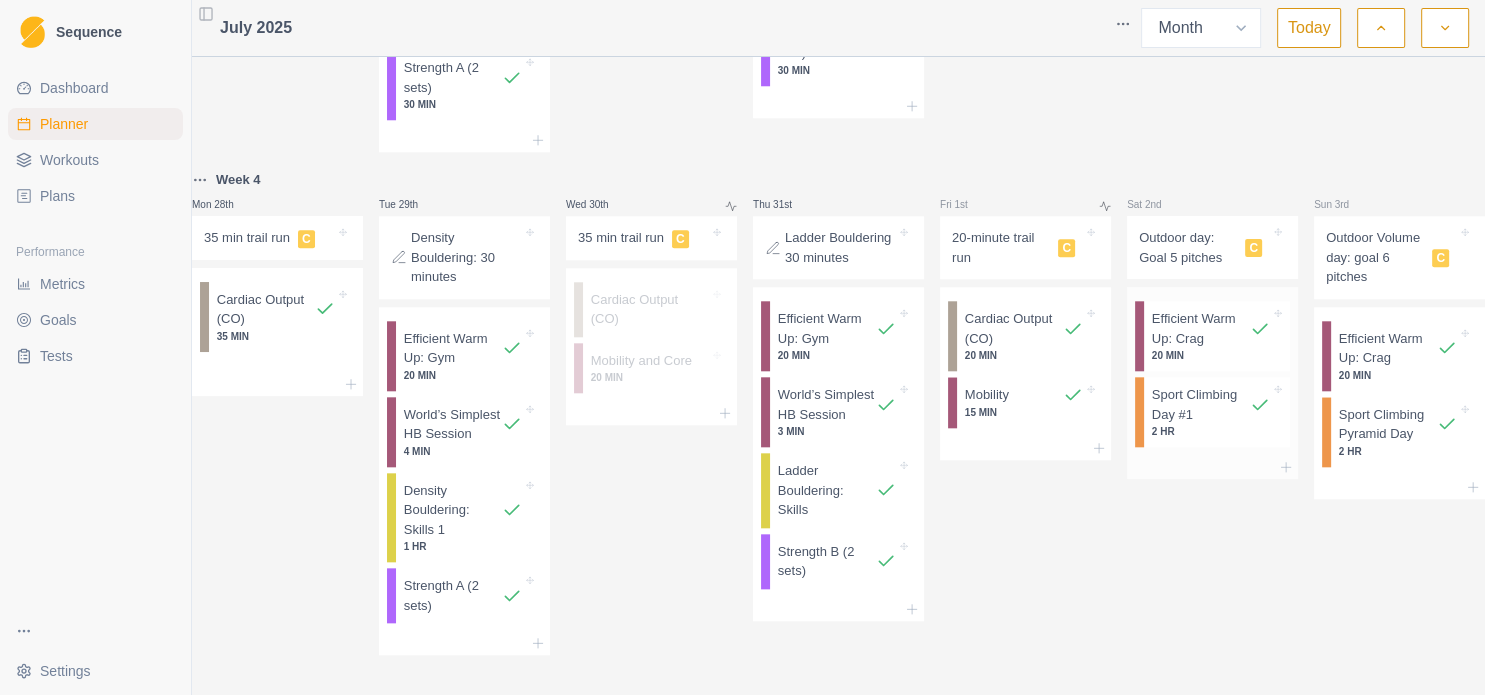click on "2 HR" at bounding box center [1211, 431] 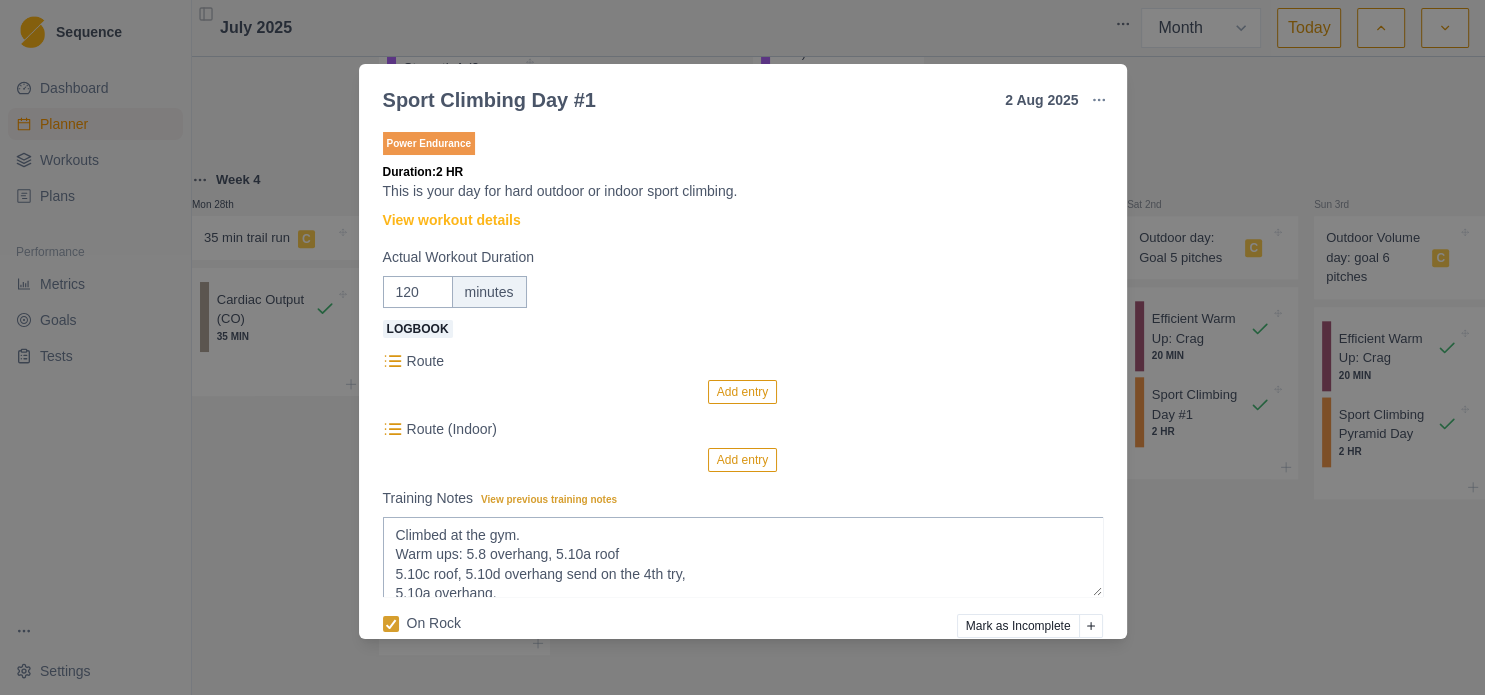 click on "Sport Climbing Day #1 [DAY] [MONTH] [YEAR] Link To Goal View Workout Metrics Edit Original Workout Reschedule Workout Remove From Schedule Power Endurance Duration:  2 HR This is your day for hard outdoor or indoor sport climbing. View workout details Actual Workout Duration 120 minutes Logbook Route Add entry Route (Indoor) Add entry Training Notes View previous training notes Climbed at the gym.
Warm ups: 5.8 overhang, 5.10a roof
5.10c roof, 5.10d overhang send on the 4th try,
5.10a overhang. On Rock Mark as Incomplete Reschedule Update" at bounding box center (742, 347) 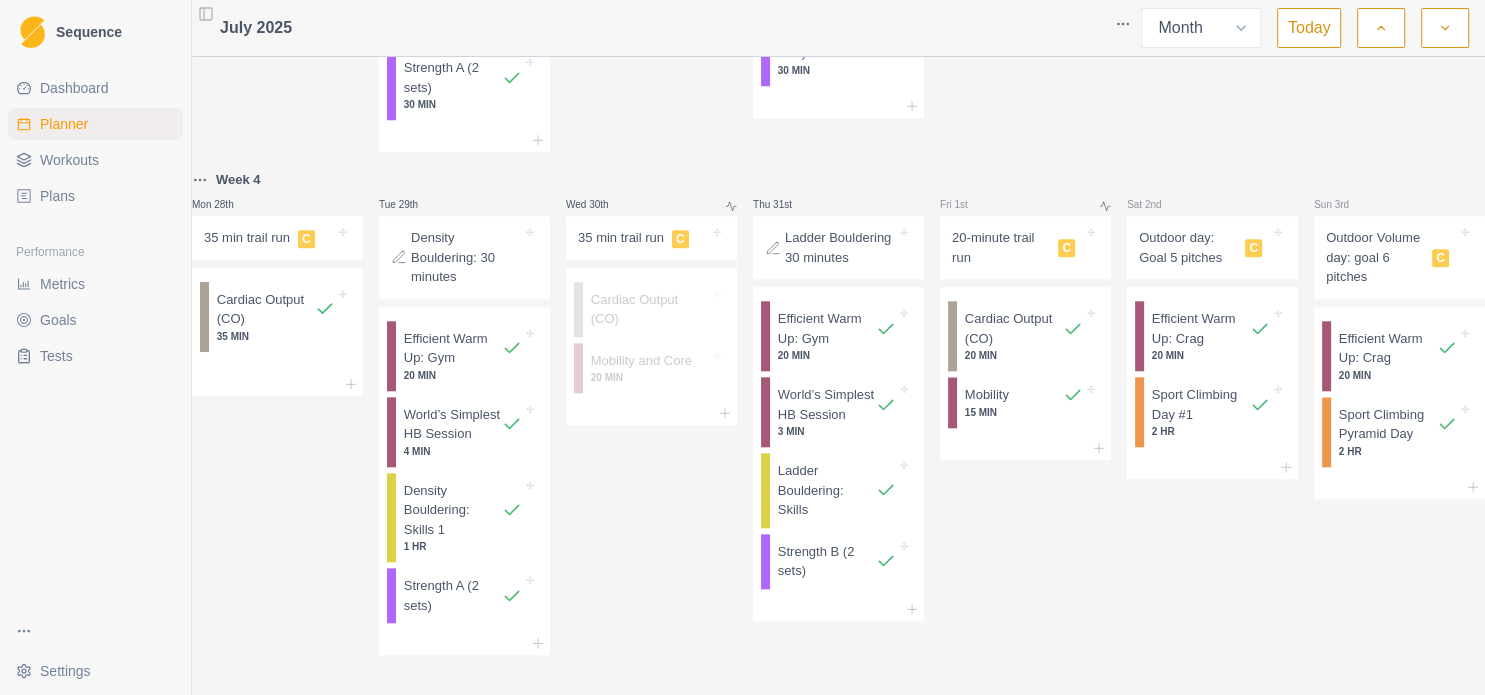click on "Sport Climbing Pyramid Day" at bounding box center [1388, 424] 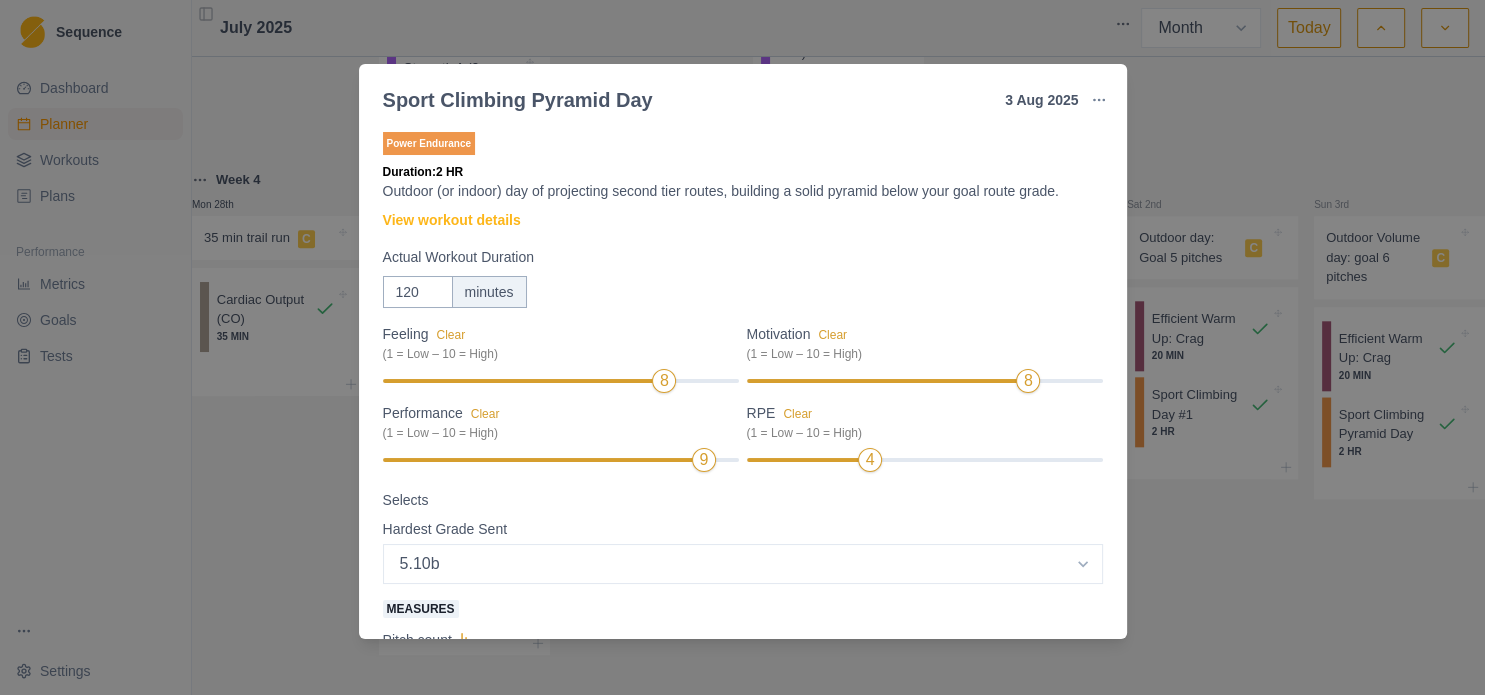 scroll, scrollTop: 215, scrollLeft: 0, axis: vertical 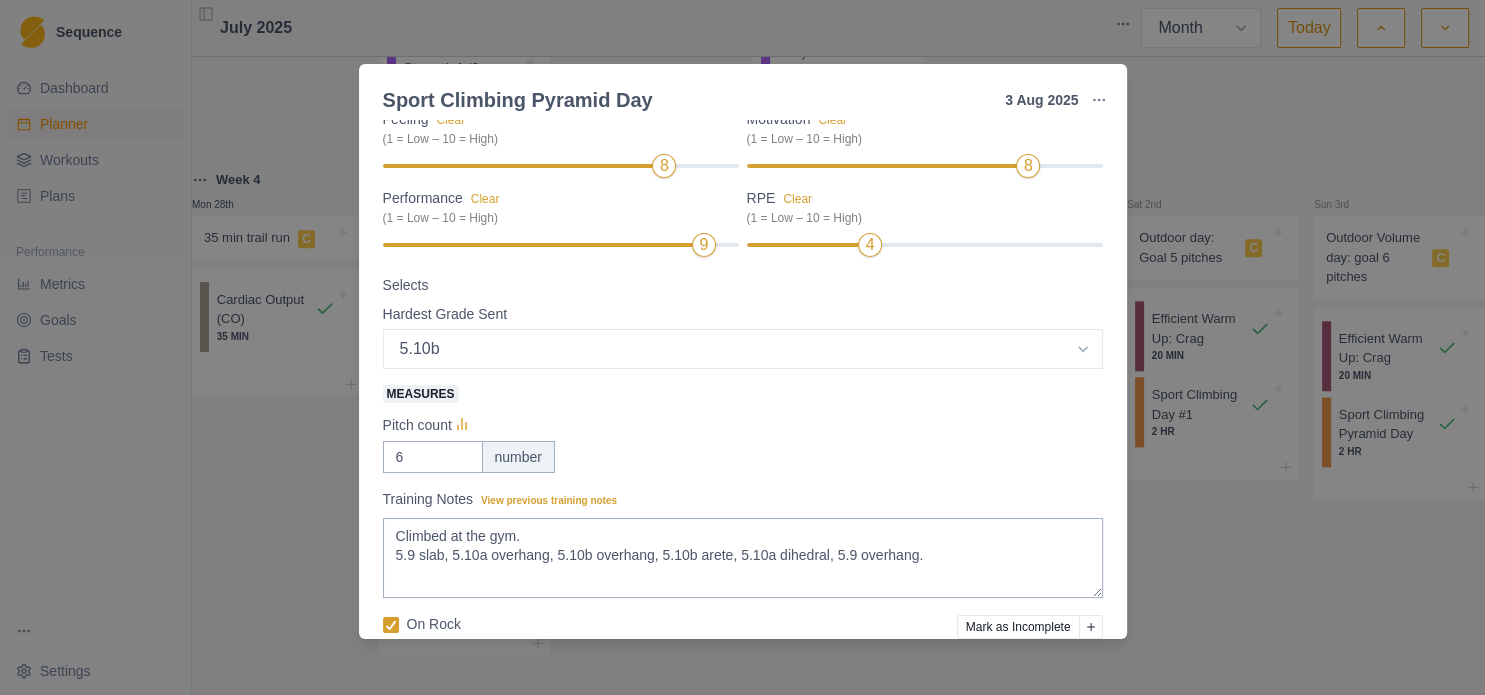 click on "Sport Climbing Pyramid Day 3 [MONTH] [YEAR] Link To Goal View Workout Metrics Edit Original Workout Reschedule Workout Remove From Schedule Power Endurance Duration:  2 HR Outdoor (or indoor) day of projecting second tier routes, building a solid pyramid below your goal route grade. View workout details Actual Workout Duration 120 minutes Feeling Clear (1 = Low – 10 = High) 8 Motivation Clear (1 = Low – 10 = High) 8 Performance Clear (1 = Low – 10 = High) 9 RPE Clear (1 = Low – 10 = High) 4 Selects Hardest Grade Sent Select option 5.4 5.5 5.6 5.7 5.8 5.9 5.10a 5.10b 5.10c 5.10d 5.11a 5.11b 5.11c 5.11d 5.12a 5.12b 5.12c 5.12d 5.13a 5.13b 5.13c 5.13d 5.14a 5.14b 5.14c 5.14d 5.15a 5.15b 5.15c 5.15d Measures Pitch count 6 number Training Notes View previous training notes Climbed at the gym.
5.9 slab, 5.10a overhang, 5.10b overhang, 5.10b arete, 5.10a dihedral, 5.9 overhang. On Rock Mark as Incomplete Reschedule Update" at bounding box center (742, 347) 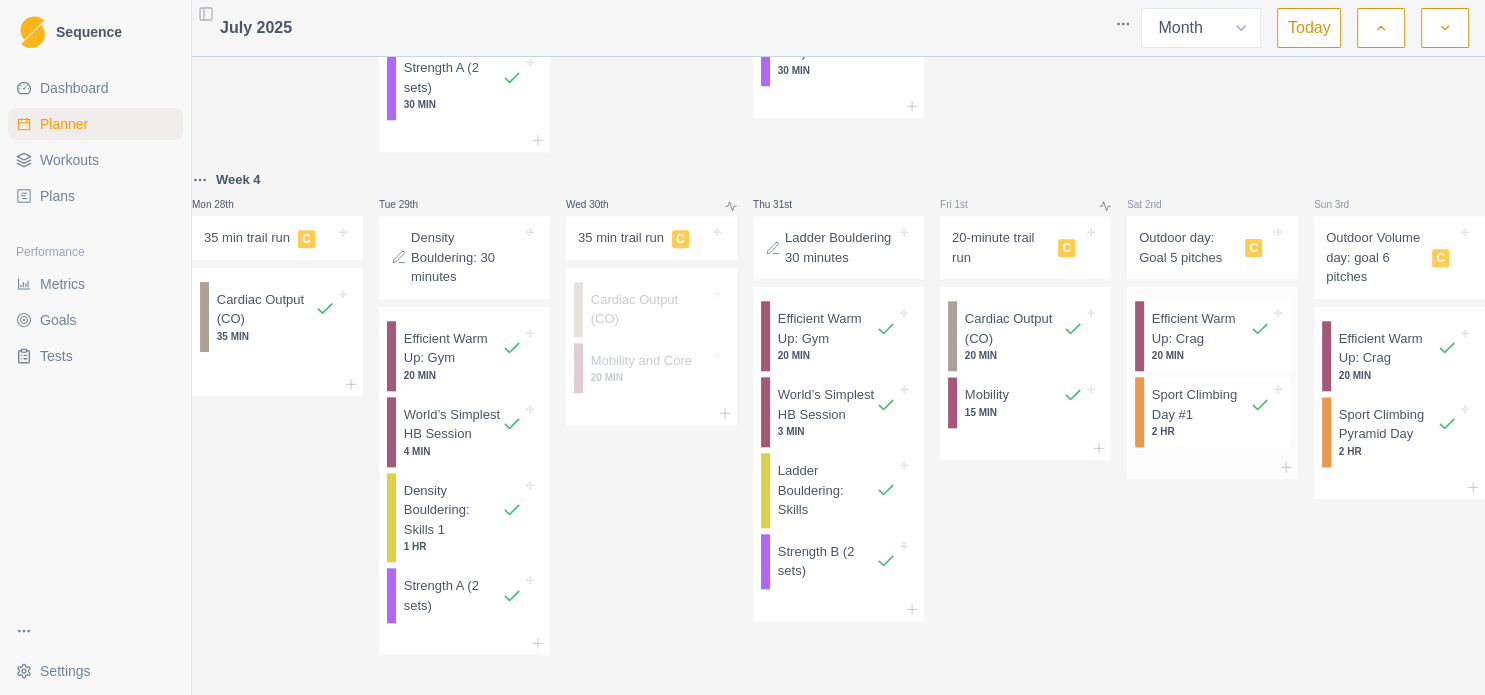 scroll, scrollTop: 1494, scrollLeft: 0, axis: vertical 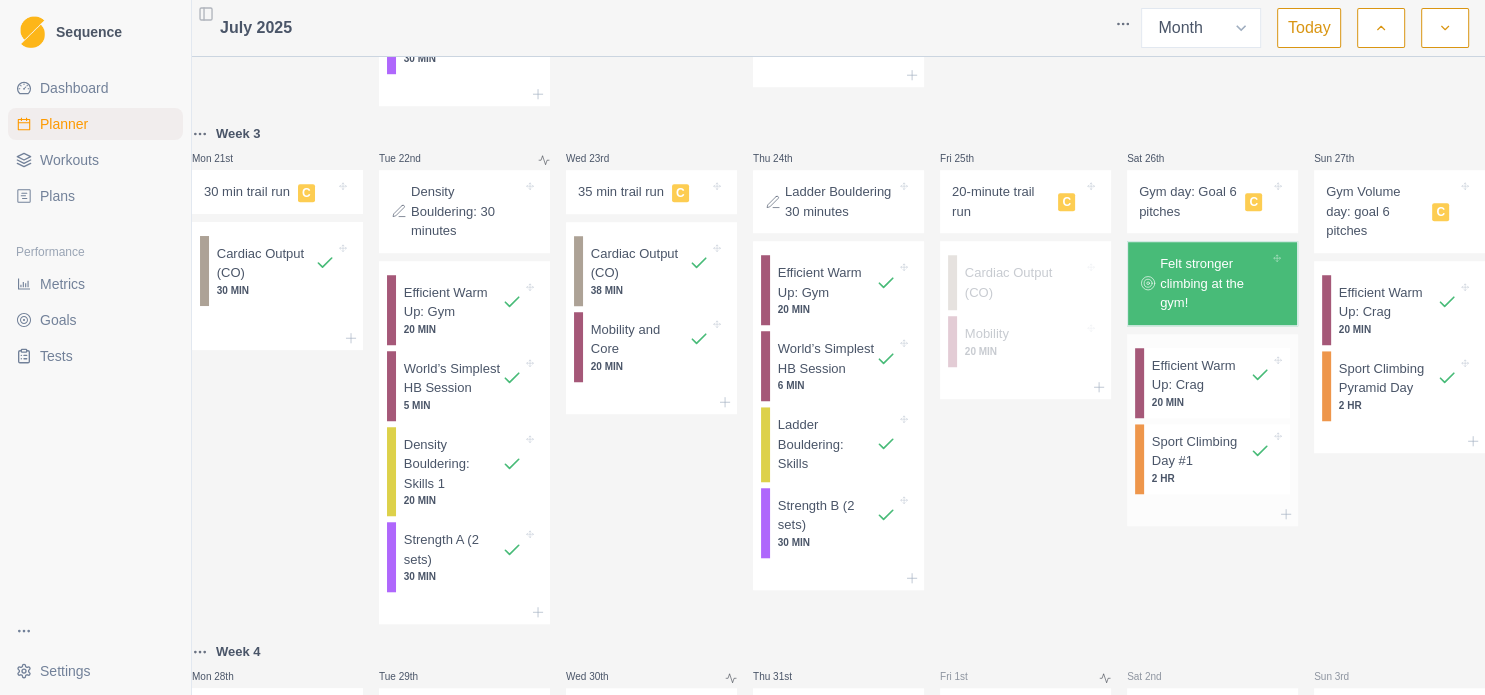 click on "Efficient Warm Up: Crag" at bounding box center (1201, 375) 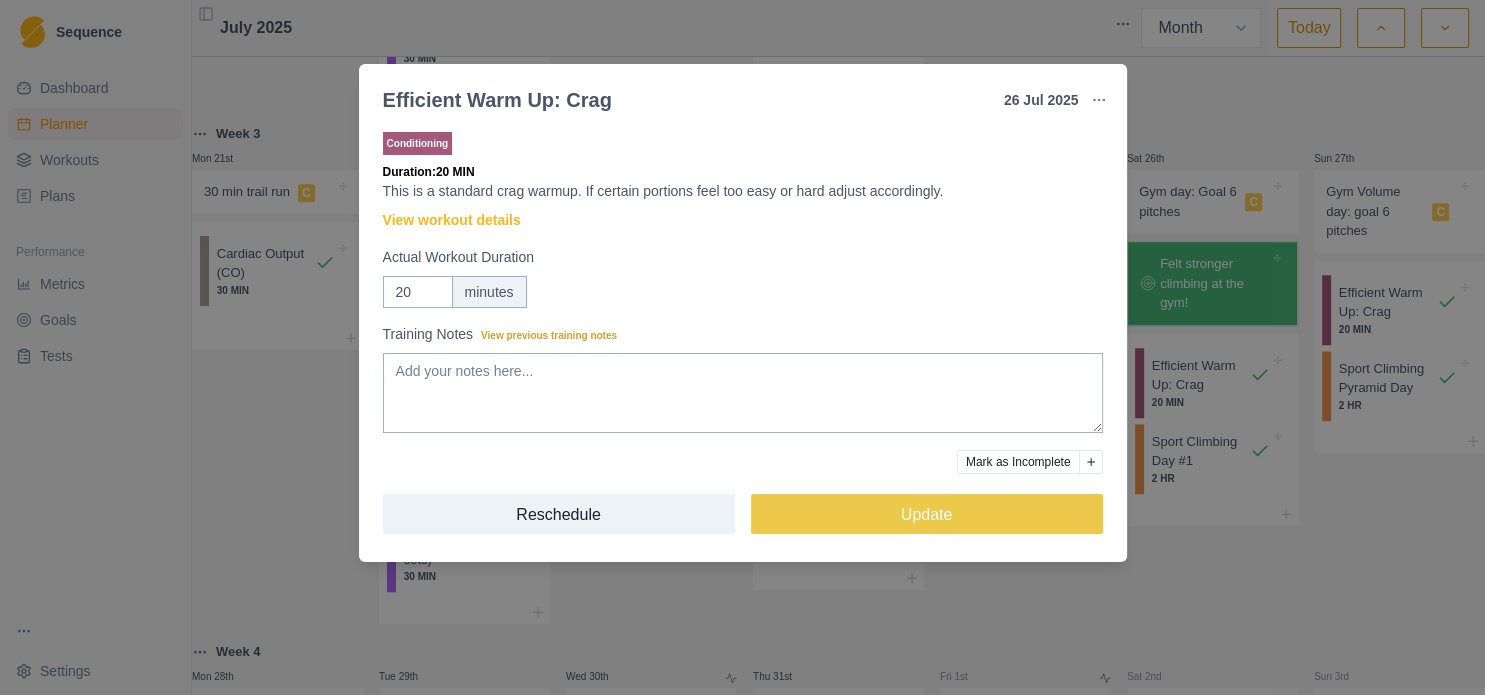 click on "Efficient Warm Up: Crag [DATE] Link To Goal View Workout Metrics Edit Original Workout Reschedule Workout Remove From Schedule Conditioning Duration:  20 MIN This is a standard crag warmup. If certain portions feel too easy or hard adjust accordingly. View workout details Actual Workout Duration 20 minutes Training Notes View previous training notes Mark as Incomplete Reschedule Update" at bounding box center (742, 347) 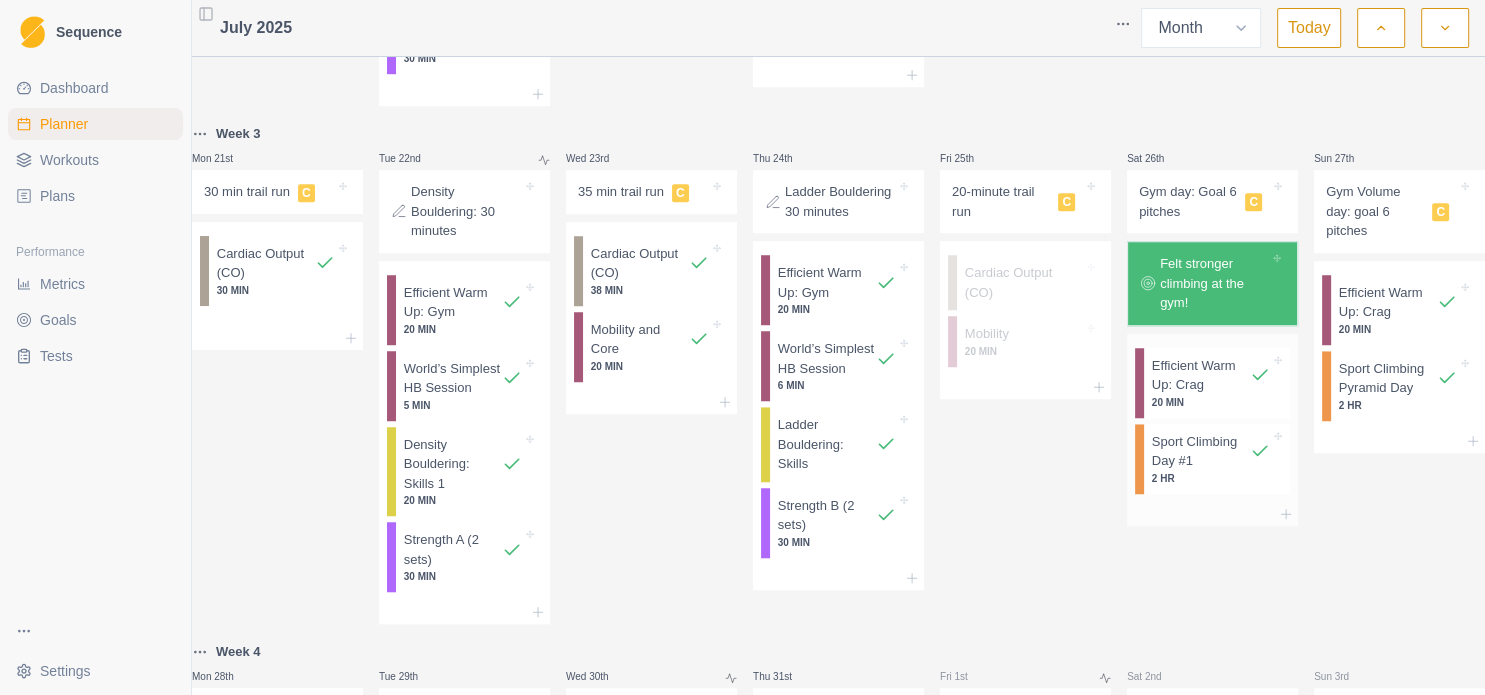 click on "Sport Climbing Day #1" at bounding box center [1201, 451] 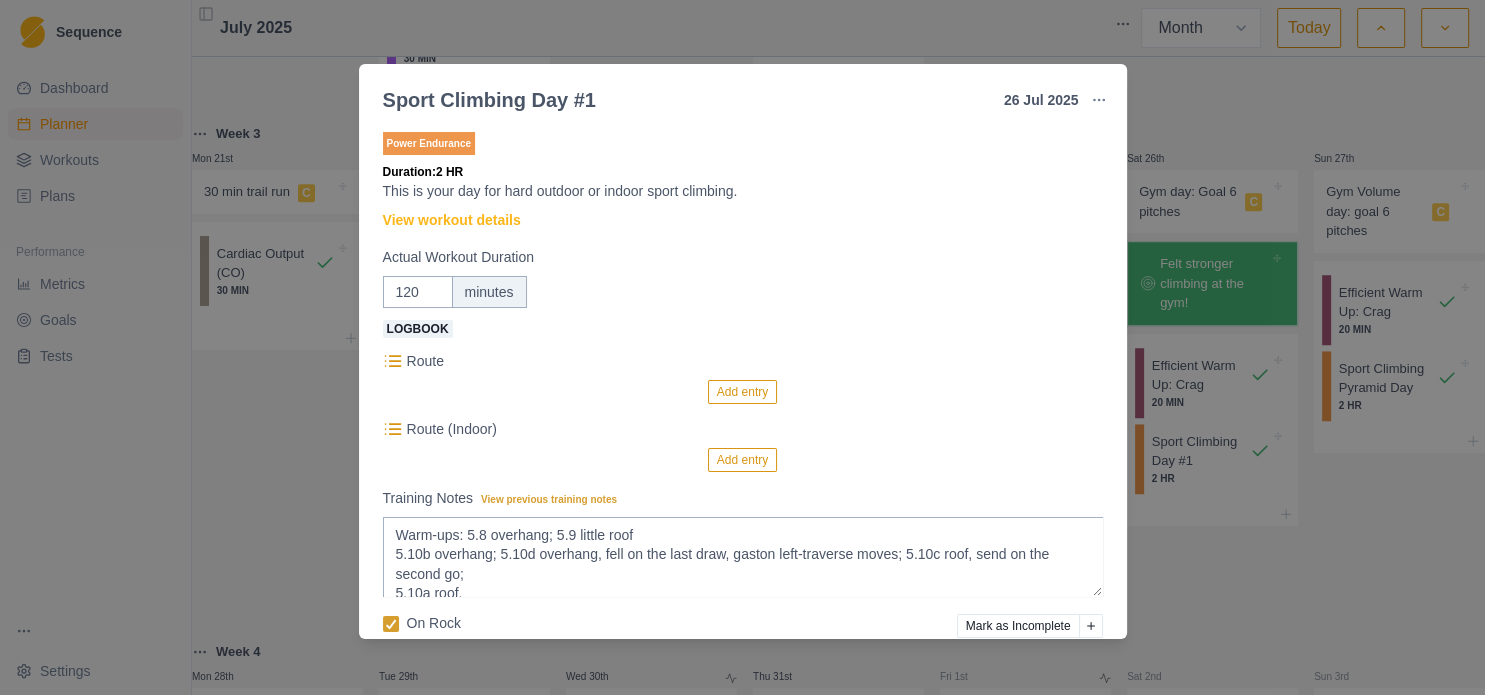 click on "Add entry" at bounding box center (742, 460) 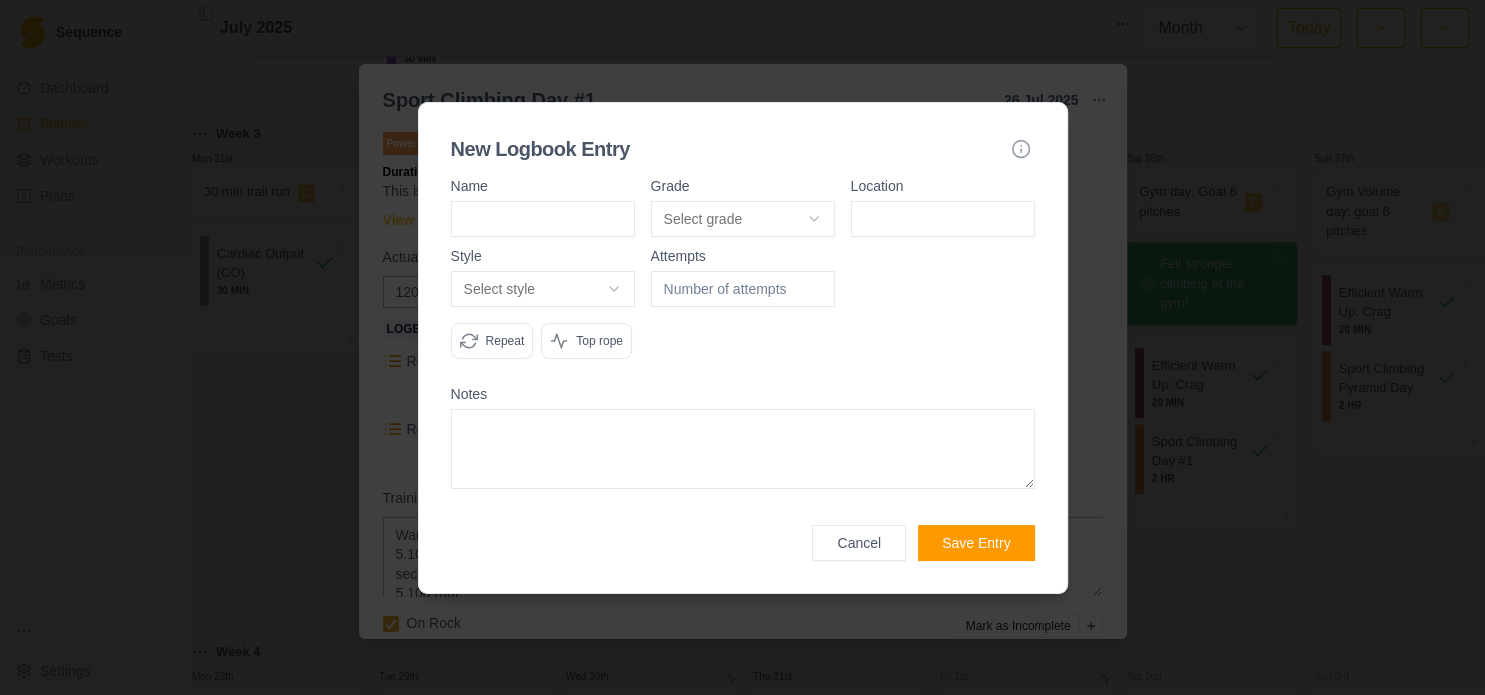 scroll, scrollTop: 1494, scrollLeft: 0, axis: vertical 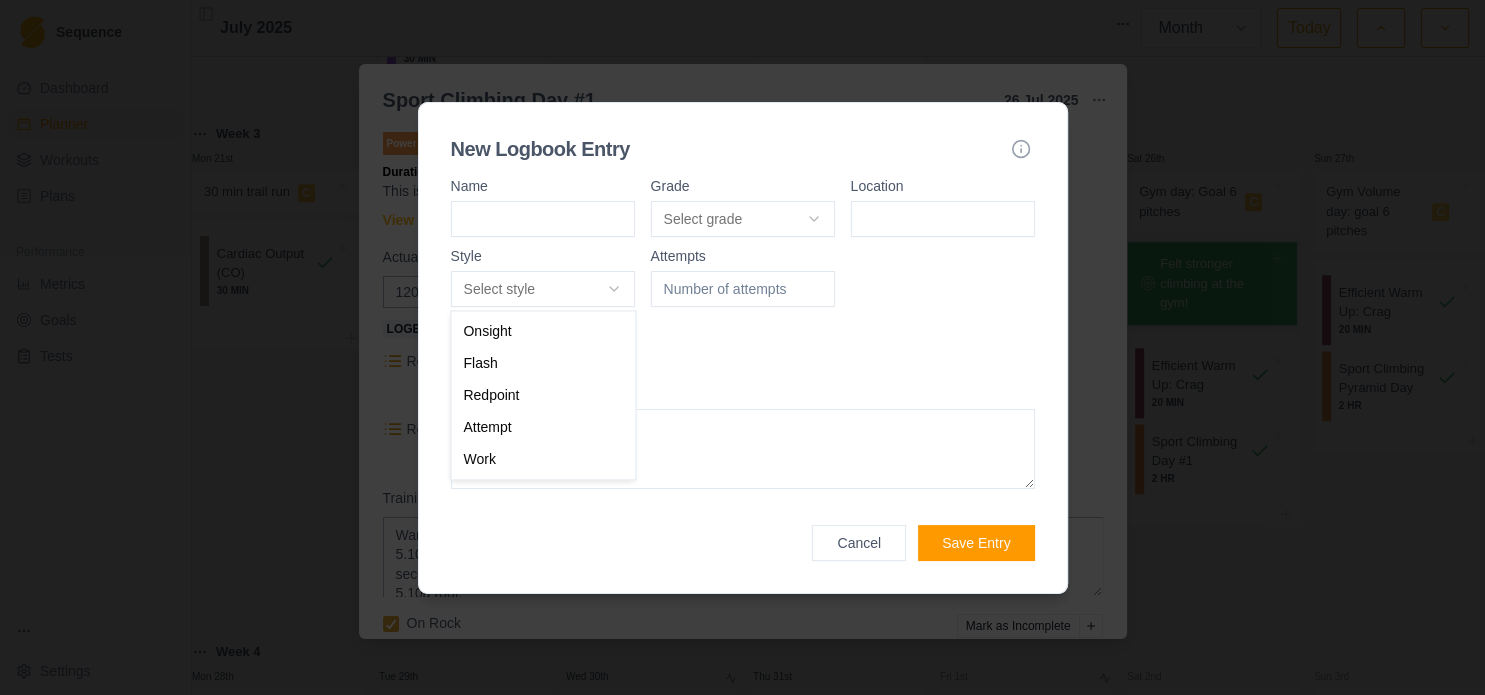 click on "Sequence Dashboard Planner Workouts Plans Performance Metrics Goals Tests Settings Toggle Sidebar [DATE] Week Month Today Week 4: Colorado Mon 30th Start Here: About the Plan Weekly Schedule Workload Variation Light Cardio 1 HR Mobility 20 MIN Tue 1st World’s Simplest HB Session 4 MIN Strength E (Base Strength 2) 40 MIN Wed 2nd Weather or Work Efficient Warm Up: In-season 20 MIN Focus Journal 2 MIN Sport Climbing Pyramid Day 2 HR Thu 3rd HB Note C World’s Simplest HB Session 20 MIN Strength E (Base Strength 2) 1 HR Fri 4th Mobility 30 MIN Sat 5th Sun 6th Week 1 Mon 7th Start Here: About the Plan Skills List With Drills Phase 1 Description Example Skill: Twisting hips 30 min  trail run C Cardiac Output (CO) Tue 8th Density Bouldering: 30 minutes  Wed 9th 30 min trail run C Cardiac Output (CO) Mobility and Core  20 MIN Thu 10th Ladder Bouldering 30 minutes Off-the-wall exercises Hangboard Sizes all 25mm C Efficient Warm Up: Gym 25 MIN World’s Simplest HB Session 4 MIN 1 HR, 15 MIN 31 MIN C" at bounding box center [742, 347] 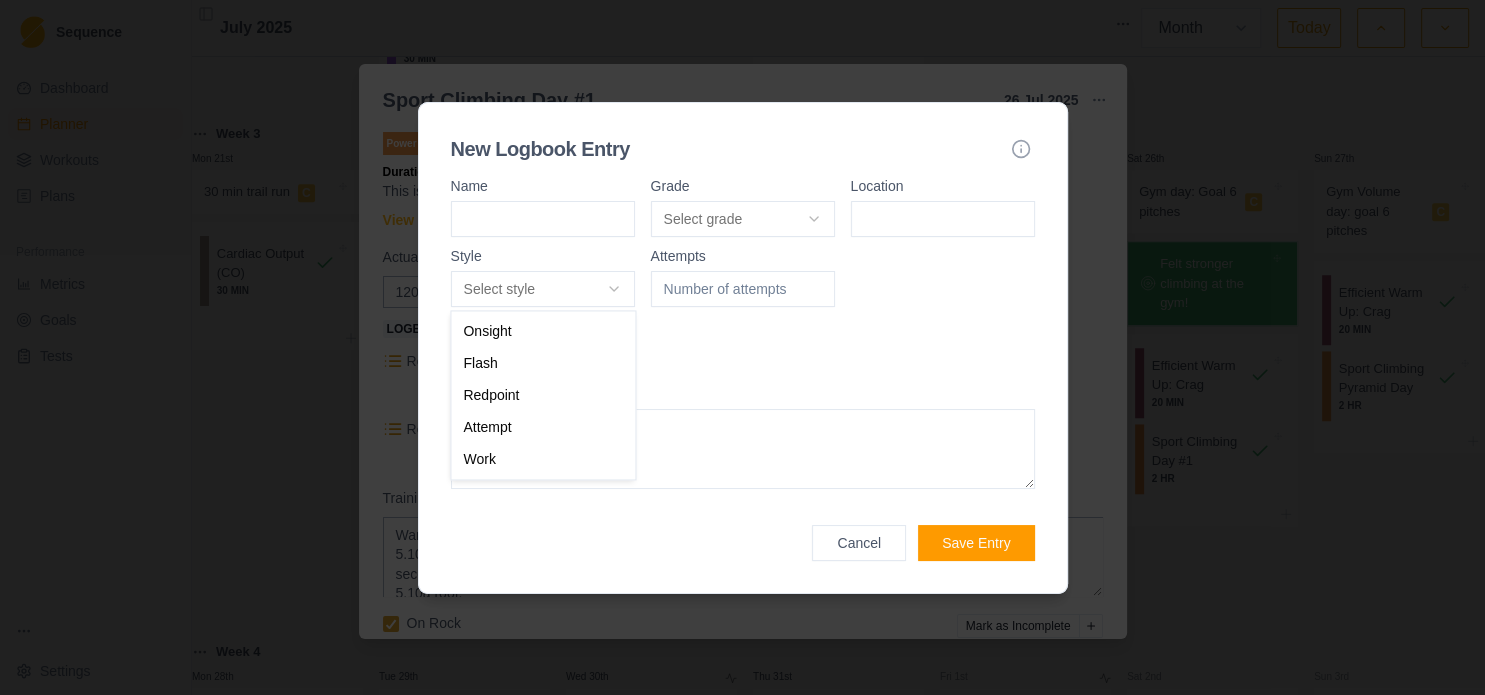 click on "Sequence Dashboard Planner Workouts Plans Performance Metrics Goals Tests Settings Toggle Sidebar [DATE] Week Month Today Week 4: Colorado Mon 30th Start Here: About the Plan Weekly Schedule Workload Variation Light Cardio 1 HR Mobility 20 MIN Tue 1st World’s Simplest HB Session 4 MIN Strength E (Base Strength 2) 40 MIN Wed 2nd Weather or Work Efficient Warm Up: In-season 20 MIN Focus Journal 2 MIN Sport Climbing Pyramid Day 2 HR Thu 3rd HB Note C World’s Simplest HB Session 20 MIN Strength E (Base Strength 2) 1 HR Fri 4th Mobility 30 MIN Sat 5th Sun 6th Week 1 Mon 7th Start Here: About the Plan Skills List With Drills Phase 1 Description Example Skill: Twisting hips 30 min  trail run C Cardiac Output (CO) Tue 8th Density Bouldering: 30 minutes  Wed 9th 30 min trail run C Cardiac Output (CO) Mobility and Core  20 MIN Thu 10th Ladder Bouldering 30 minutes Off-the-wall exercises Hangboard Sizes all 25mm C Efficient Warm Up: Gym 25 MIN World’s Simplest HB Session 4 MIN 1 HR, 15 MIN 31 MIN C" at bounding box center (742, 347) 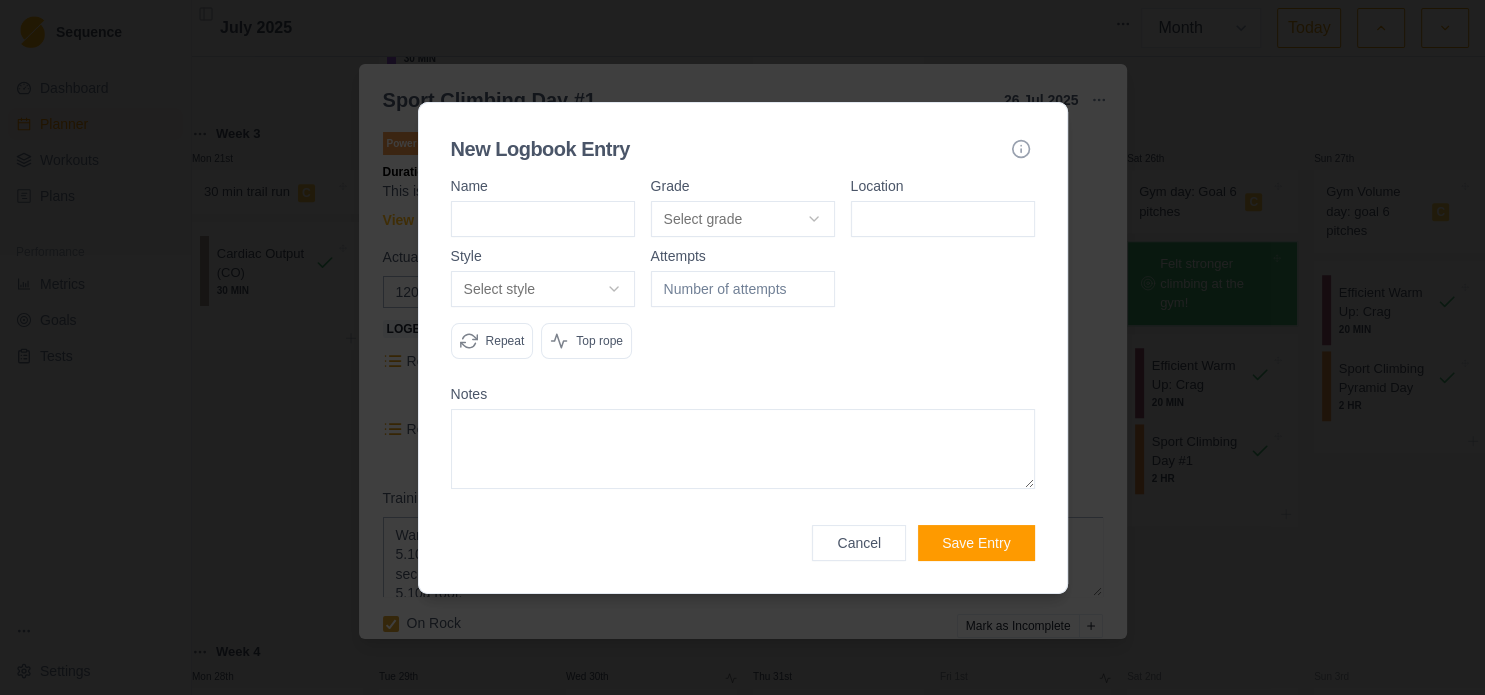 click at bounding box center (742, 347) 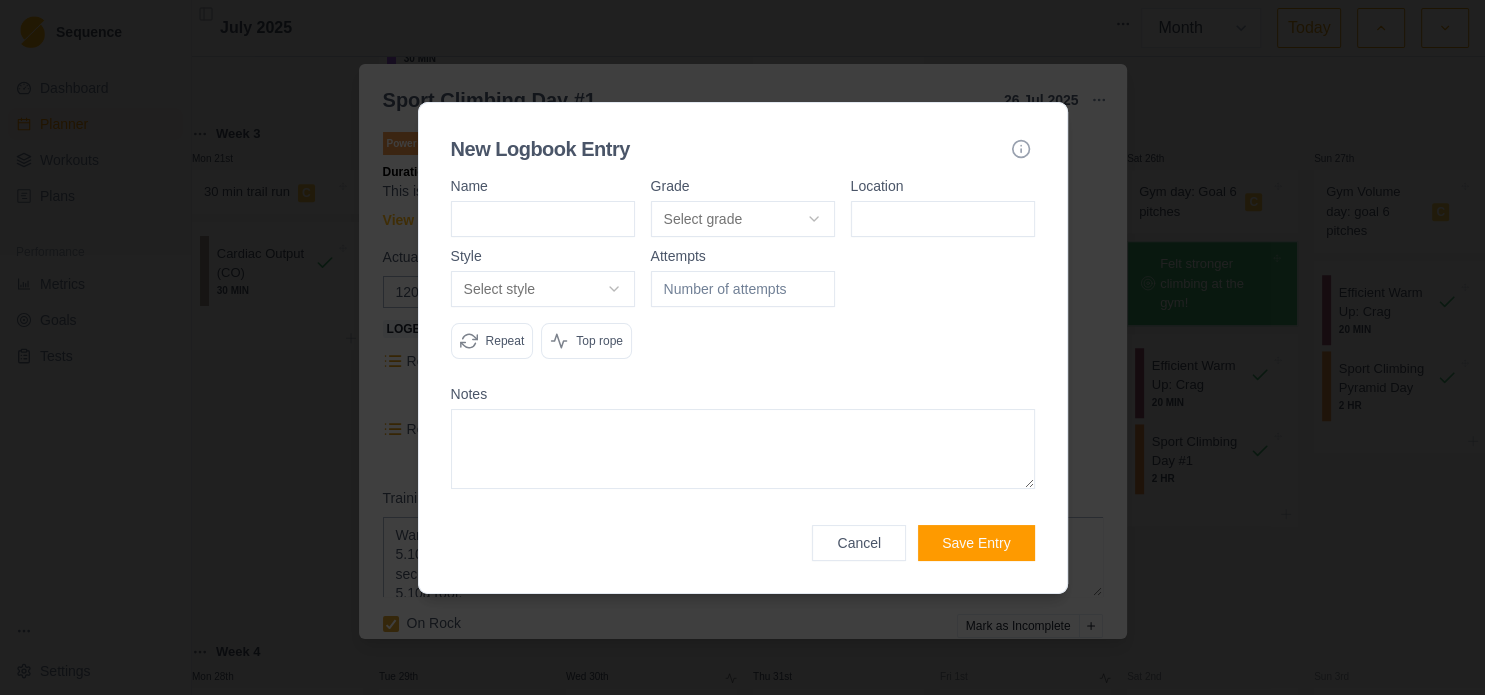click 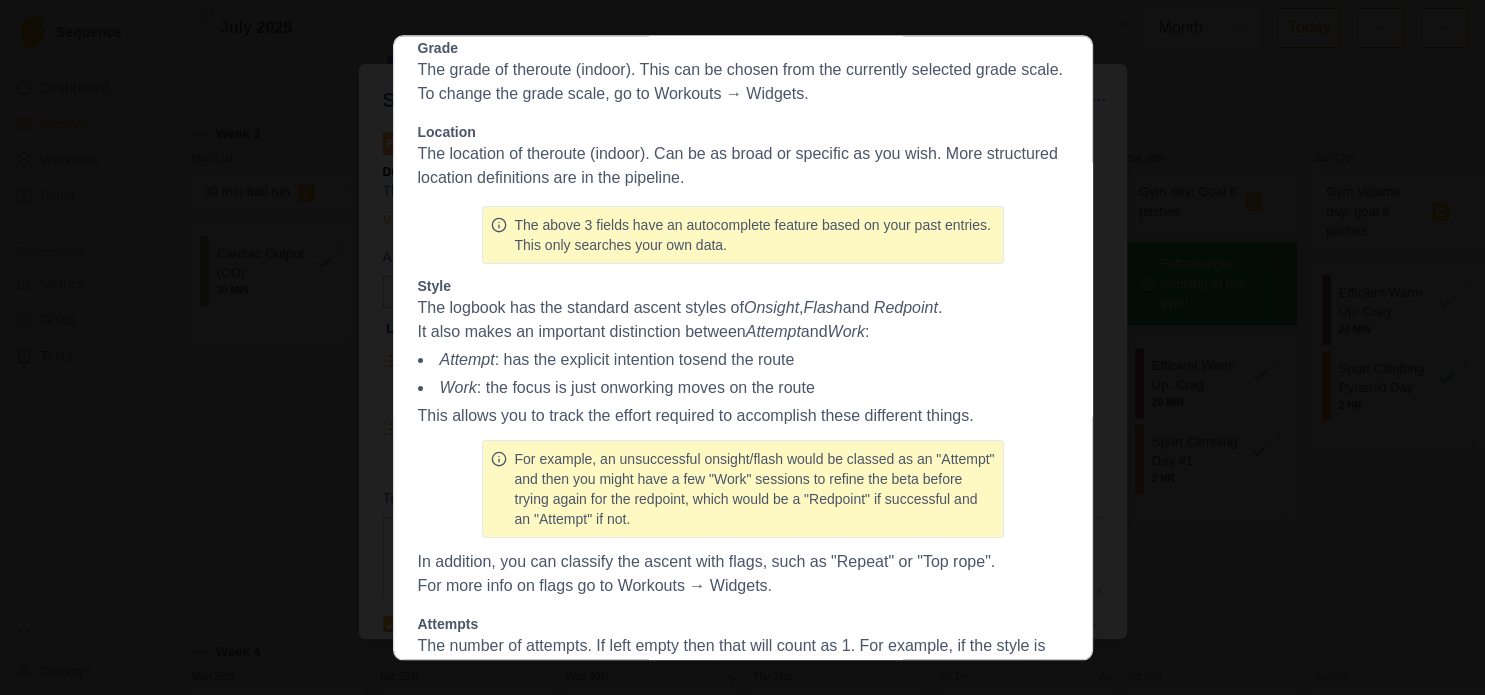 scroll, scrollTop: 216, scrollLeft: 0, axis: vertical 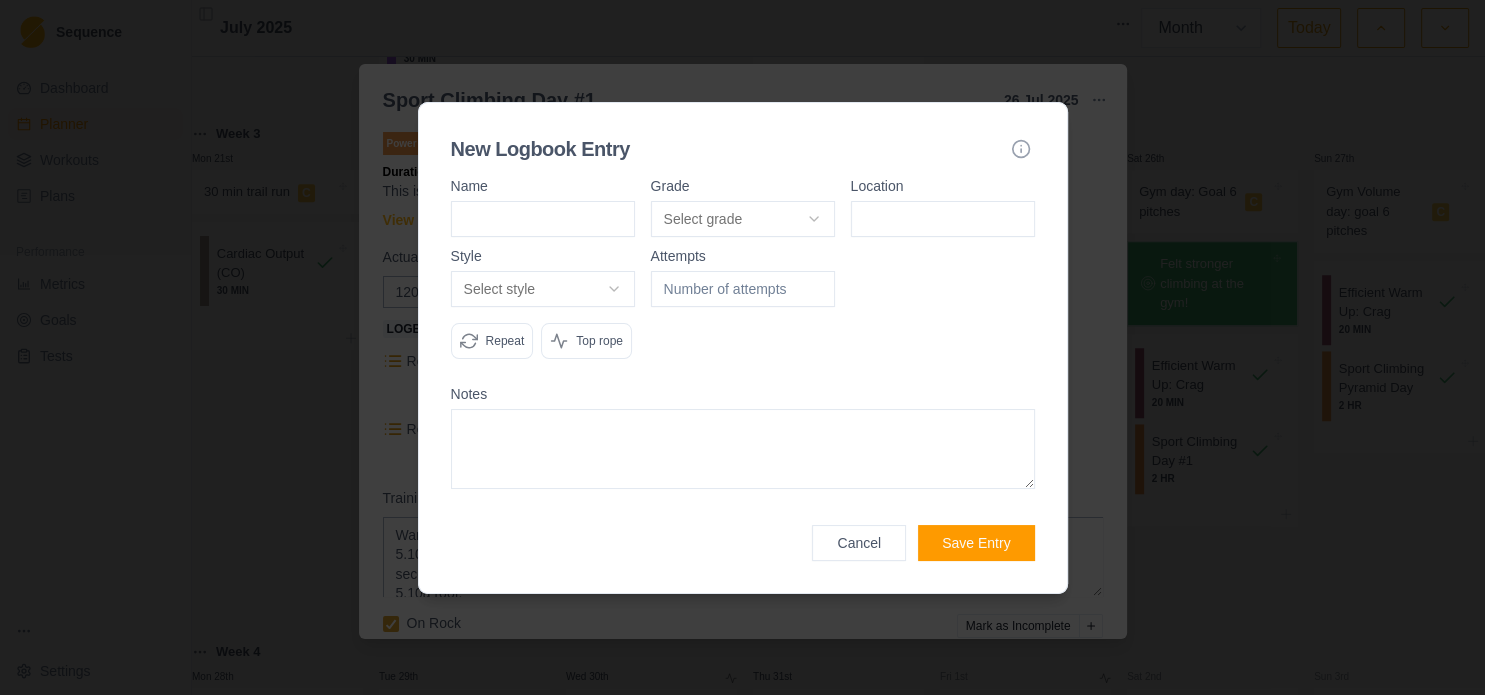 click on "Sequence Dashboard Planner Workouts Plans Performance Metrics Goals Tests Settings Toggle Sidebar [DATE] Week Month Today Week 4: Colorado Mon 30th Start Here: About the Plan Weekly Schedule Workload Variation Light Cardio 1 HR Mobility 20 MIN Tue 1st World’s Simplest HB Session 4 MIN Strength E (Base Strength 2) 40 MIN Wed 2nd Weather or Work Efficient Warm Up: In-season 20 MIN Focus Journal 2 MIN Sport Climbing Pyramid Day 2 HR Thu 3rd HB Note C World’s Simplest HB Session 20 MIN Strength E (Base Strength 2) 1 HR Fri 4th Mobility 30 MIN Sat 5th Sun 6th Week 1 Mon 7th Start Here: About the Plan Skills List With Drills Phase 1 Description Example Skill: Twisting hips 30 min  trail run C Cardiac Output (CO) Tue 8th Density Bouldering: 30 minutes  Wed 9th 30 min trail run C Cardiac Output (CO) Mobility and Core  20 MIN Thu 10th Ladder Bouldering 30 minutes Off-the-wall exercises Hangboard Sizes all 25mm C Efficient Warm Up: Gym 25 MIN World’s Simplest HB Session 4 MIN 1 HR, 15 MIN 31 MIN C" at bounding box center [742, 347] 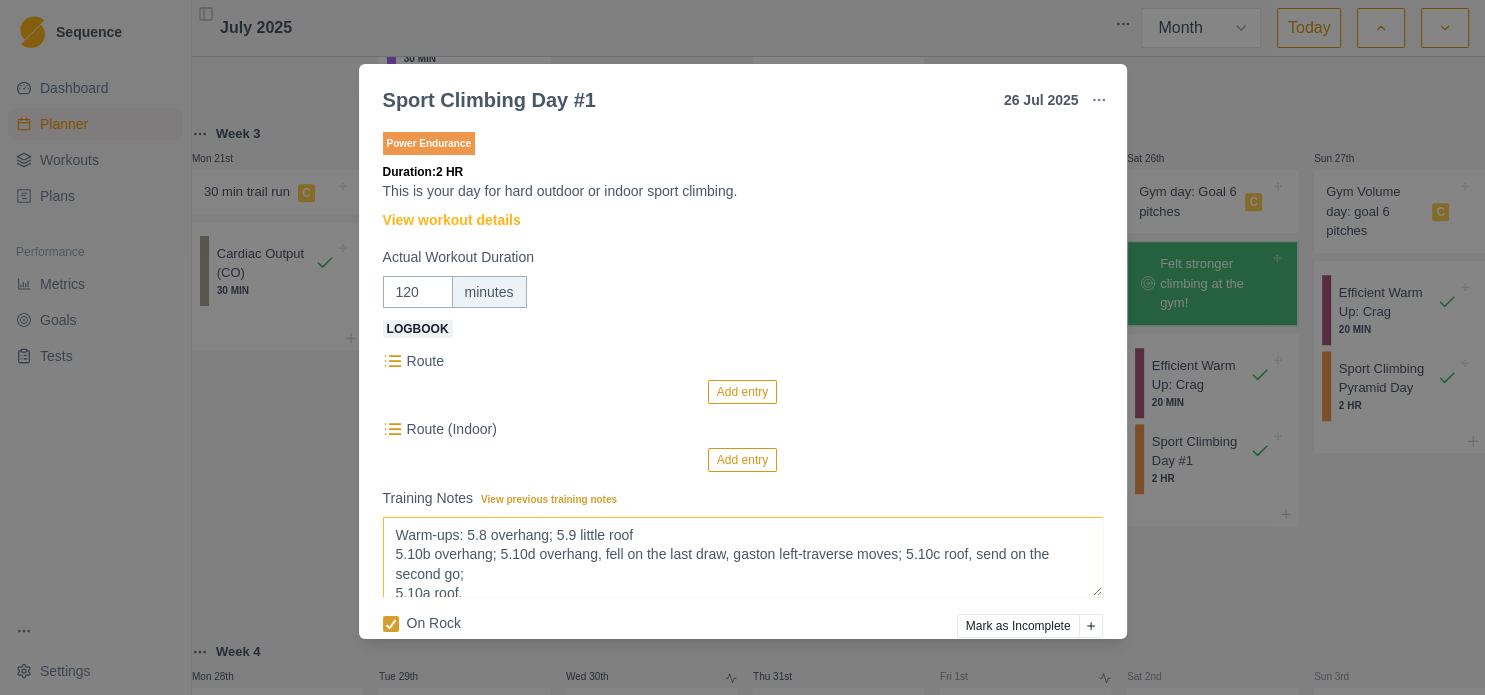 scroll, scrollTop: 1494, scrollLeft: 0, axis: vertical 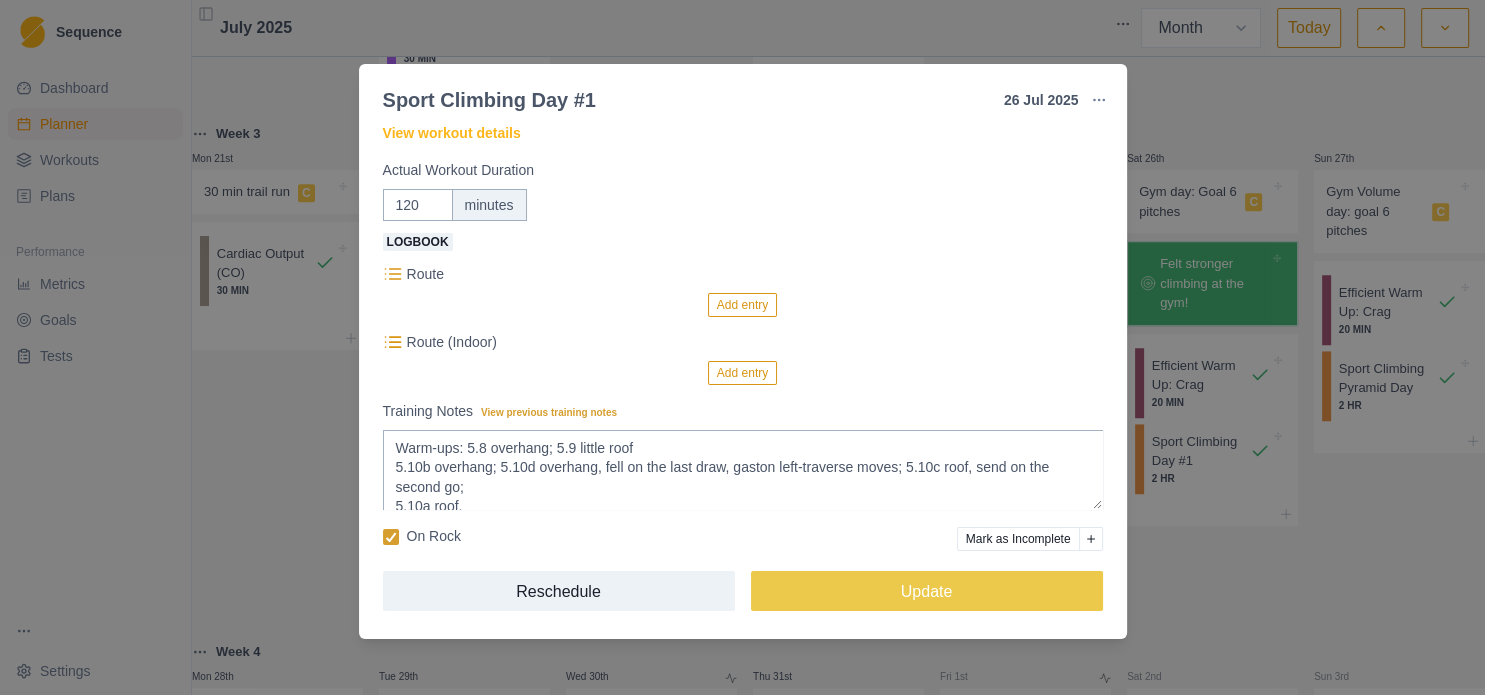 click on "Sport Climbing Day #1 [DAY] [MONTH] [YEAR] Link To Goal View Workout Metrics Edit Original Workout Reschedule Workout Remove From Schedule Power Endurance Duration:  2 HR This is your day for hard outdoor or indoor sport climbing. View workout details Actual Workout Duration 120 minutes Logbook Route Add entry Route (Indoor) Add entry Training Notes View previous training notes Warm-ups: 5.8 overhang; 5.9 little roof
5.10b overhang; 5.10d overhang, fell on the last draw, gaston left-traverse moves; 5.10c roof, send on the second go;
5.10a roof. On Rock Mark as Incomplete Reschedule Update" at bounding box center [742, 347] 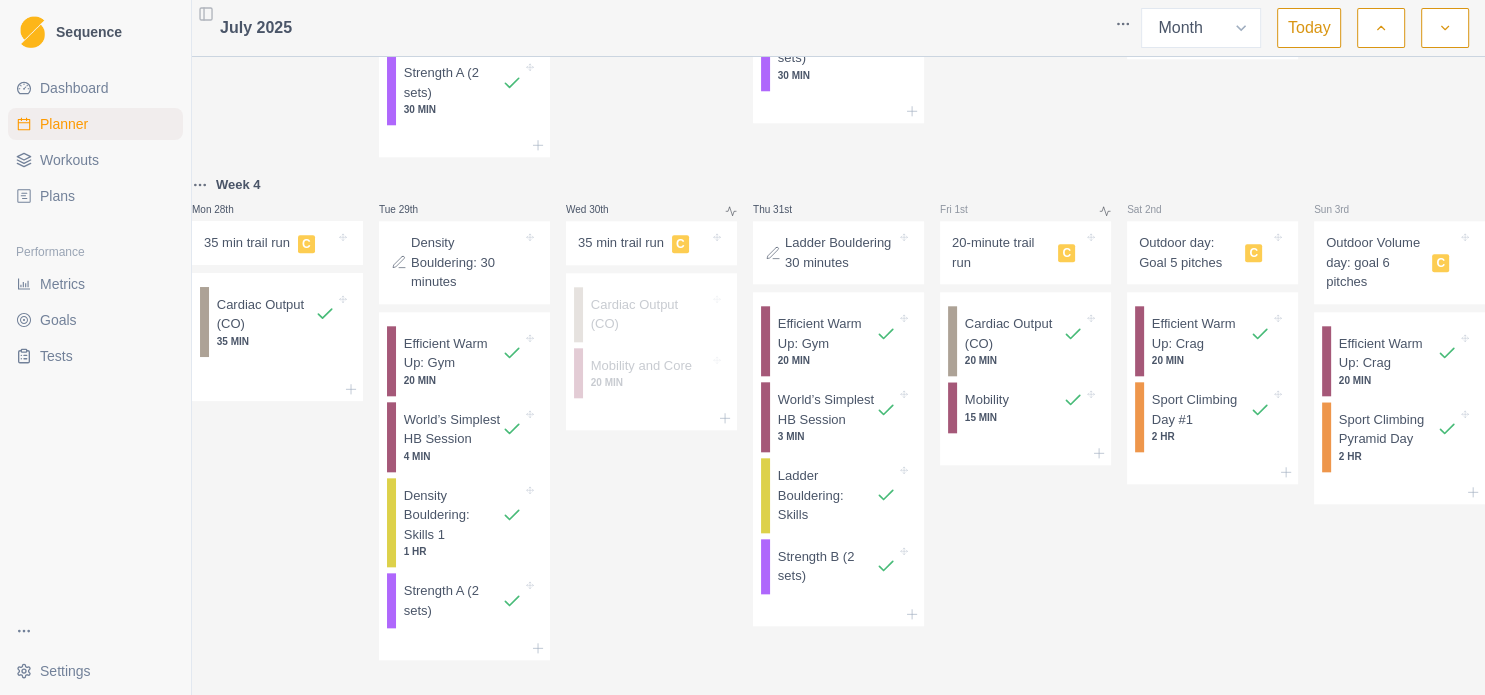 scroll, scrollTop: 2142, scrollLeft: 0, axis: vertical 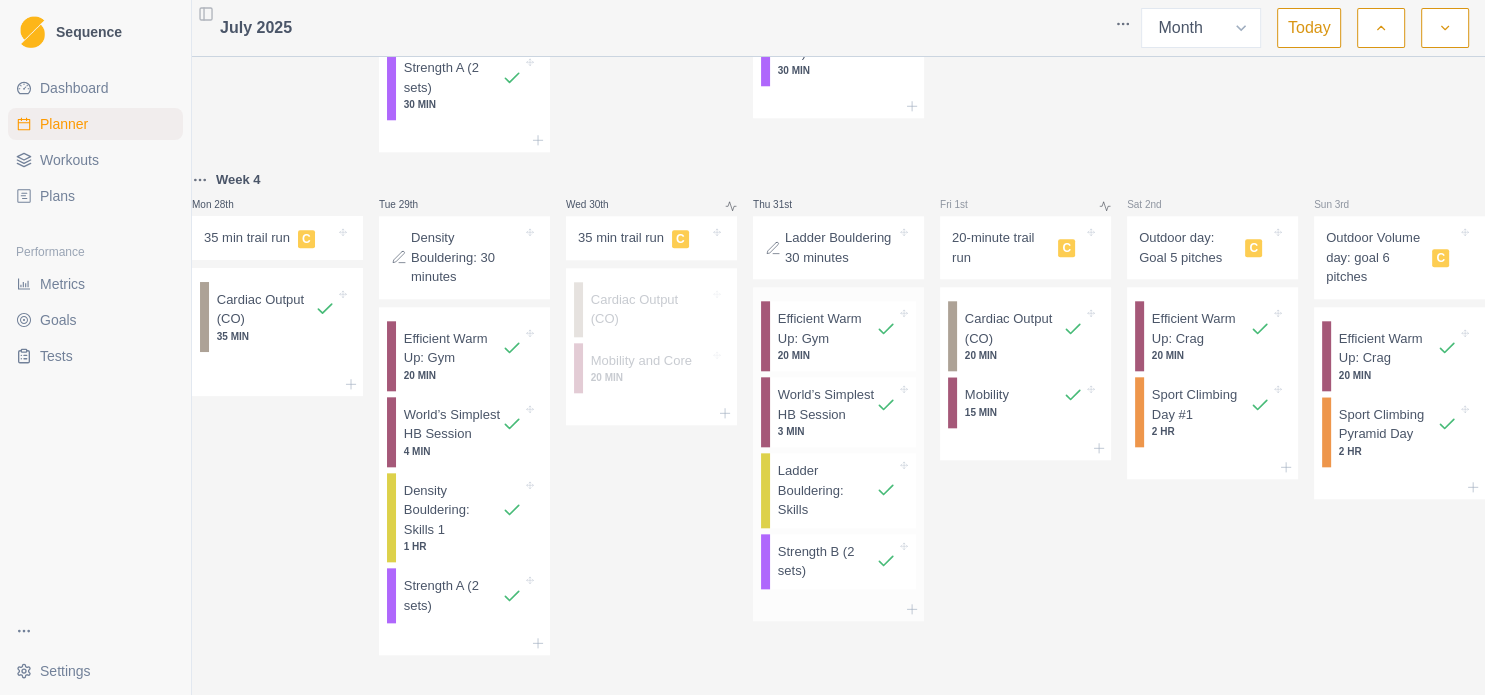 click on "World’s Simplest HB Session" at bounding box center [827, 404] 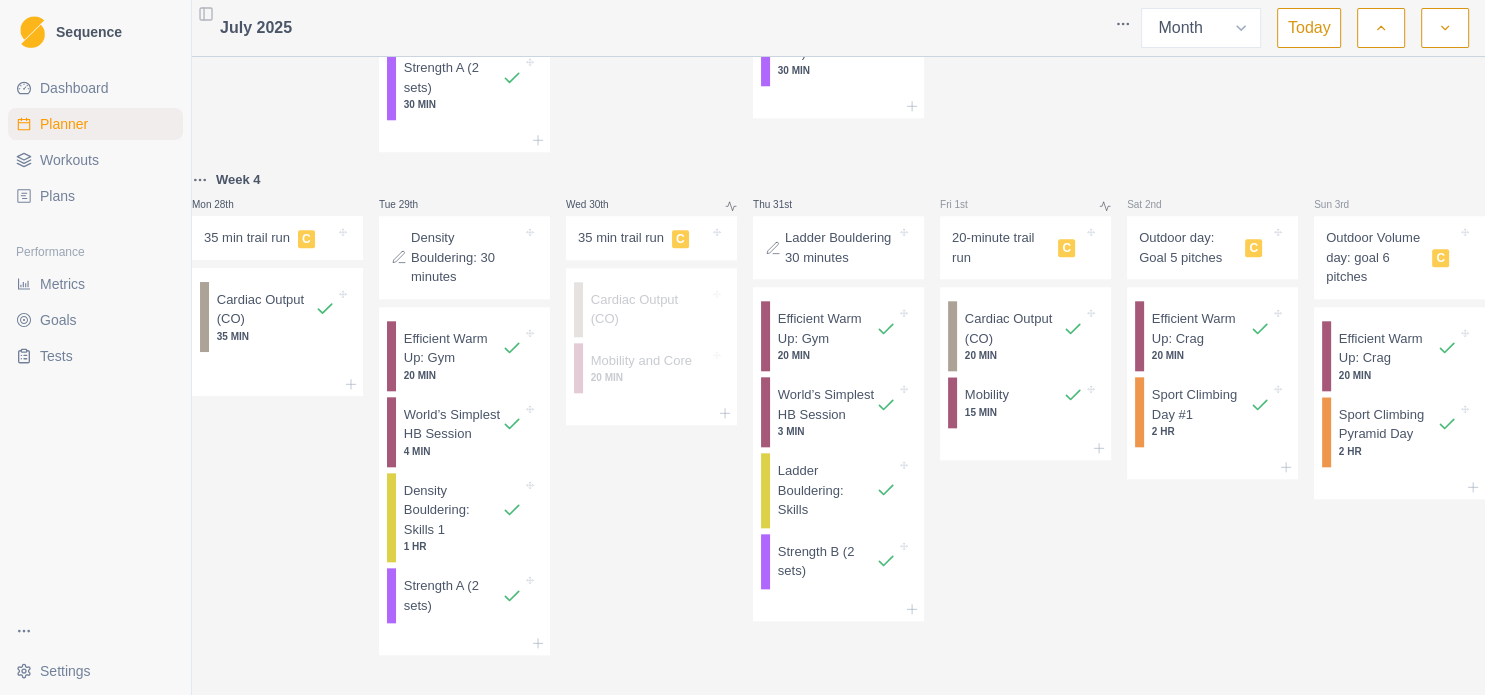select on "4" 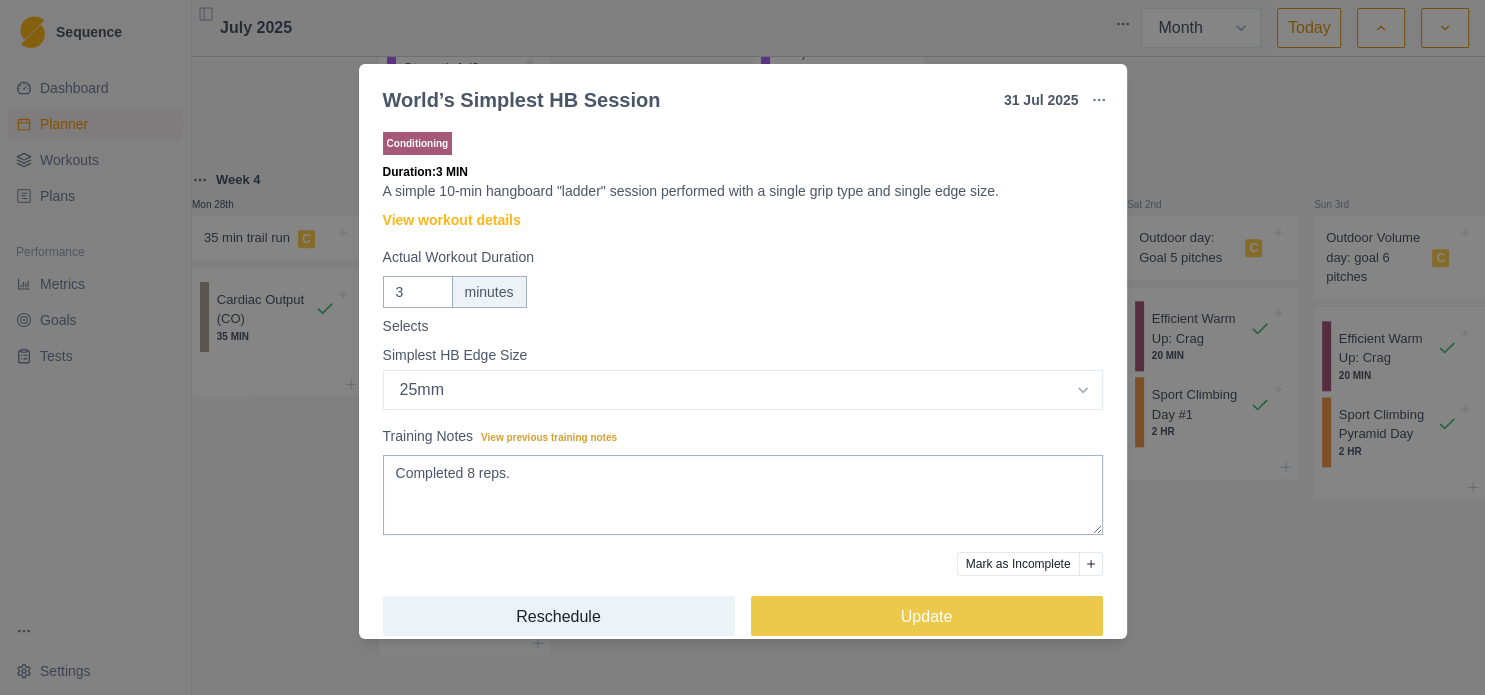click on "World’s Simplest HB Session [DAY] [MONTH] [YEAR] Link To Goal View Workout Metrics Edit Original Workout Reschedule Workout Remove From Schedule Conditioning Duration:  3 MIN A simple 10-min hangboard "ladder" session performed with a single grip type and single edge size. View workout details Actual Workout Duration 3 minutes Selects Simplest HB Edge Size Select option Bar HB Jug 30mm 25mm 20mm 15mm 10mm 35mm 33mm Training Notes View previous training notes Completed 8 reps. Mark as Incomplete Reschedule Update" at bounding box center [742, 347] 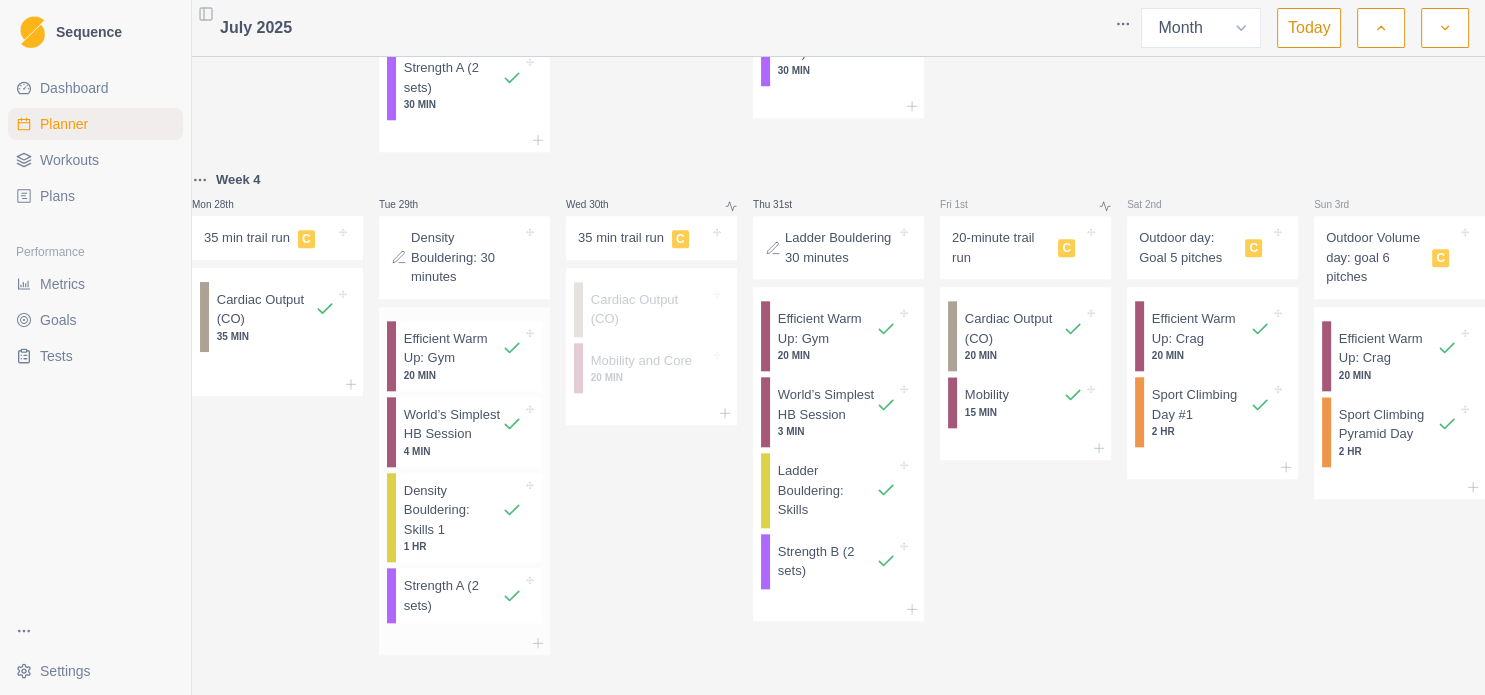 click on "World’s Simplest HB Session" at bounding box center (453, 424) 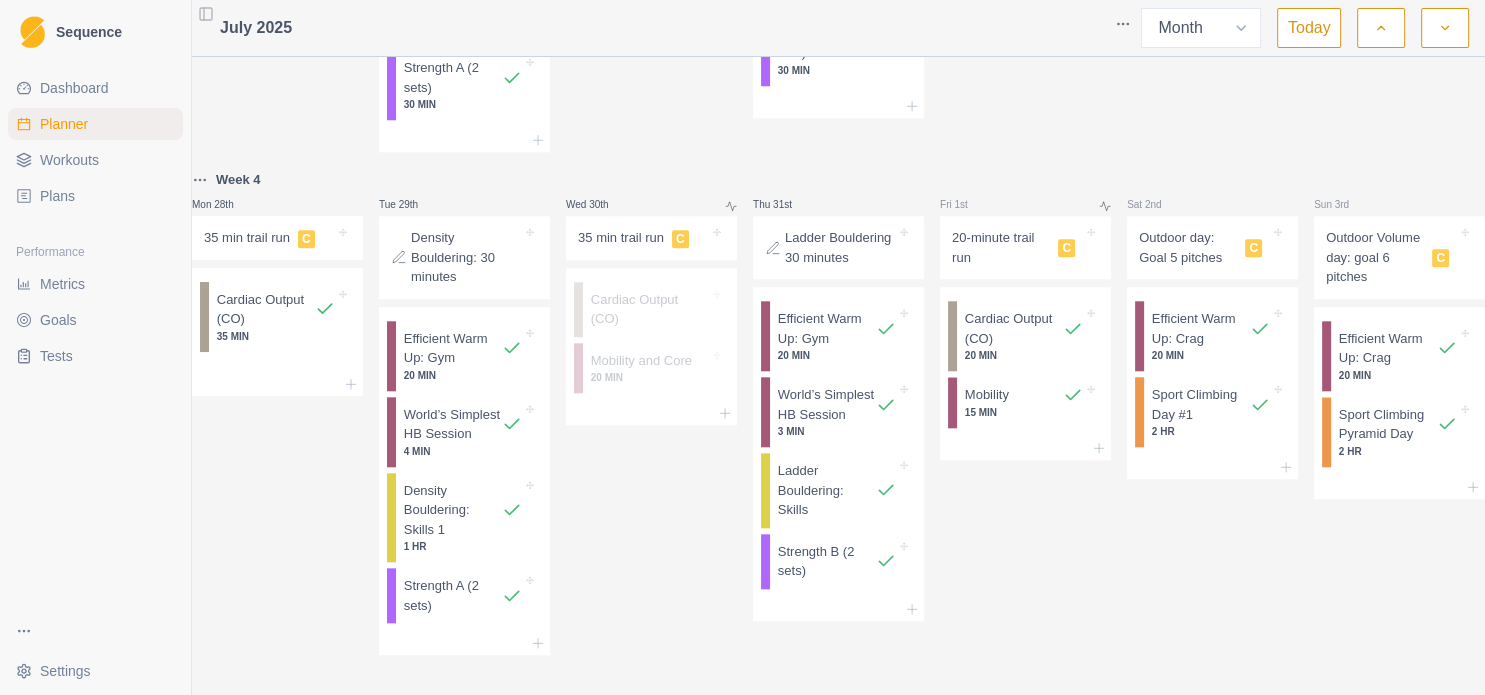select on "4" 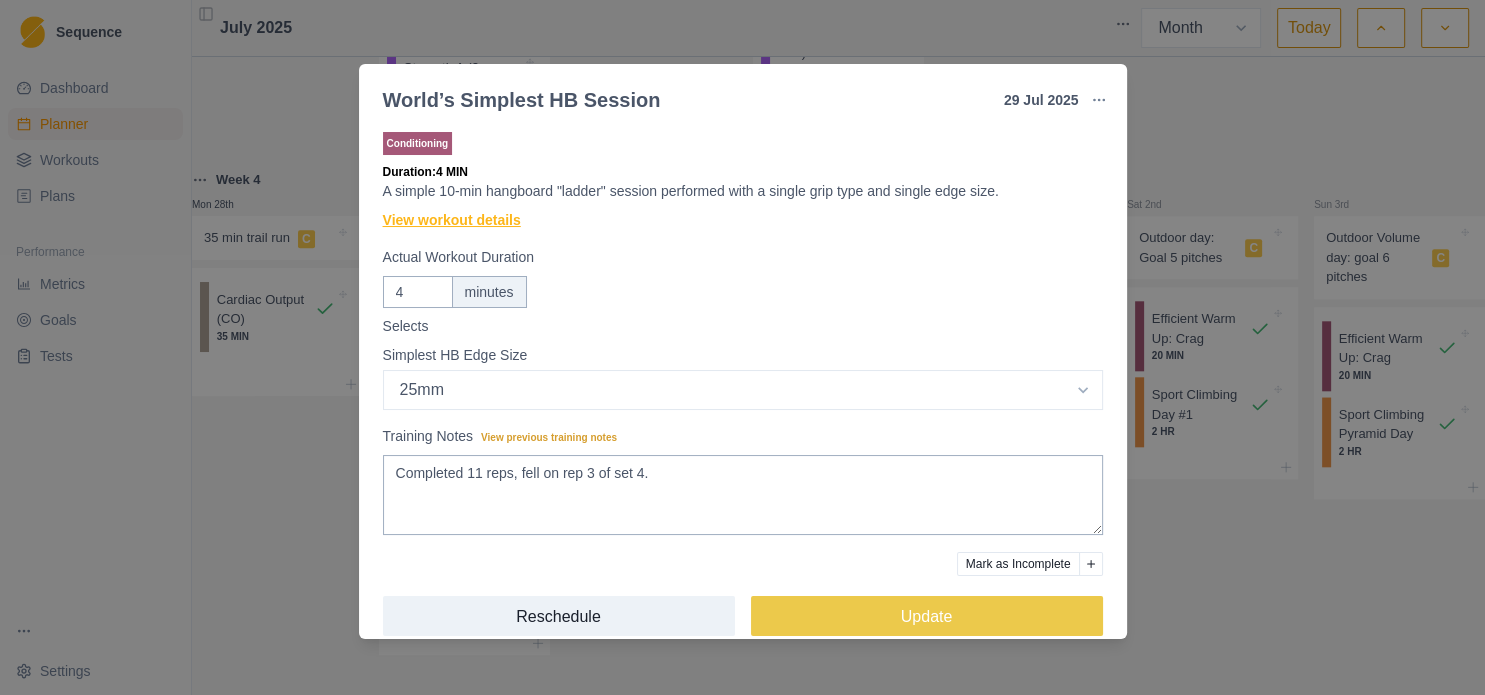 click on "View workout details" at bounding box center (452, 220) 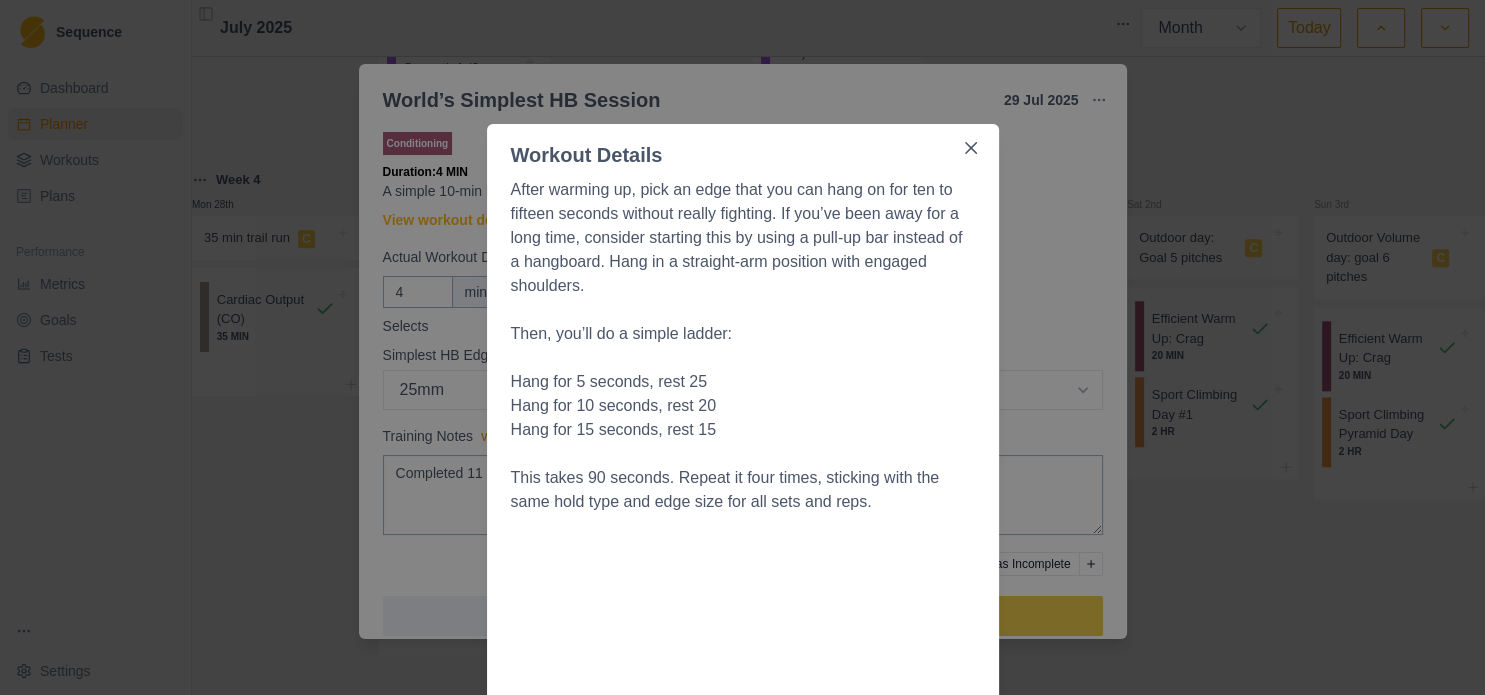 click on "Workout Details After warming up, pick an edge that you can hang on for ten to fifteen seconds without really fighting. If you’ve been away for a long time, consider starting this by using a pull-up bar instead of a hangboard. Hang in a straight-arm position with engaged shoulders. Then, you’ll do a simple ladder: Hang for 5 seconds, rest 25 Hang for 10 seconds, rest 20 Hang for 15 seconds, rest 15 This takes 90 seconds. Repeat it four times, sticking with the same hold type and edge size for all sets and reps." at bounding box center (742, 347) 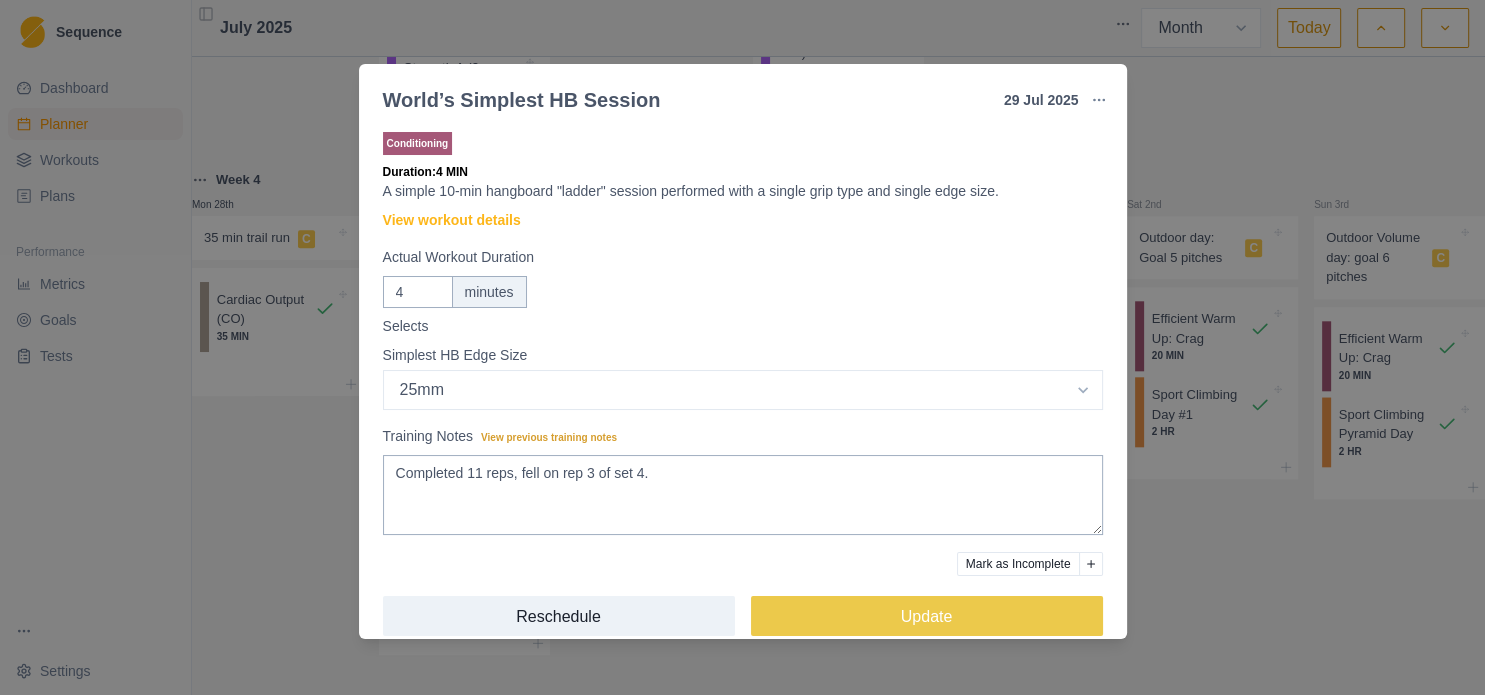 click on "World’s Simplest HB Session [DAY] [MONTH] [YEAR] Link To Goal View Workout Metrics Edit Original Workout Reschedule Workout Remove From Schedule Conditioning Duration:  4 MIN A simple 10-min hangboard "ladder" session performed with a single grip type and single edge size. View workout details Actual Workout Duration 4 minutes Selects Simplest HB Edge Size Select option Bar HB Jug 30mm 25mm 20mm 15mm 10mm 35mm 33mm Training Notes View previous training notes Completed 11 reps, fell on rep 3 of set 4. Mark as Incomplete Reschedule Update" at bounding box center (742, 347) 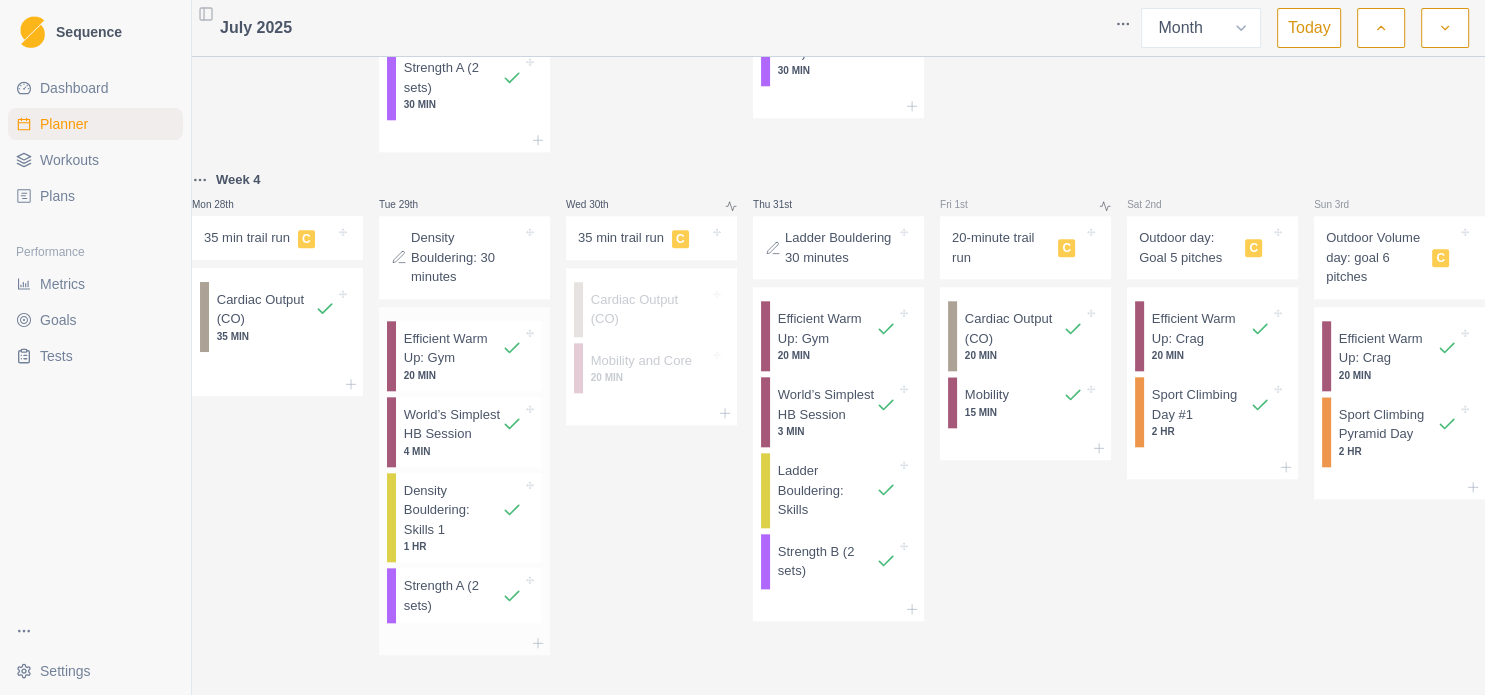 click on "4 MIN" at bounding box center (463, 451) 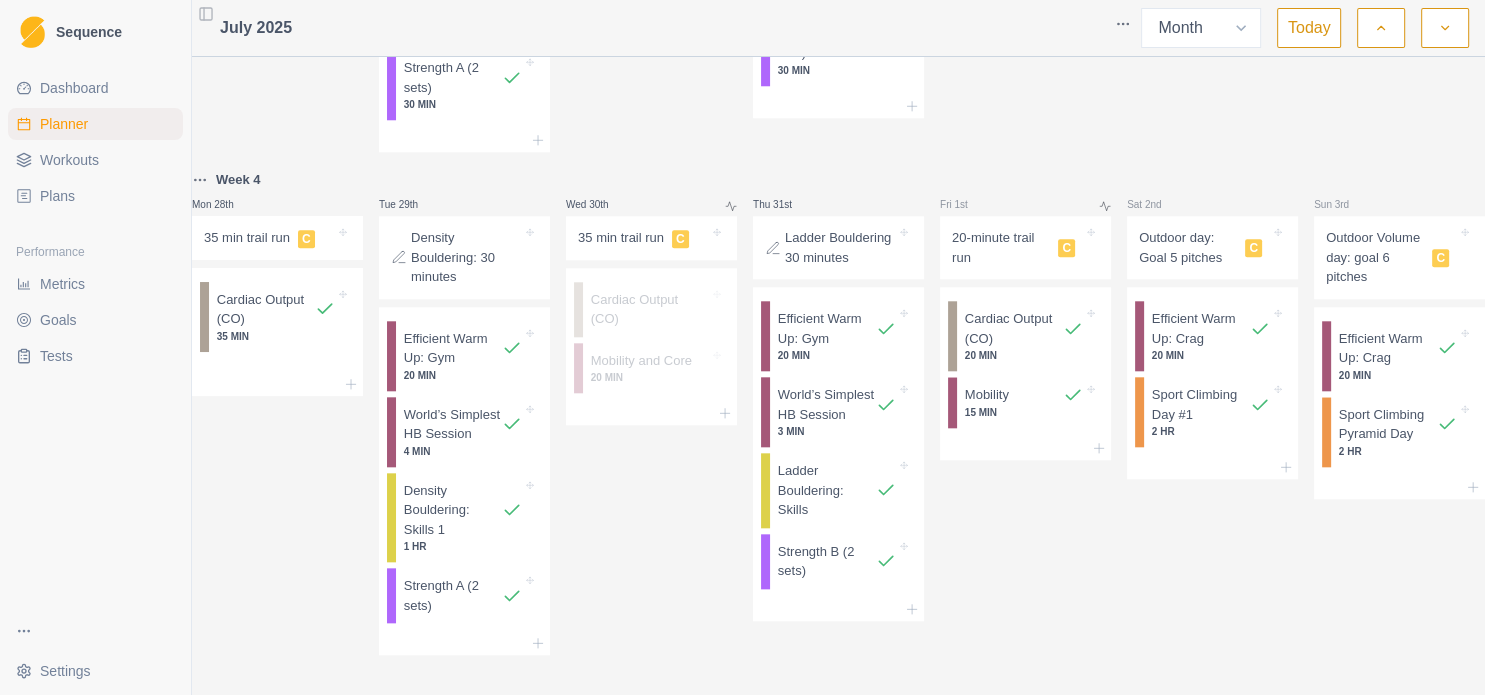 select on "4" 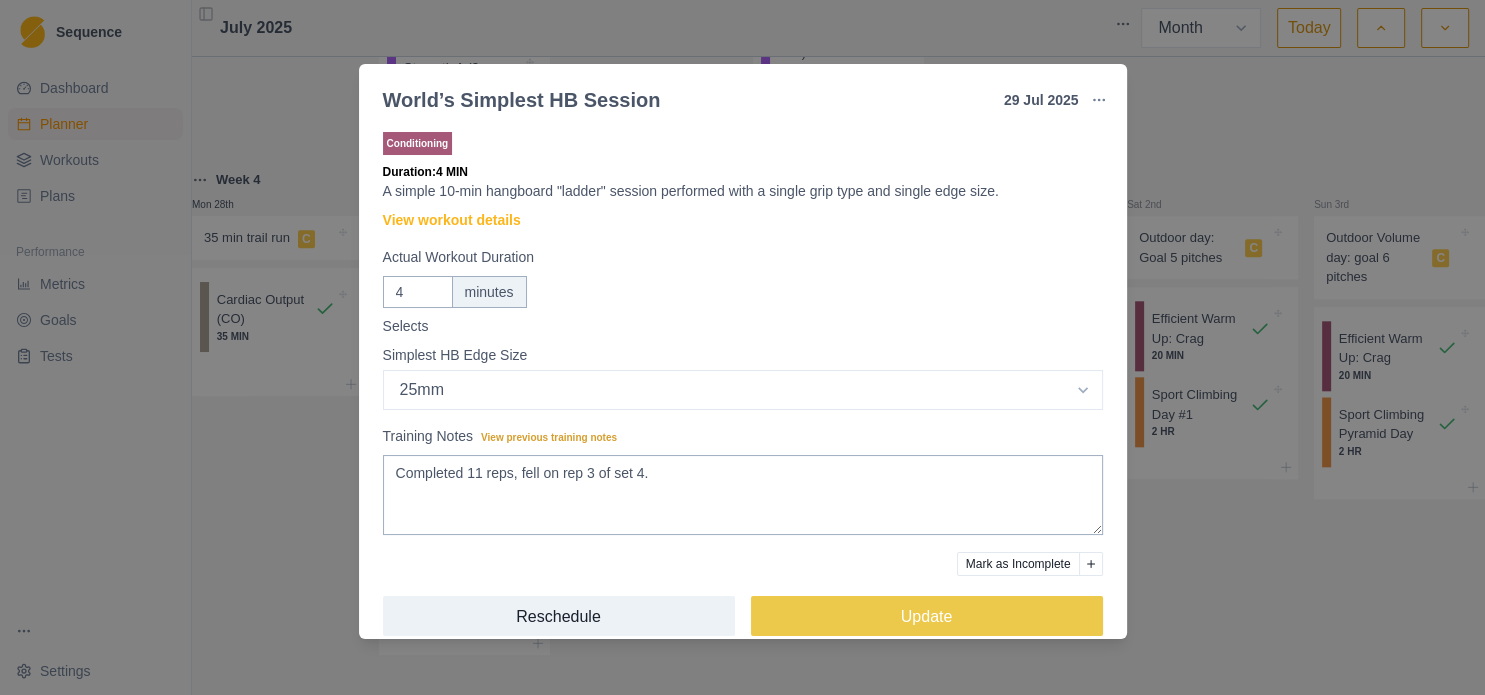 click on "World’s Simplest HB Session [DAY] [MONTH] [YEAR] Link To Goal View Workout Metrics Edit Original Workout Reschedule Workout Remove From Schedule Conditioning Duration:  4 MIN A simple 10-min hangboard "ladder" session performed with a single grip type and single edge size. View workout details Actual Workout Duration 4 minutes Selects Simplest HB Edge Size Select option Bar HB Jug 30mm 25mm 20mm 15mm 10mm 35mm 33mm Training Notes View previous training notes Completed 11 reps, fell on rep 3 of set 4. Mark as Incomplete Reschedule Update" at bounding box center (742, 347) 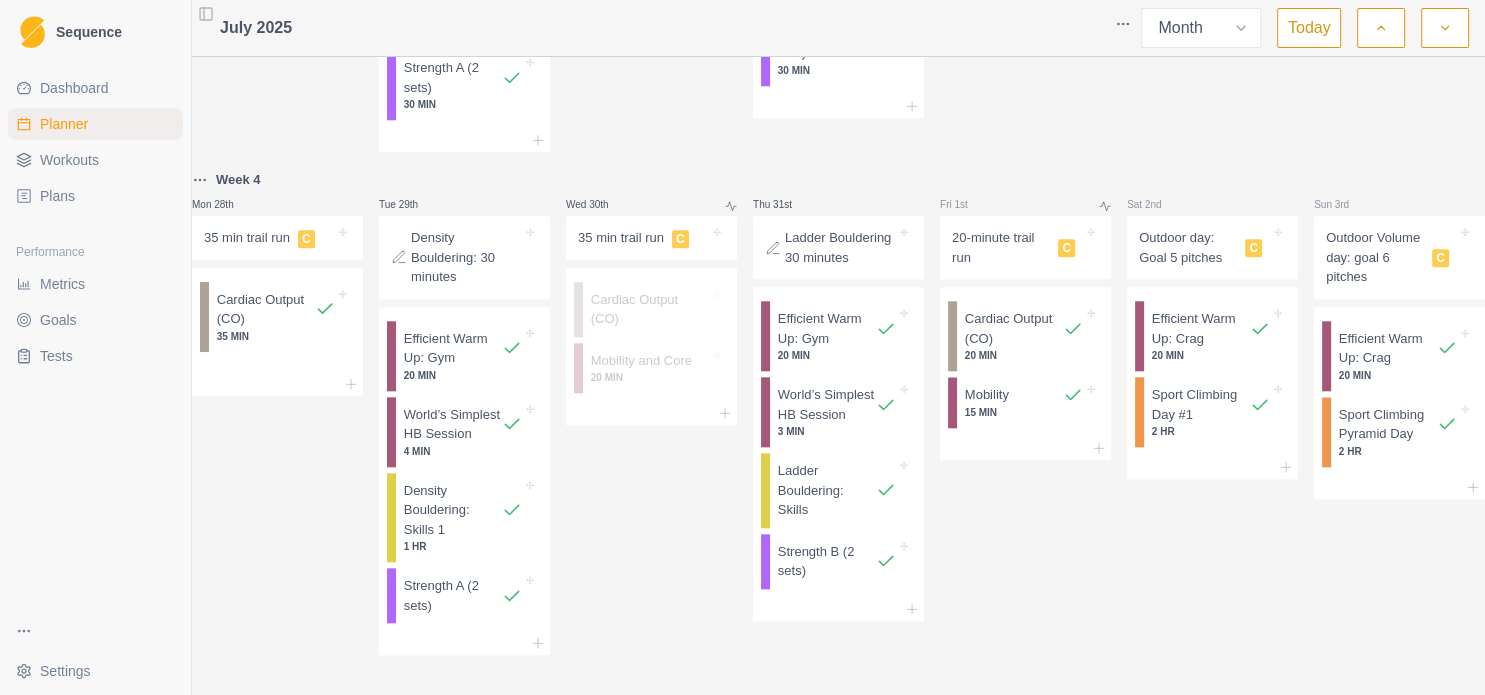 click at bounding box center [1445, 28] 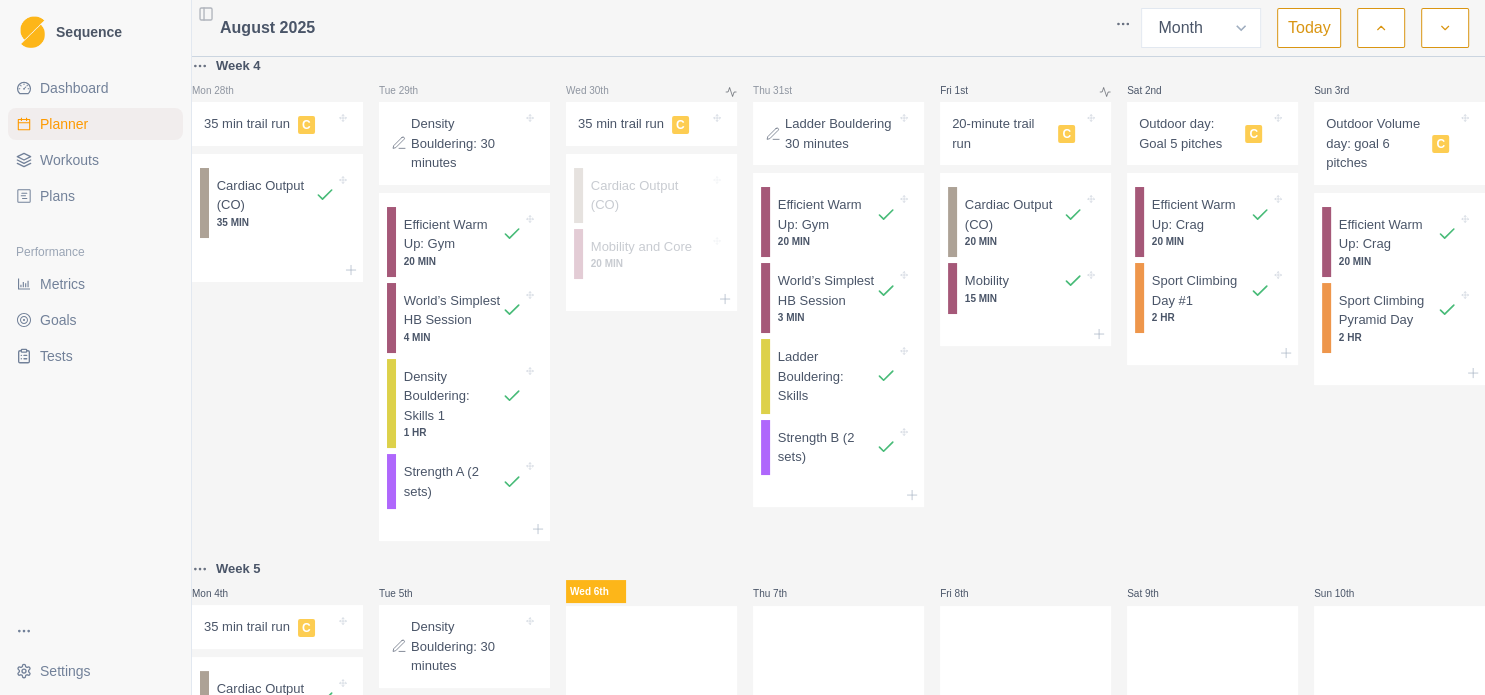 scroll, scrollTop: 0, scrollLeft: 0, axis: both 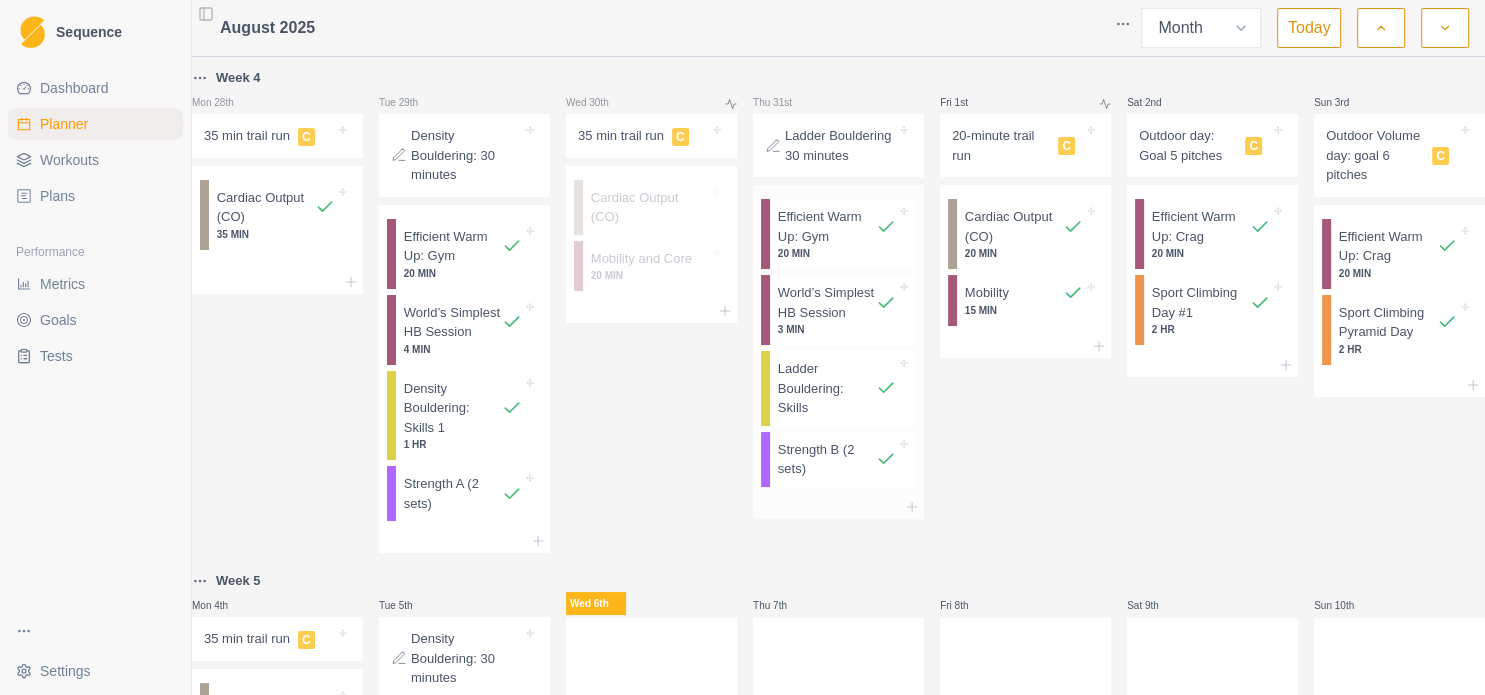 click on "World’s Simplest HB Session" at bounding box center [827, 302] 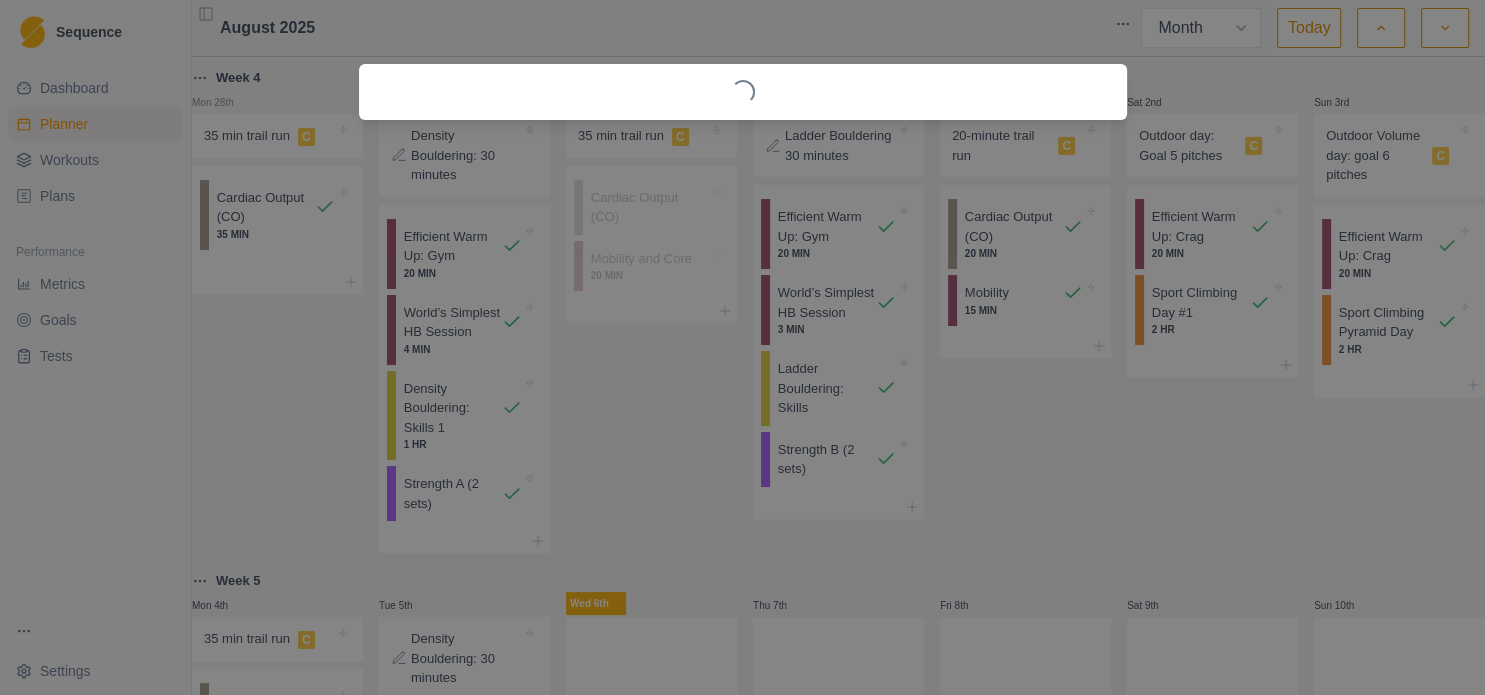 select on "4" 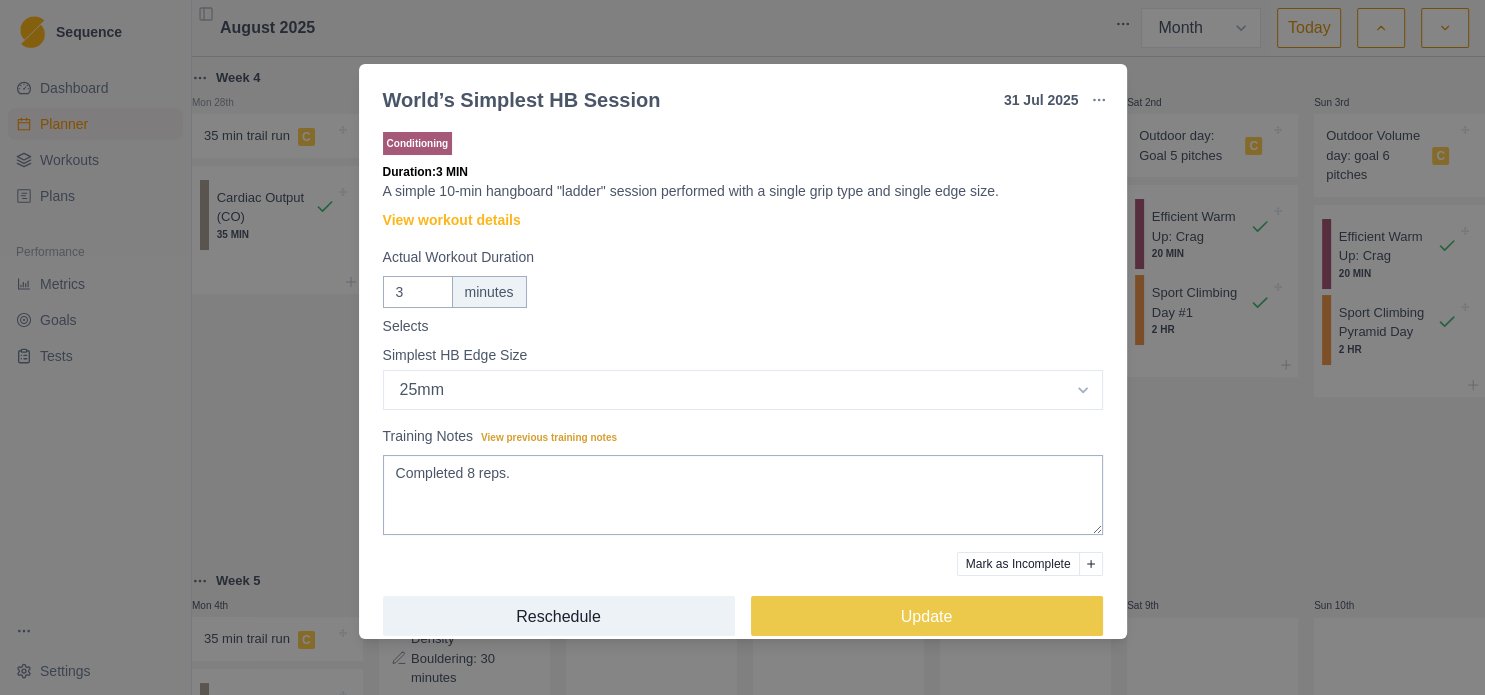 click on "World’s Simplest HB Session [DAY] [MONTH] [YEAR] Link To Goal View Workout Metrics Edit Original Workout Reschedule Workout Remove From Schedule Conditioning Duration:  3 MIN A simple 10-min hangboard "ladder" session performed with a single grip type and single edge size. View workout details Actual Workout Duration 3 minutes Selects Simplest HB Edge Size Select option Bar HB Jug 30mm 25mm 20mm 15mm 10mm 35mm 33mm Training Notes View previous training notes Completed 8 reps. Mark as Incomplete Reschedule Update" at bounding box center (742, 347) 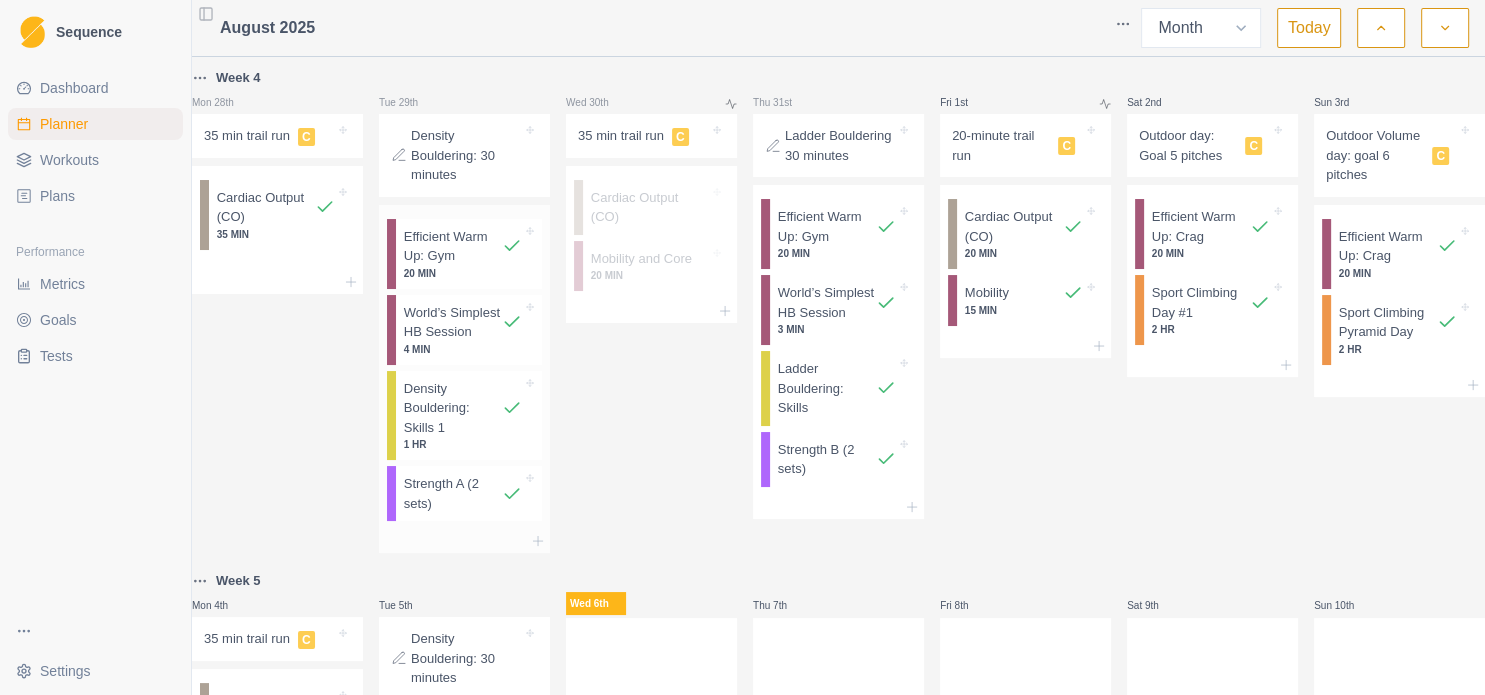 click on "World’s Simplest HB Session" at bounding box center (453, 322) 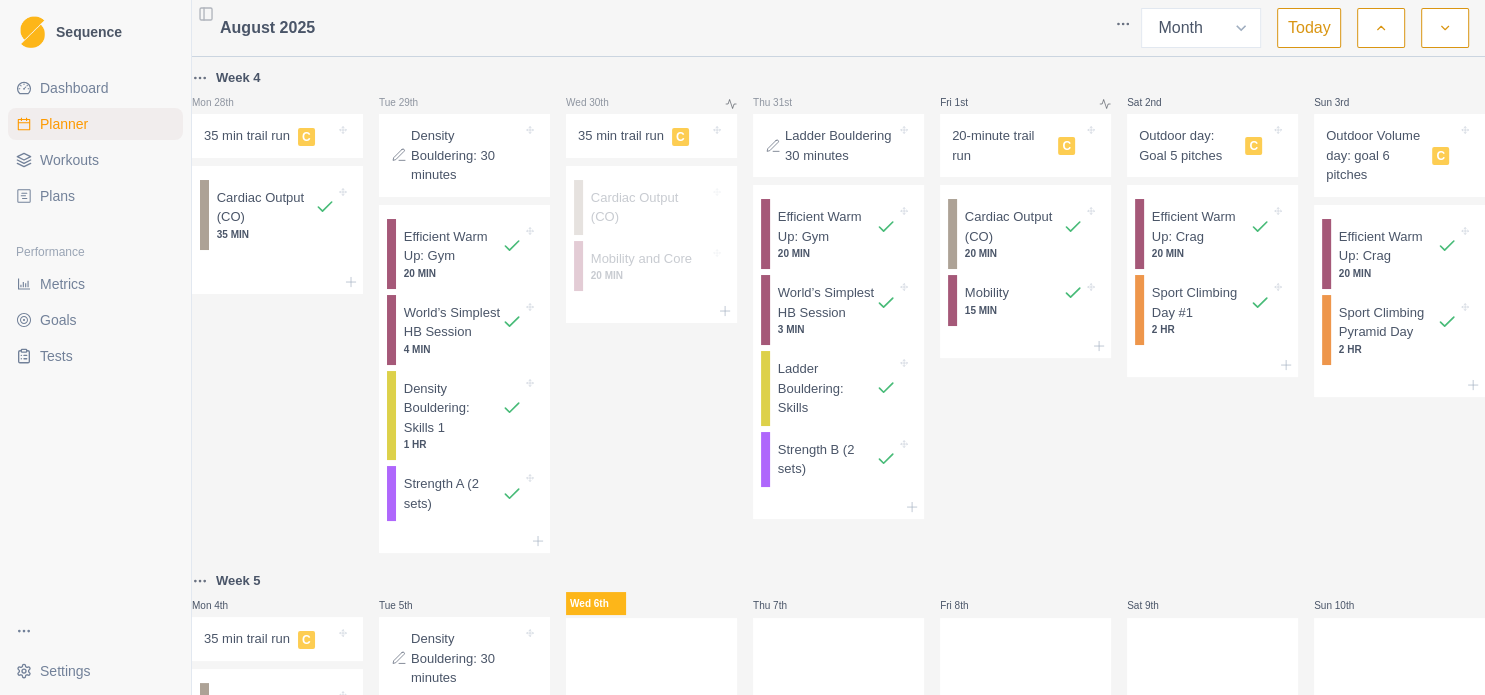 select on "4" 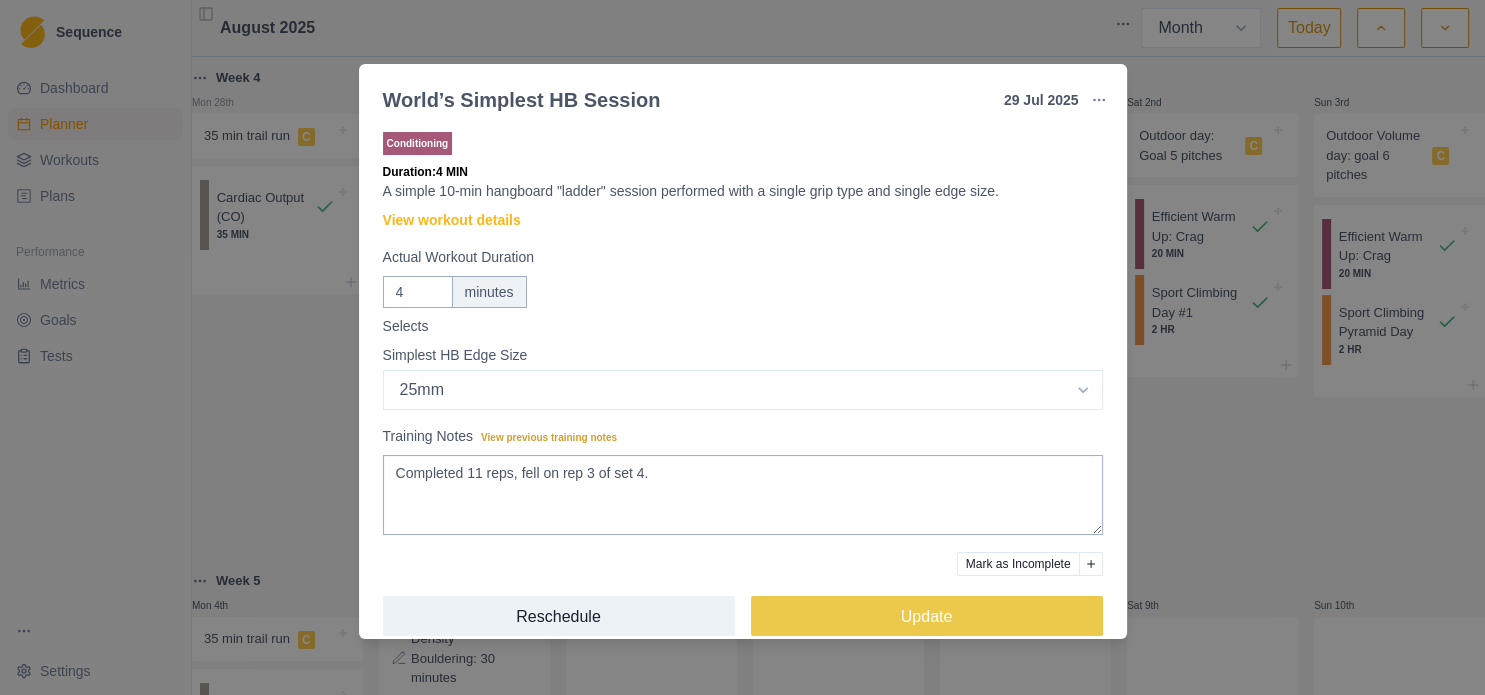 click on "World’s Simplest HB Session [DAY] [MONTH] [YEAR] Link To Goal View Workout Metrics Edit Original Workout Reschedule Workout Remove From Schedule Conditioning Duration:  4 MIN A simple 10-min hangboard "ladder" session performed with a single grip type and single edge size. View workout details Actual Workout Duration 4 minutes Selects Simplest HB Edge Size Select option Bar HB Jug 30mm 25mm 20mm 15mm 10mm 35mm 33mm Training Notes View previous training notes Completed 11 reps, fell on rep 3 of set 4. Mark as Incomplete Reschedule Update" at bounding box center (742, 347) 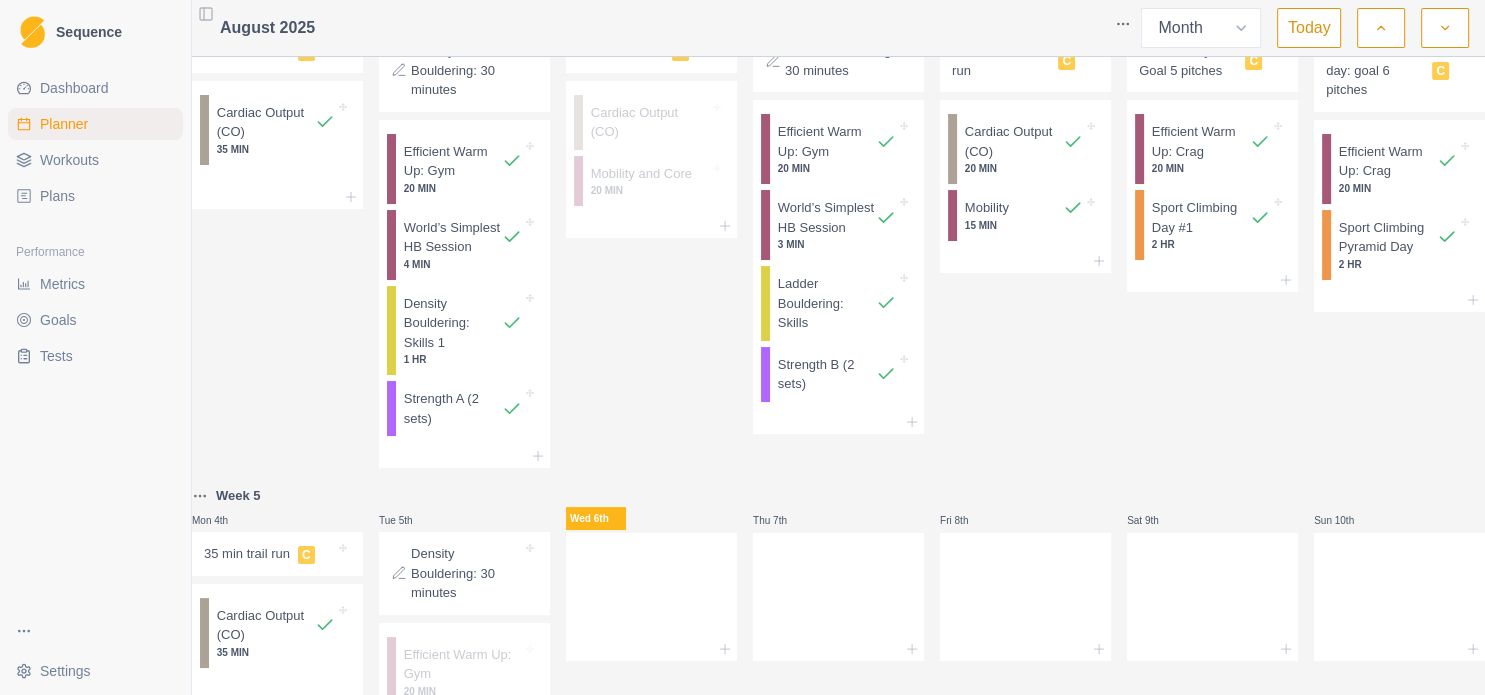 scroll, scrollTop: 0, scrollLeft: 0, axis: both 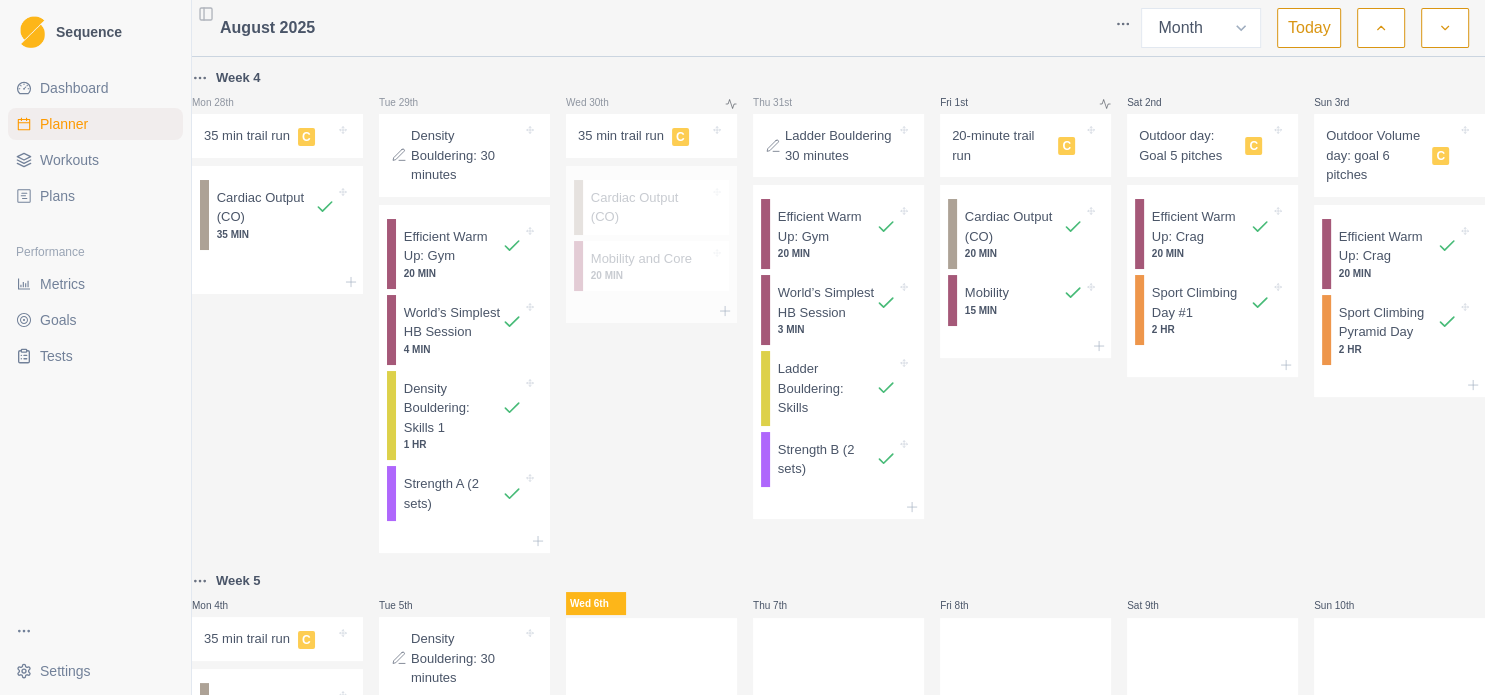 click on "Mobility and Core" at bounding box center (641, 259) 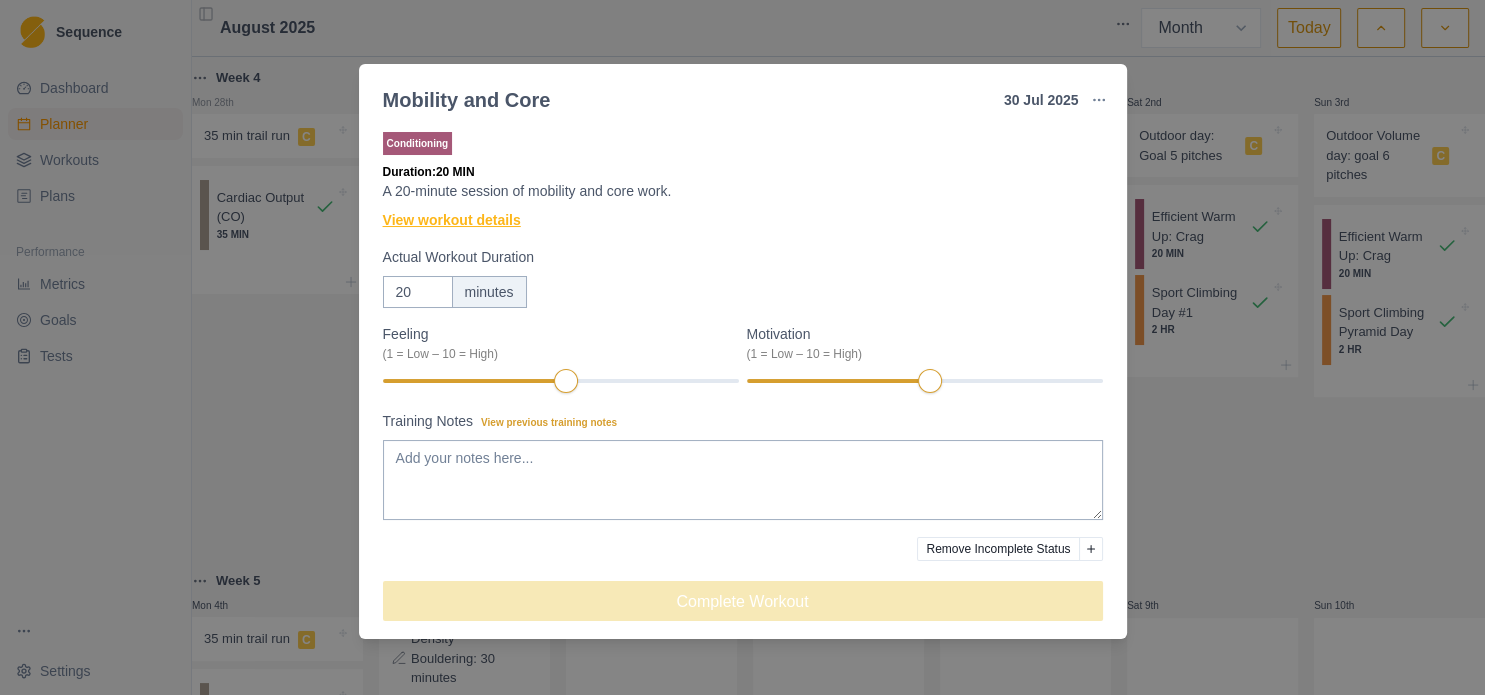 click on "View workout details" at bounding box center [452, 220] 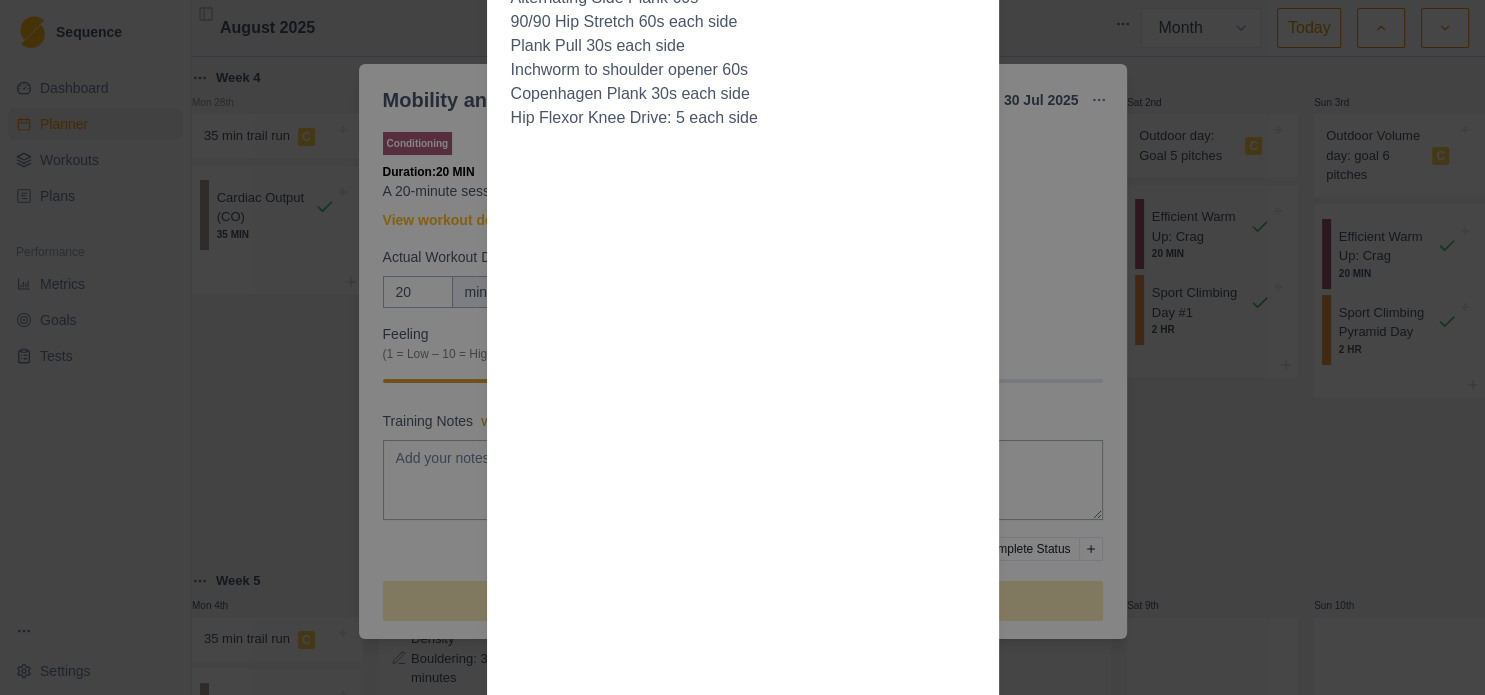 scroll, scrollTop: 432, scrollLeft: 0, axis: vertical 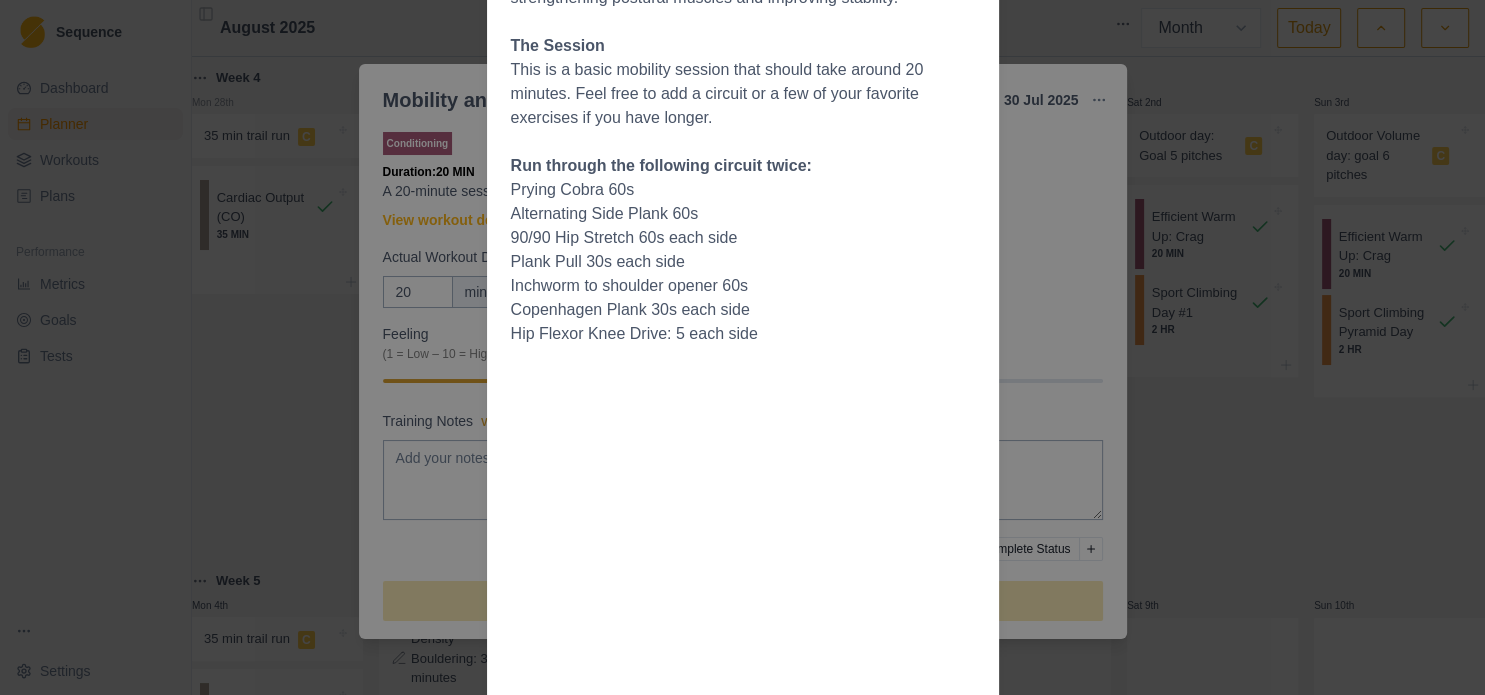 click on "Workout Details Overview Mobility work is important for expanding your range of motion and utilizing it for more efficient climbing positions. Mobility work should be fairly gentle, not painful or intense. Perform each stretch while maintaining breathing, and don't push so hard to cause discomfort or pain. Core strength and stability work is included in this session.  While higher-load exercises may be needed to make big gains in core strength, these longer-duration lighter exercises can be useful for strengthening postural muscles and improving stability. The Session This is a basic mobility session that should take around 20 minutes. Feel free to add a circuit or a few of your favorite exercises if you have longer. Run through the following circuit twice: Prying Cobra 60s Alternating Side Plank 60s 90/90 Hip Stretch 60s each side Plank Pull 30s each side Inchworm to shoulder opener 60s Copenhagen Plank 30s each side Hip Flexor Knee Drive: 5 each side" at bounding box center (742, 347) 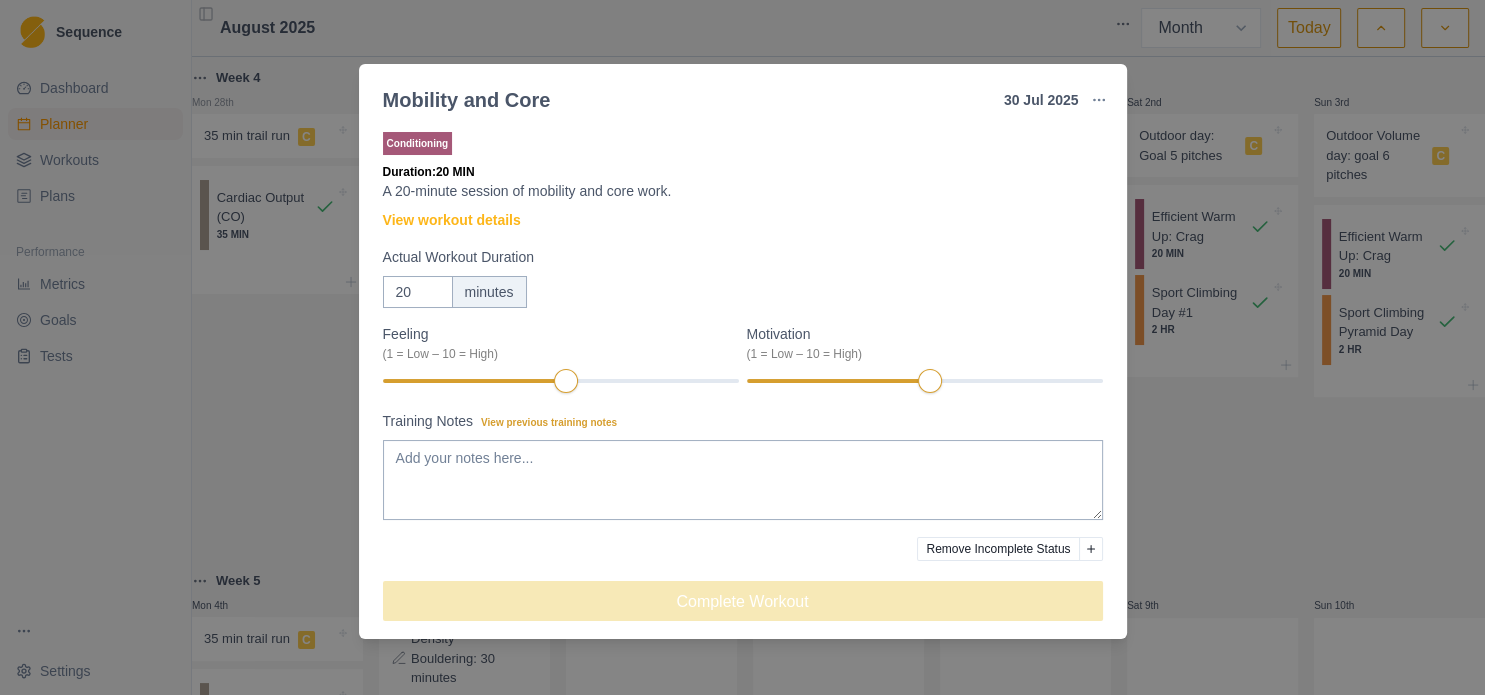 click on "Mobility and Core  [DATE] Link To Goal View Workout Metrics Edit Original Workout Reschedule Workout Remove From Schedule Conditioning Duration:  20 MIN A 20-minute session of mobility and core work. View workout details Actual Workout Duration 20 minutes Feeling (1 = Low – 10 = High) Motivation (1 = Low – 10 = High) Training Notes View previous training notes Remove Incomplete Status Complete Workout" at bounding box center (742, 347) 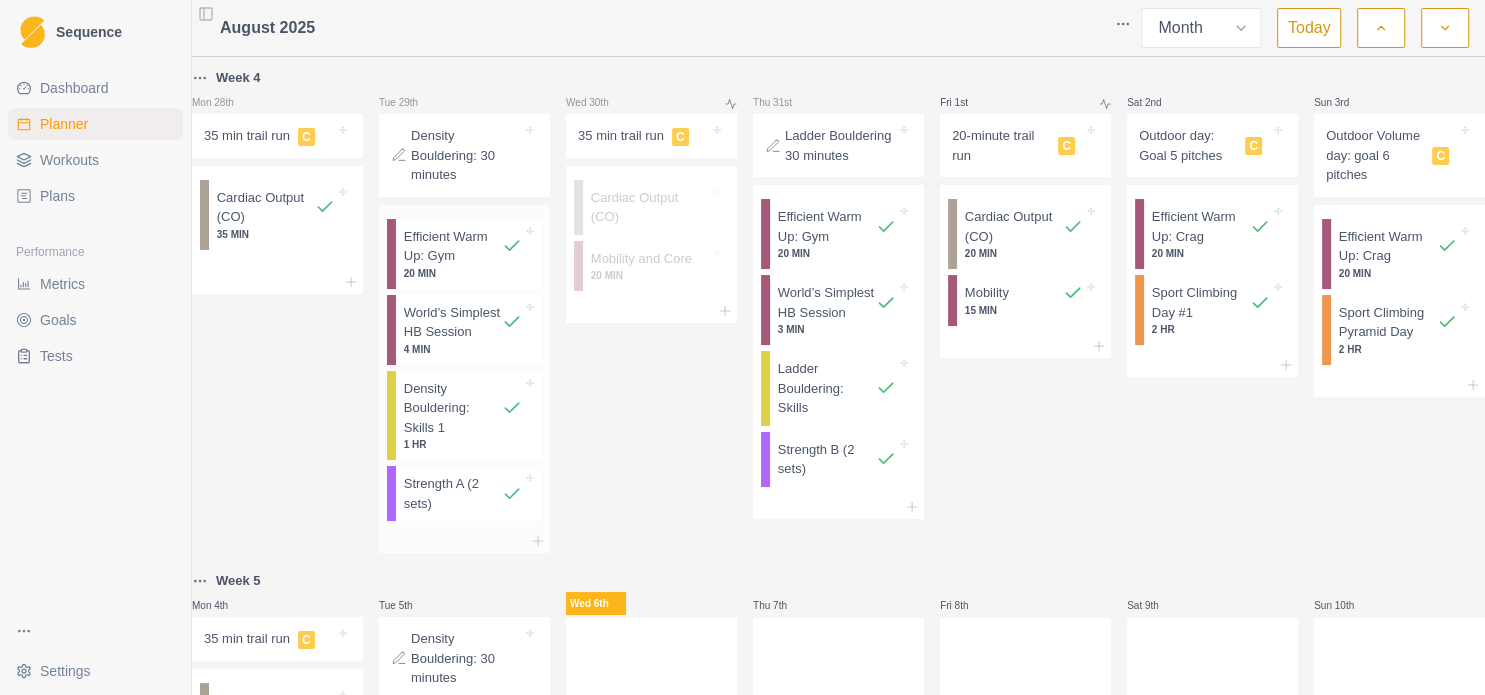 click on "20 MIN" at bounding box center [463, 273] 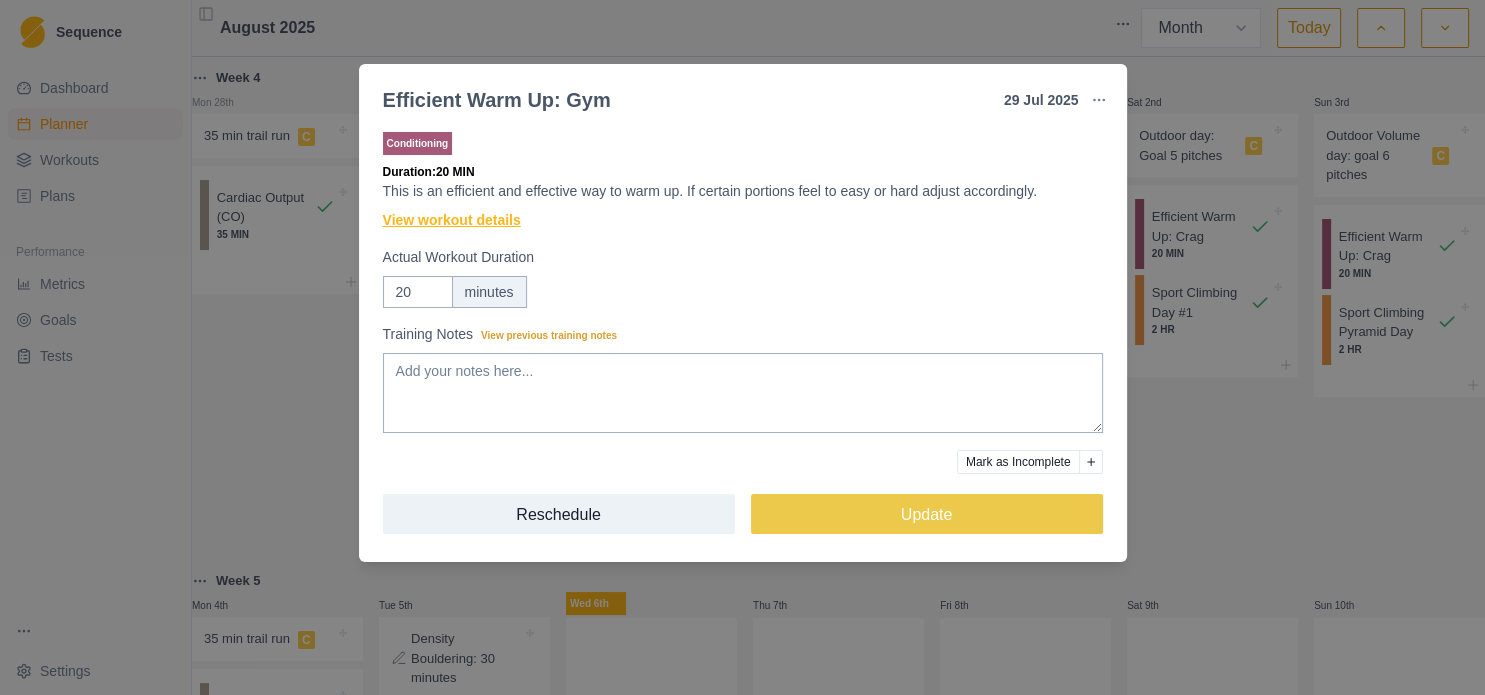 click on "View workout details" at bounding box center [452, 220] 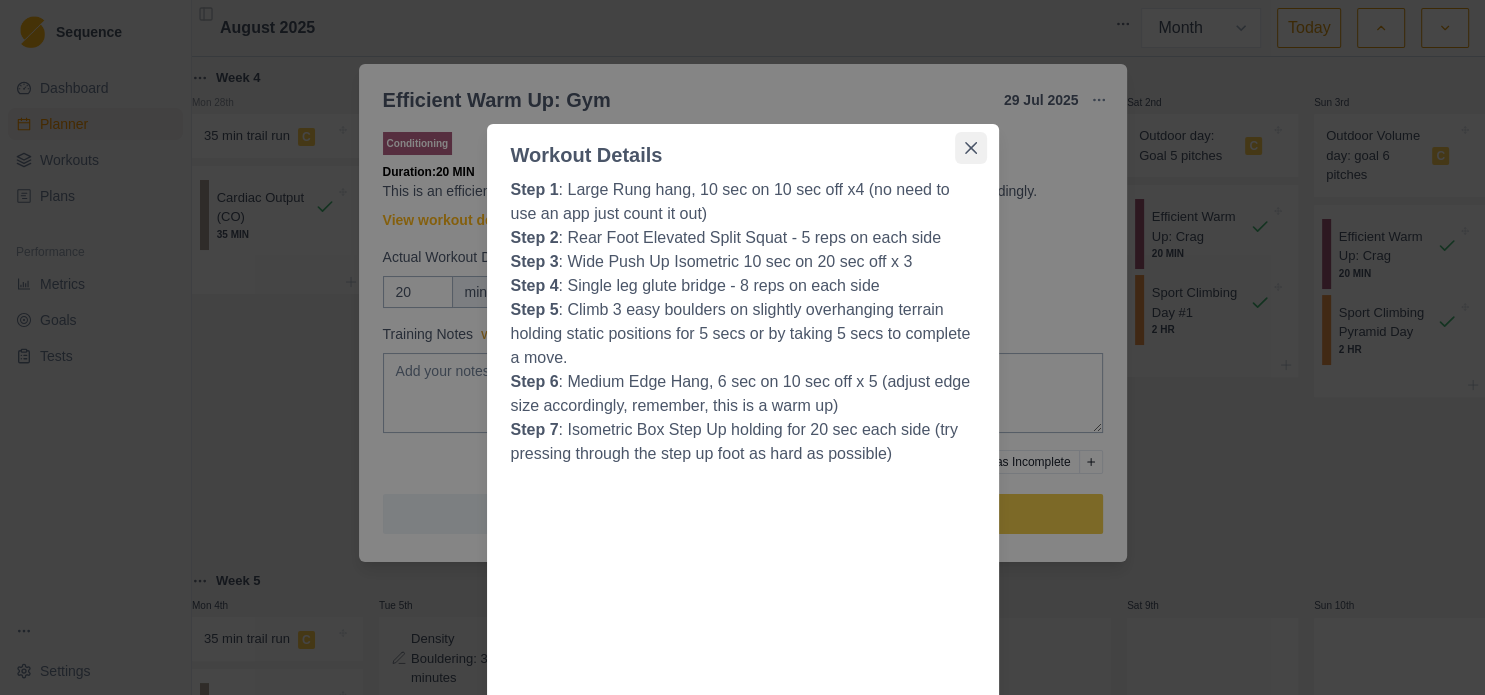 click at bounding box center [971, 148] 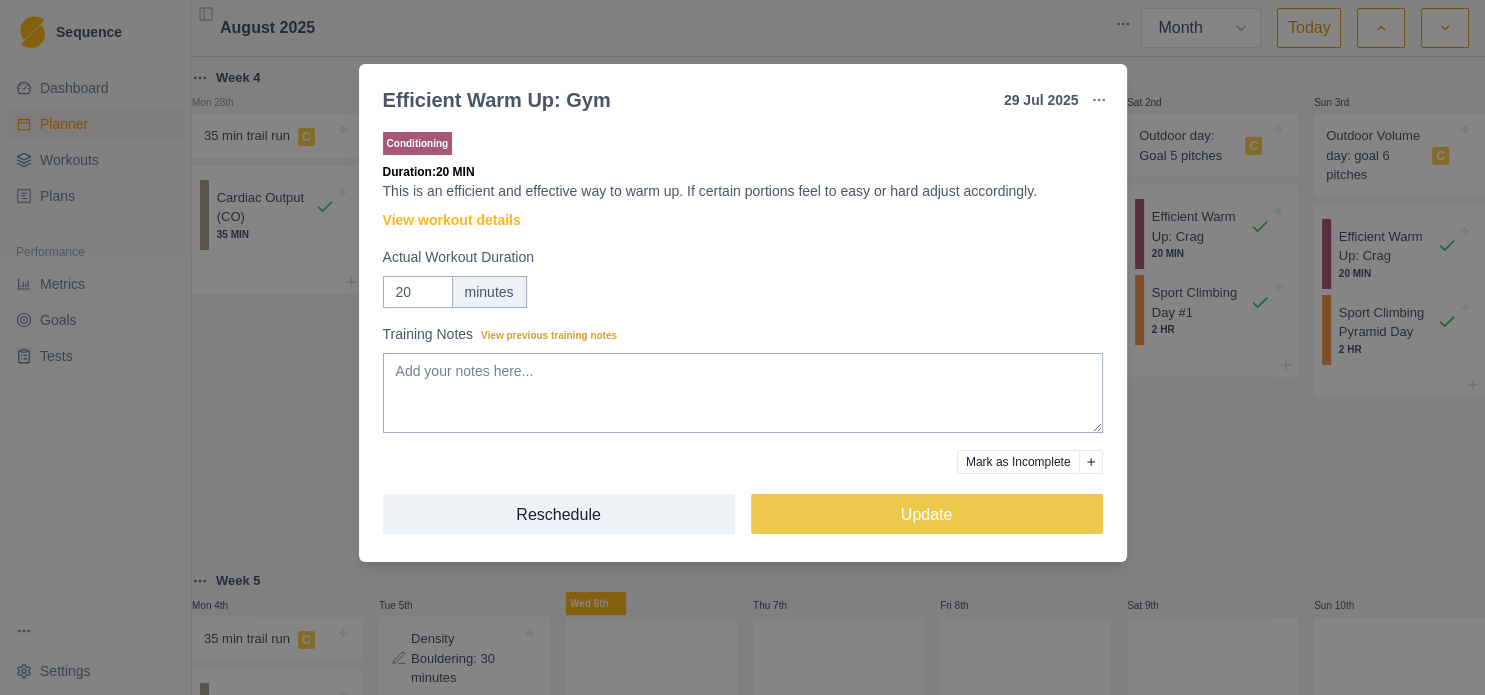 click on "Efficient Warm Up: Gym [DATE] Link To Goal View Workout Metrics Edit Original Workout Reschedule Workout Remove From Schedule Conditioning Duration:  20 MIN This is an efficient and effective way to warm up. If certain portions feel to easy or hard adjust accordingly. View workout details Actual Workout Duration 20 minutes Training Notes View previous training notes Mark as Incomplete Reschedule Update" at bounding box center [742, 347] 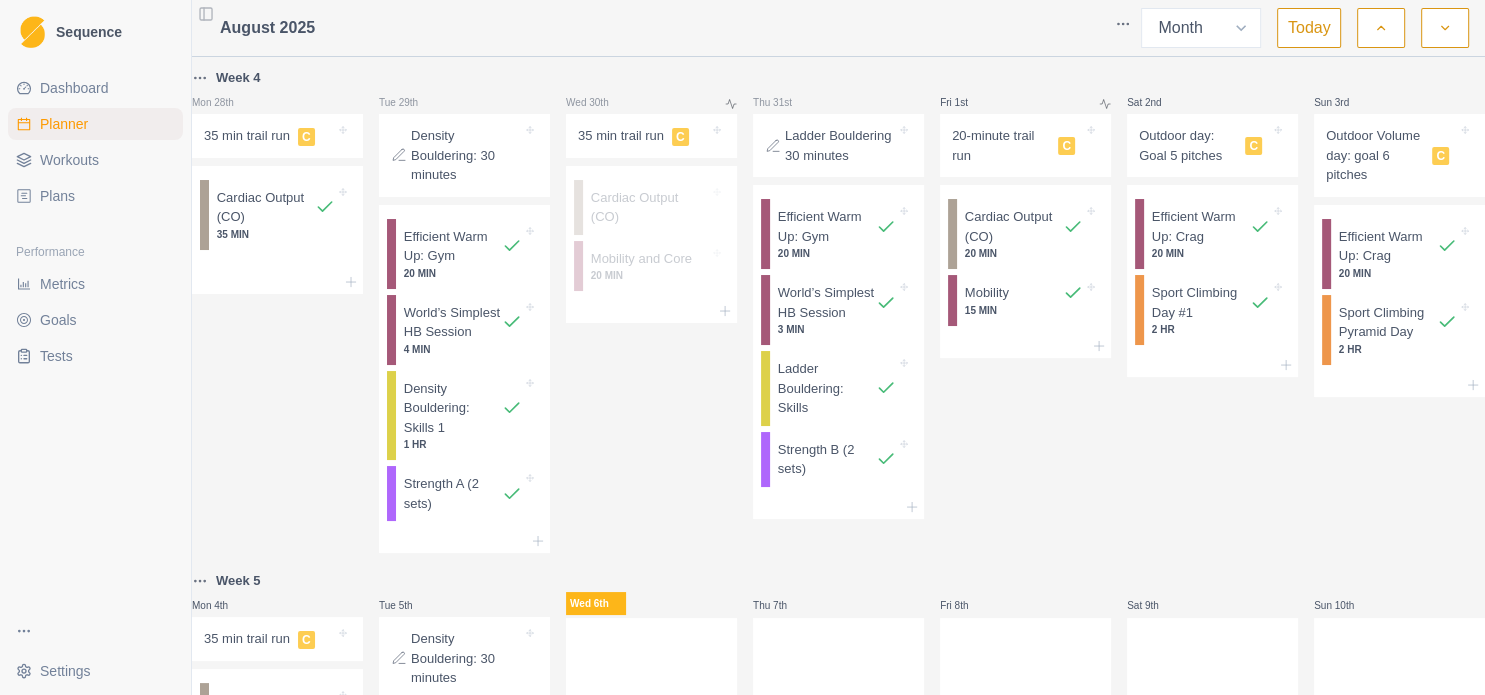click at bounding box center [1381, 28] 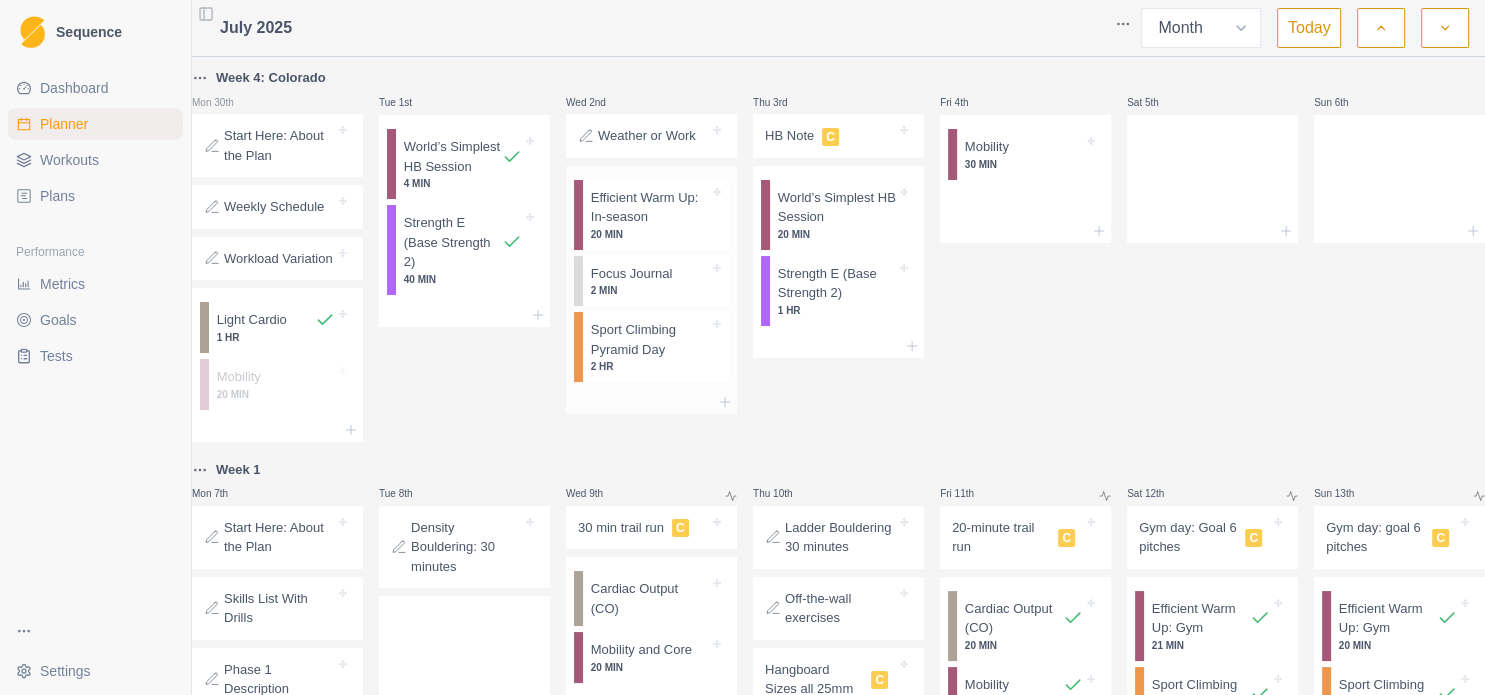 click on "Efficient Warm Up: In-season" at bounding box center (650, 207) 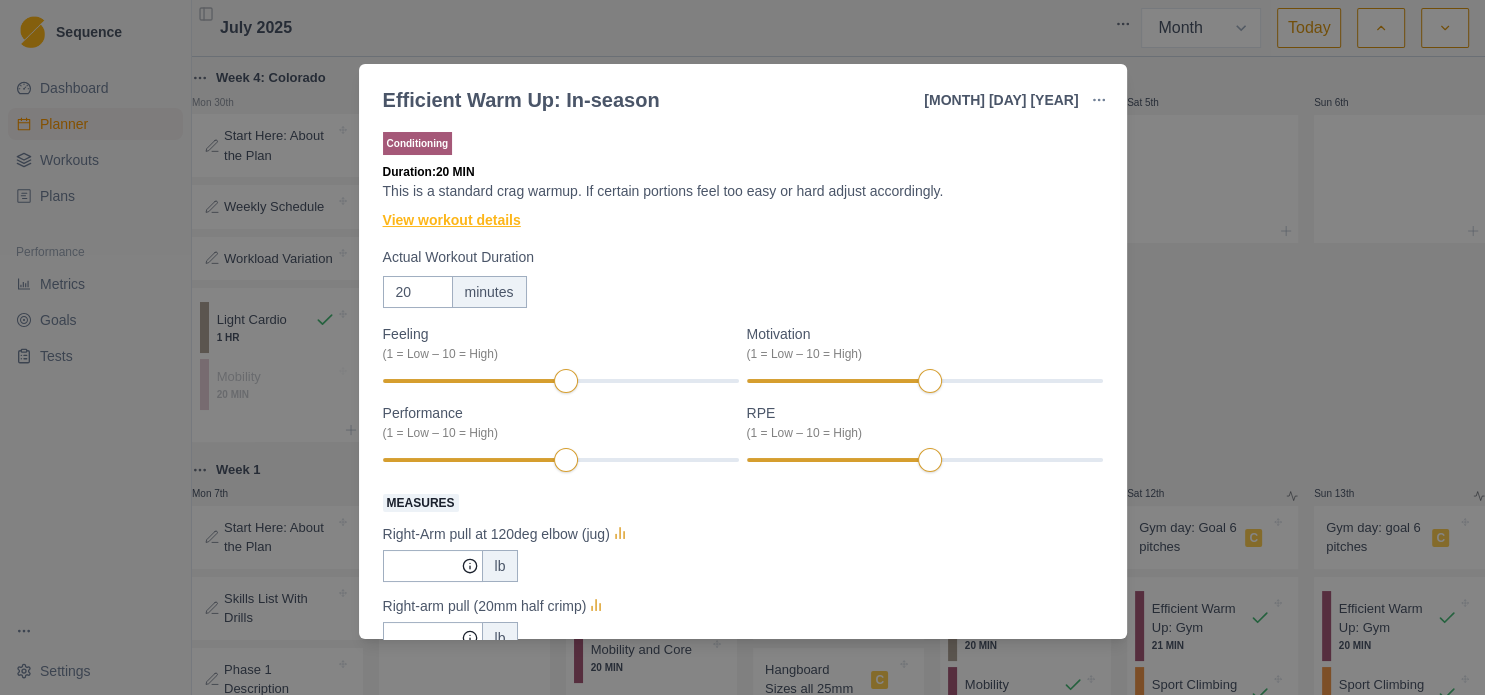 click on "View workout details" at bounding box center [452, 220] 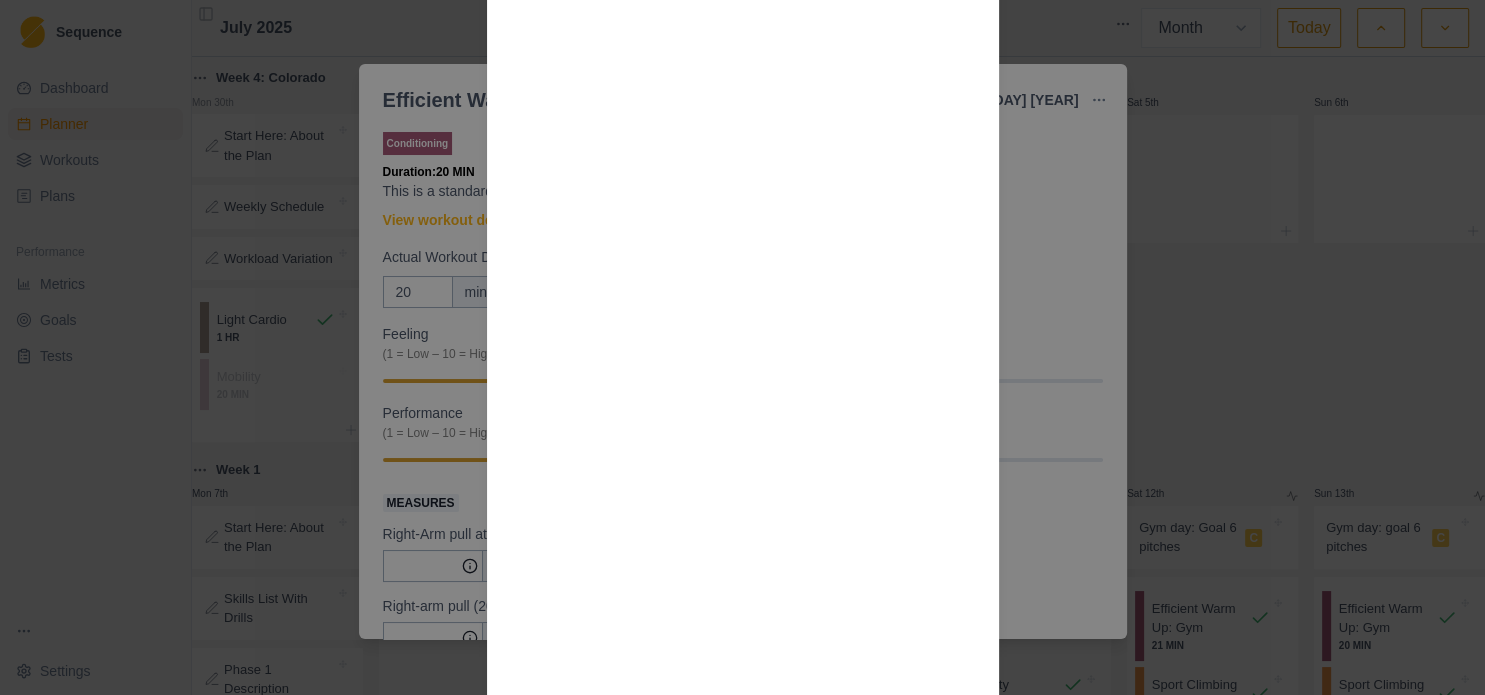 scroll, scrollTop: 2843, scrollLeft: 0, axis: vertical 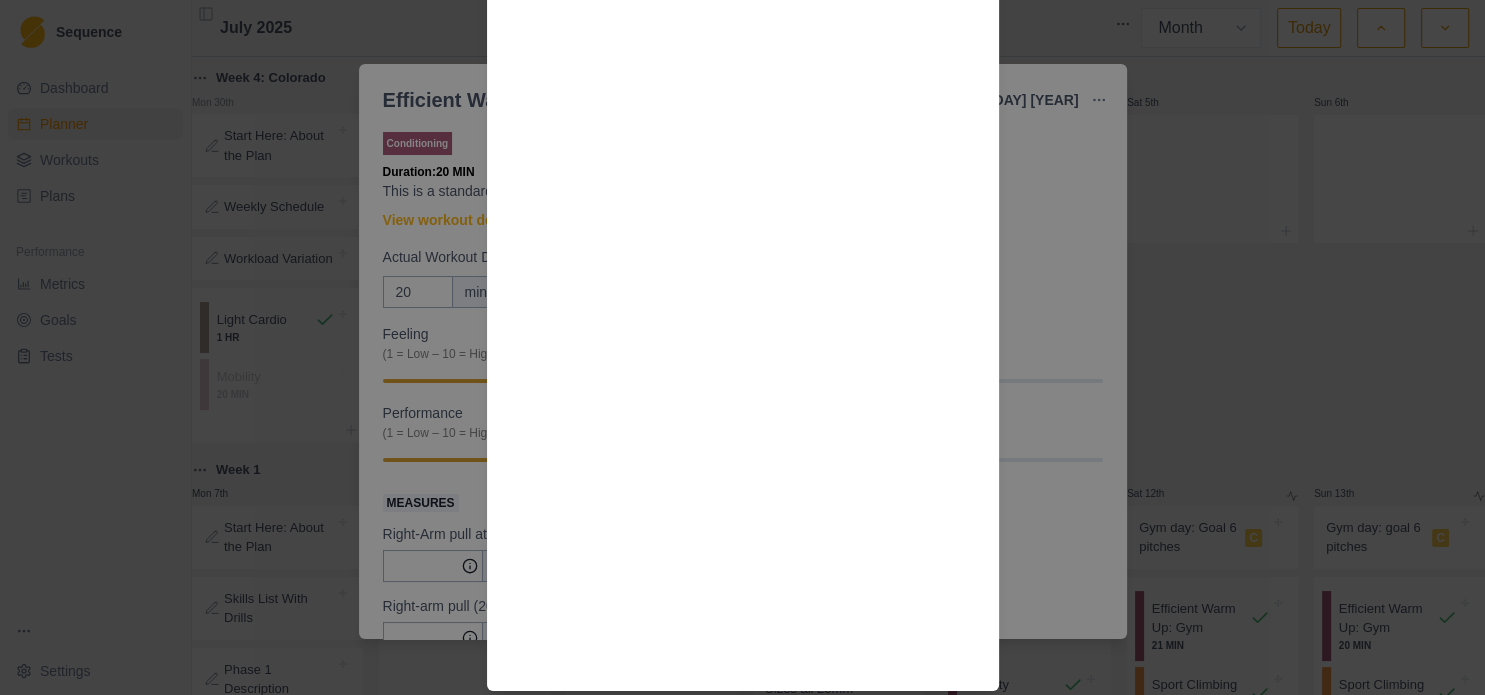 click on "Workout Details Overview: This is a standard crag warmup with some high intensity pulling and finger work added to track maximum strength over the season. We want to maintain strength levels at 90% of max or above throughout the season. The easiest way to do this is to use a max pull on a tindeq, crane scale, or Force Board, but if you don't have these tools there are great alternatives Substitutions: Add in a short pulling or lockoff exercise that is around 90% of your maximum. This could be a pullup, weighted pullup, or 1-arm lockoff of a certain duration (less than 10 seconds). Sub in a finger hang that is around 90% of your maximum. This could be a small edge hang, weighted hang, 1-arm hang or pickup. The duration should be less than 10 seconds to keep intensity high and fatigue low. The Warmup Use a 2-handed flash board or a tension block one hand at a time for the finger warm ups. Use the ground, rocks, or bouldering pads for the other exercises. Wide Push Up Isometric 10 sec on 20 sec off x 5" at bounding box center [742, 347] 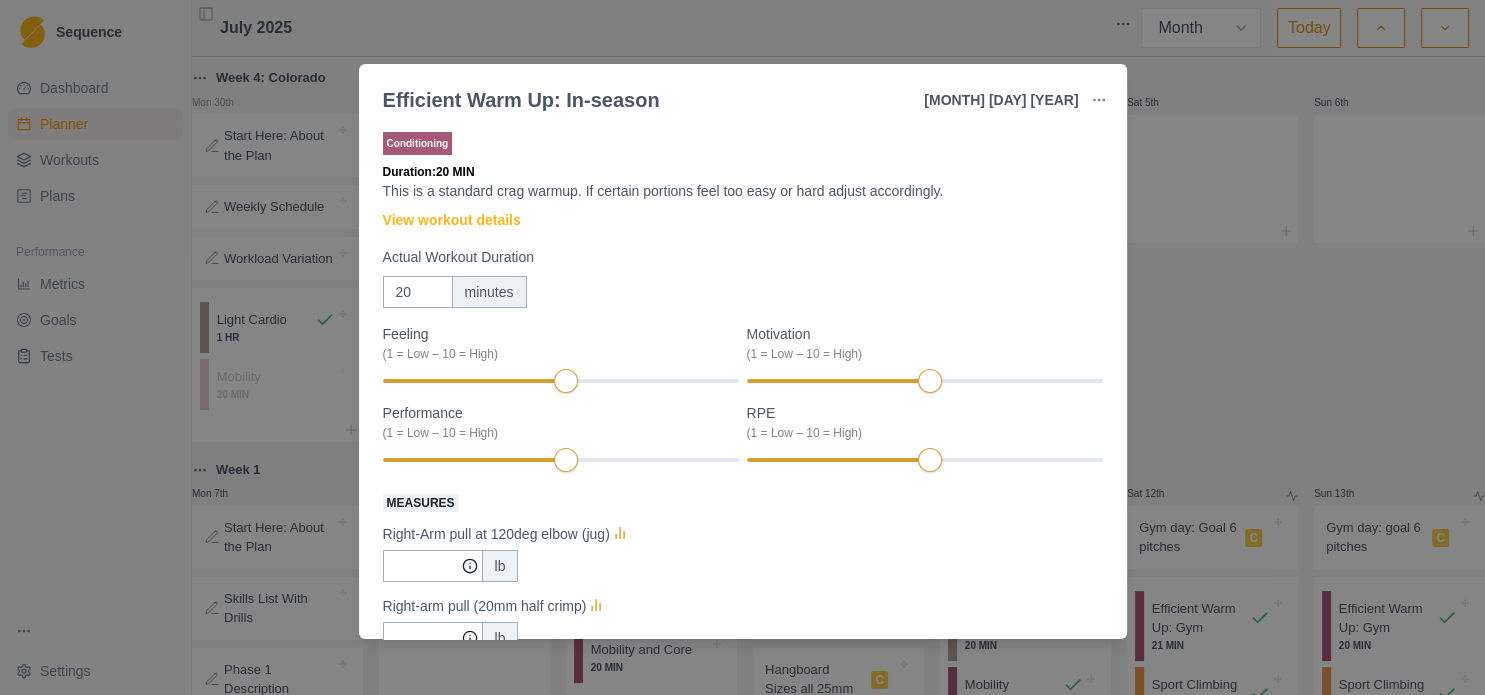 click on "Efficient Warm Up: In-season [DAY] [MONTH] [YEAR] Link To Goal View Workout Metrics Edit Original Workout Reschedule Workout Remove From Schedule Conditioning Duration:  20 MIN This is a standard crag warmup. If certain portions feel too easy or hard adjust accordingly. View workout details Actual Workout Duration 20 minutes Feeling (1 = Low – 10 = High) Motivation (1 = Low – 10 = High) Performance (1 = Low – 10 = High) RPE (1 = Low – 10 = High) Measures Right-Arm pull at 120deg elbow (jug) lb Right-arm pull (20mm half crimp) lb Left-Arm Pull at 120deg Elbow (Jug) lb Left-Arm Pull (20mm half crimp) lb Training Notes View previous training notes Mark as Incomplete Complete Workout" at bounding box center [742, 347] 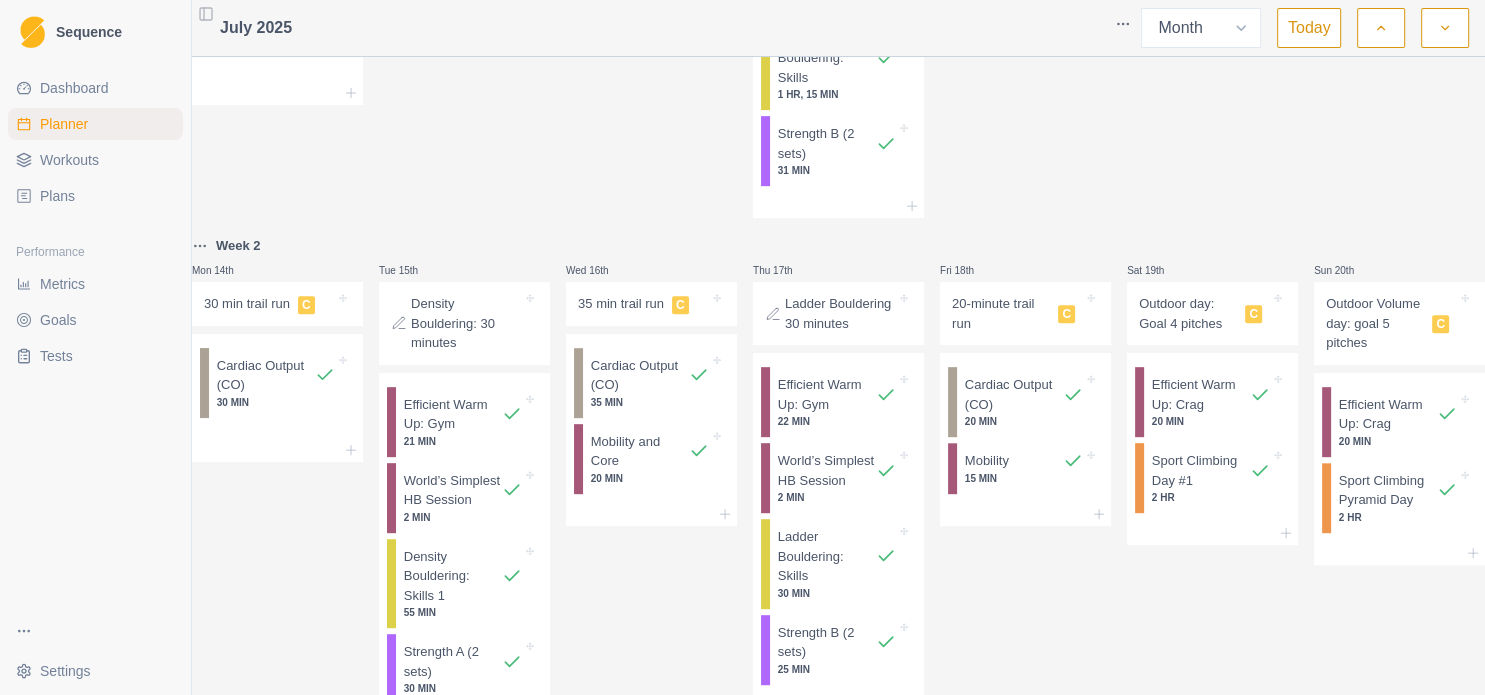 scroll, scrollTop: 1080, scrollLeft: 0, axis: vertical 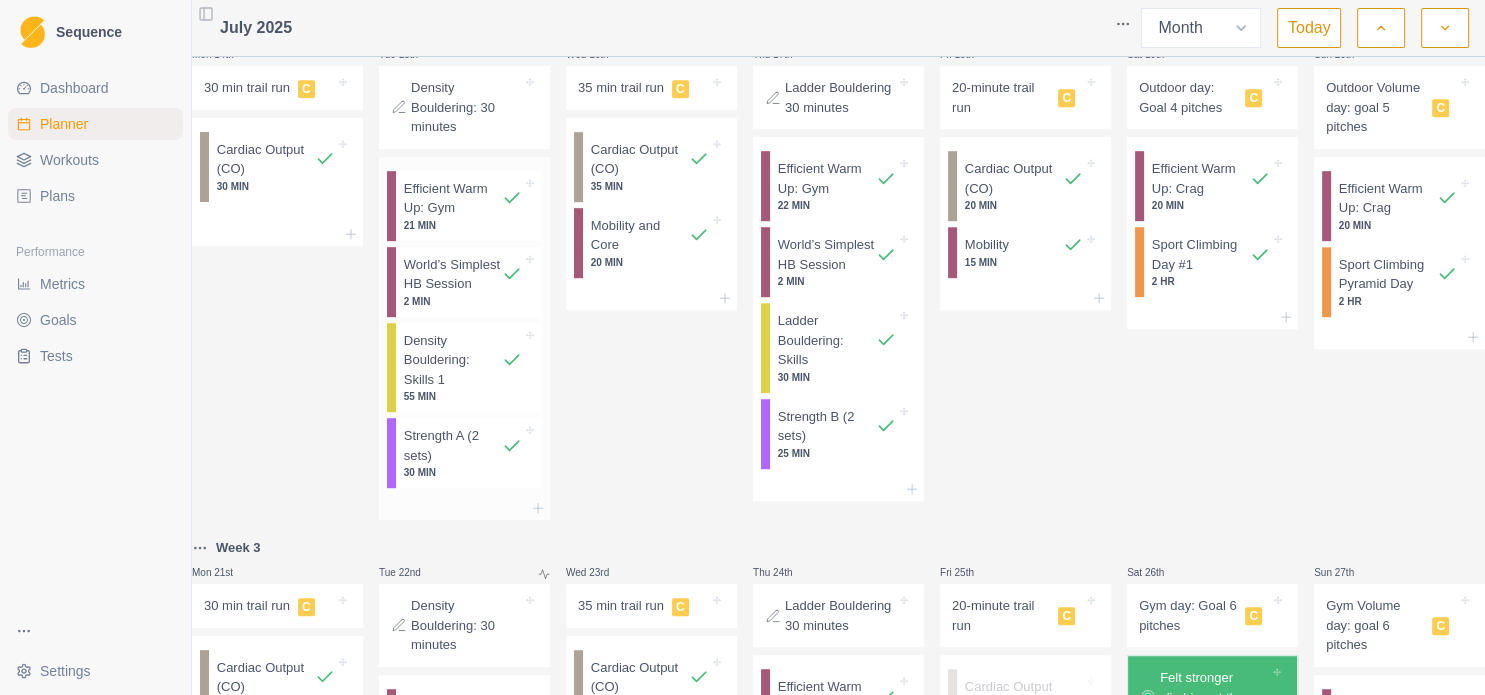 click on "Density Bouldering: Skills 1" at bounding box center (453, 360) 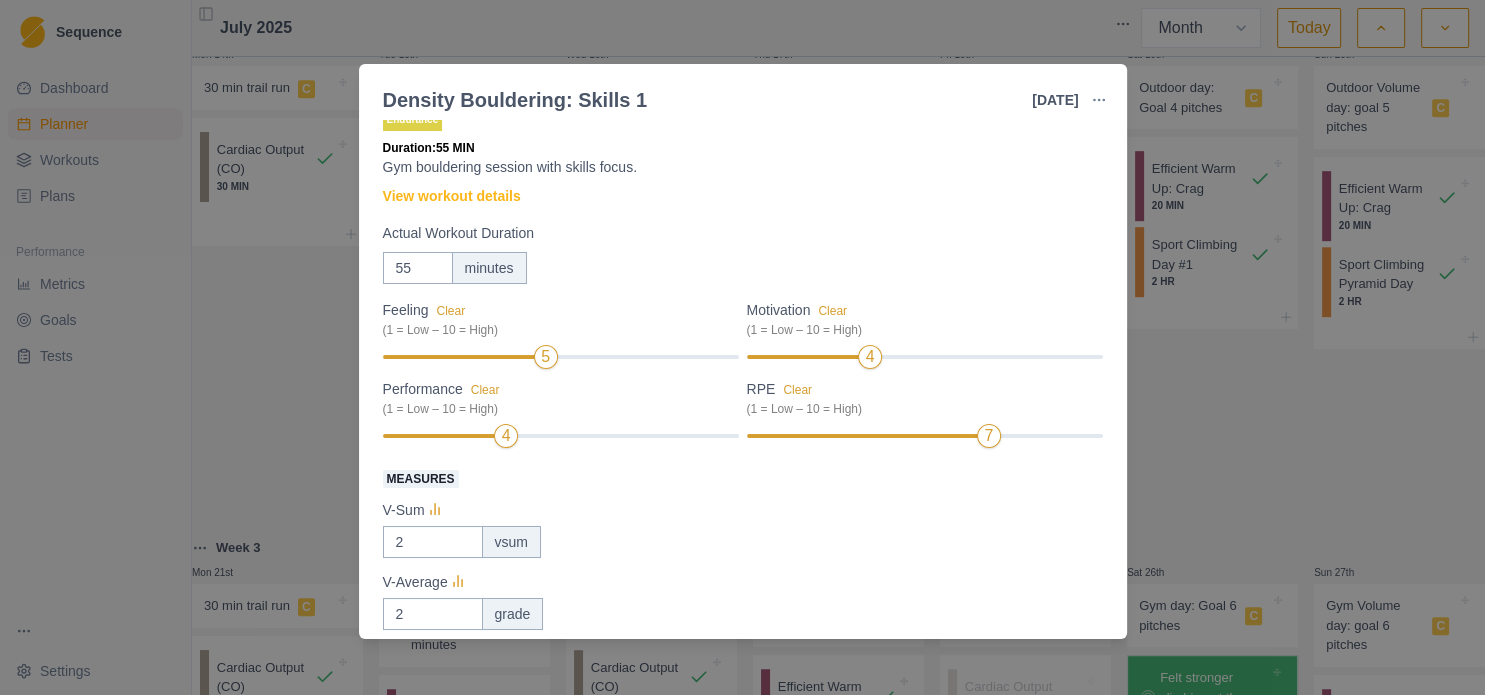 scroll, scrollTop: 0, scrollLeft: 0, axis: both 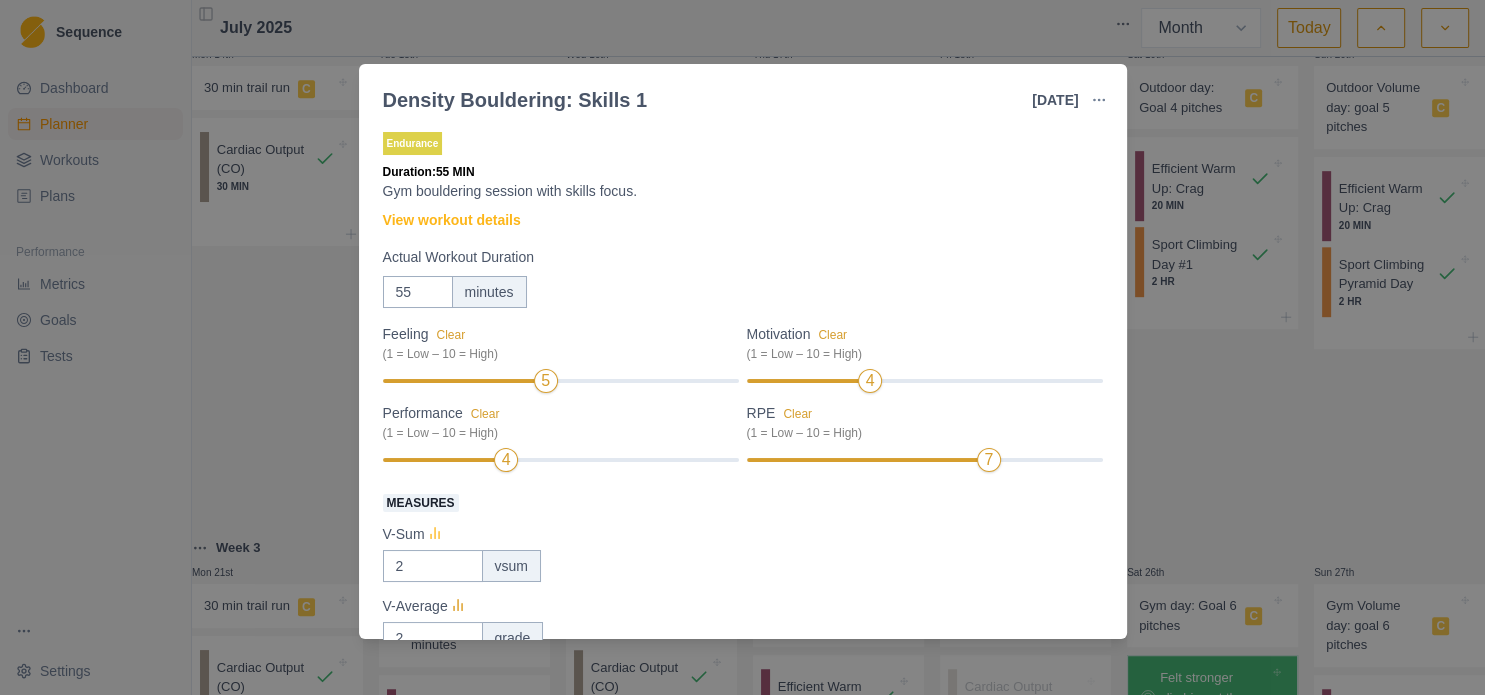 click 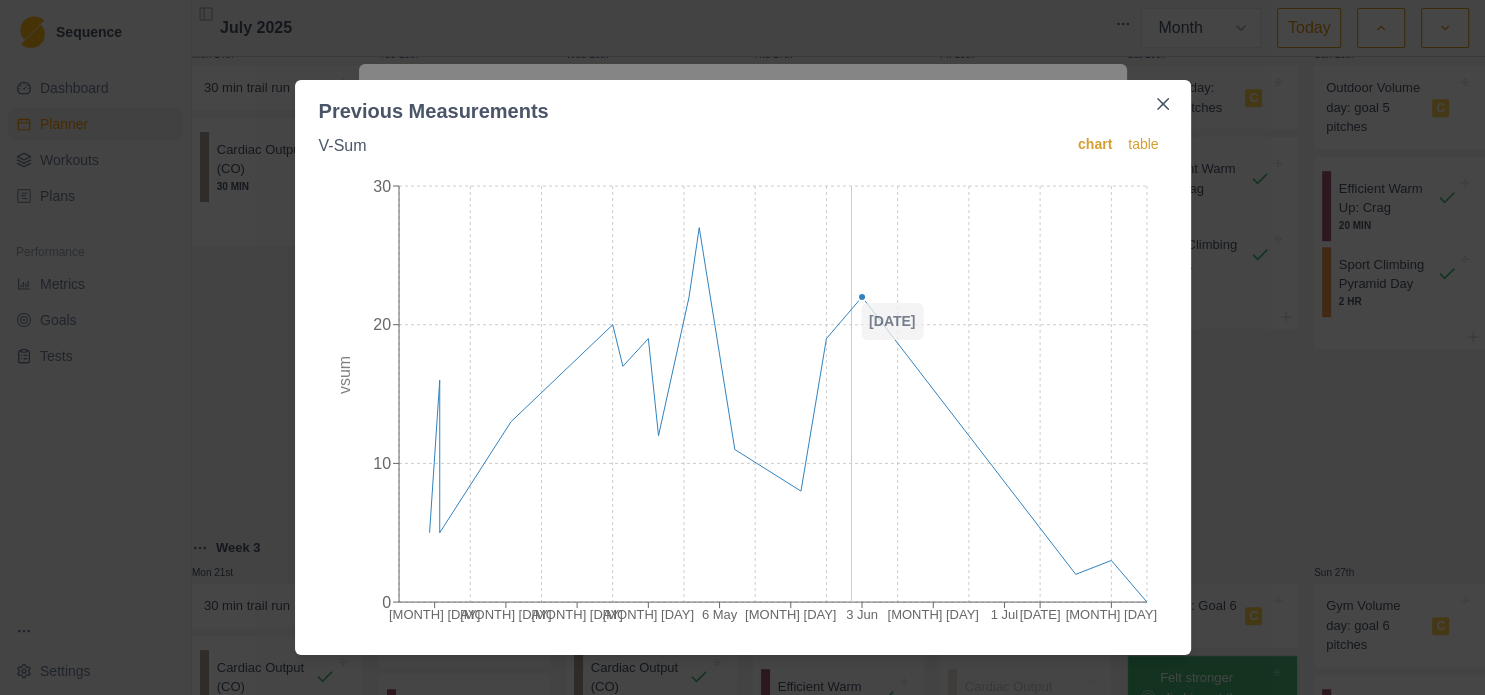 click 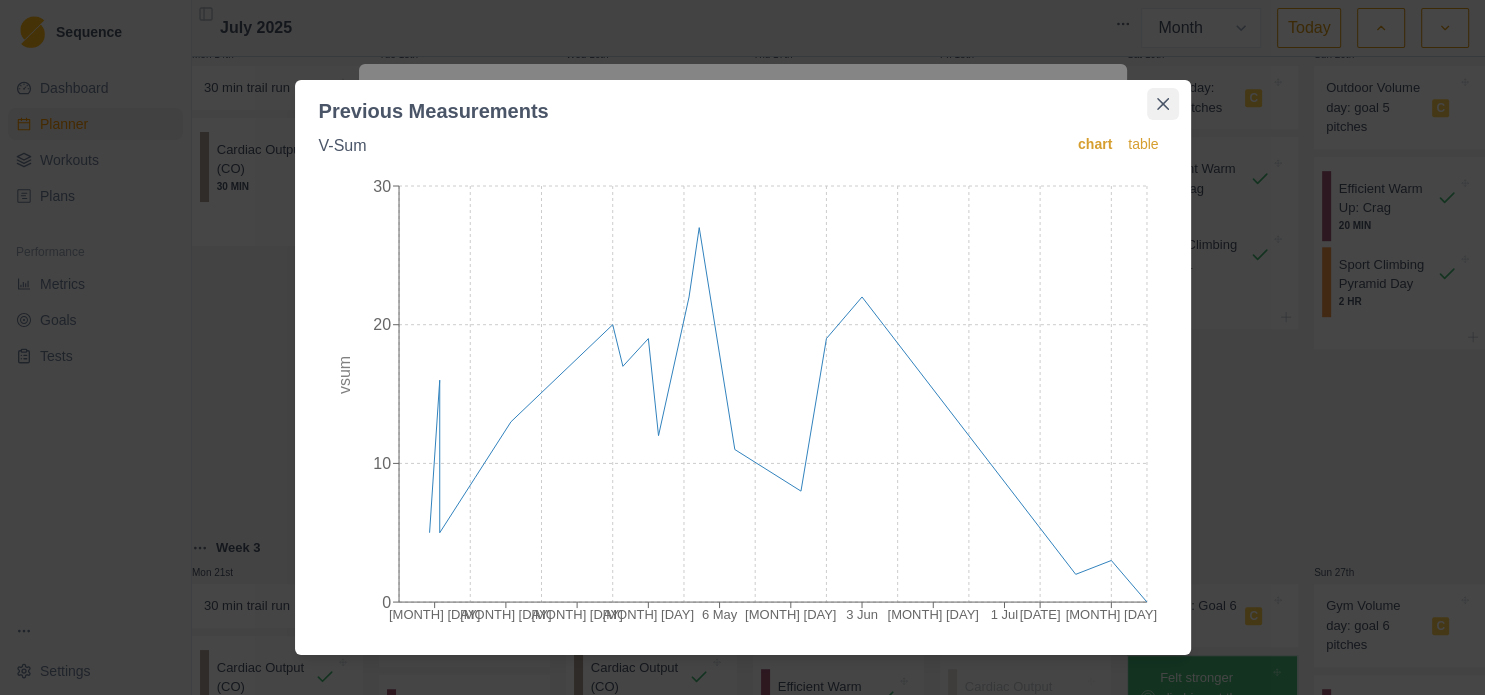 click 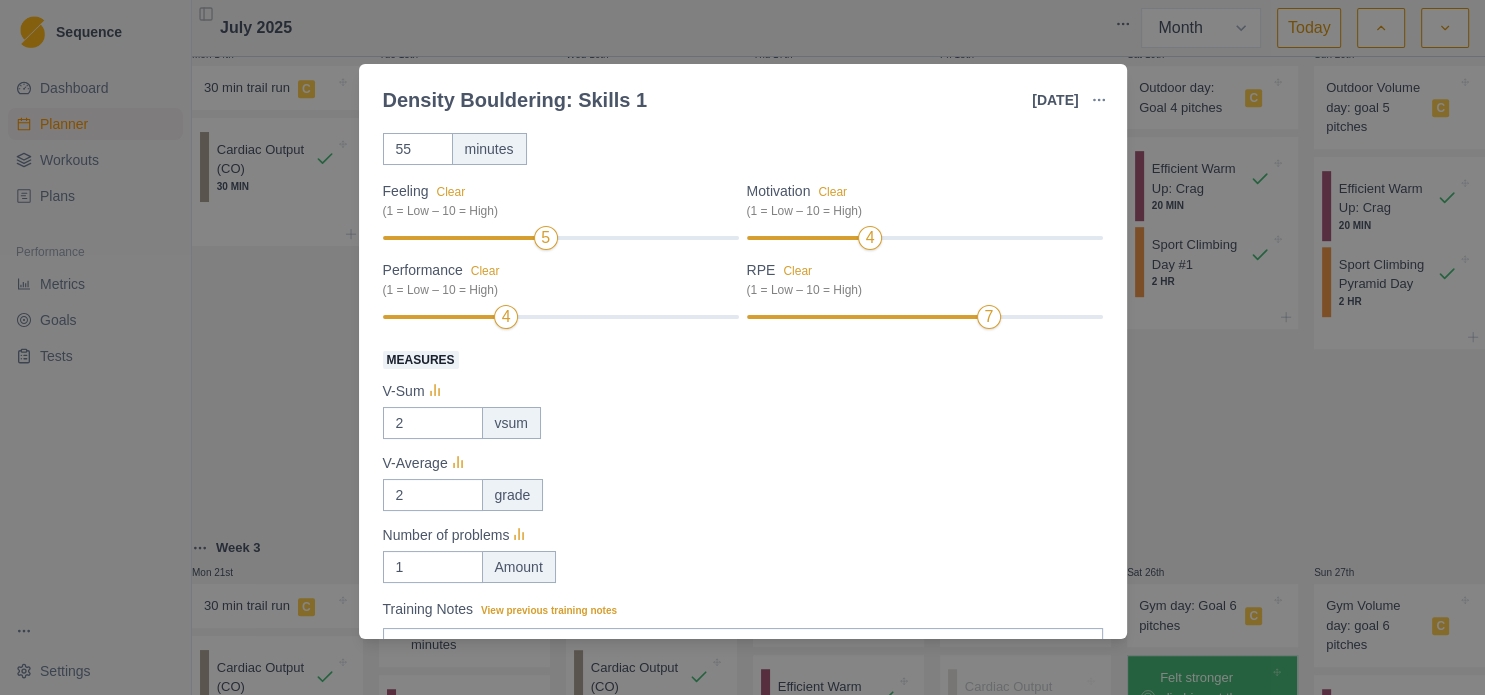 scroll, scrollTop: 216, scrollLeft: 0, axis: vertical 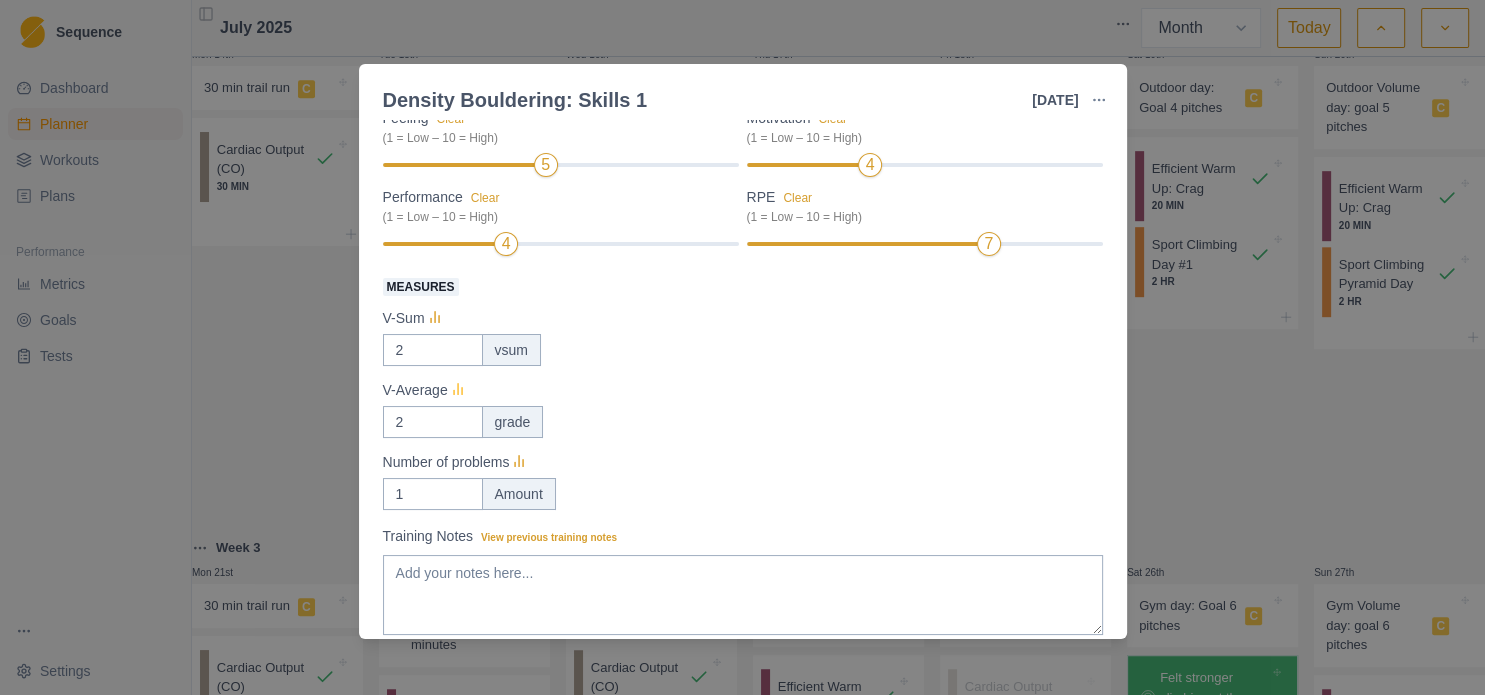 click 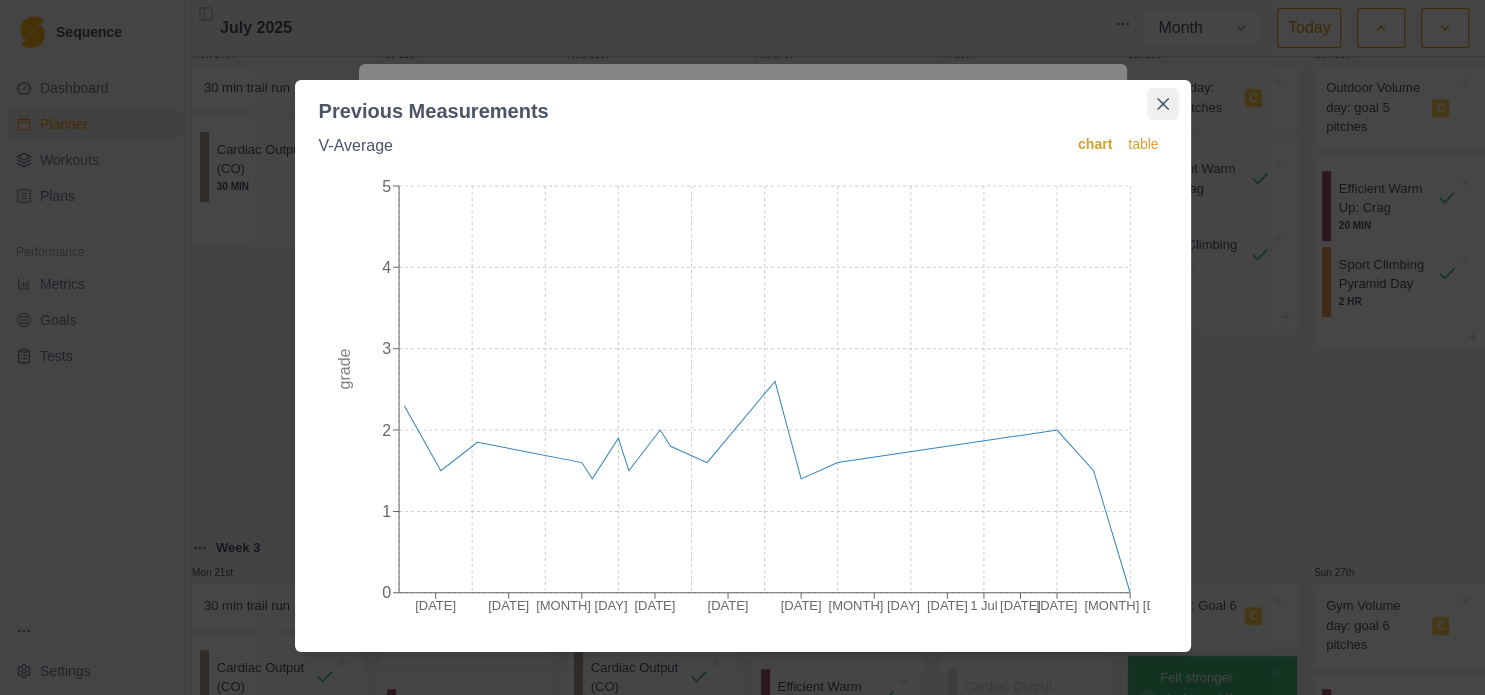 click at bounding box center (1163, 104) 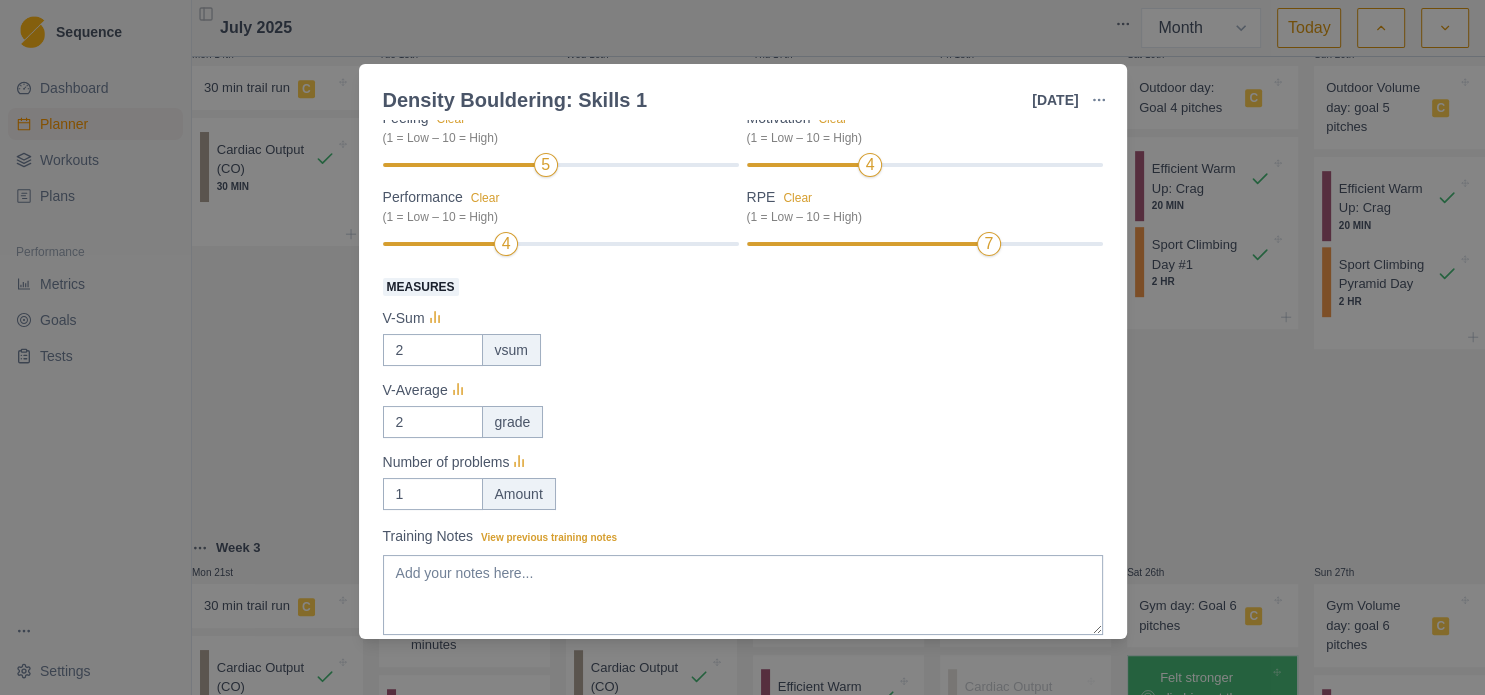click on "Density Bouldering: Skills 1 [DAY] [MONTH] [YEAR] Link To Goal View Workout Metrics Edit Original Workout Reschedule Workout Remove From Schedule Endurance Duration:  55 MIN Gym bouldering session with skills focus. View workout details Actual Workout Duration 55 minutes Feeling Clear (1 = Low – 10 = High) 5 Motivation Clear (1 = Low – 10 = High) 4 Performance Clear (1 = Low – 10 = High) 4 RPE Clear (1 = Low – 10 = High) 7 Measures V-Sum 2 vsum V-Average 2 grade Number of problems 1 Amount Training Notes View previous training notes Mark as Incomplete Reschedule Update" at bounding box center (742, 347) 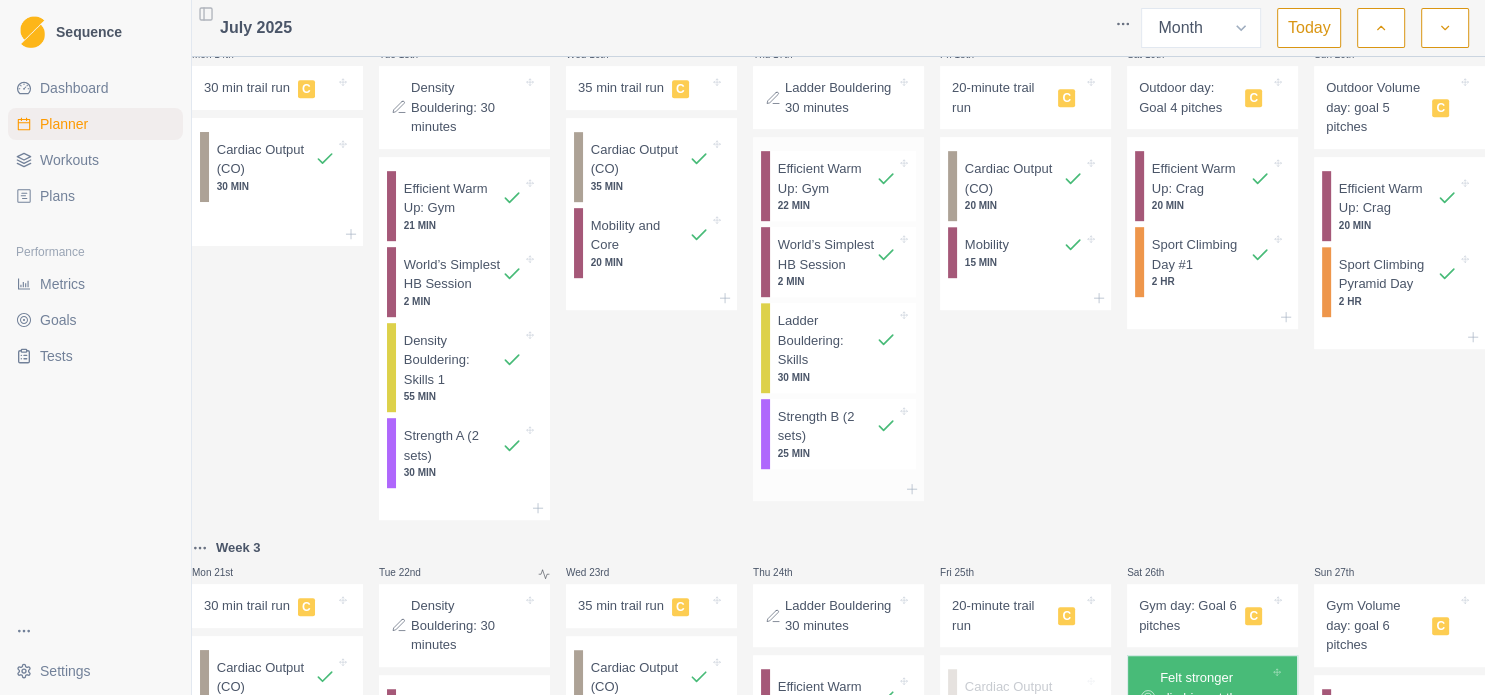 click on "Ladder Bouldering: Skills" at bounding box center [827, 340] 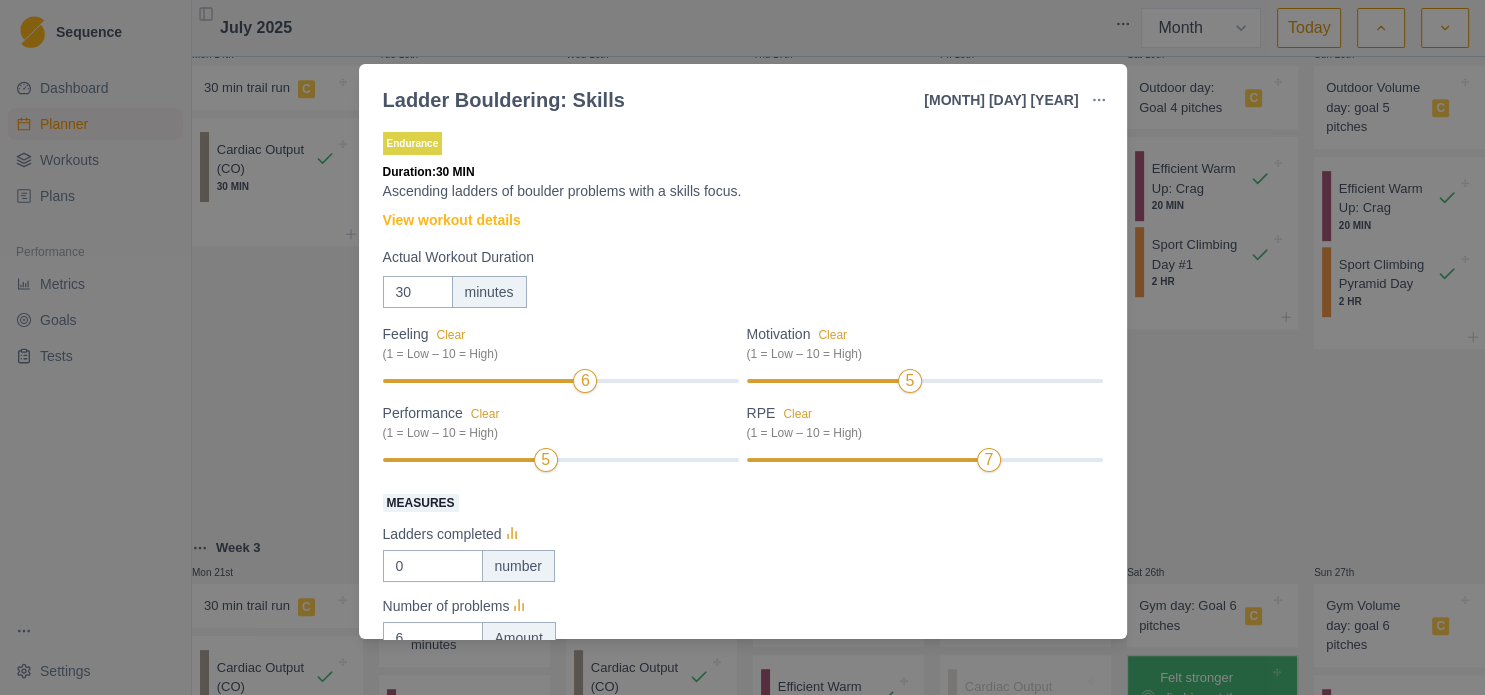 click on "Ladder Bouldering: Skills [DATE] Link To Goal View Workout Metrics Edit Original Workout Reschedule Workout Remove From Schedule Endurance Duration:  30 MIN Ascending ladders of boulder problems with a skills focus. View workout details Actual Workout Duration 30 minutes Feeling Clear (1 = Low – 10 = High) 6 Motivation Clear (1 = Low – 10 = High) 5 Performance Clear (1 = Low – 10 = High) 5 RPE Clear (1 = Low – 10 = High) 7 Measures Ladders completed 0 number Number of problems 6 Amount Training Notes View previous training notes V1, v2, v1, v2, v1, v2. Mark as Incomplete Reschedule Update" at bounding box center (742, 347) 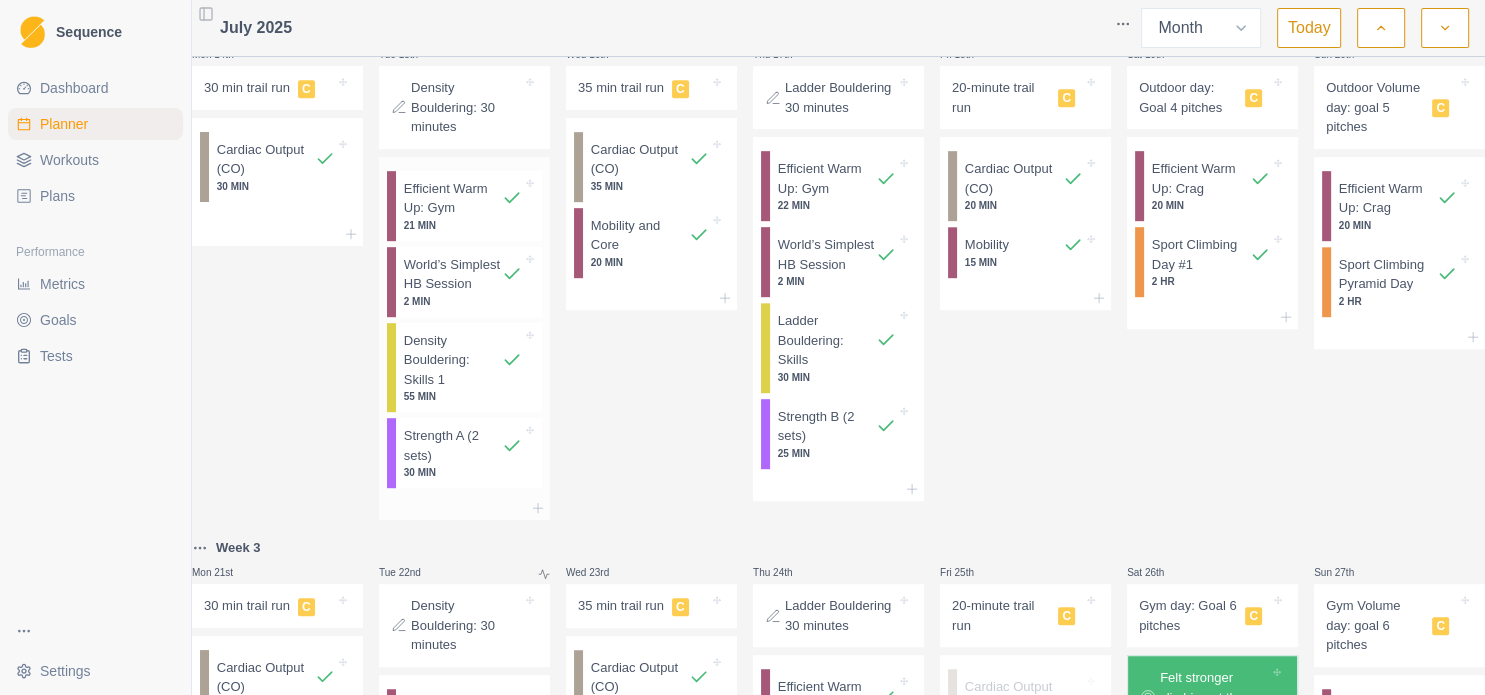 click on "Density Bouldering: Skills 1" at bounding box center [453, 360] 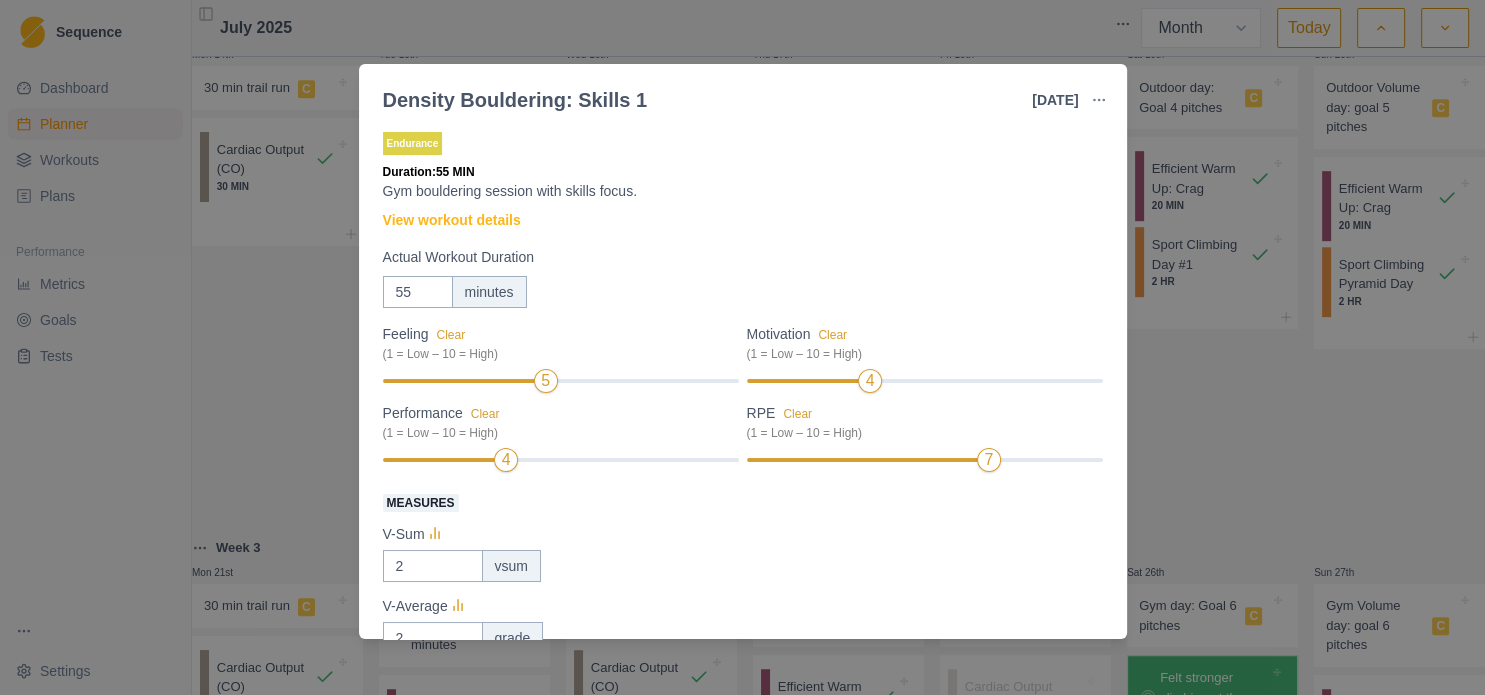 scroll, scrollTop: 1, scrollLeft: 0, axis: vertical 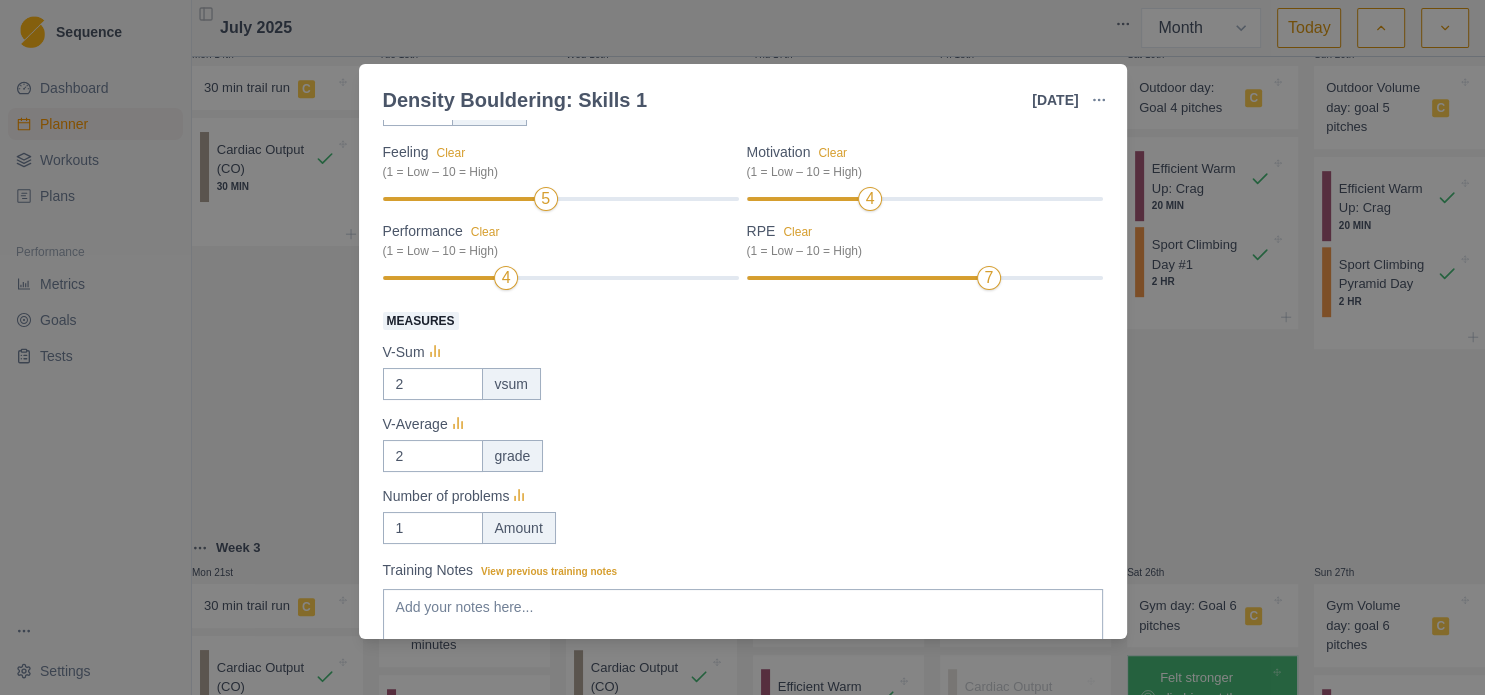 click on "Density Bouldering: Skills 1 [DAY] [MONTH] [YEAR] Link To Goal View Workout Metrics Edit Original Workout Reschedule Workout Remove From Schedule Endurance Duration:  55 MIN Gym bouldering session with skills focus. View workout details Actual Workout Duration 55 minutes Feeling Clear (1 = Low – 10 = High) 5 Motivation Clear (1 = Low – 10 = High) 4 Performance Clear (1 = Low – 10 = High) 4 RPE Clear (1 = Low – 10 = High) 7 Measures V-Sum 2 vsum V-Average 2 grade Number of problems 1 Amount Training Notes View previous training notes Mark as Incomplete Reschedule Update" at bounding box center [742, 347] 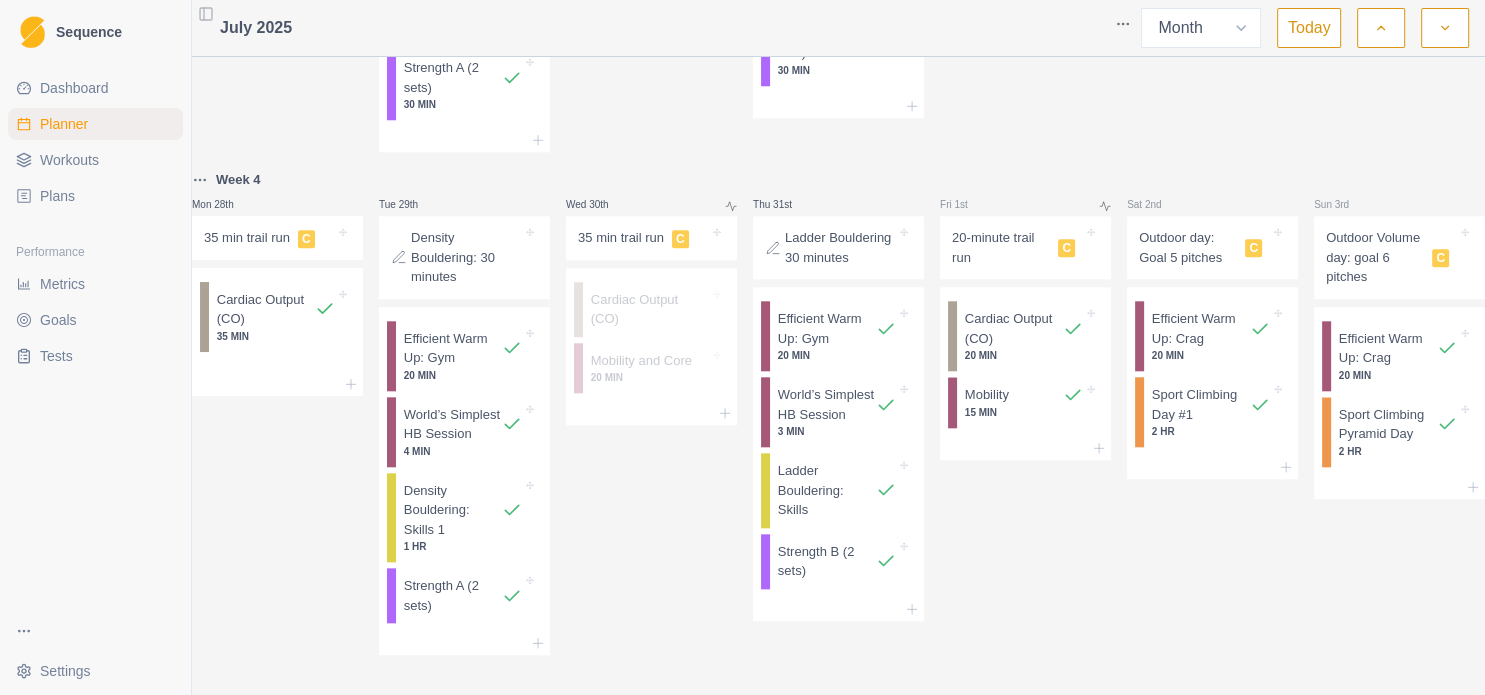 scroll, scrollTop: 2142, scrollLeft: 0, axis: vertical 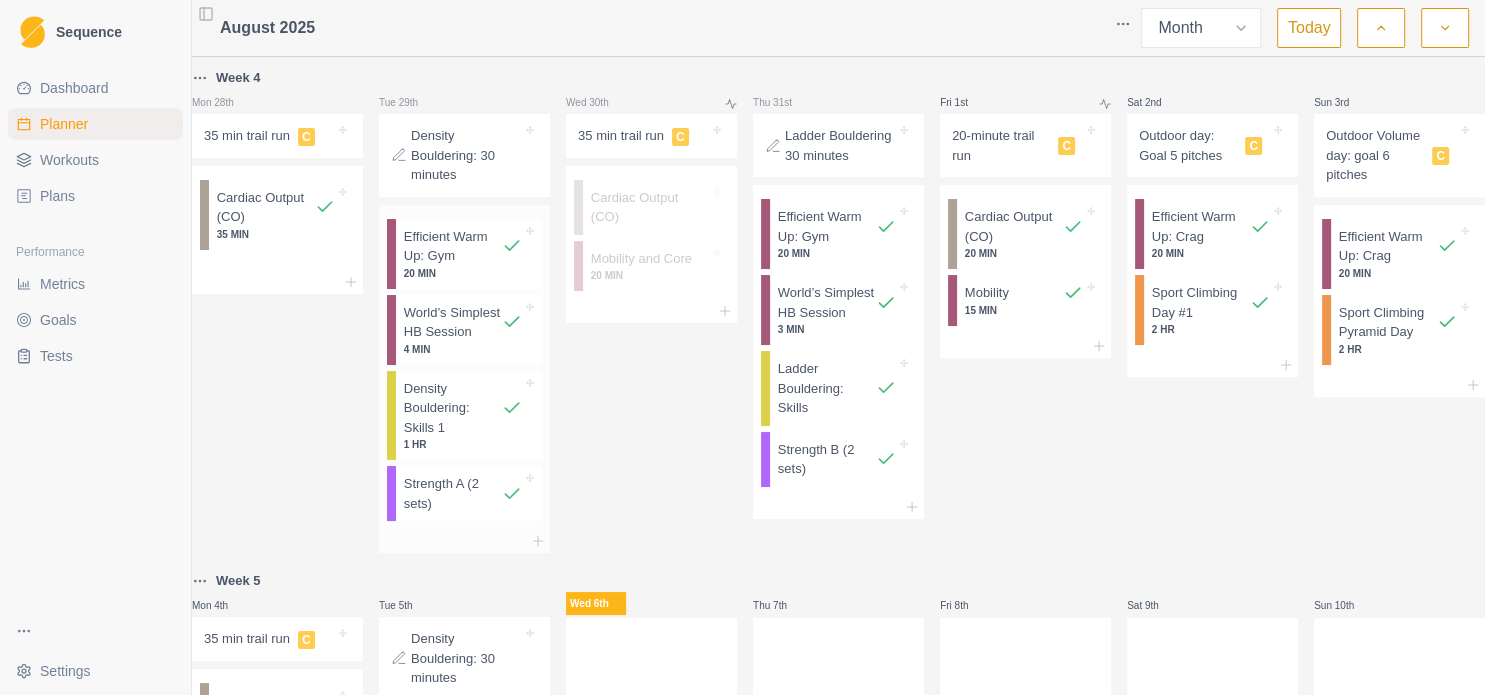 click on "Density Bouldering: Skills 1" at bounding box center [453, 408] 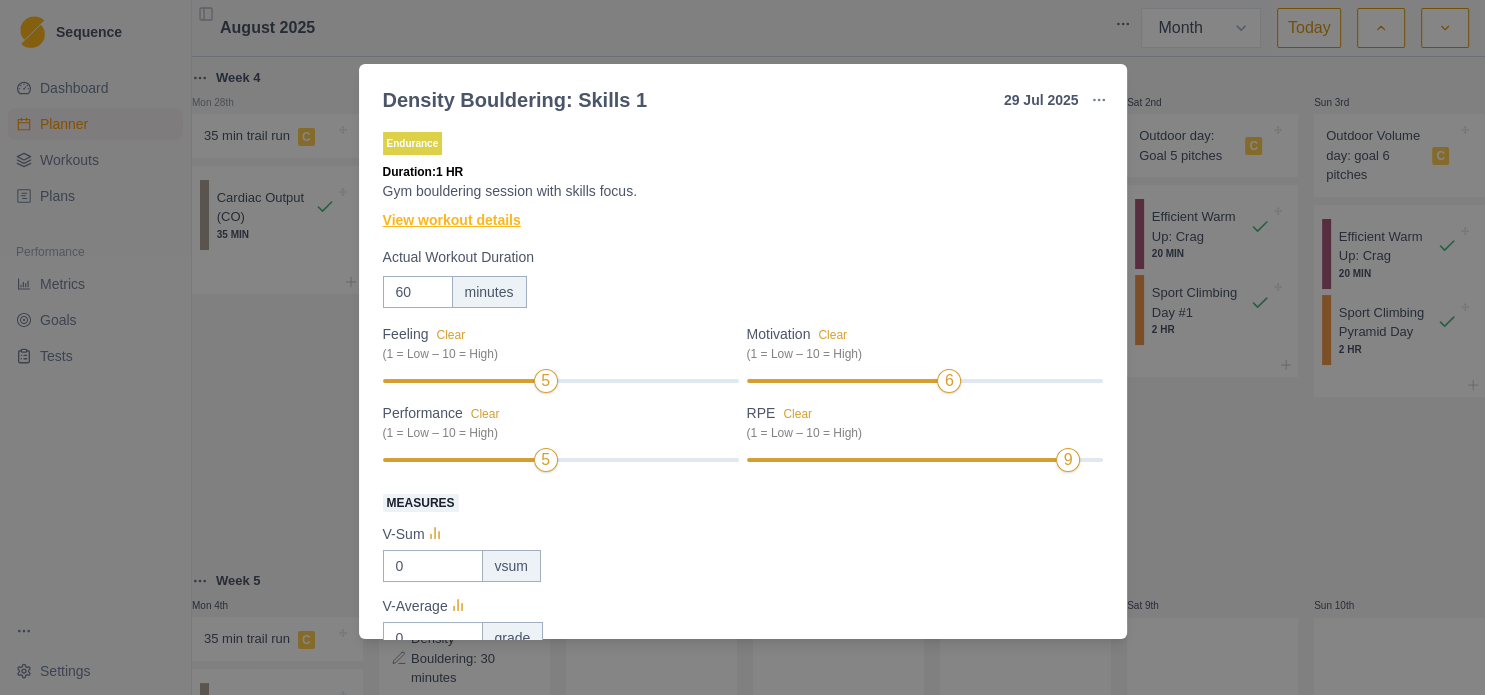 click on "View workout details" at bounding box center (452, 220) 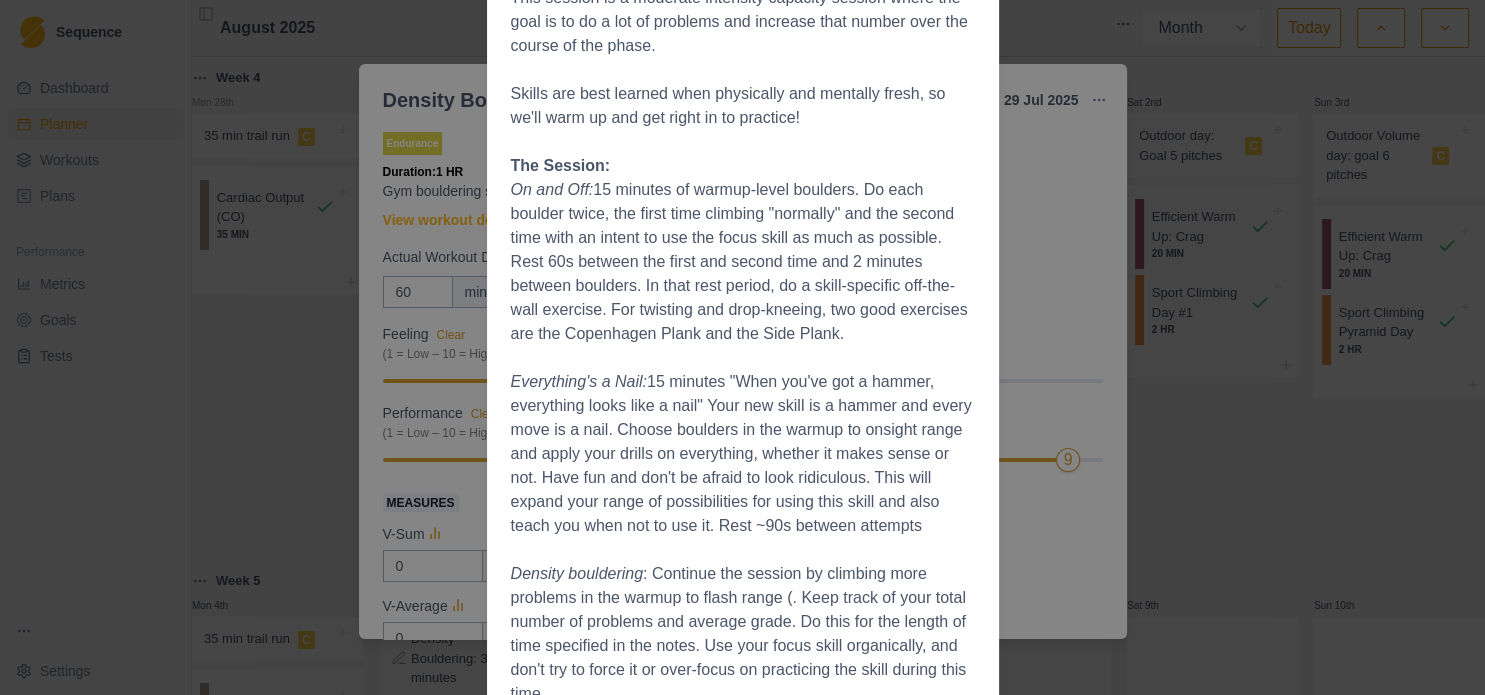 scroll, scrollTop: 315, scrollLeft: 0, axis: vertical 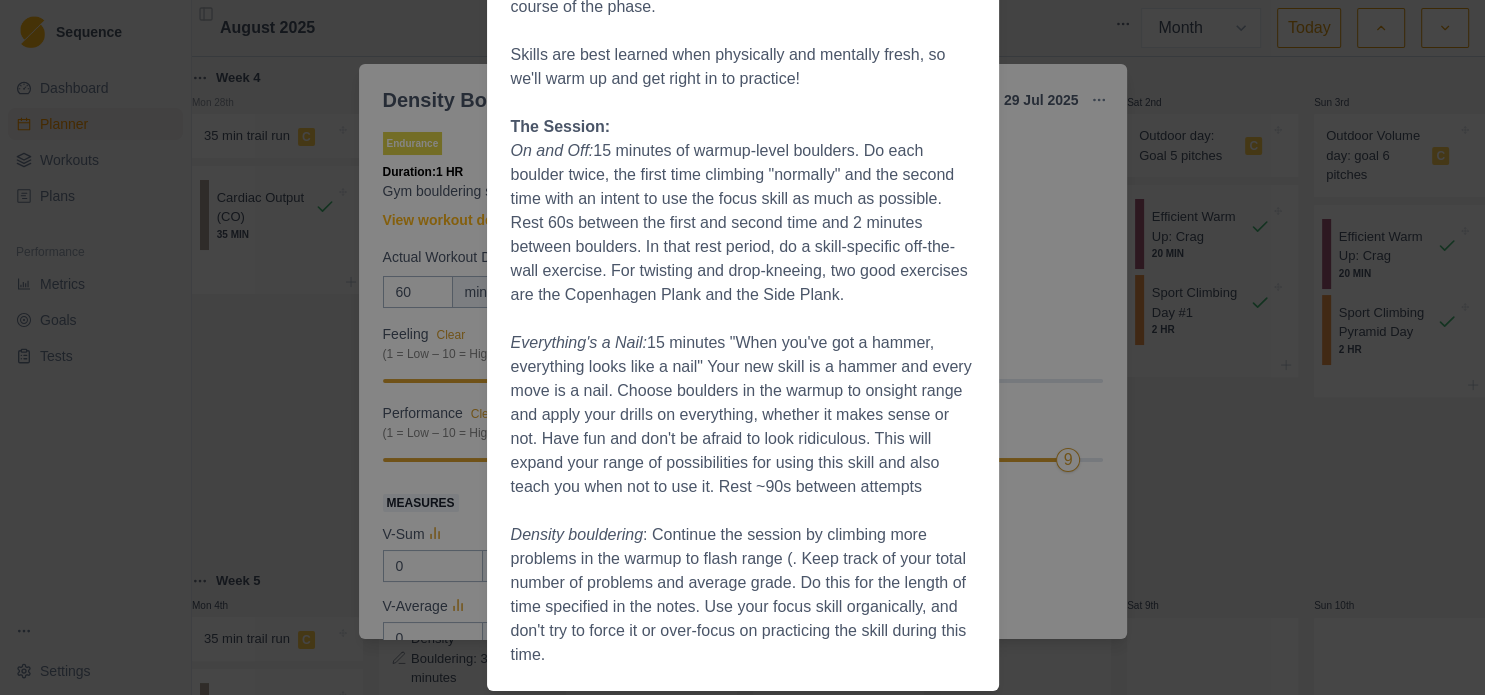 click on "Workout Details Overview This session is a moderate intensity capacity session where the goal is to do a lot of problems and increase that number over the course of the phase. Skills are best learned when physically and mentally fresh, so we'll warm up and get right in to practice! The Session: On and Off:  15 minutes of warmup-level boulders. Do each boulder twice, the first time climbing "normally" and the second time with an intent to use the focus skill as much as possible. Rest 60s between the first and second time and 2 minutes between boulders. In that rest period, do a skill-specific off-the-wall exercise. For twisting and drop-kneeing, two good exercises are the Copenhagen Plank and the Side Plank. Everything's a Nail: Density bouldering" at bounding box center (742, 347) 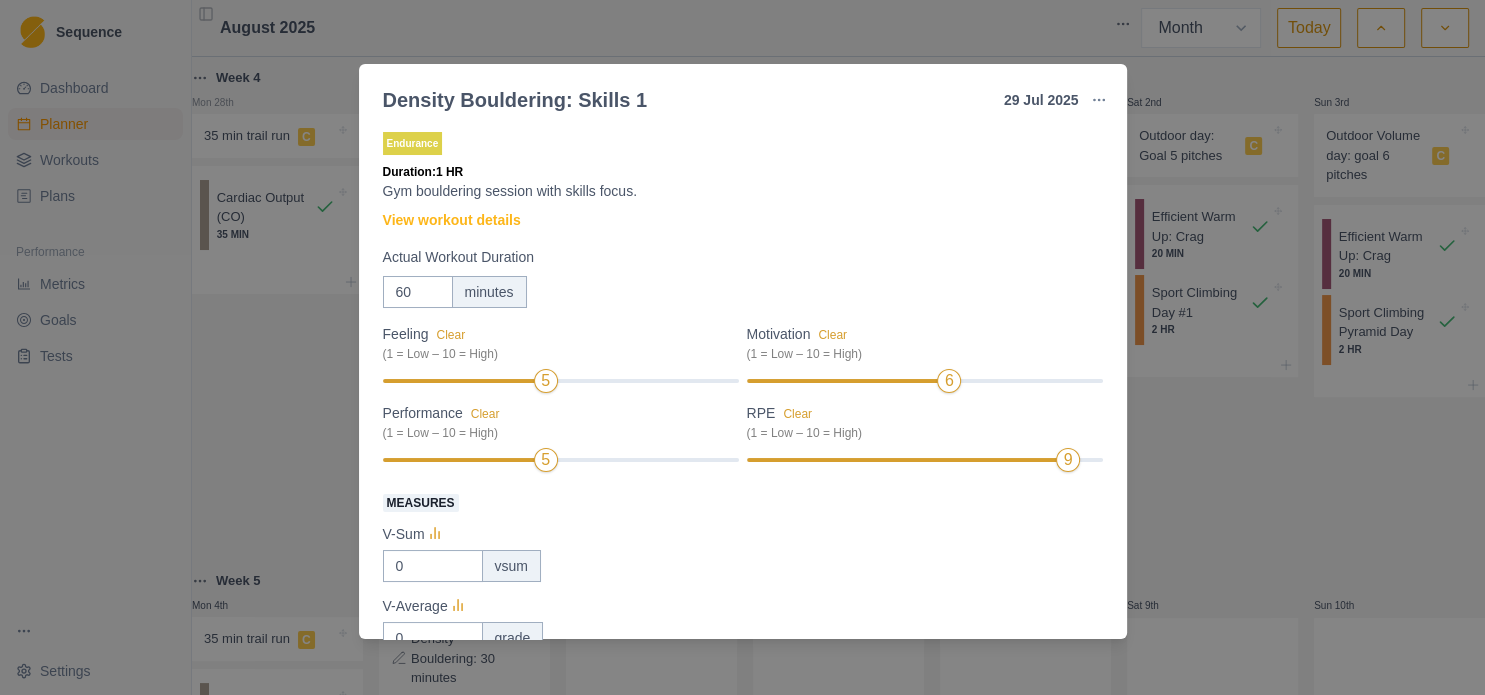 scroll, scrollTop: 216, scrollLeft: 0, axis: vertical 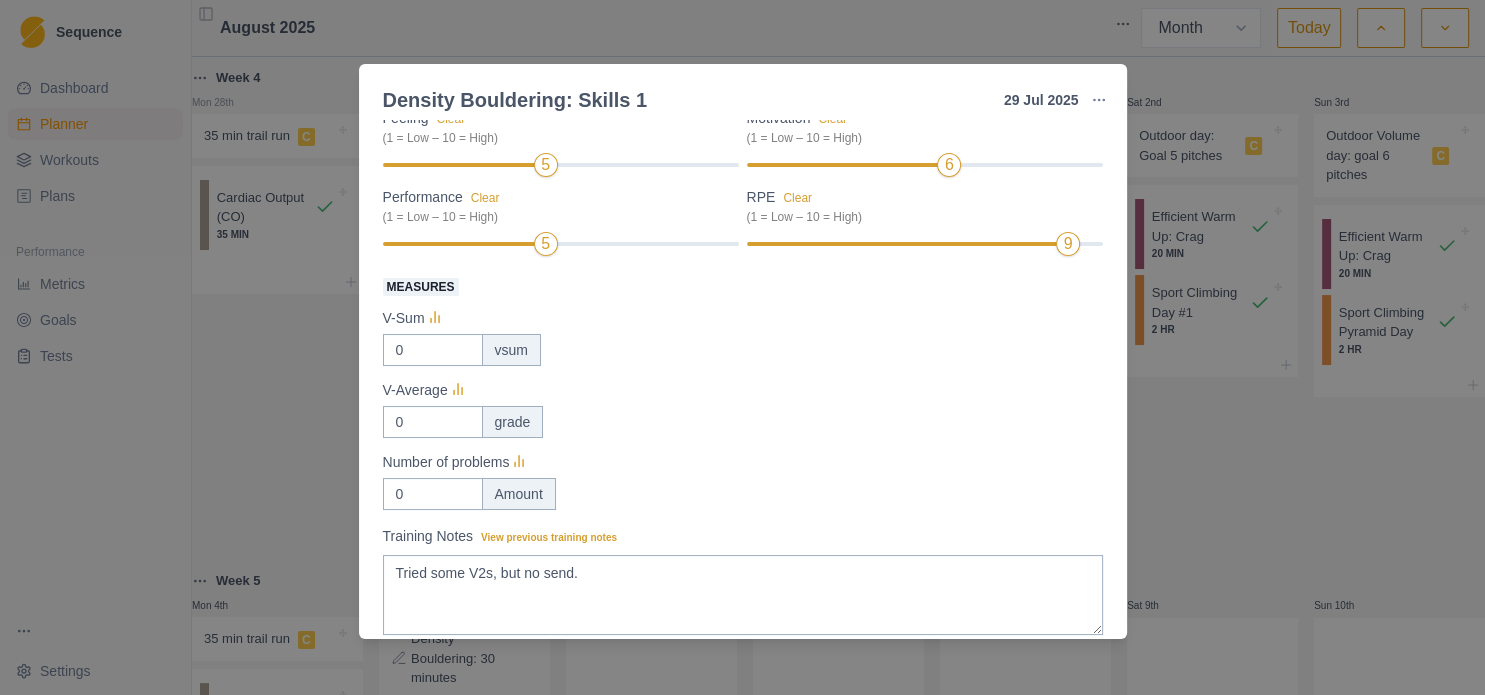 click on "Density Bouldering: Skills 1 [DAY] [MONTH] [YEAR] Link To Goal View Workout Metrics Edit Original Workout Reschedule Workout Remove From Schedule Endurance Duration:  1 HR Gym bouldering session with skills focus. View workout details Actual Workout Duration 60 minutes Feeling Clear (1 = Low – 10 = High) 5 Motivation Clear (1 = Low – 10 = High) 6 Performance Clear (1 = Low – 10 = High) 5 RPE Clear (1 = Low – 10 = High) 9 Measures V-Sum 0 vsum V-Average 0 grade Number of problems 0 Amount Training Notes View previous training notes Tried some V2s, but no send. Mark as Incomplete Reschedule Update" at bounding box center (742, 347) 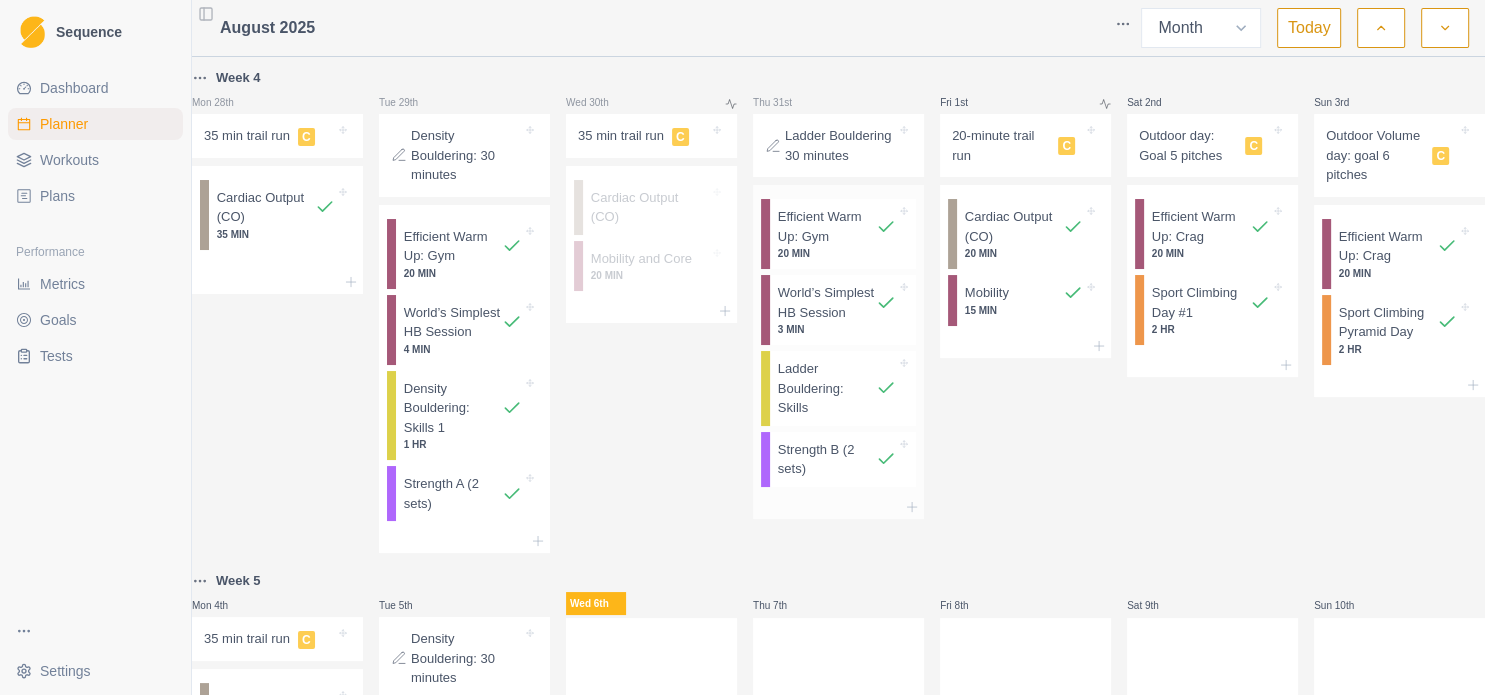 click on "Ladder Bouldering: Skills" at bounding box center (827, 388) 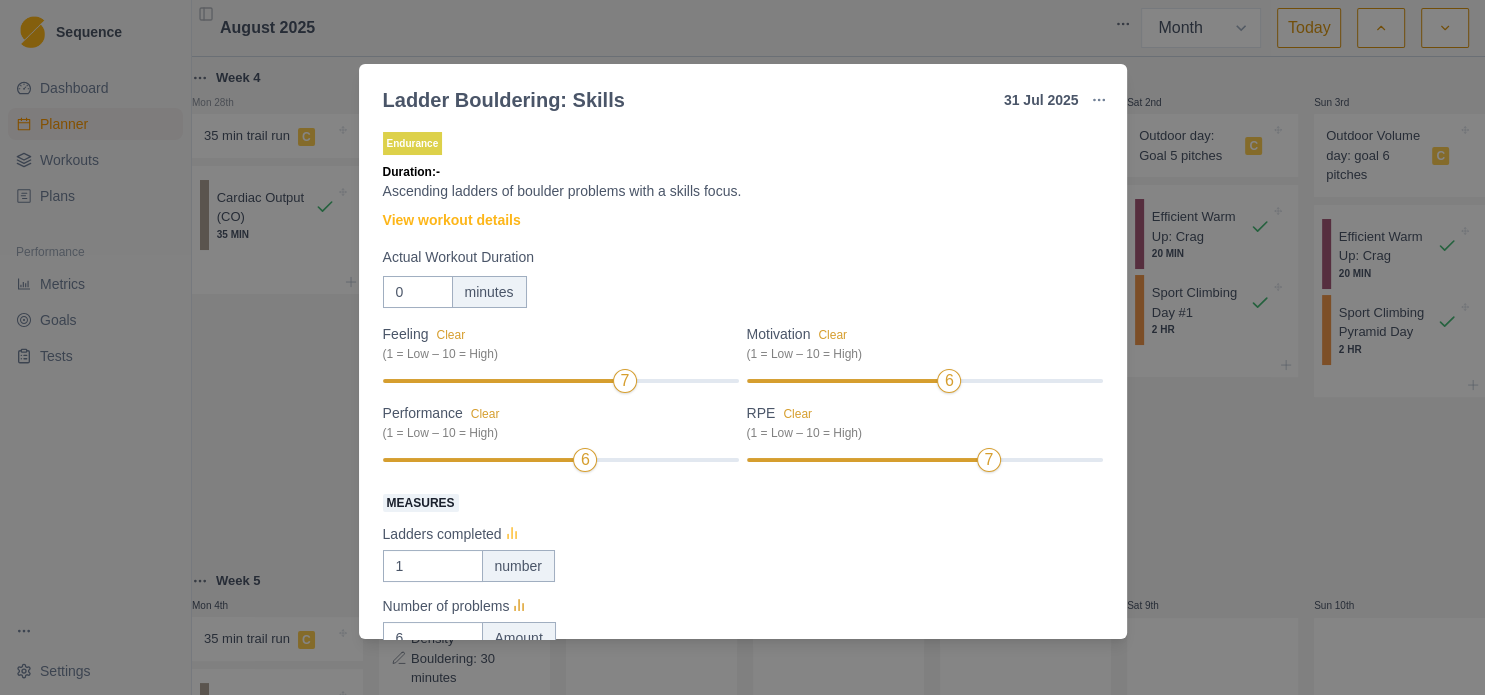 click 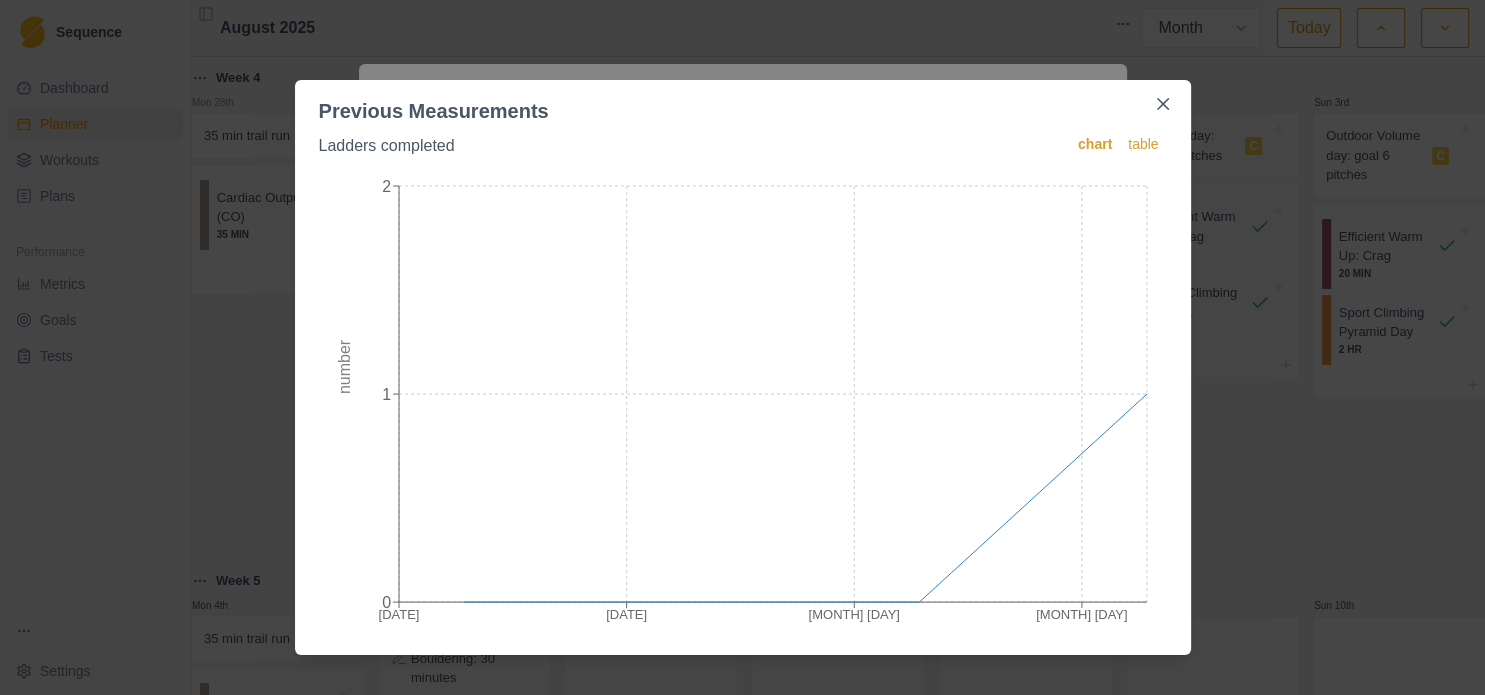 click on "Previous Measurements Ladders completed chart table [MONTH] [DAY] [MONTH] [DAY] [MONTH] [DAY] [MONTH] [DAY] 0 1 2 number" at bounding box center [742, 347] 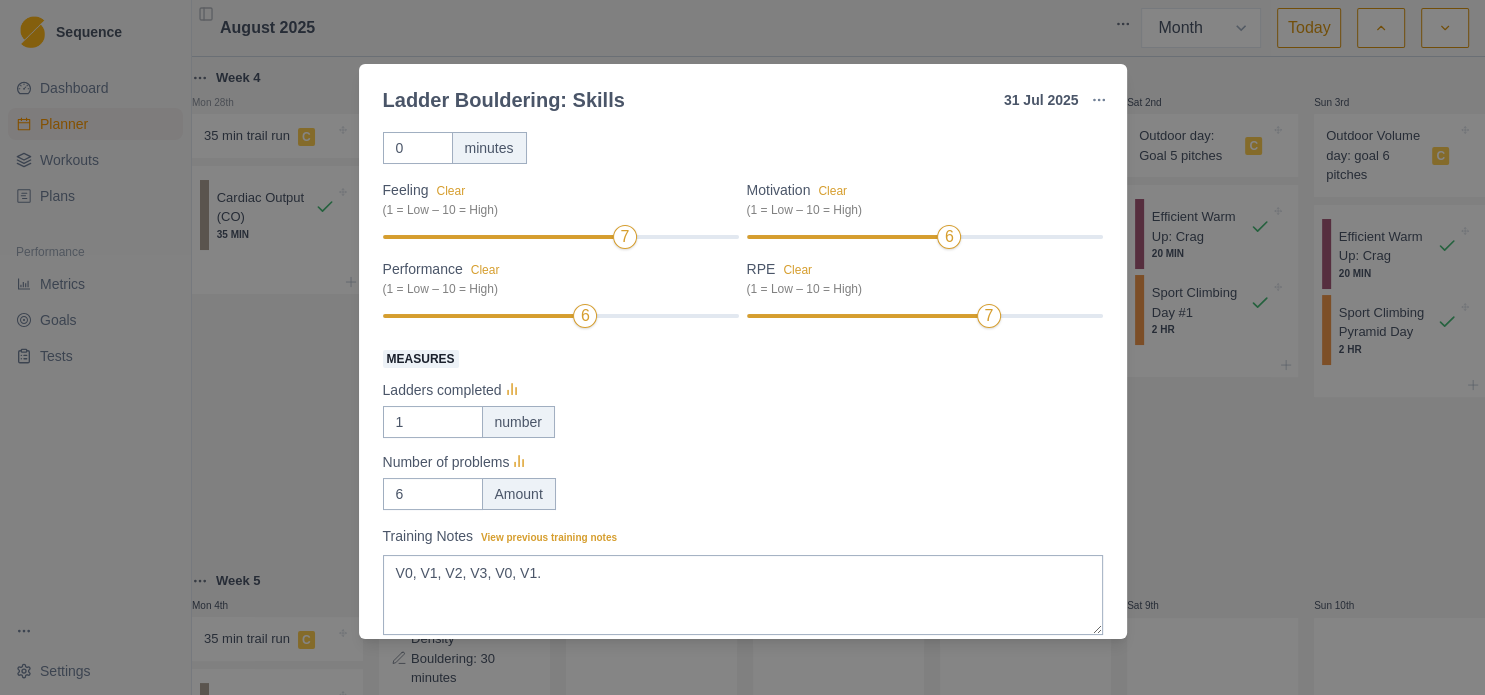 scroll, scrollTop: 216, scrollLeft: 0, axis: vertical 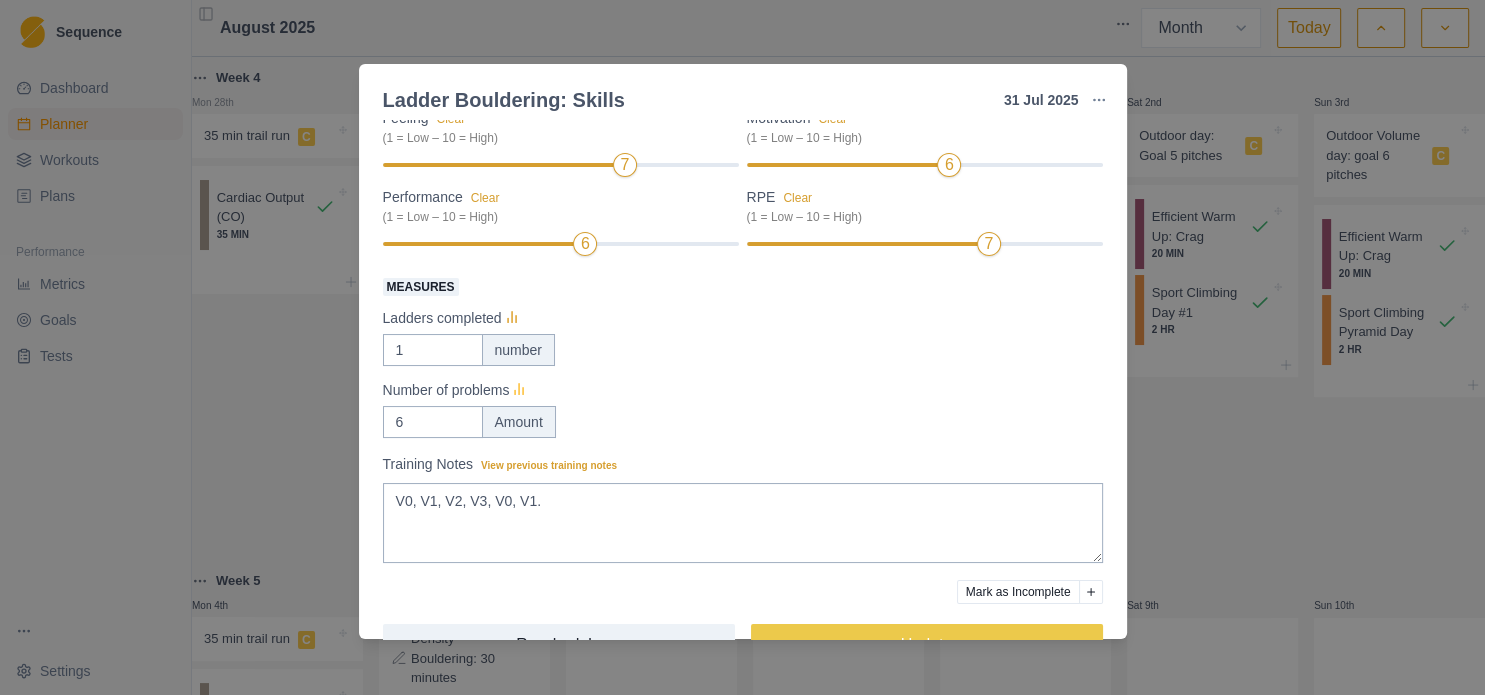 click 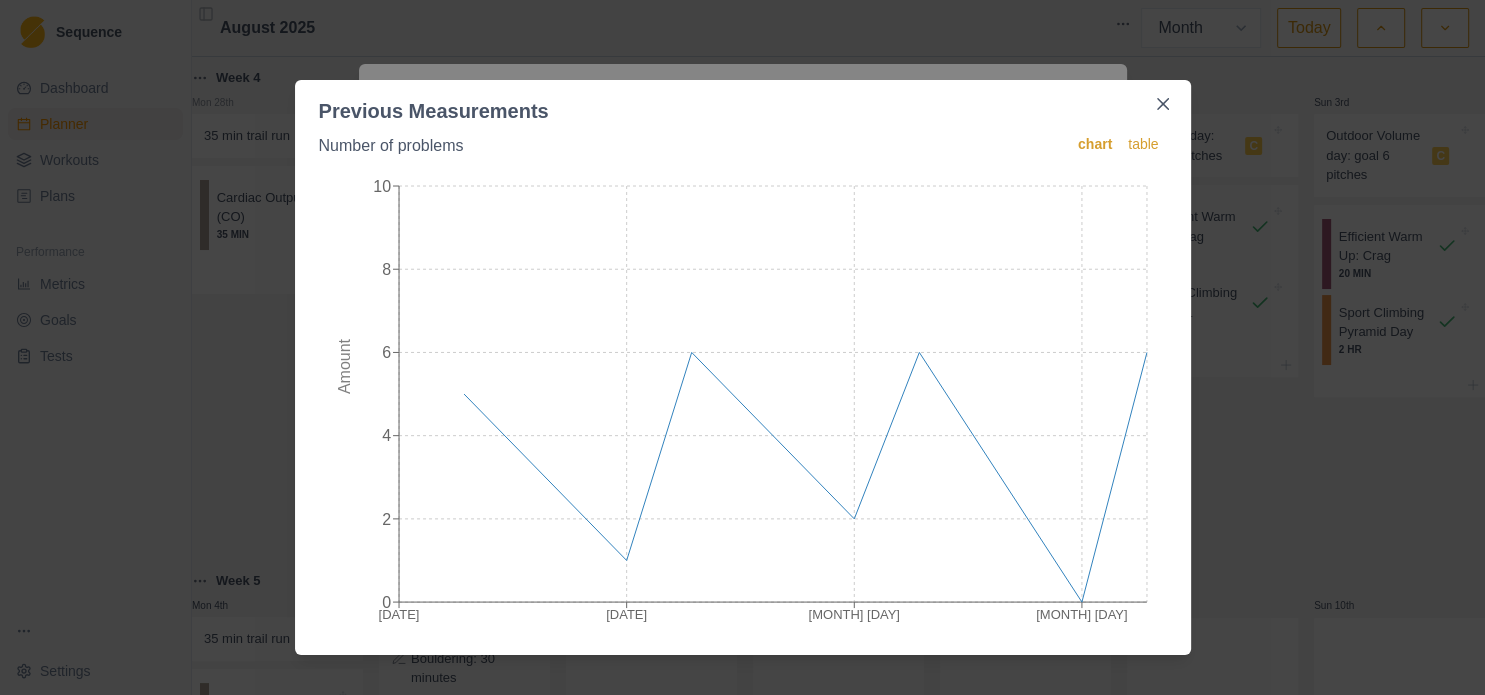 click on "Previous Measurements Number of problems chart table [DATE] [DATE] [DATE] [DATE] 0 2 4 6 8 10 Amount" at bounding box center (742, 347) 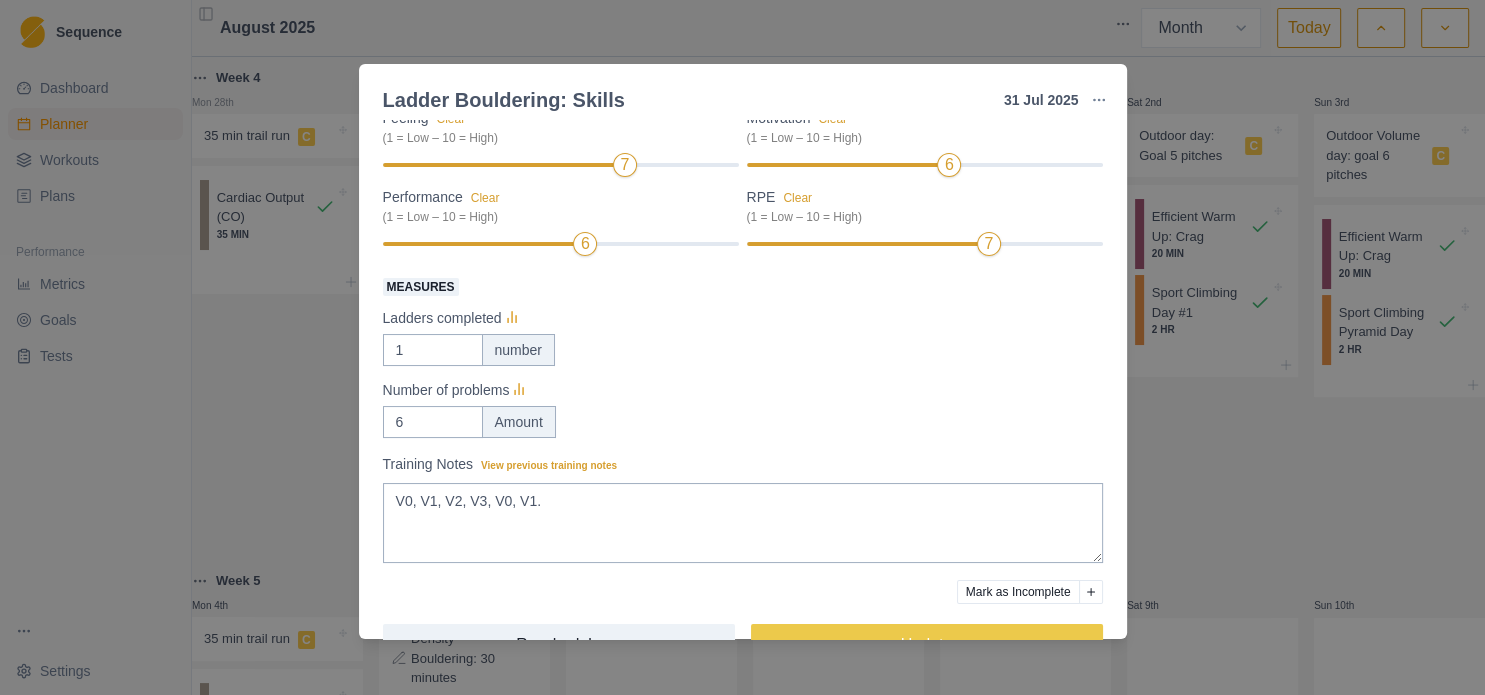 click on "Ladder Bouldering: Skills [DATE] Link To Goal View Workout Metrics Edit Original Workout Reschedule Workout Remove From Schedule Endurance Duration:  - Ascending ladders of boulder problems with a skills focus. View workout details Actual Workout Duration 0 minutes Feeling Clear (1 = Low – 10 = High) 7 Motivation Clear (1 = Low – 10 = High) 6 Performance Clear (1 = Low – 10 = High) 6 RPE Clear (1 = Low – 10 = High) 7 Measures Ladders completed 1 number Number of problems 6 Amount Training Notes View previous training notes V0, V1, V2, V3, V0, V1. Mark as Incomplete Reschedule Update" at bounding box center [742, 347] 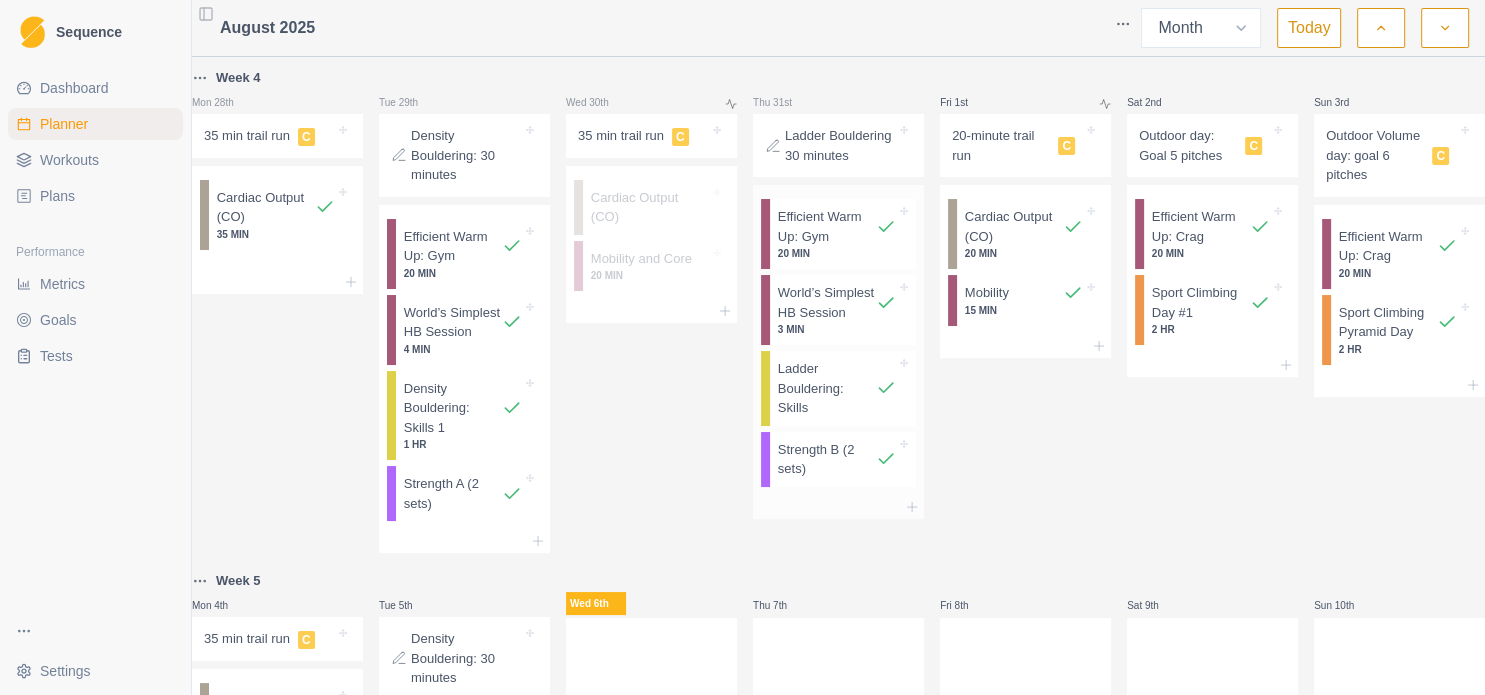 click on "Ladder Bouldering: Skills" at bounding box center [827, 388] 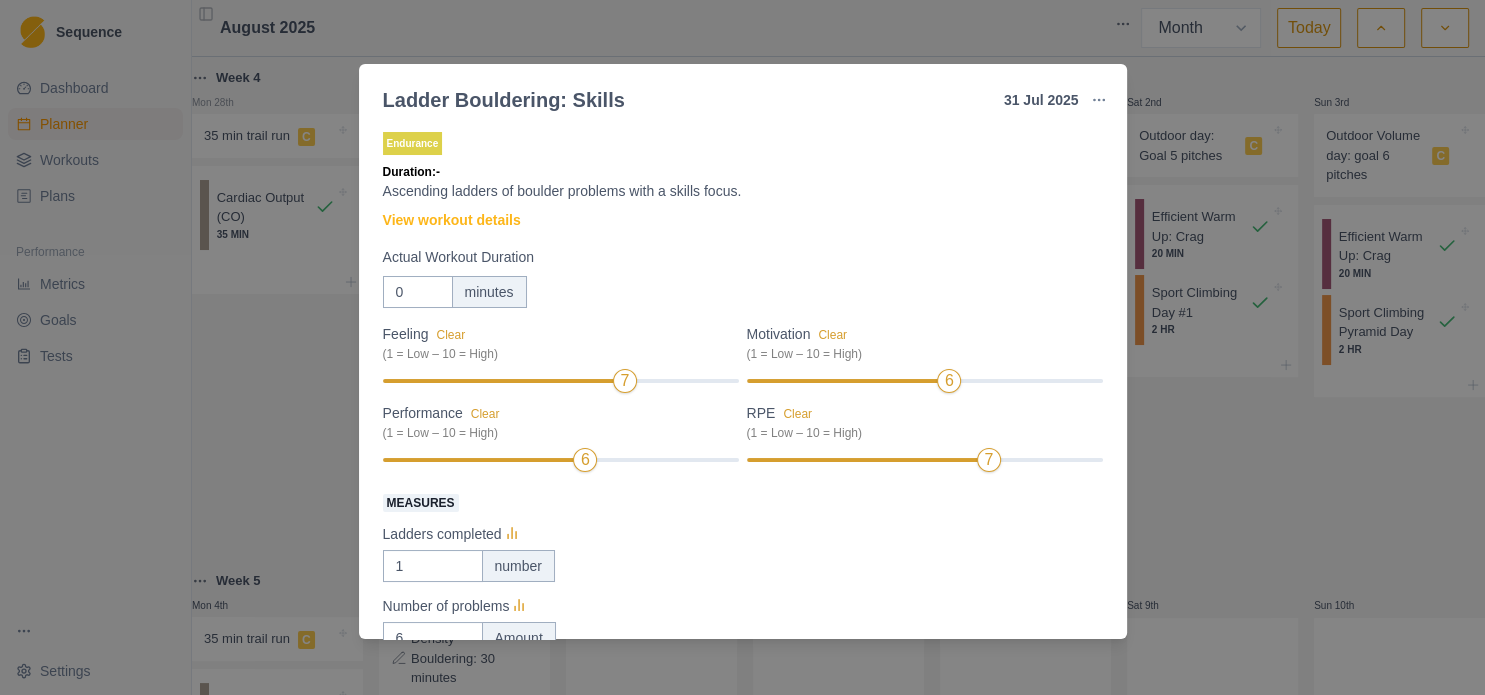 click on "Ladder Bouldering: Skills [DATE] Link To Goal View Workout Metrics Edit Original Workout Reschedule Workout Remove From Schedule Endurance Duration:  - Ascending ladders of boulder problems with a skills focus. View workout details Actual Workout Duration 0 minutes Feeling Clear (1 = Low – 10 = High) 7 Motivation Clear (1 = Low – 10 = High) 6 Performance Clear (1 = Low – 10 = High) 6 RPE Clear (1 = Low – 10 = High) 7 Measures Ladders completed 1 number Number of problems 6 Amount Training Notes View previous training notes V0, V1, V2, V3, V0, V1. Mark as Incomplete Reschedule Update" at bounding box center (742, 347) 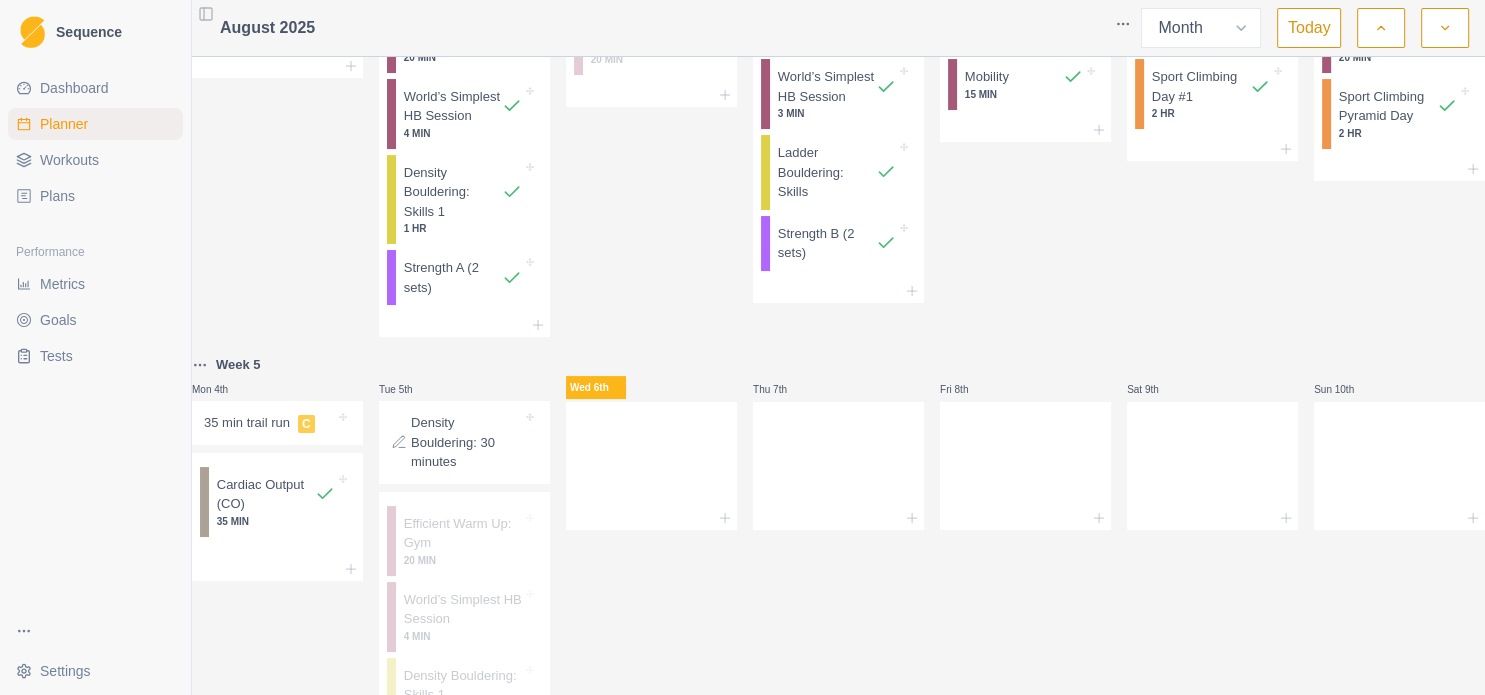scroll, scrollTop: 0, scrollLeft: 0, axis: both 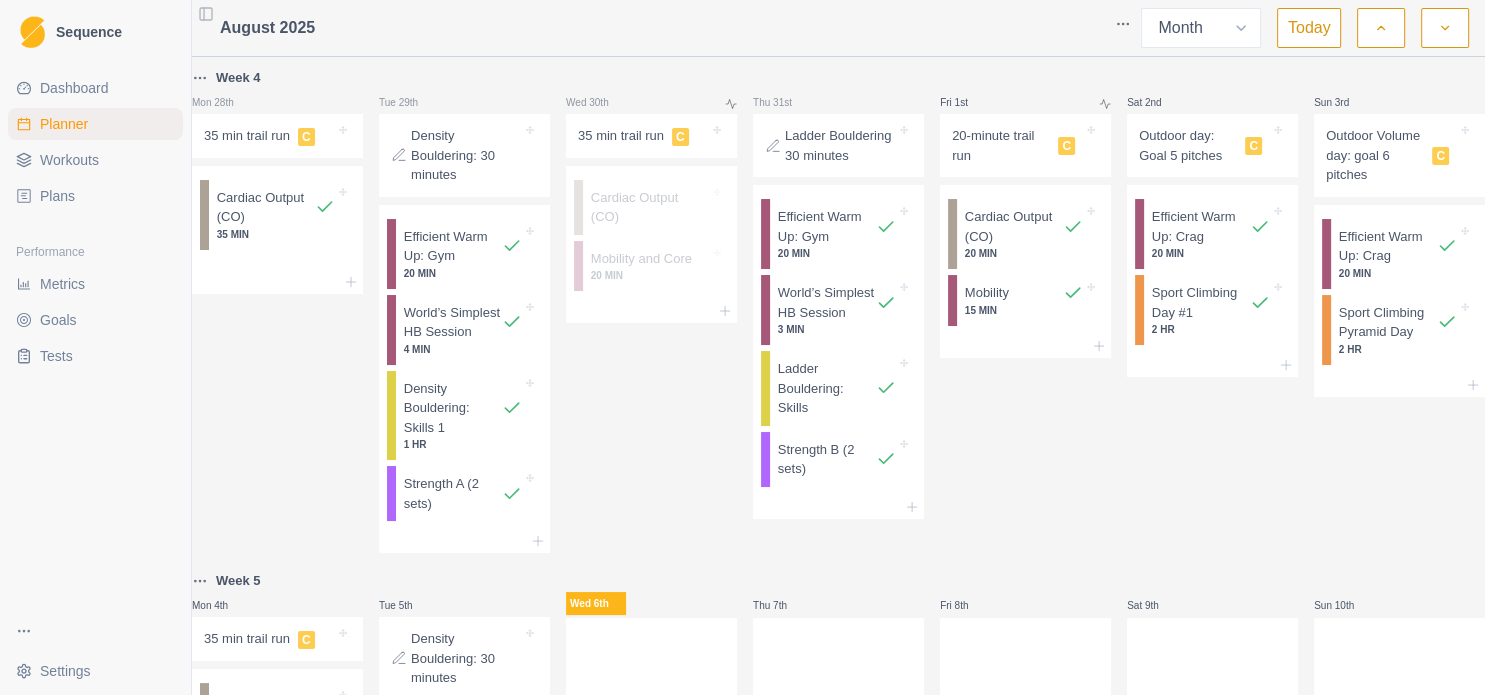 click 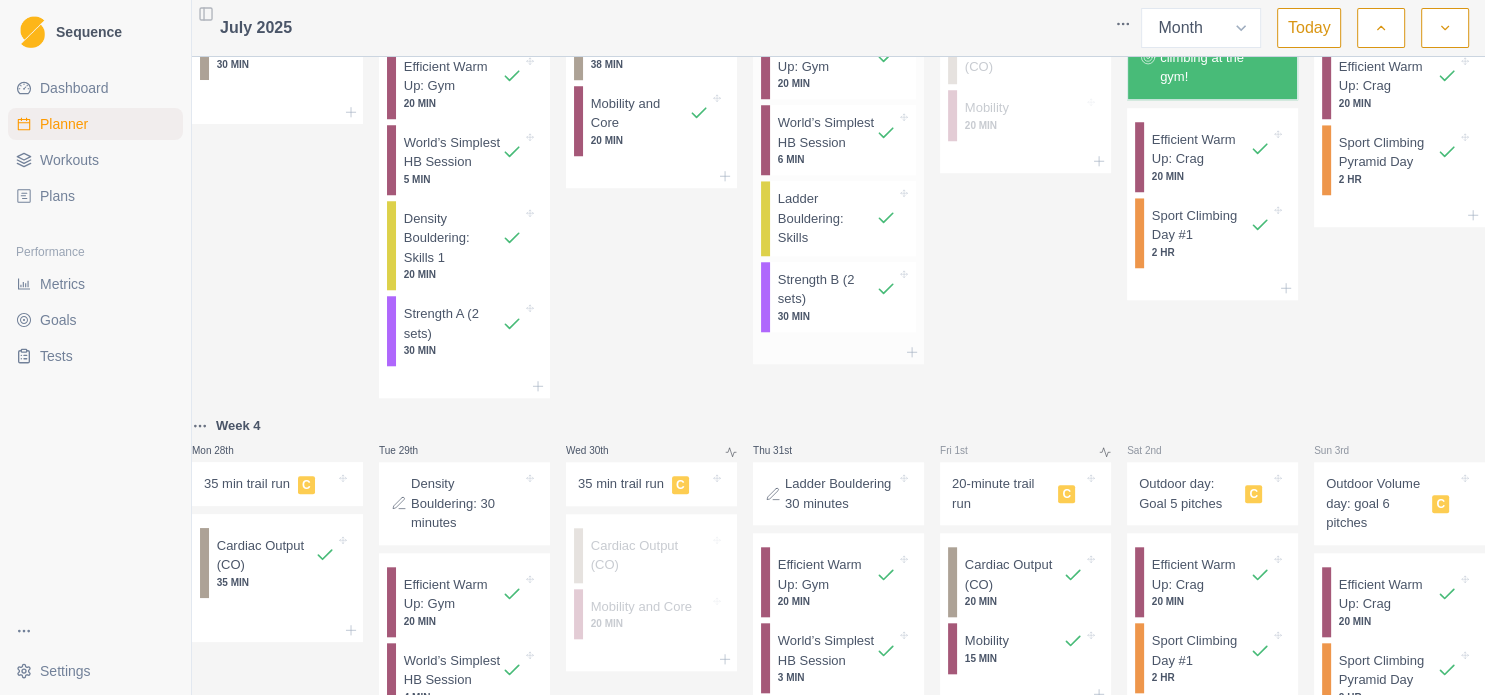 scroll, scrollTop: 1728, scrollLeft: 0, axis: vertical 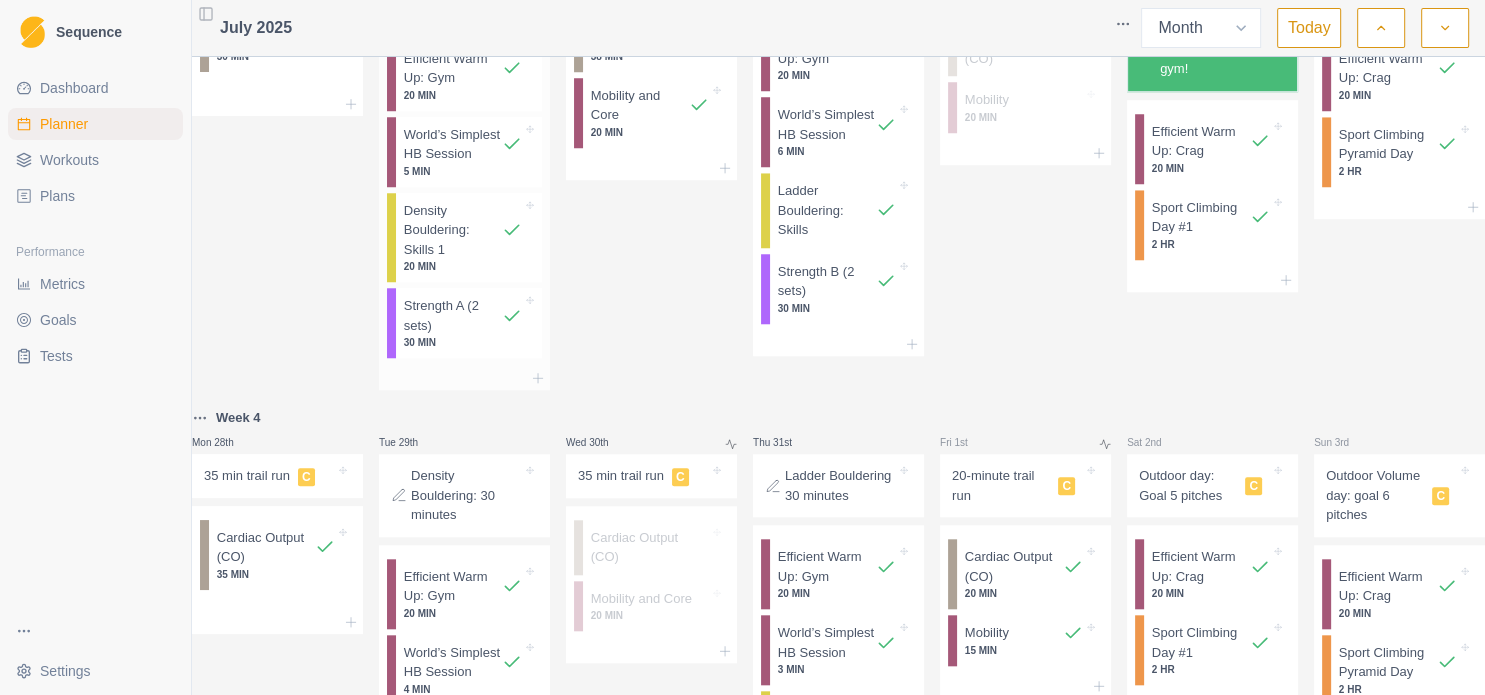 click on "Density Bouldering: Skills 1" at bounding box center [453, 230] 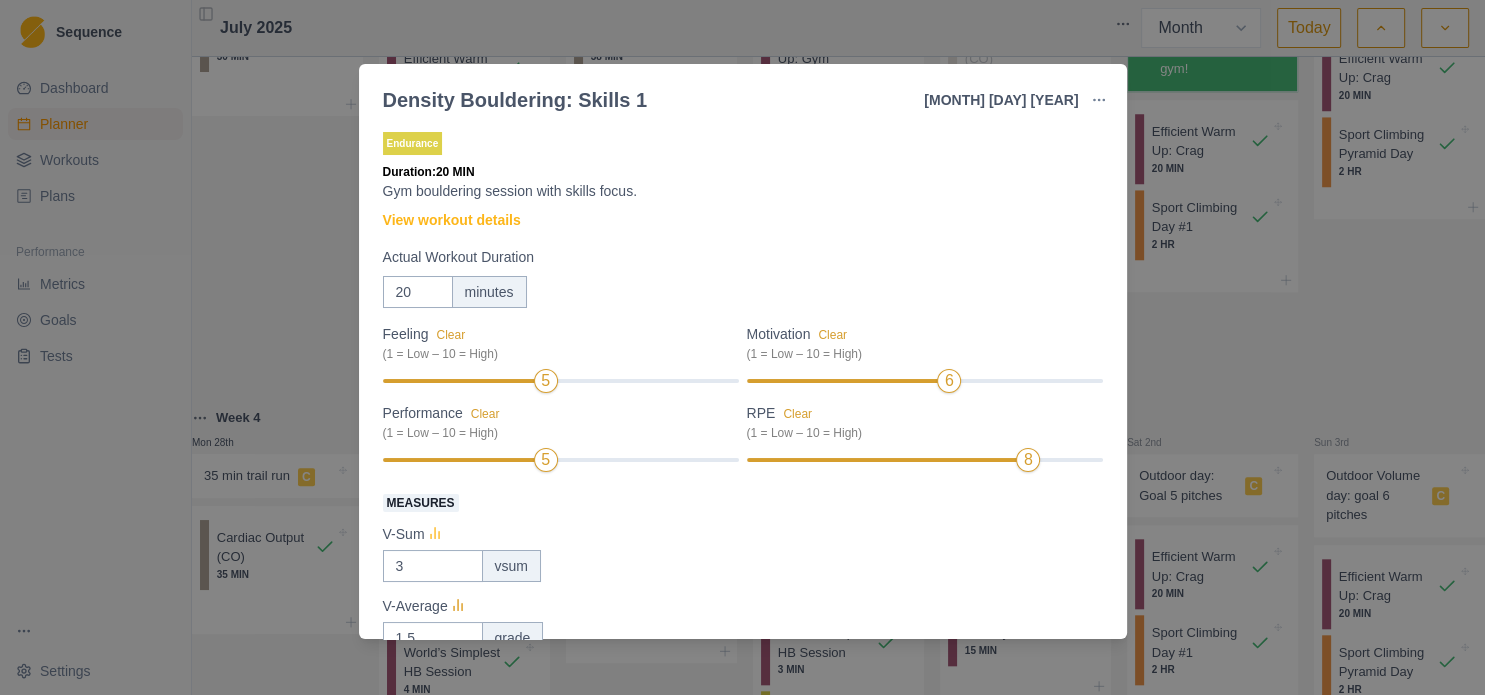click 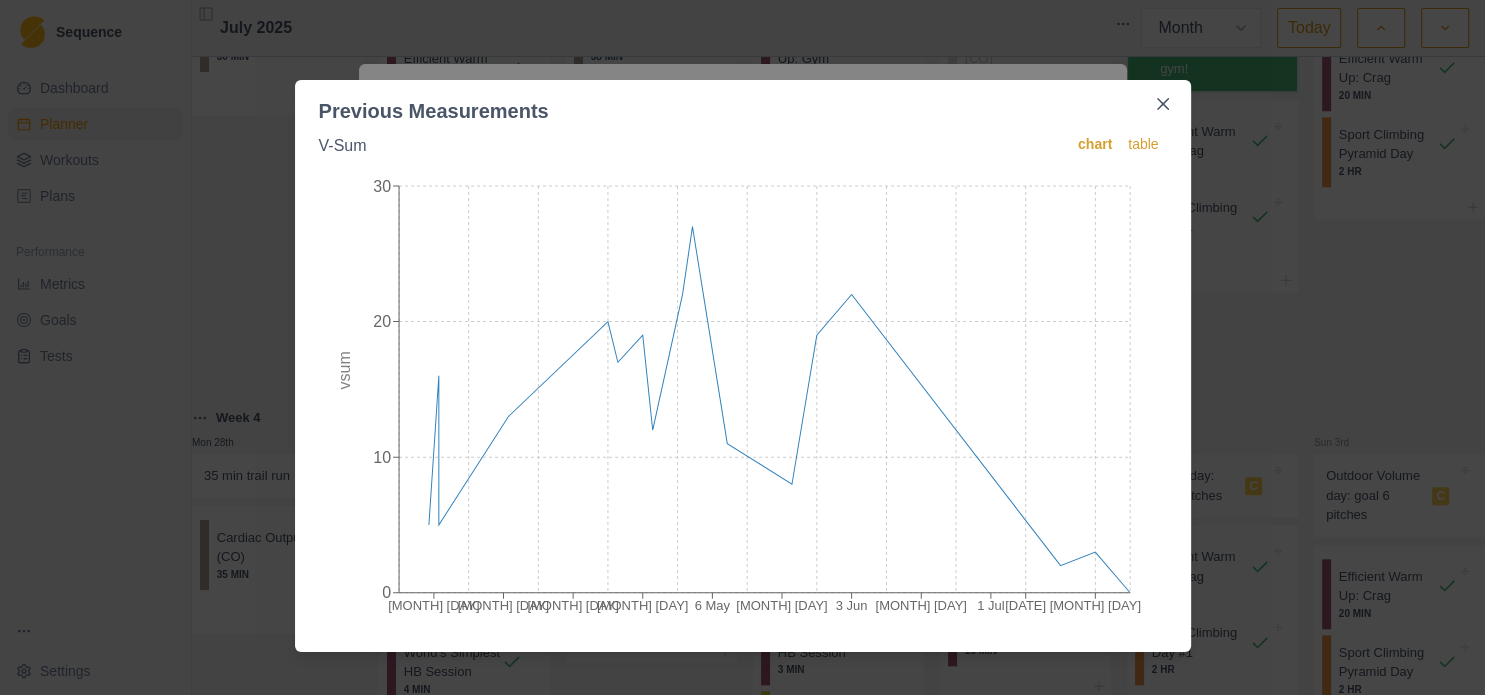 click on "Previous Measurements V-Sum chart table [MONTH] [DAY] [MONTH] [DAY] [MONTH] [DAY] [MONTH] [DAY] [MONTH] [DAY] [MONTH] [DAY] [MONTH] [DAY] [MONTH] [DAY] [MONTH] [DAY] [MONTH] [DAY] [MONTH] [DAY] 0 10 20 30 vsum" at bounding box center (742, 347) 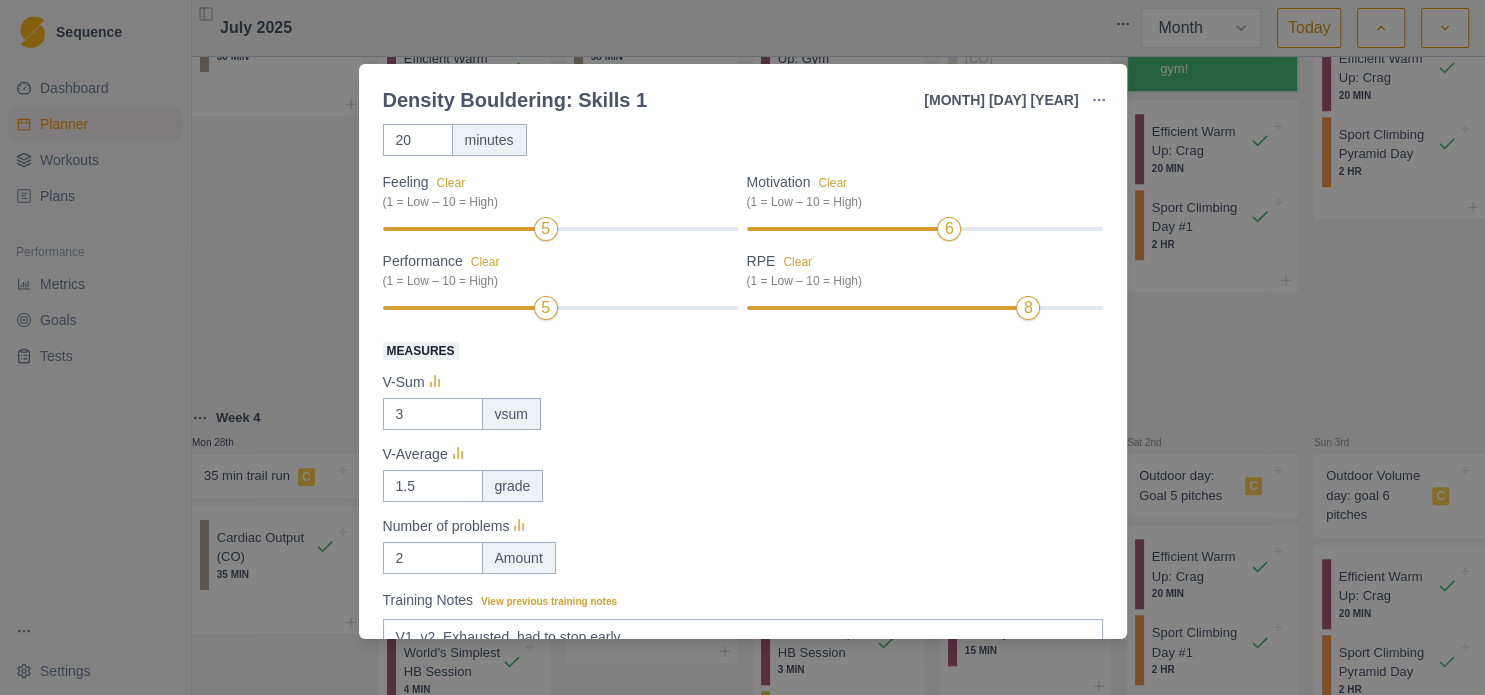 scroll, scrollTop: 216, scrollLeft: 0, axis: vertical 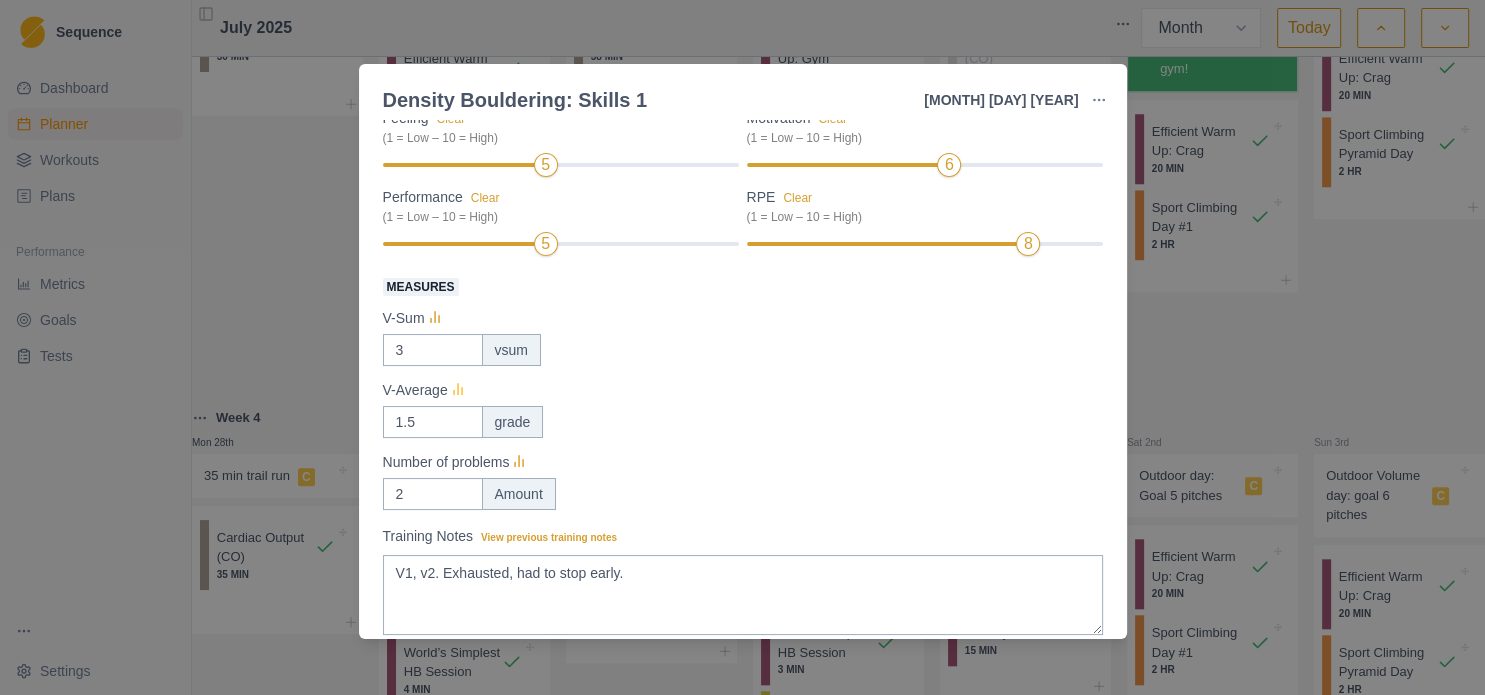 click 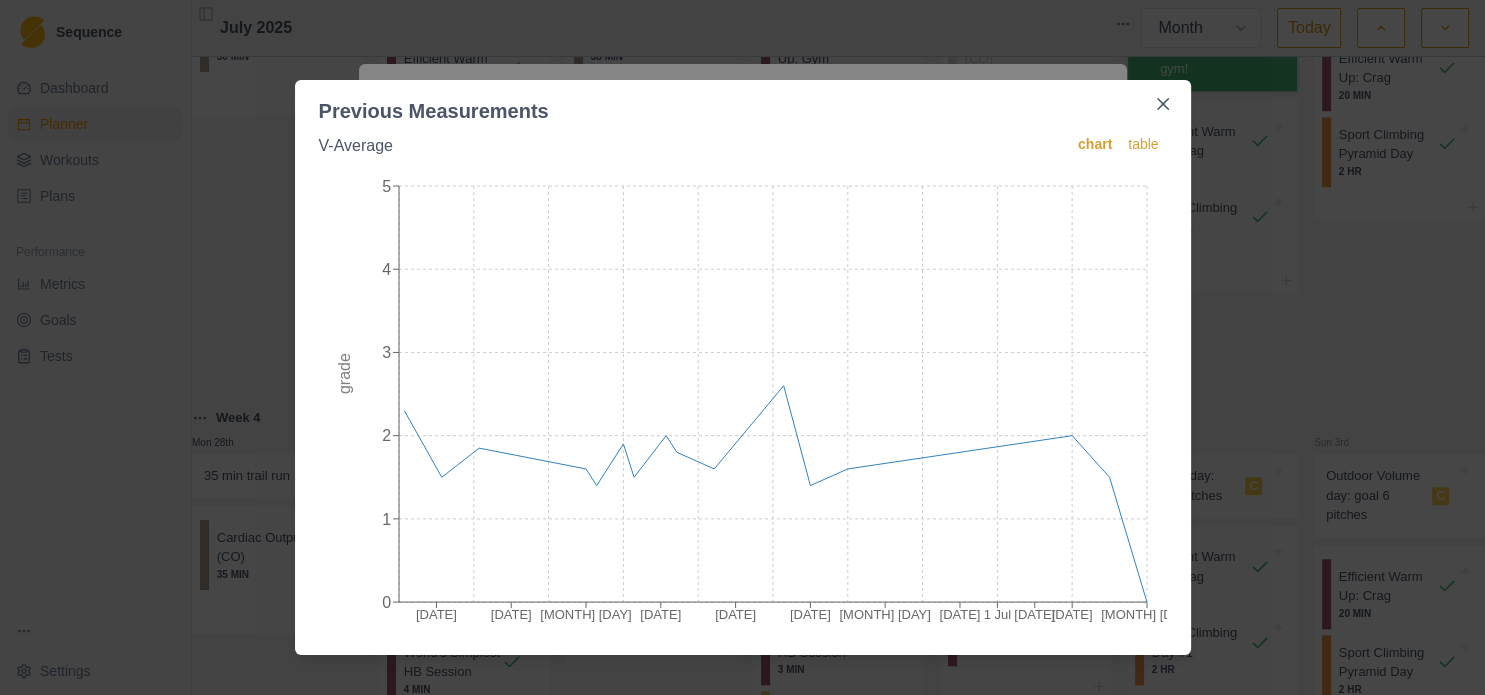 click on "Previous Measurements V-Average chart table [MONTH] [DAY] [MONTH] [DAY] [MONTH] [DAY] [MONTH] [DAY] [MONTH] [DAY] [MONTH] [DAY] [MONTH] [DAY] [MONTH] [DAY] [MONTH] [DAY] [MONTH] [DAY] [MONTH] [DAY] [MONTH] [DAY] 0 1 2 3 4 5 grade" at bounding box center (742, 347) 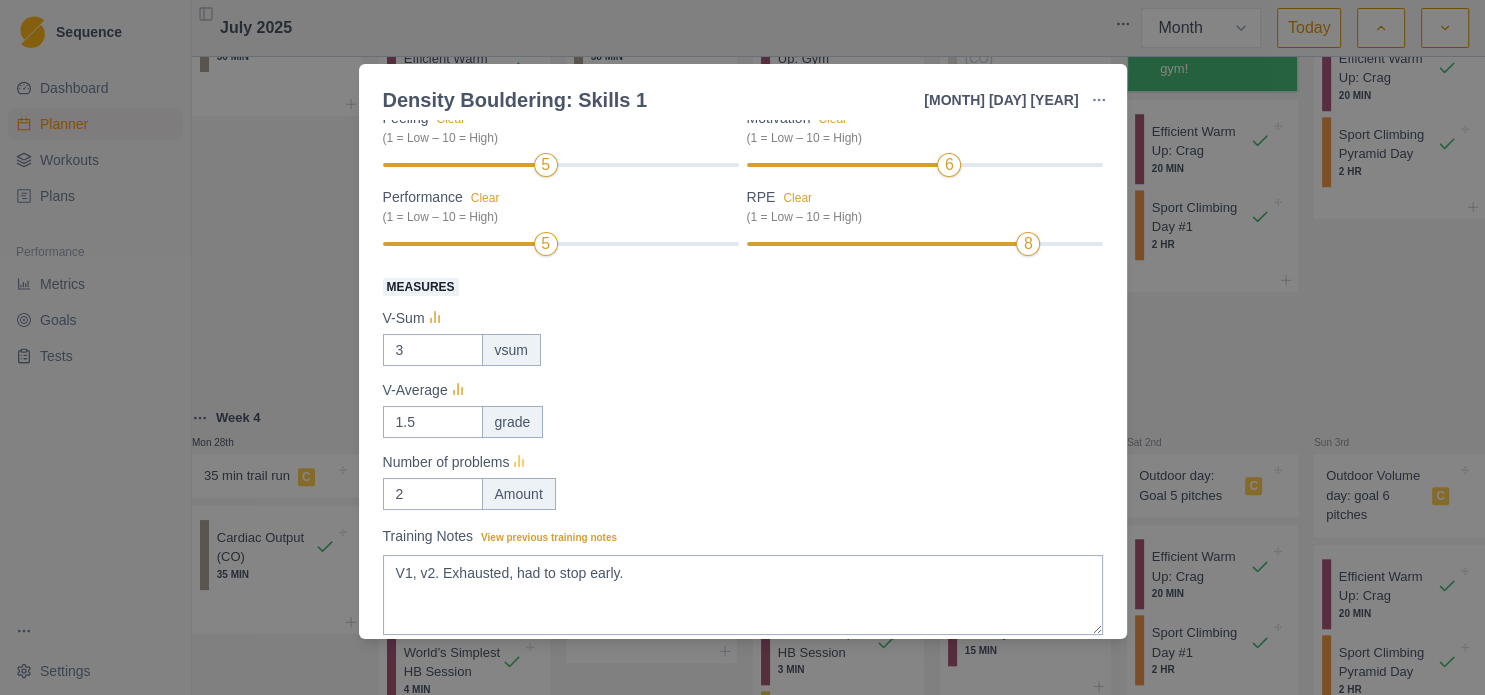 click 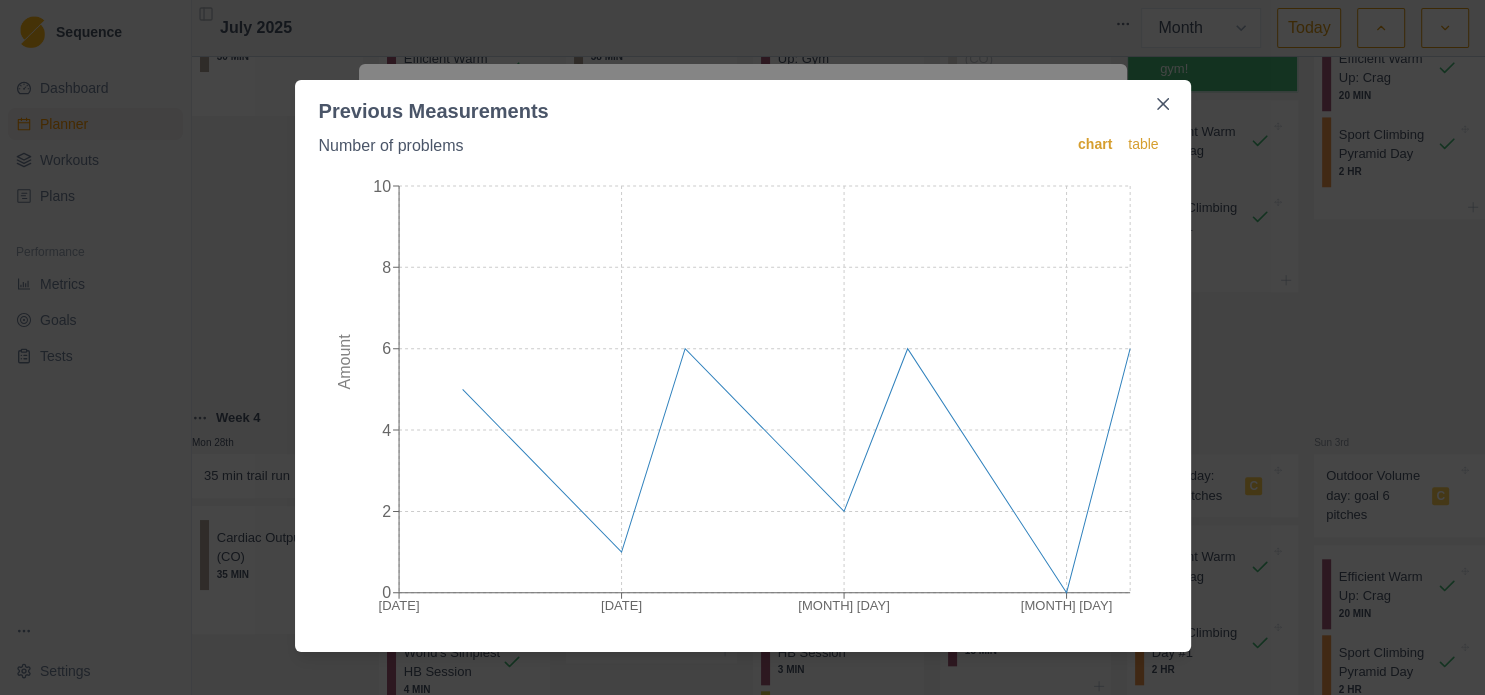 click on "Previous Measurements Number of problems chart table [DATE] [DATE] [DATE] [DATE] 0 2 4 6 8 10 Amount" at bounding box center (742, 347) 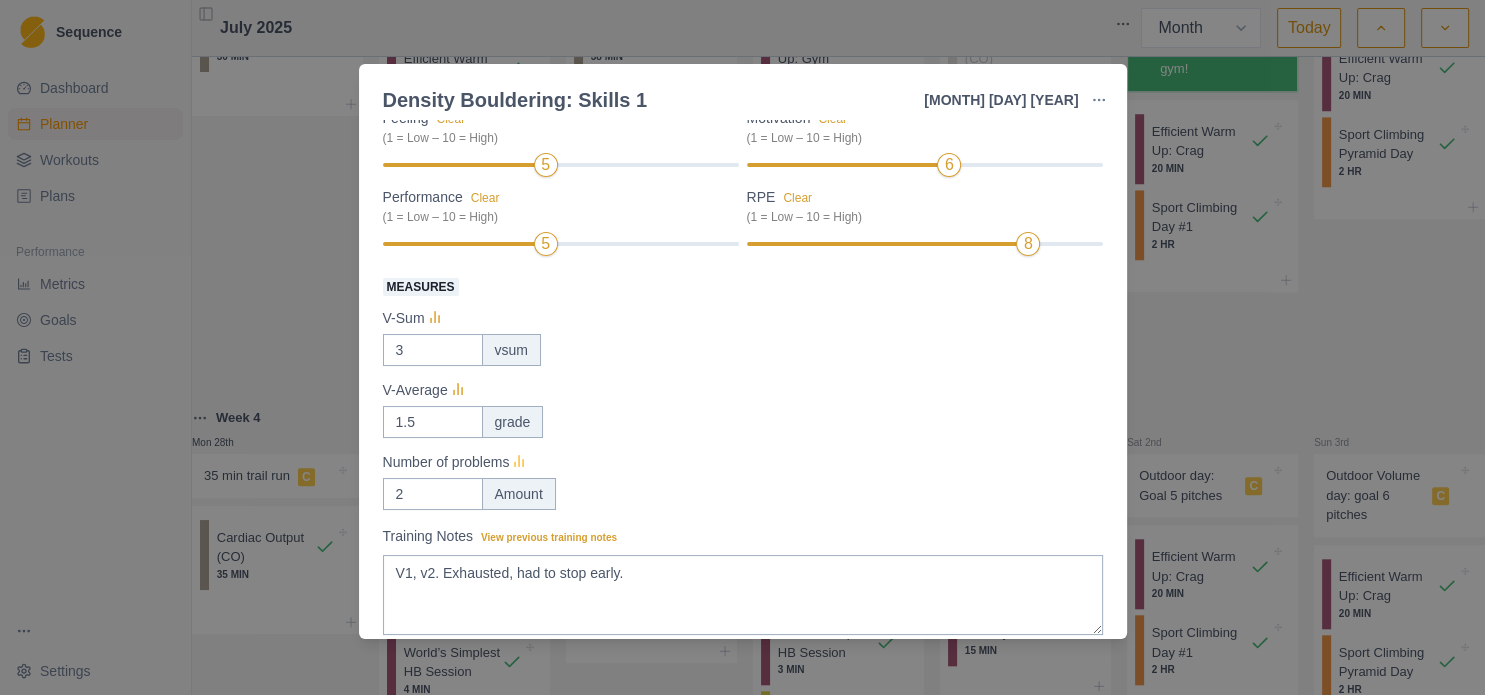 click 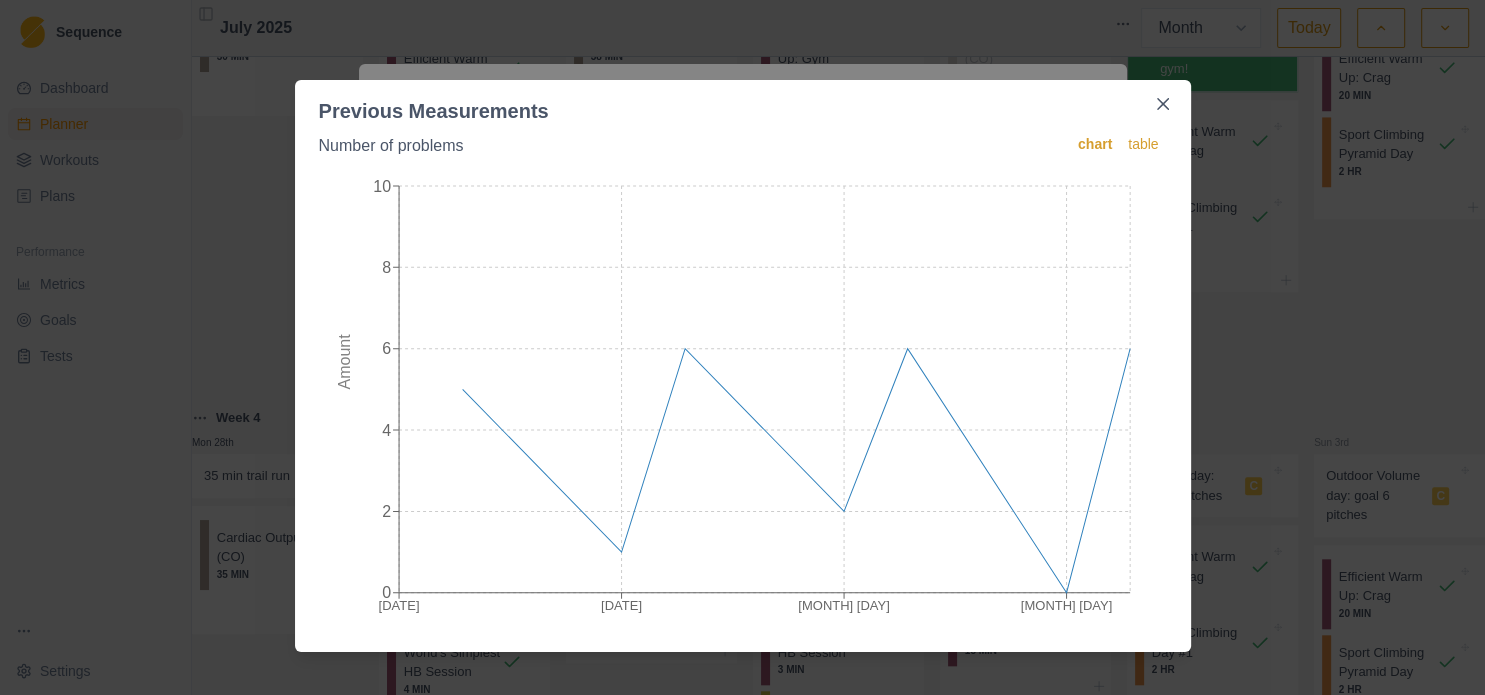 click on "Previous Measurements Number of problems chart table [DATE] [DATE] [DATE] [DATE] 0 2 4 6 8 10 Amount" at bounding box center (742, 347) 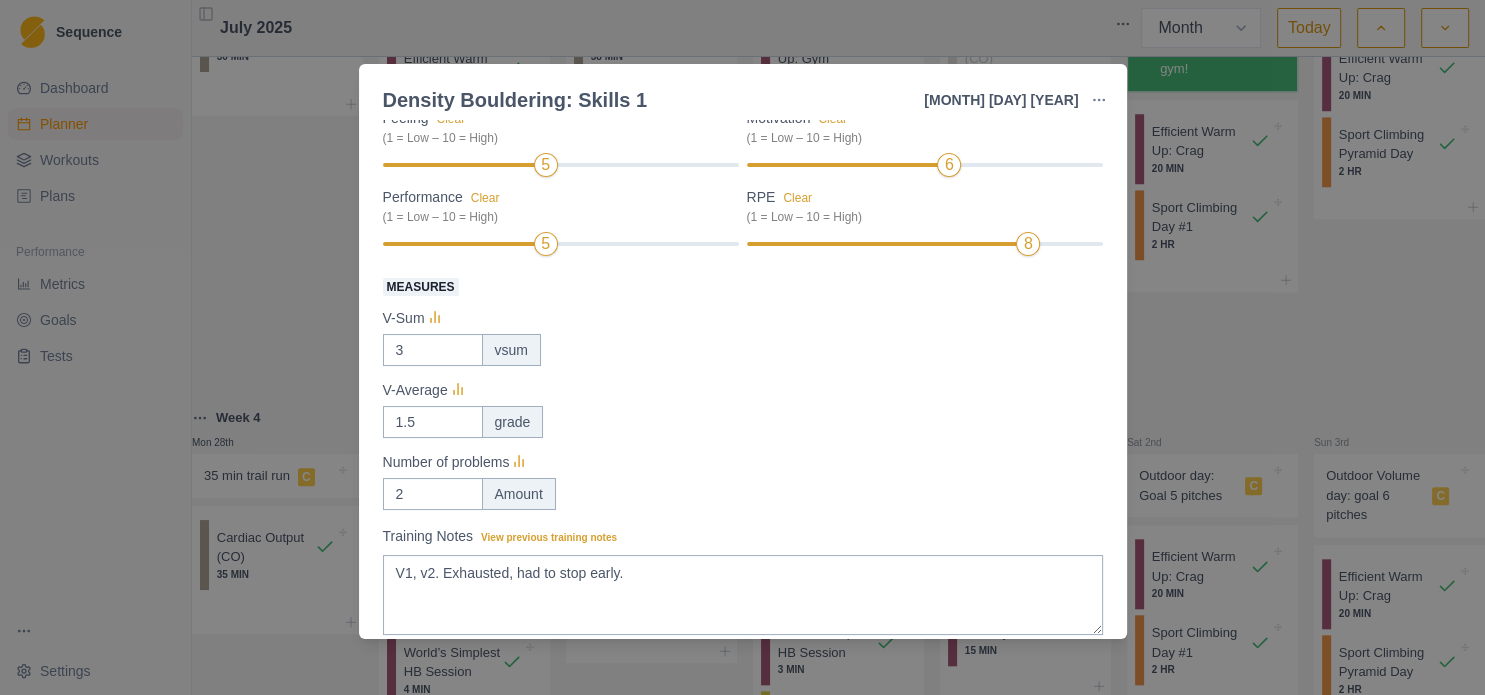 click on "Density Bouldering: Skills 1 [DAY] [MONTH] [YEAR] Link To Goal View Workout Metrics Edit Original Workout Reschedule Workout Remove From Schedule Endurance Duration:  20 MIN Gym bouldering session with skills focus. View workout details Actual Workout Duration 20 minutes Feeling Clear (1 = Low – 10 = High) 5 Motivation Clear (1 = Low – 10 = High) 6 Performance Clear (1 = Low – 10 = High) 5 RPE Clear (1 = Low – 10 = High) 8 Measures V-Sum 3 vsum V-Average 1.5 grade Number of problems 2 Amount Training Notes View previous training notes V1, v2. Exhausted, had to stop early. Mark as Incomplete Reschedule Update" at bounding box center [742, 347] 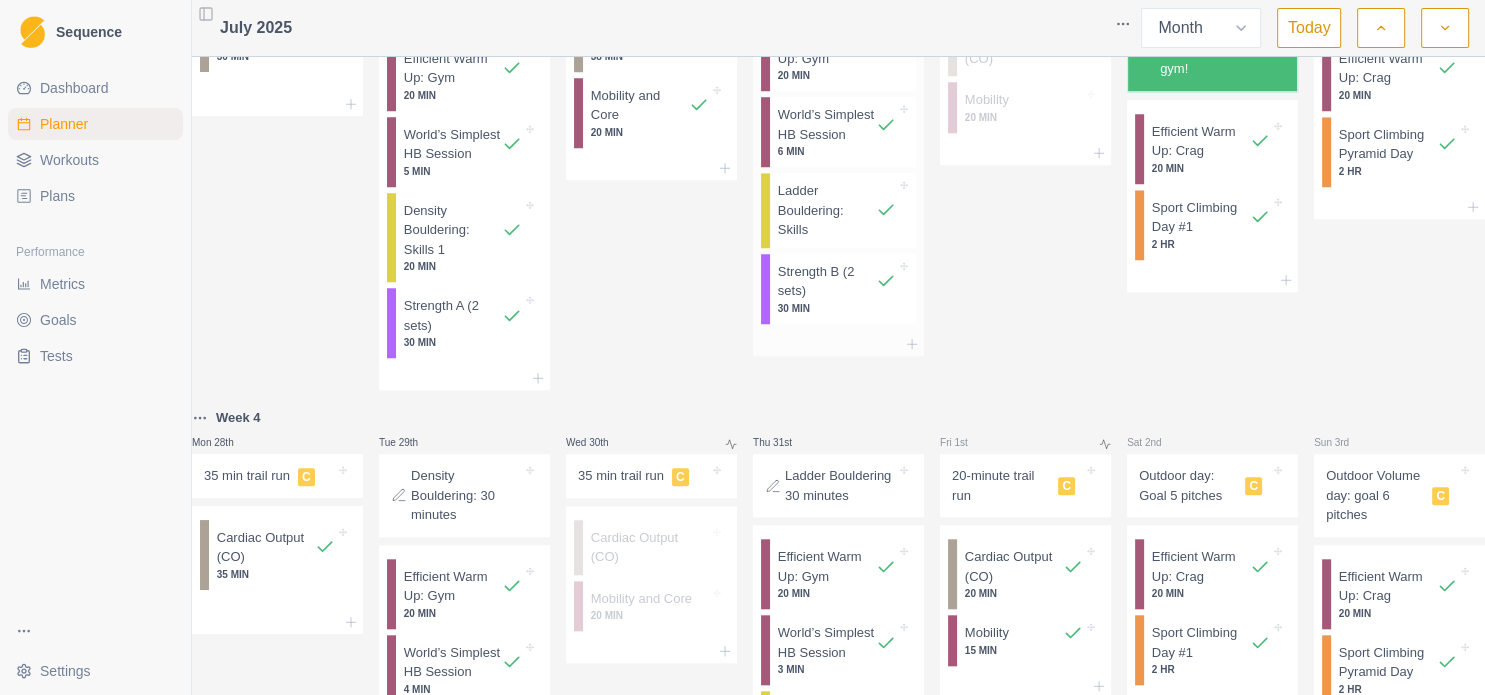 click on "Ladder Bouldering: Skills" at bounding box center [827, 210] 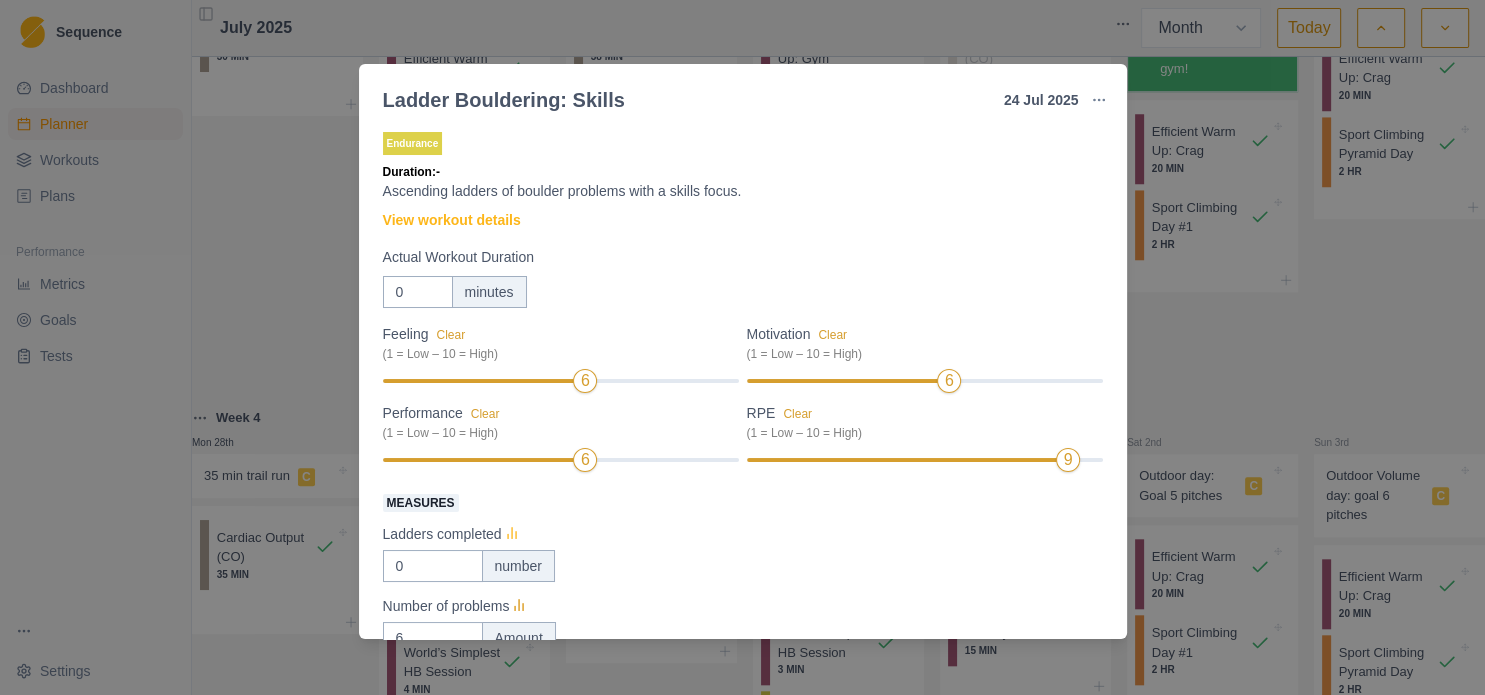 click 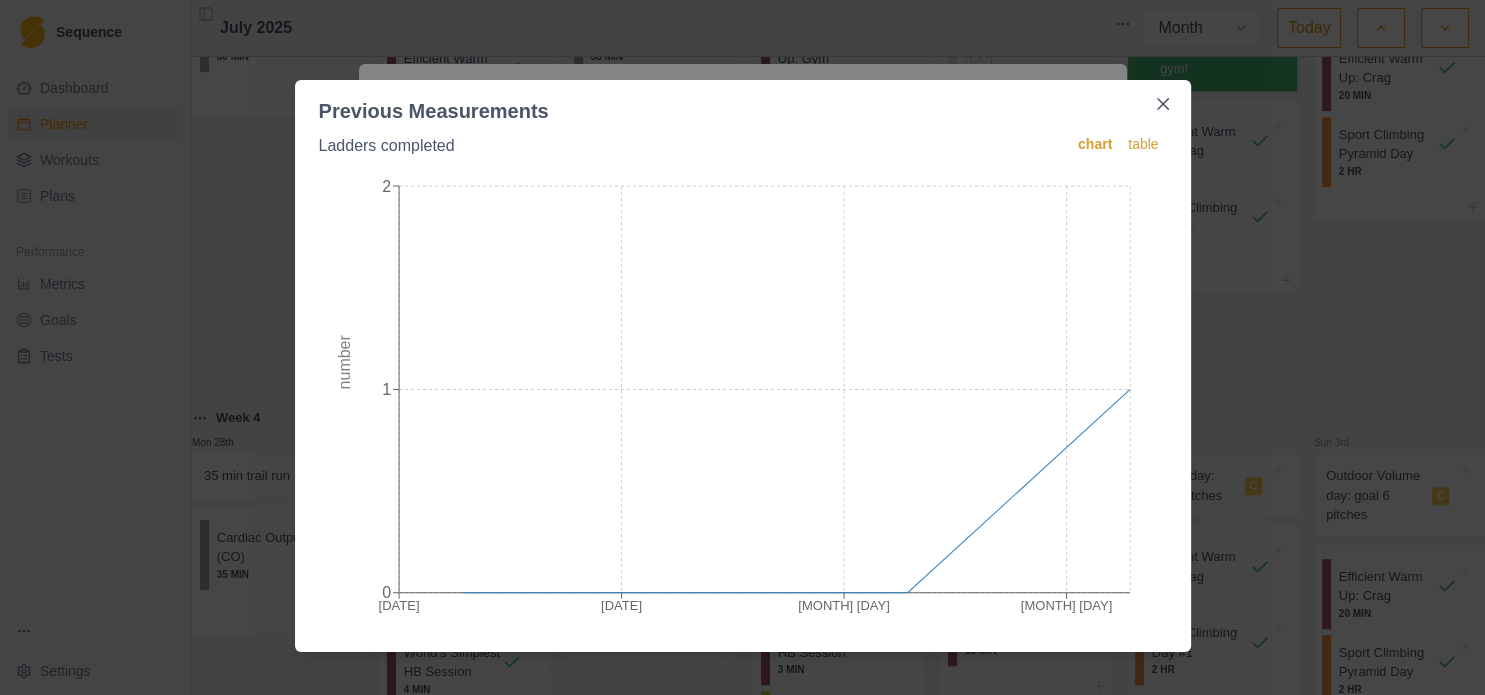 click on "Previous Measurements Ladders completed chart table [MONTH] [DAY] [MONTH] [DAY] [MONTH] [DAY] [MONTH] [DAY] 0 1 2 number" at bounding box center (742, 347) 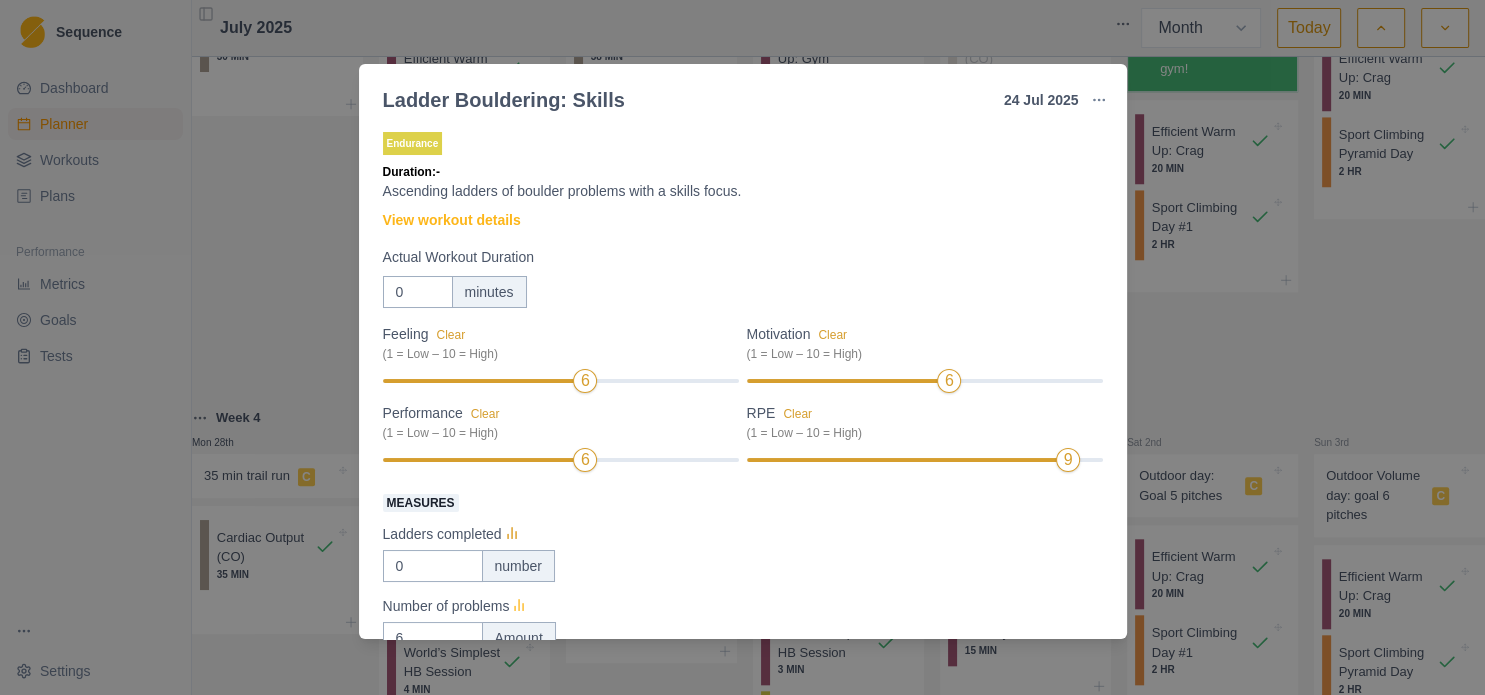 click 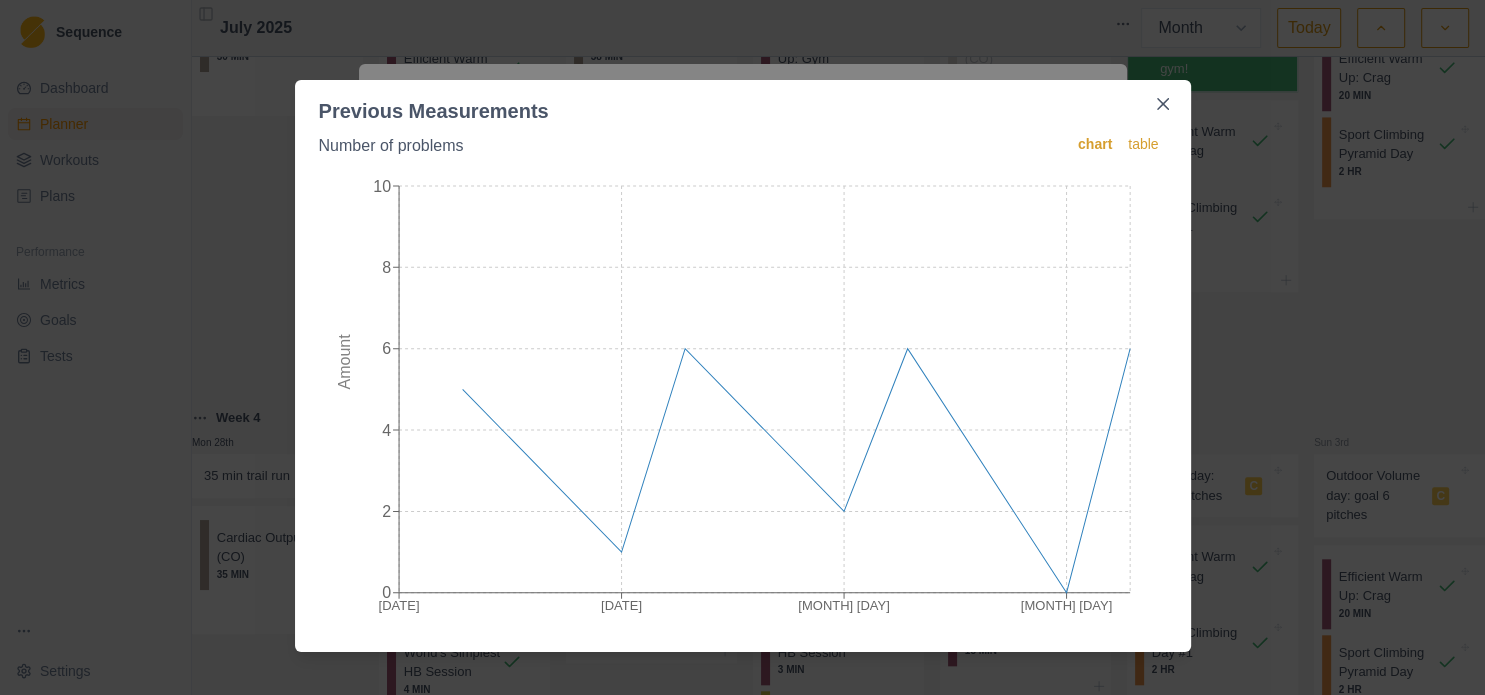 click on "Previous Measurements Number of problems chart table [DATE] [DATE] [DATE] [DATE] 0 2 4 6 8 10 Amount" at bounding box center [742, 347] 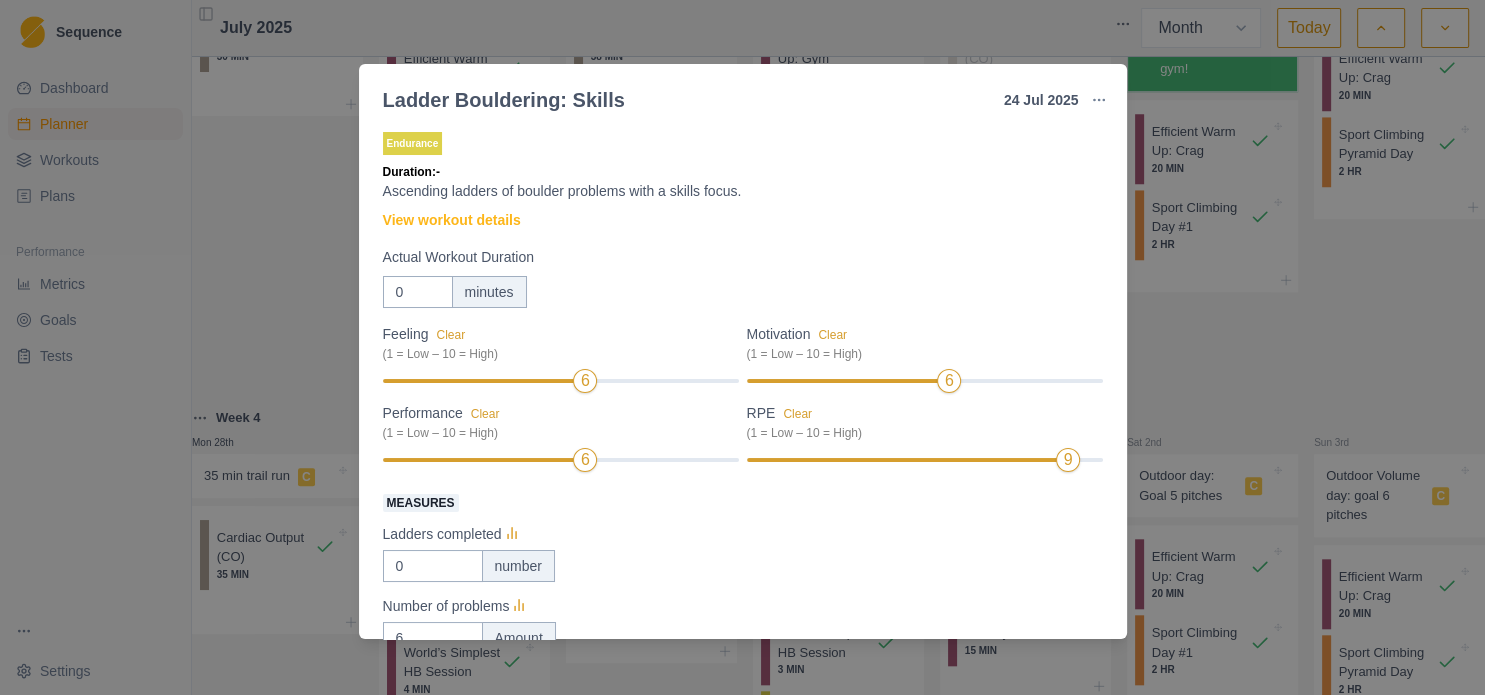click on "Ladder Bouldering: Skills [DAY] [MONTH] [YEAR] Link To Goal View Workout Metrics Edit Original Workout Reschedule Workout Remove From Schedule Endurance Duration:  - Ascending ladders of boulder problems with a skills focus. View workout details Actual Workout Duration 0 minutes Feeling Clear (1 = Low – 10 = High) 6 Motivation Clear (1 = Low – 10 = High) 6 Performance Clear (1 = Low – 10 = High) 6 RPE Clear (1 = Low – 10 = High) 9 Measures Ladders completed 0 number Number of problems 6 Amount Training Notes View previous training notes V1, v2, v1, v2, v1, v2. Mark as Incomplete Reschedule Update" at bounding box center [742, 347] 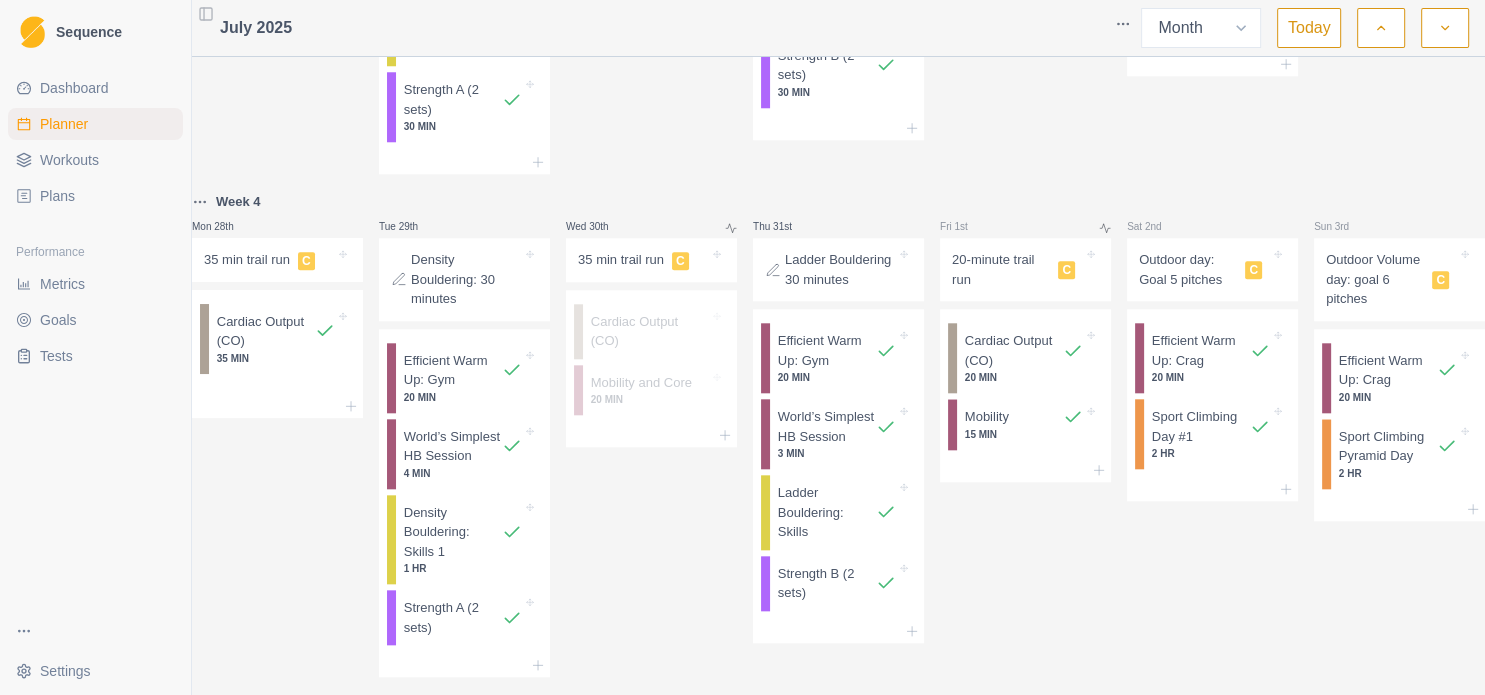 scroll, scrollTop: 2142, scrollLeft: 0, axis: vertical 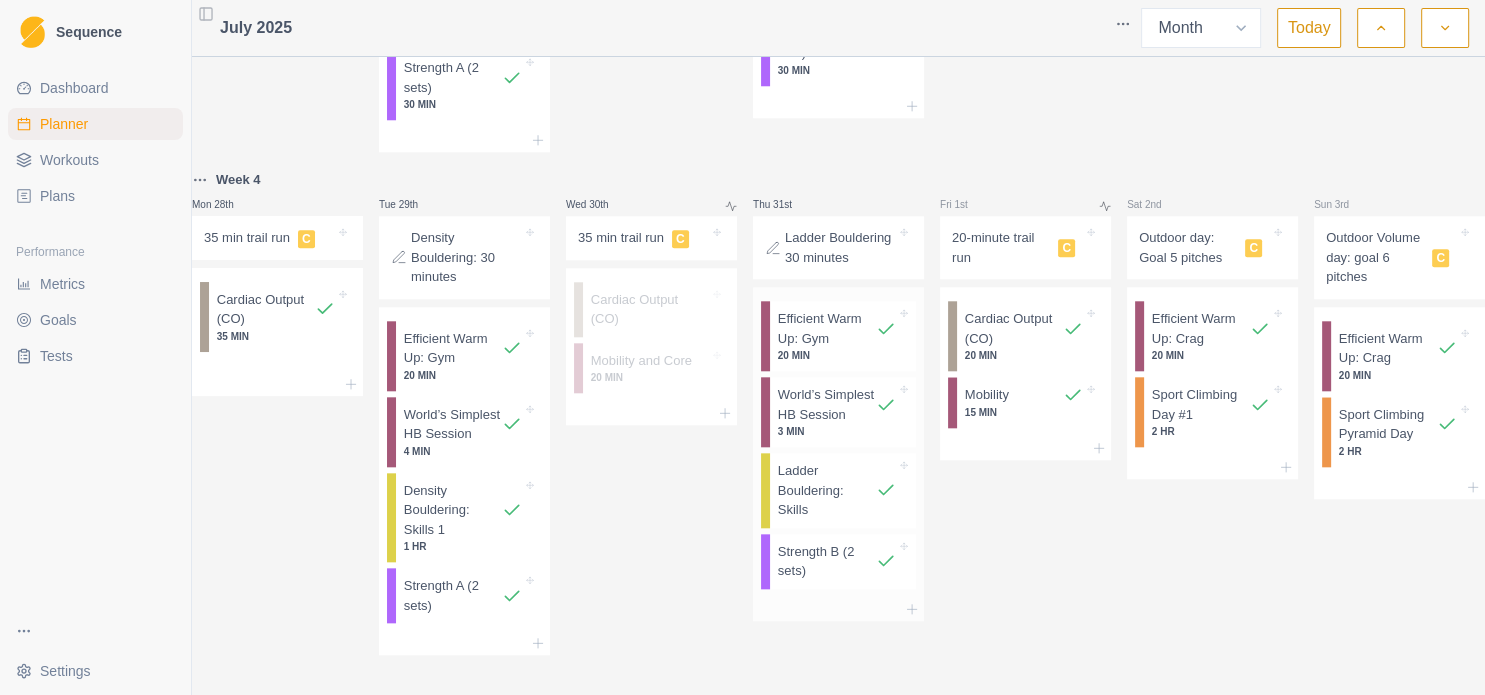 click on "Ladder Bouldering: Skills" at bounding box center (827, 490) 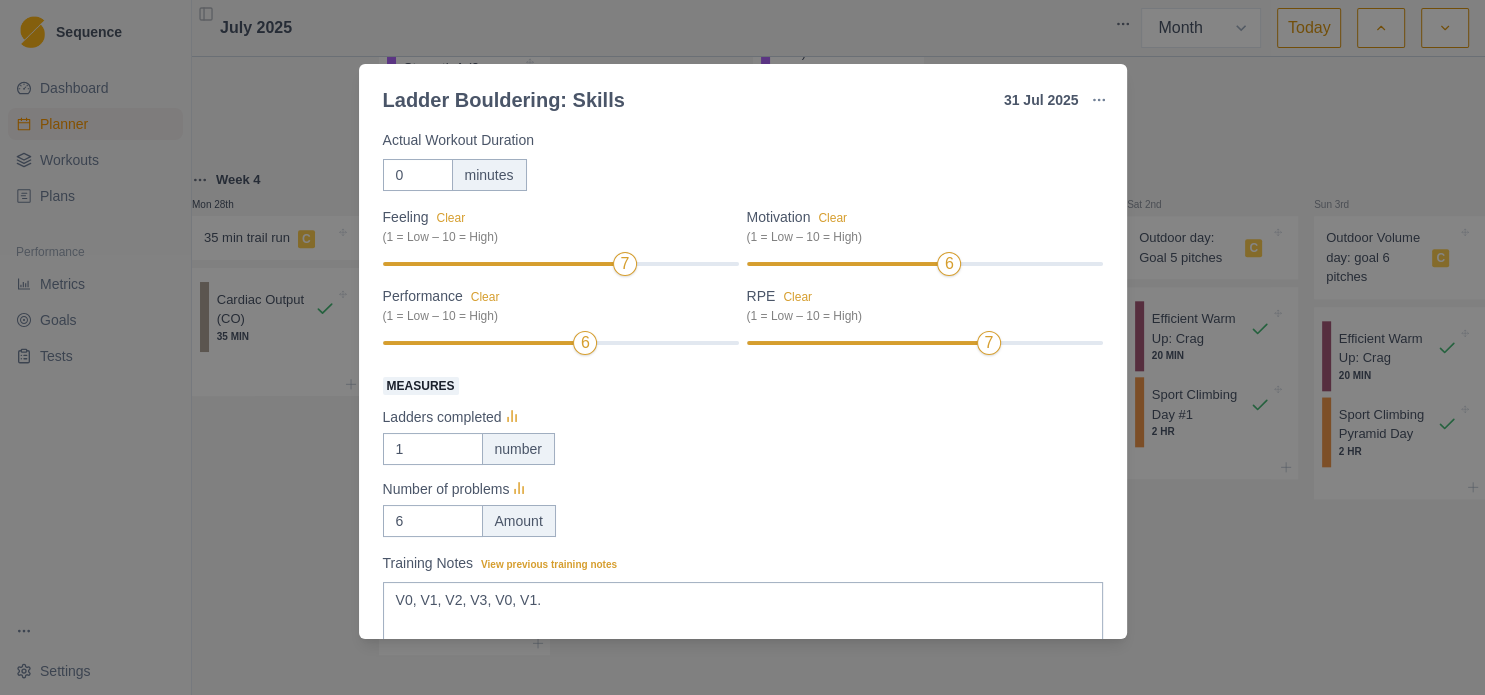 scroll, scrollTop: 216, scrollLeft: 0, axis: vertical 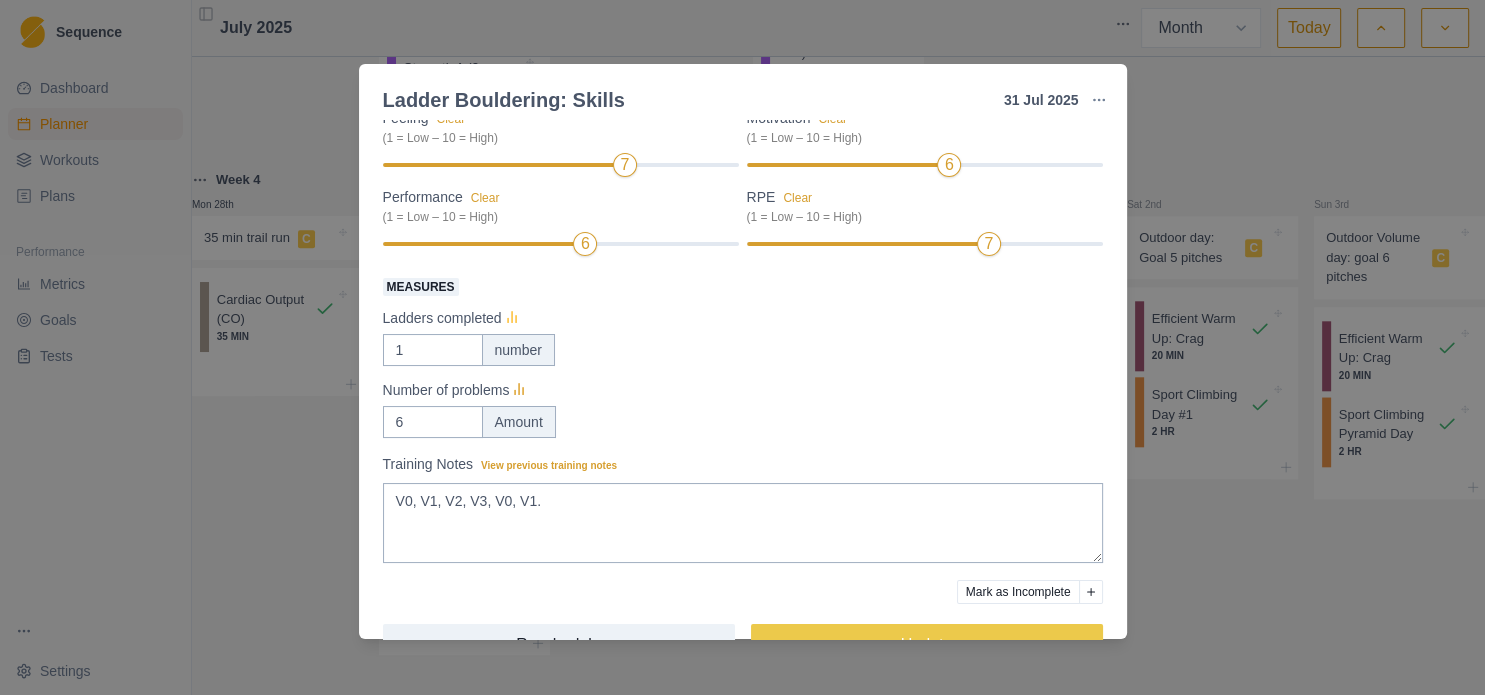 click 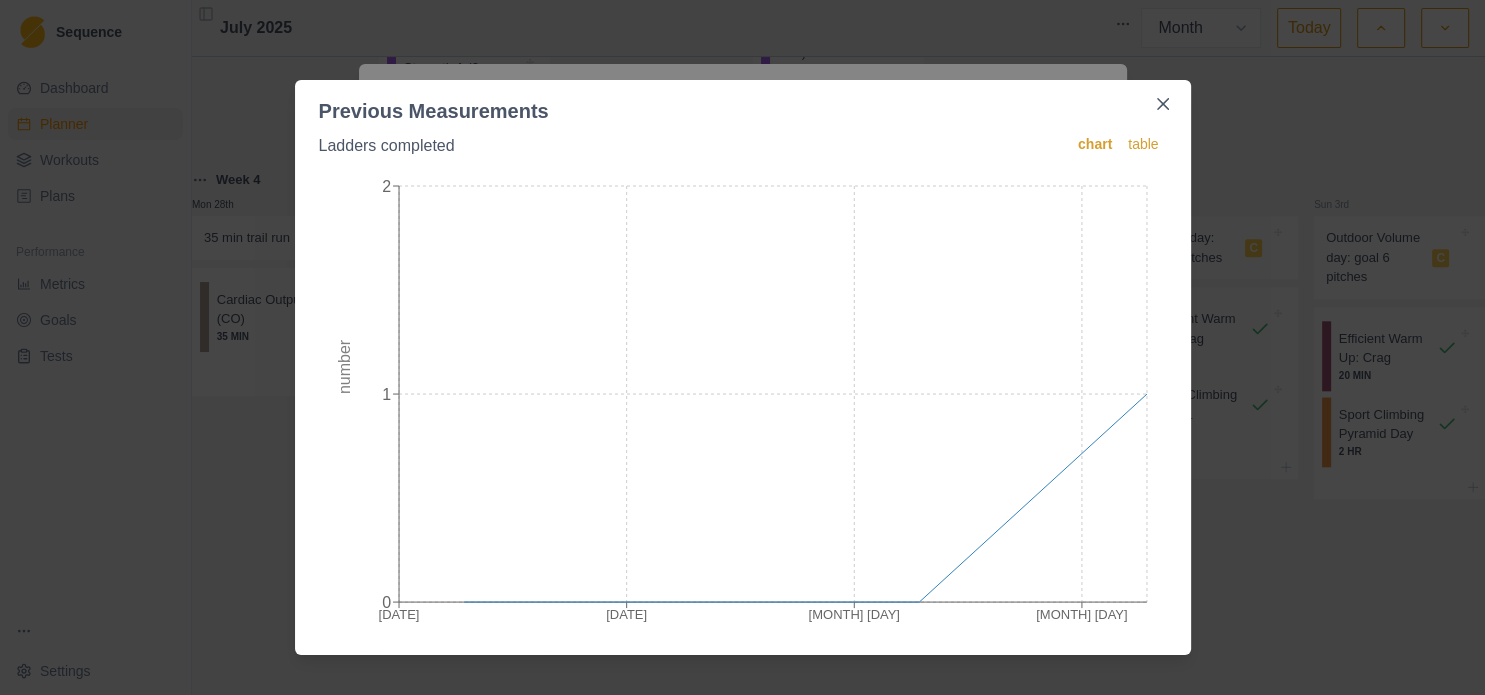 click on "Previous Measurements Ladders completed chart table [MONTH] [DAY] [MONTH] [DAY] [MONTH] [DAY] [MONTH] [DAY] 0 1 2 number" at bounding box center [742, 347] 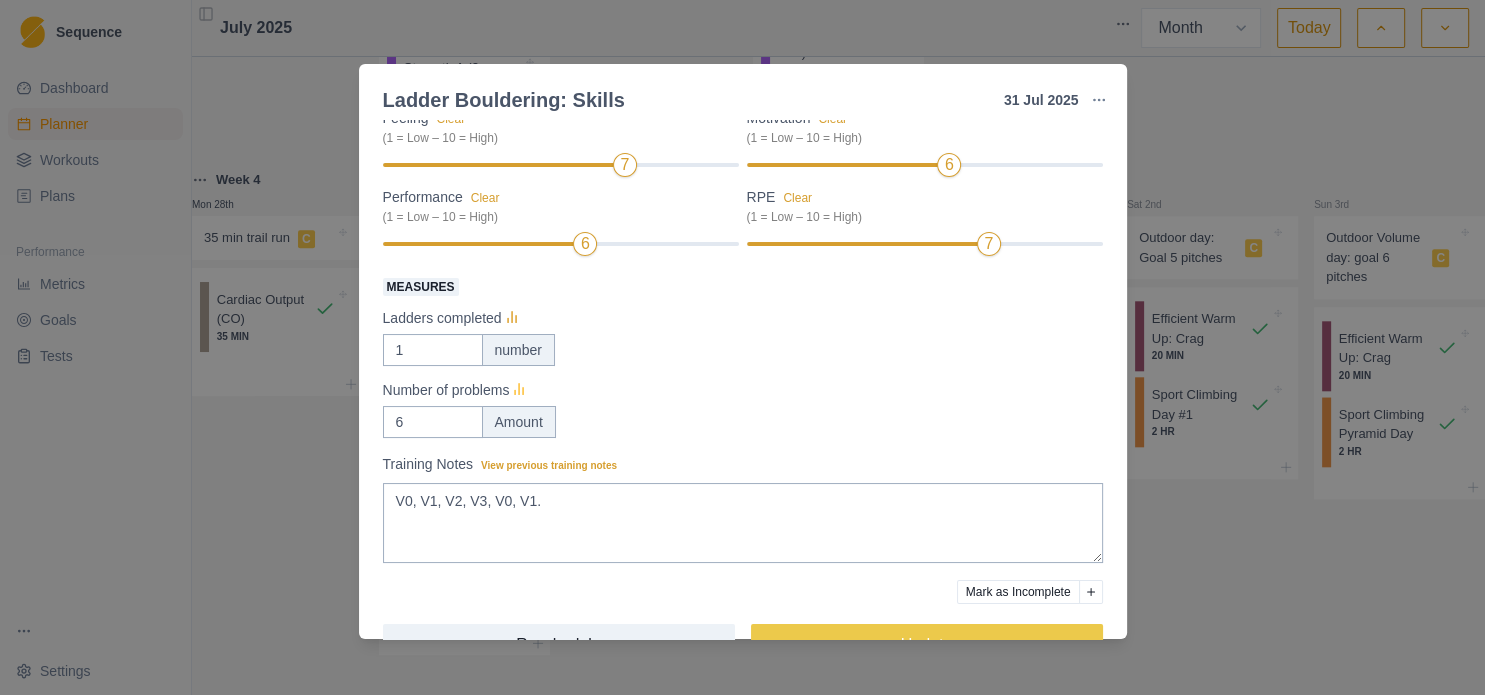 click 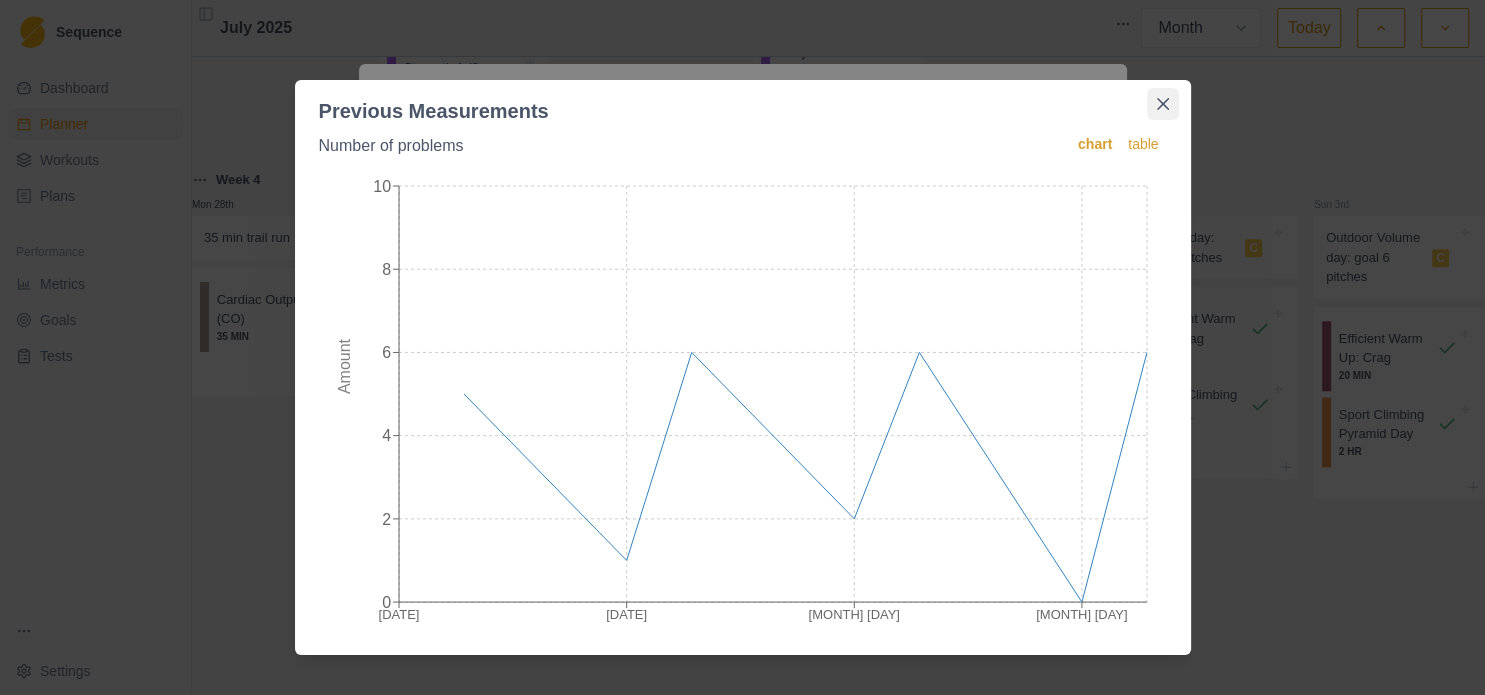 click 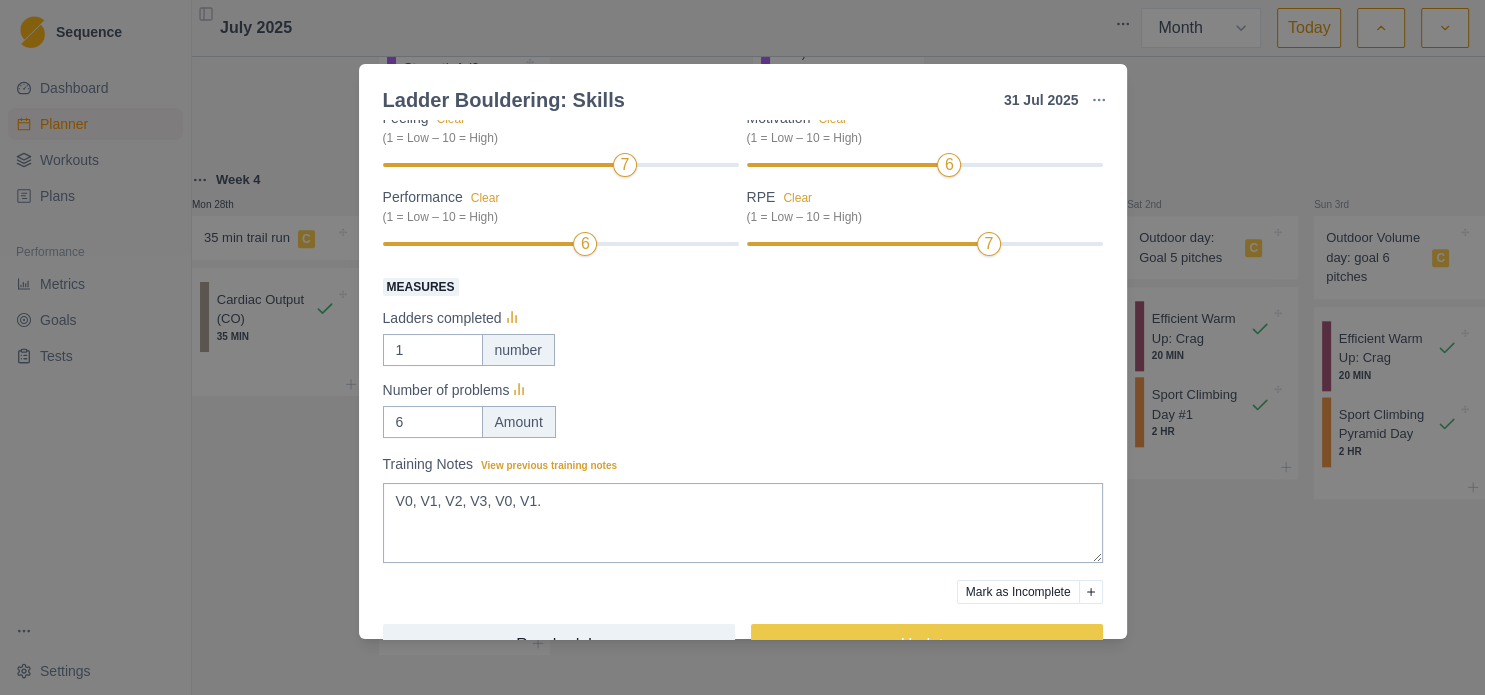 click on "Ladder Bouldering: Skills [DATE] Link To Goal View Workout Metrics Edit Original Workout Reschedule Workout Remove From Schedule Endurance Duration:  - Ascending ladders of boulder problems with a skills focus. View workout details Actual Workout Duration 0 minutes Feeling Clear (1 = Low – 10 = High) 7 Motivation Clear (1 = Low – 10 = High) 6 Performance Clear (1 = Low – 10 = High) 6 RPE Clear (1 = Low – 10 = High) 7 Measures Ladders completed 1 number Number of problems 6 Amount Training Notes View previous training notes V0, V1, V2, V3, V0, V1. Mark as Incomplete Reschedule Update" at bounding box center [742, 347] 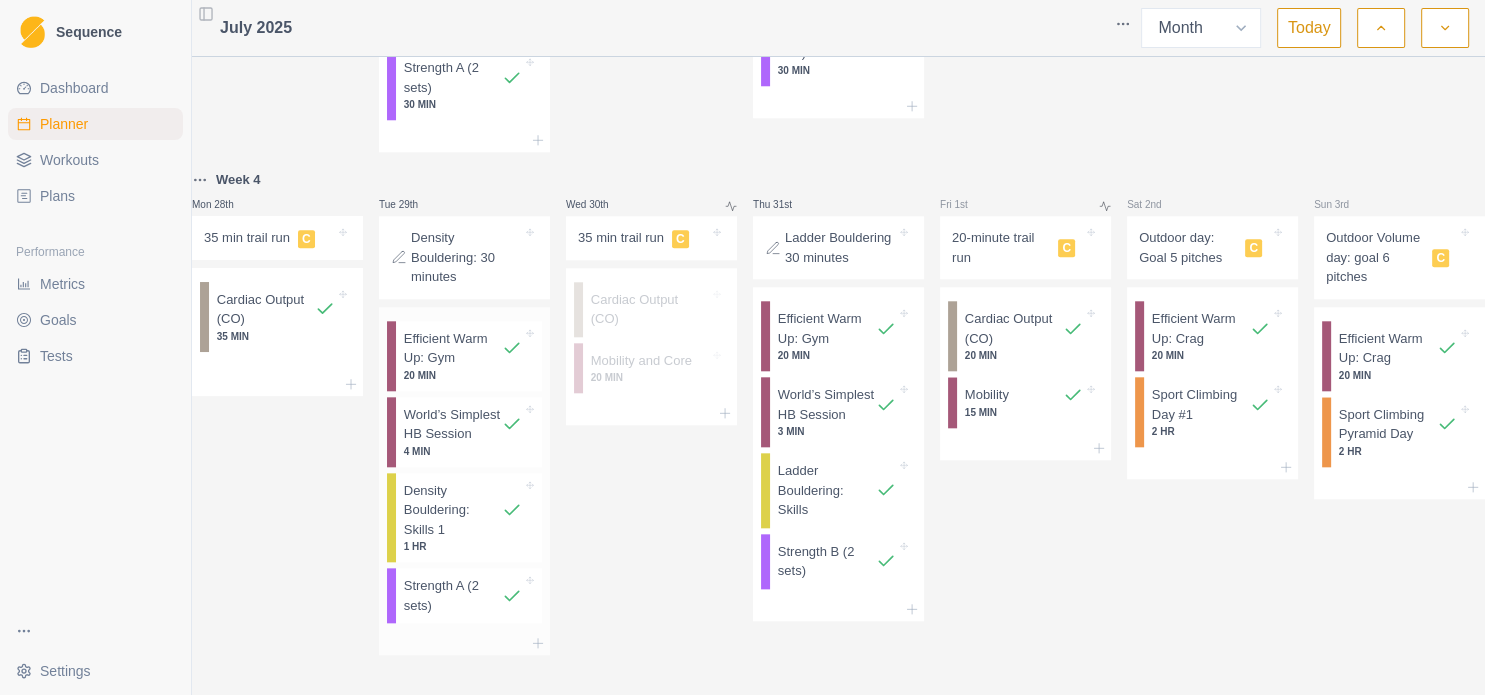 click on "Density Bouldering: Skills 1" at bounding box center (453, 510) 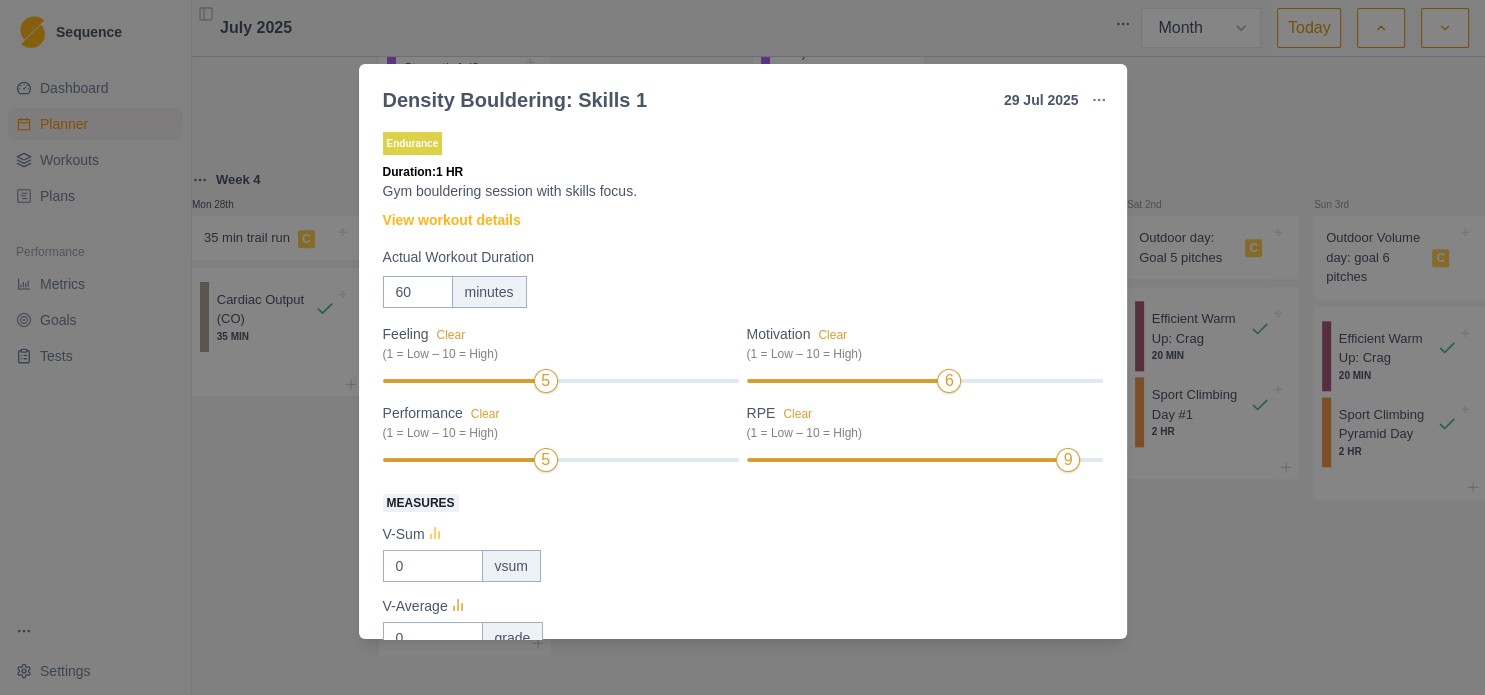 click 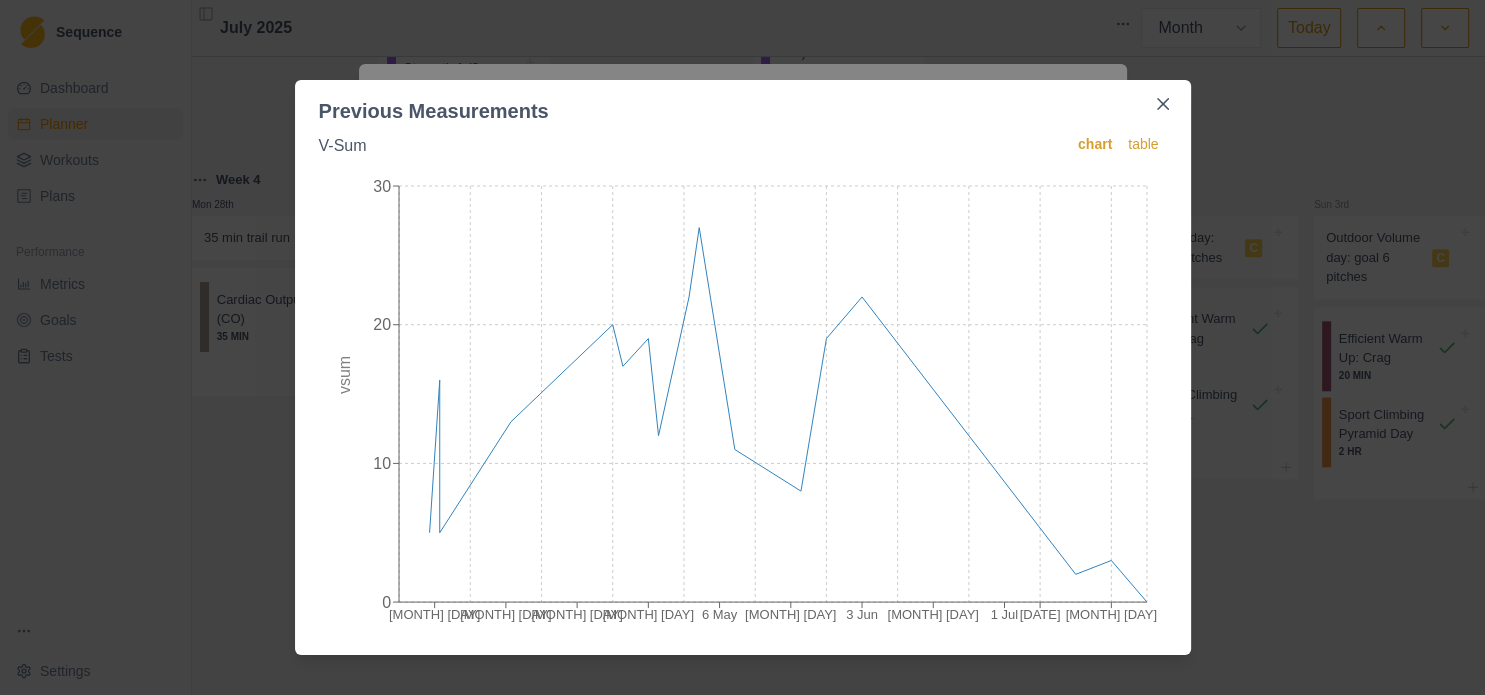 click on "Previous Measurements V-Sum chart table [MONTH] [DAY] [MONTH] [DAY] [MONTH] [DAY] [MONTH] [DAY] [MONTH] [DAY] [MONTH] [DAY] [MONTH] [DAY] [MONTH] [DAY] [MONTH] [DAY] [MONTH] [DAY] [MONTH] [DAY] 0 10 20 30 vsum" at bounding box center [742, 347] 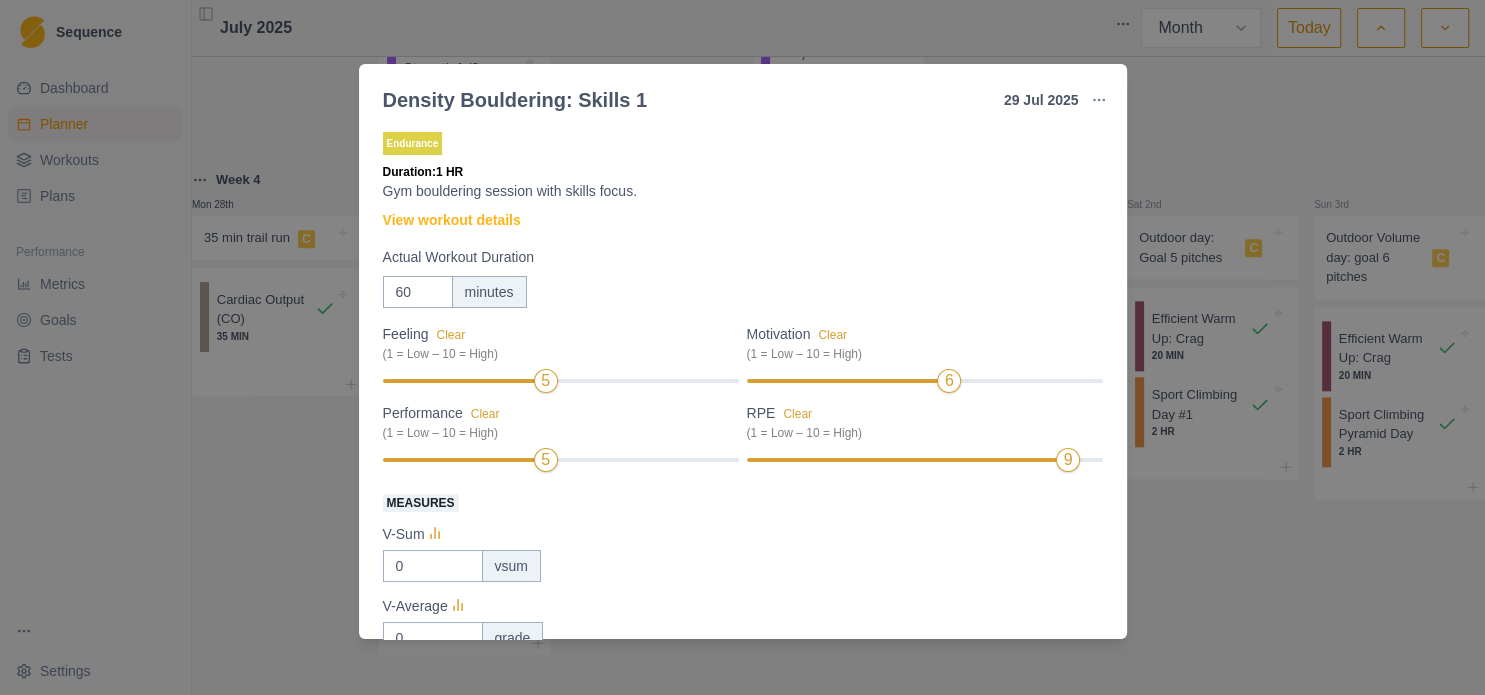 scroll, scrollTop: 216, scrollLeft: 0, axis: vertical 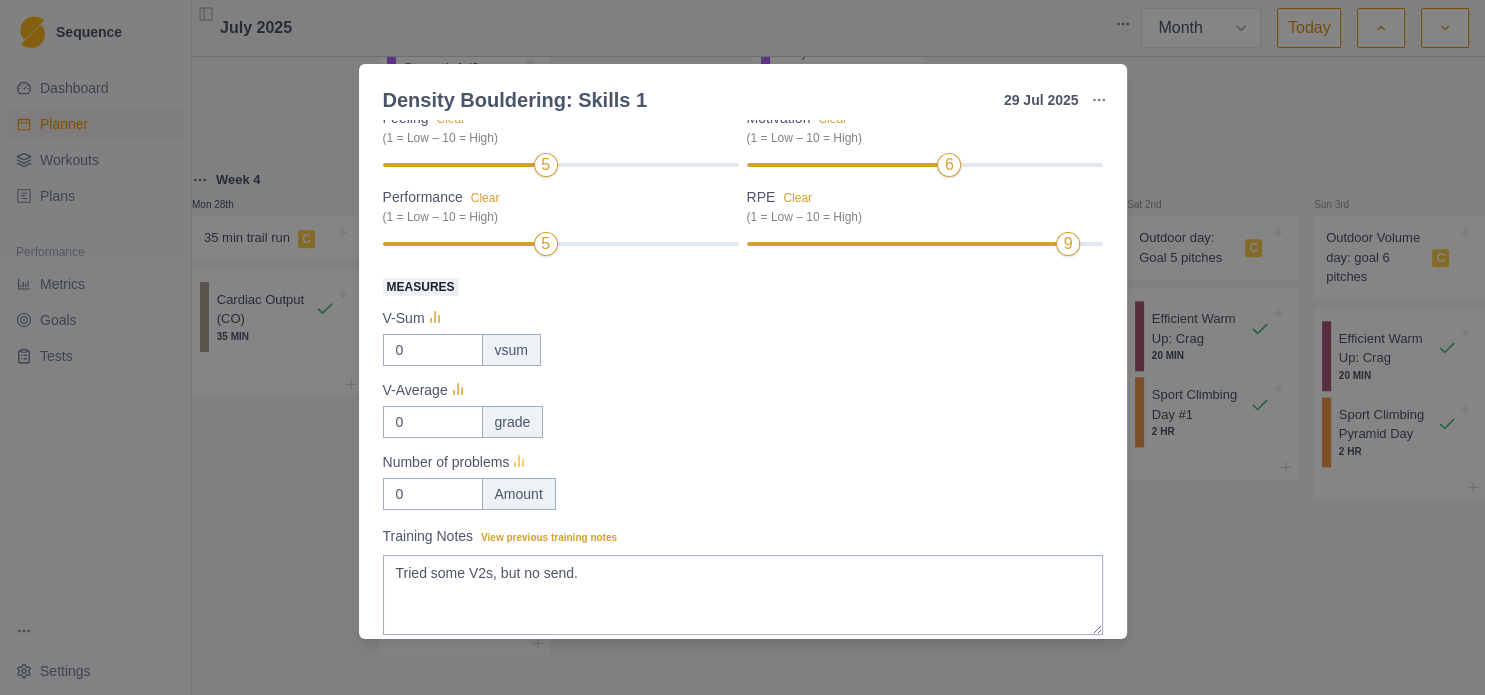 click 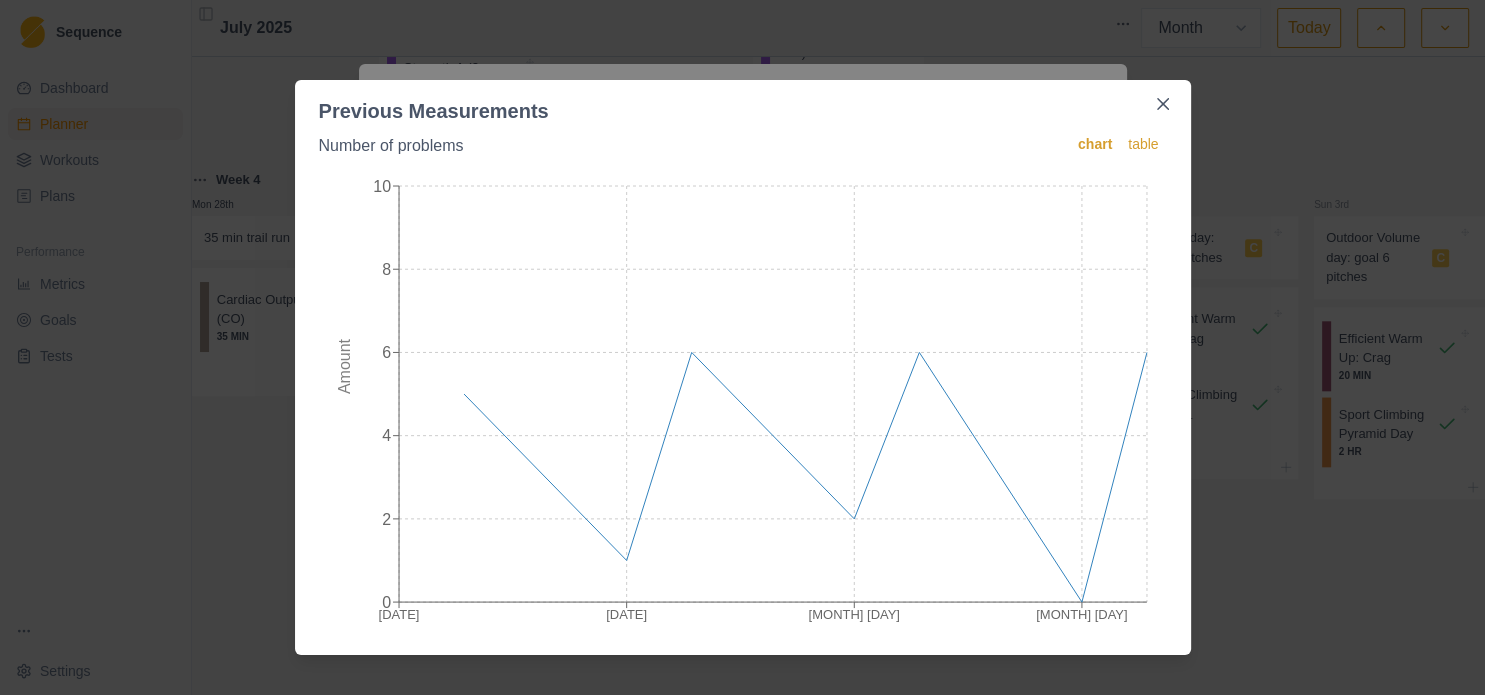 click on "Previous Measurements Number of problems chart table [DATE] [DATE] [DATE] [DATE] 0 2 4 6 8 10 Amount" at bounding box center [742, 347] 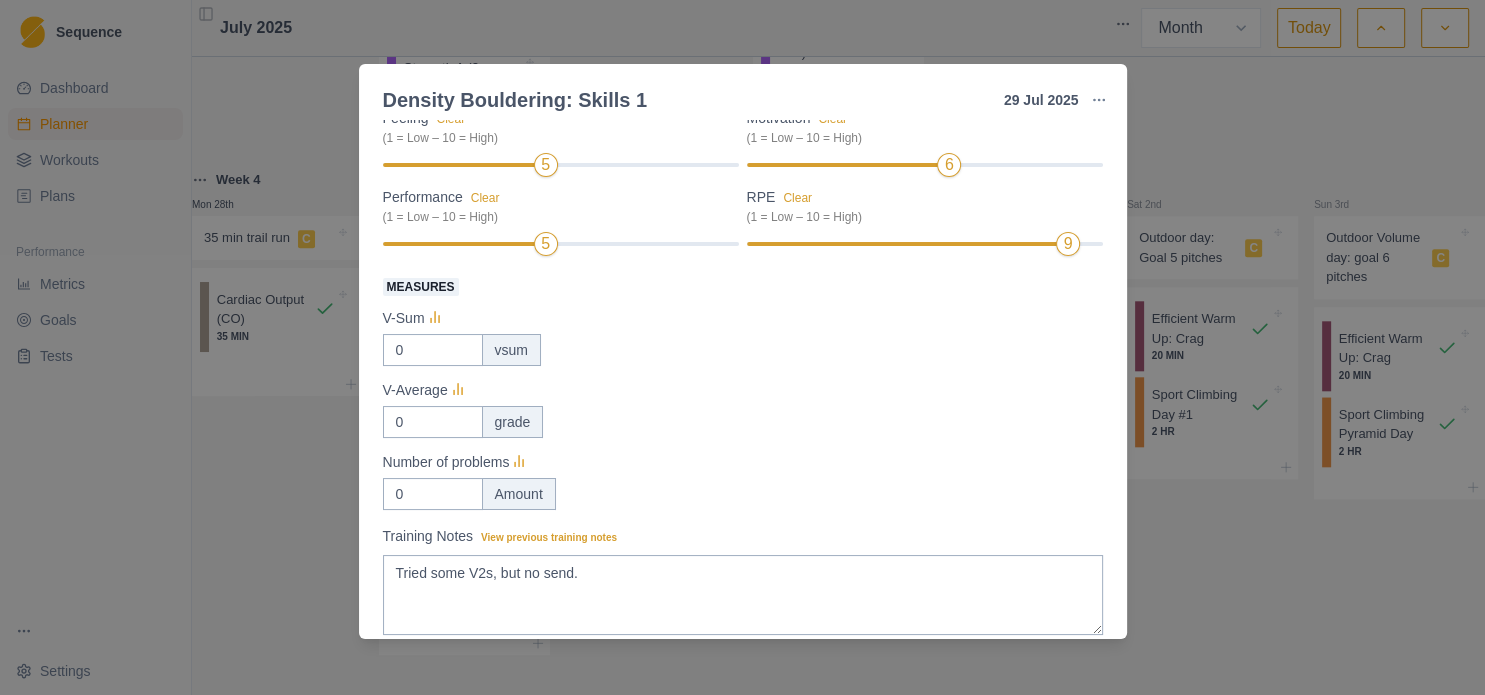 click on "Density Bouldering: Skills 1 [DAY] [MONTH] [YEAR] Link To Goal View Workout Metrics Edit Original Workout Reschedule Workout Remove From Schedule Endurance Duration:  1 HR Gym bouldering session with skills focus. View workout details Actual Workout Duration 60 minutes Feeling Clear (1 = Low – 10 = High) 5 Motivation Clear (1 = Low – 10 = High) 6 Performance Clear (1 = Low – 10 = High) 5 RPE Clear (1 = Low – 10 = High) 9 Measures V-Sum 0 vsum V-Average 0 grade Number of problems 0 Amount Training Notes View previous training notes Tried some V2s, but no send. Mark as Incomplete Reschedule Update" at bounding box center (742, 347) 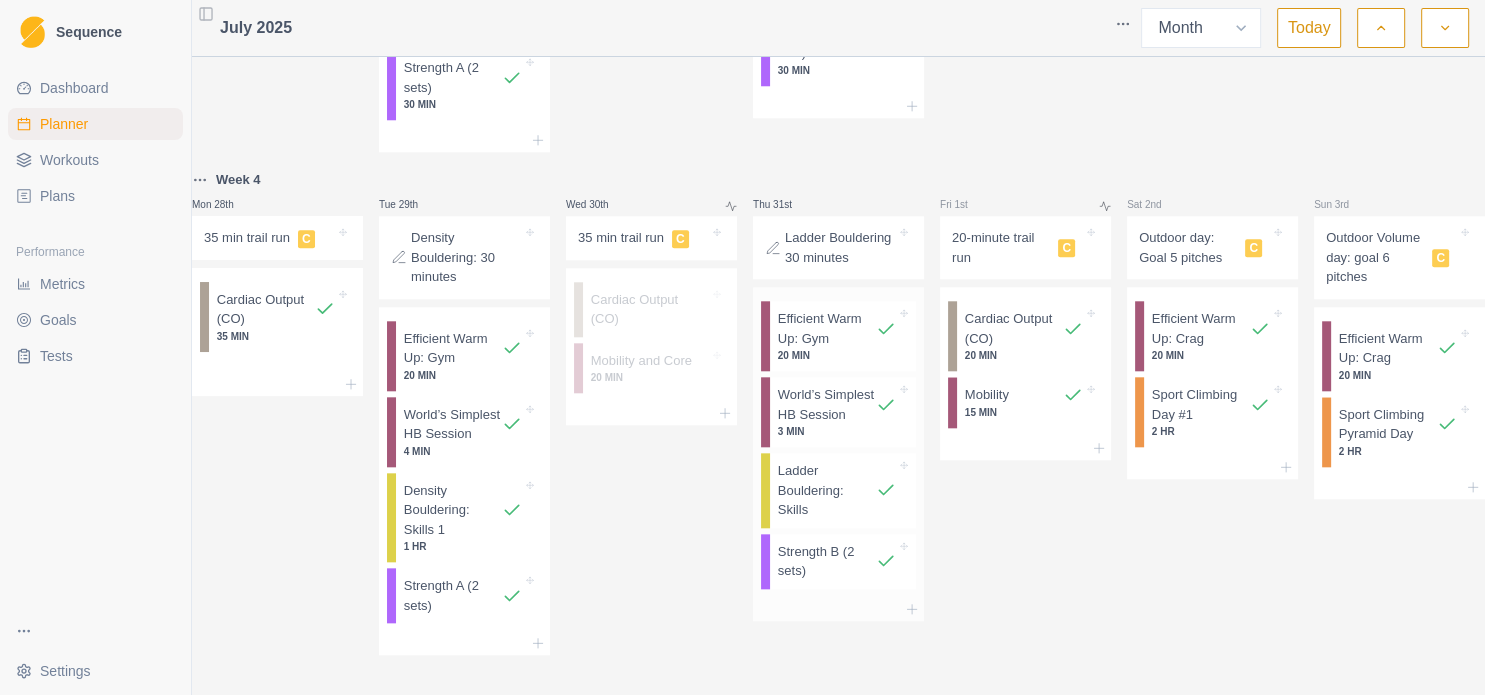 click on "Ladder Bouldering: Skills" at bounding box center (827, 490) 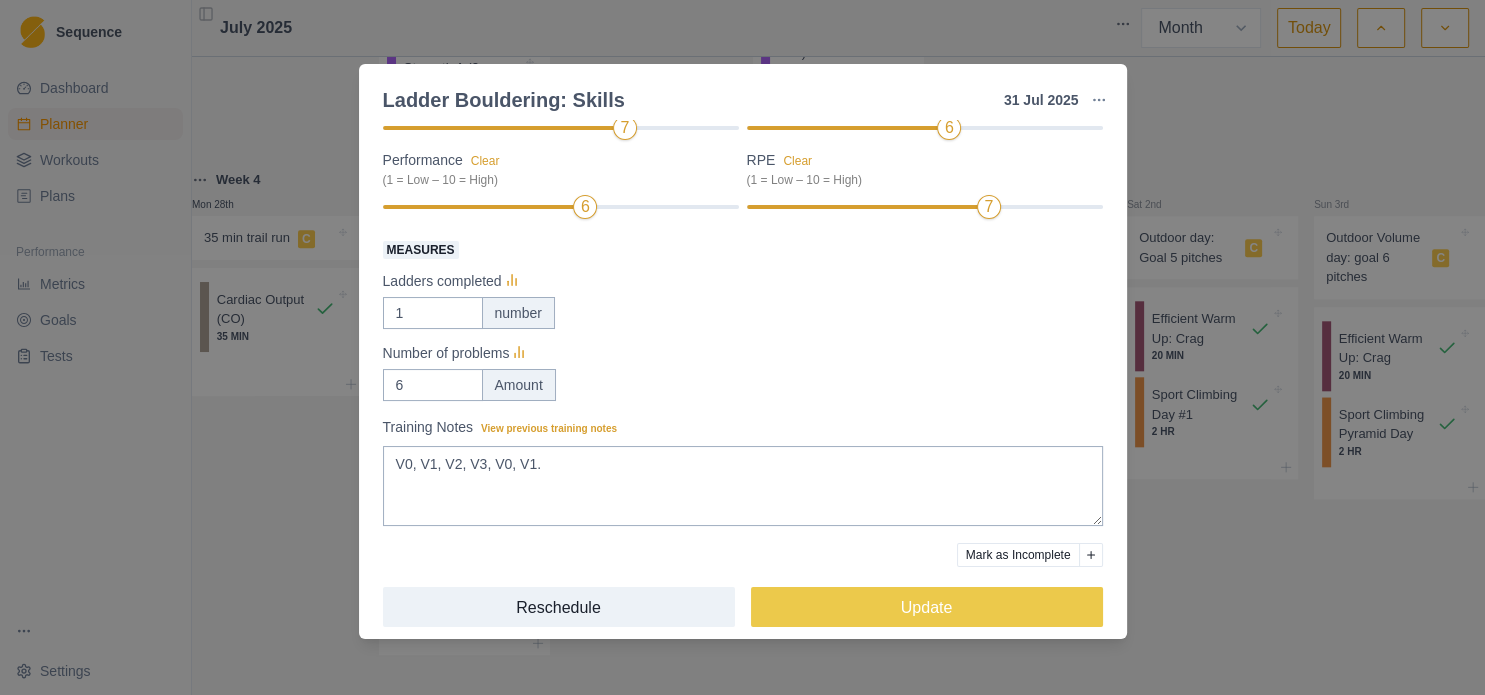 scroll, scrollTop: 271, scrollLeft: 0, axis: vertical 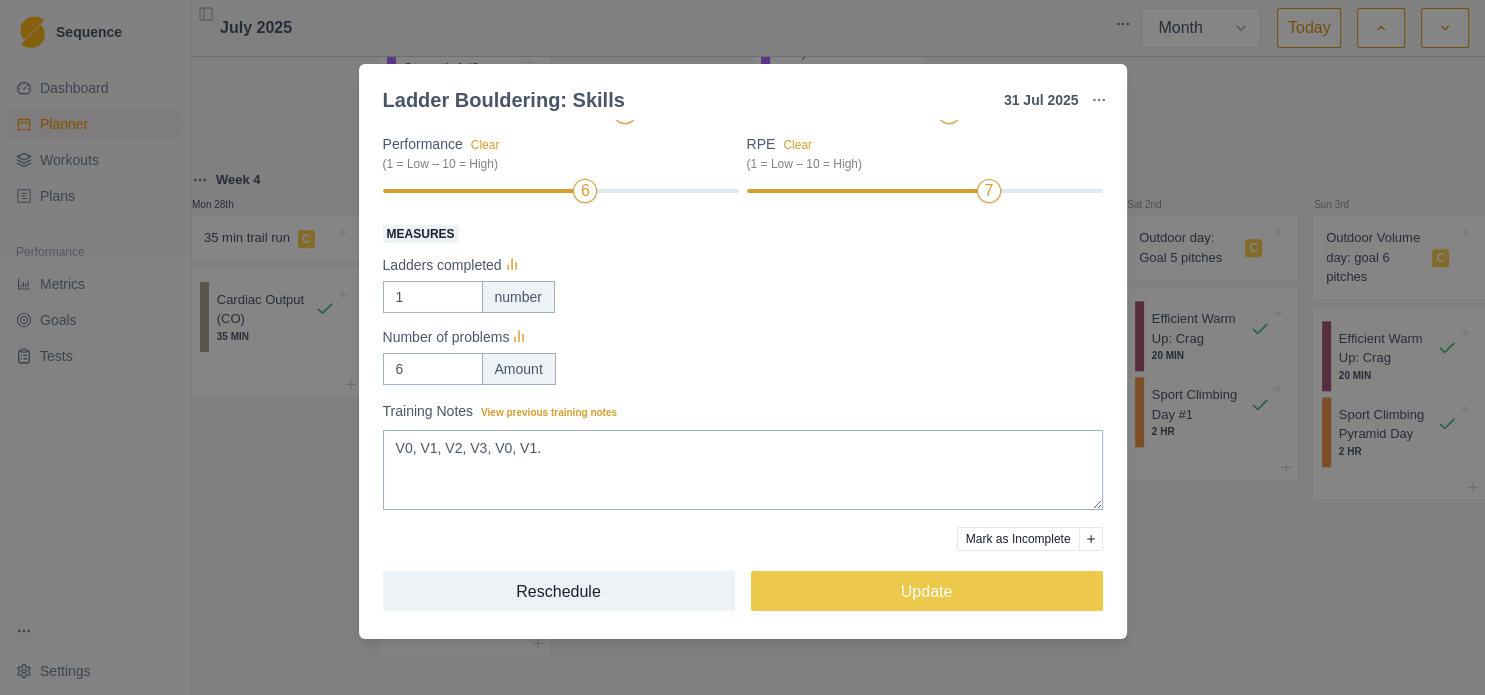 click on "Ladder Bouldering: Skills [DATE] Link To Goal View Workout Metrics Edit Original Workout Reschedule Workout Remove From Schedule Endurance Duration:  - Ascending ladders of boulder problems with a skills focus. View workout details Actual Workout Duration 0 minutes Feeling Clear (1 = Low – 10 = High) 7 Motivation Clear (1 = Low – 10 = High) 6 Performance Clear (1 = Low – 10 = High) 6 RPE Clear (1 = Low – 10 = High) 7 Measures Ladders completed 1 number Number of problems 6 Amount Training Notes View previous training notes V0, V1, V2, V3, V0, V1. Mark as Incomplete Reschedule Update" at bounding box center (742, 347) 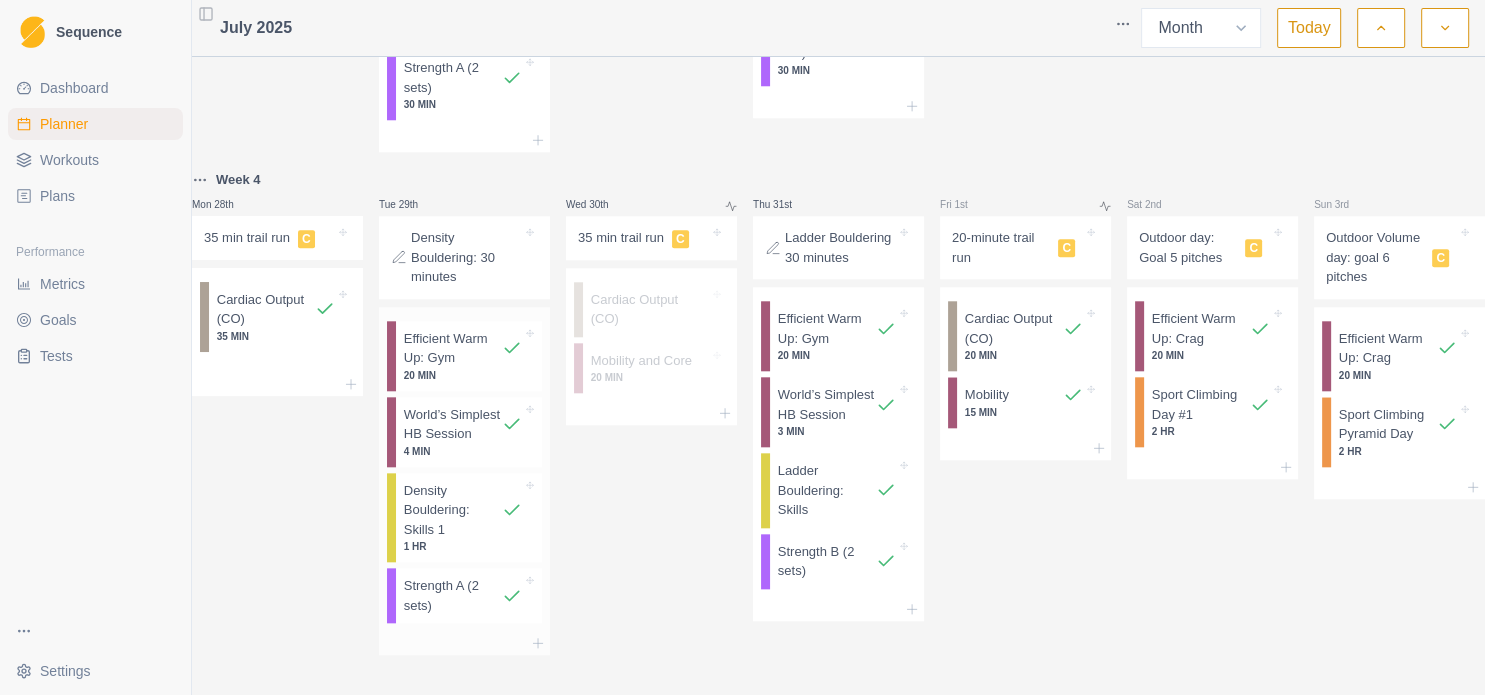 click on "Density Bouldering: Skills 1" at bounding box center [453, 510] 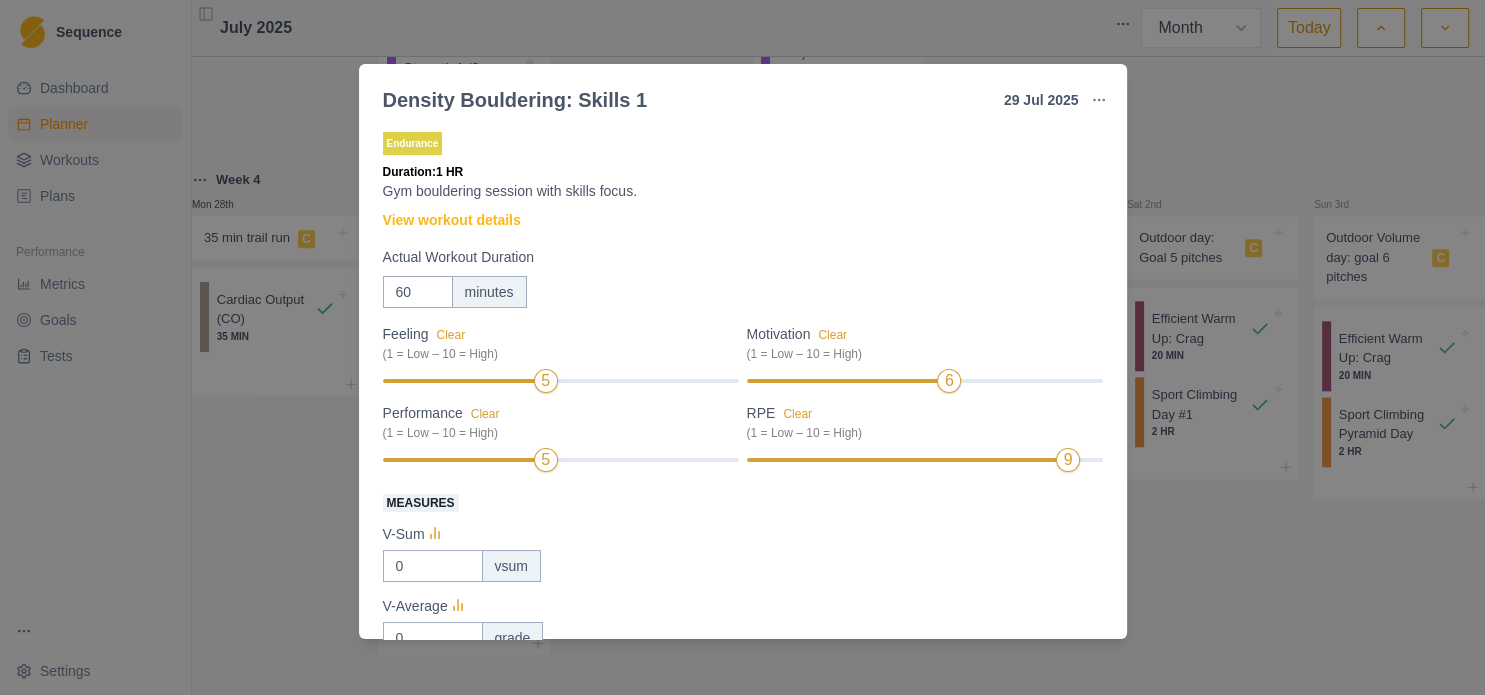 scroll, scrollTop: 216, scrollLeft: 0, axis: vertical 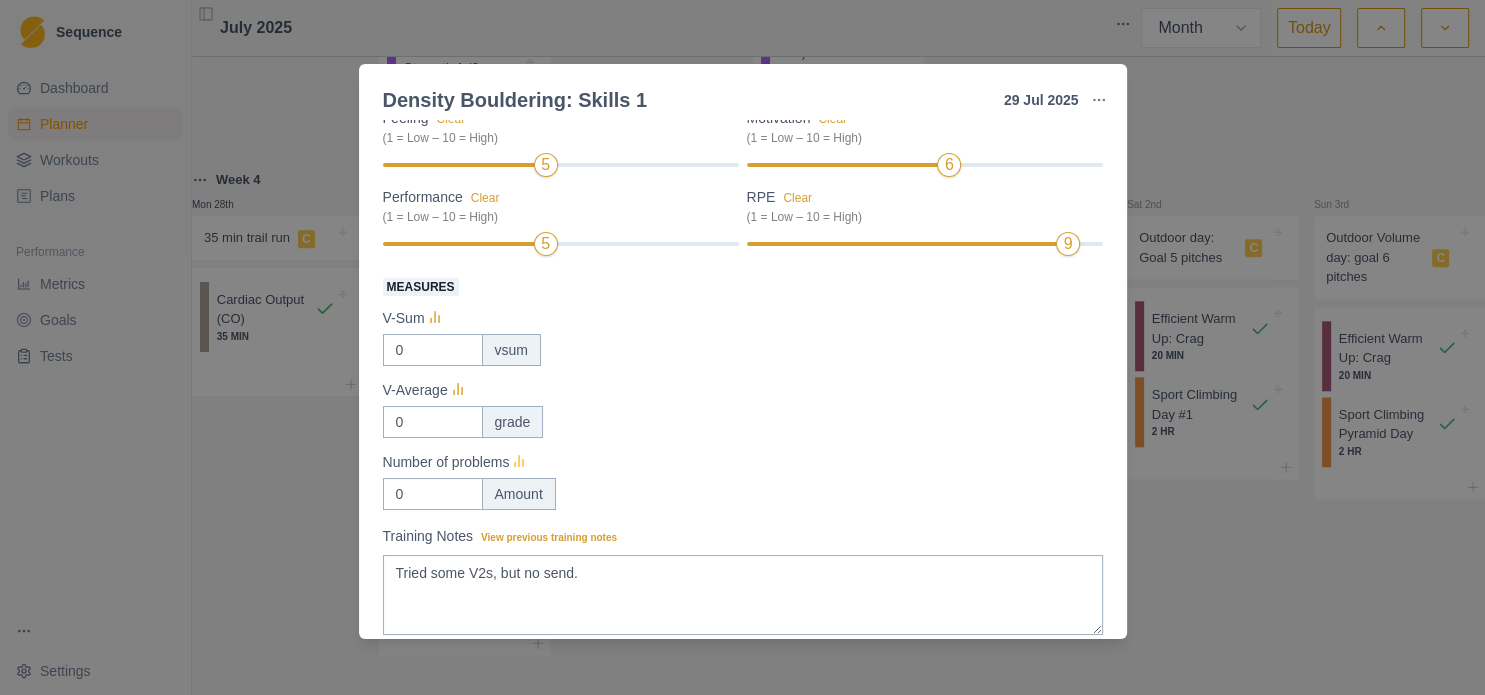 click 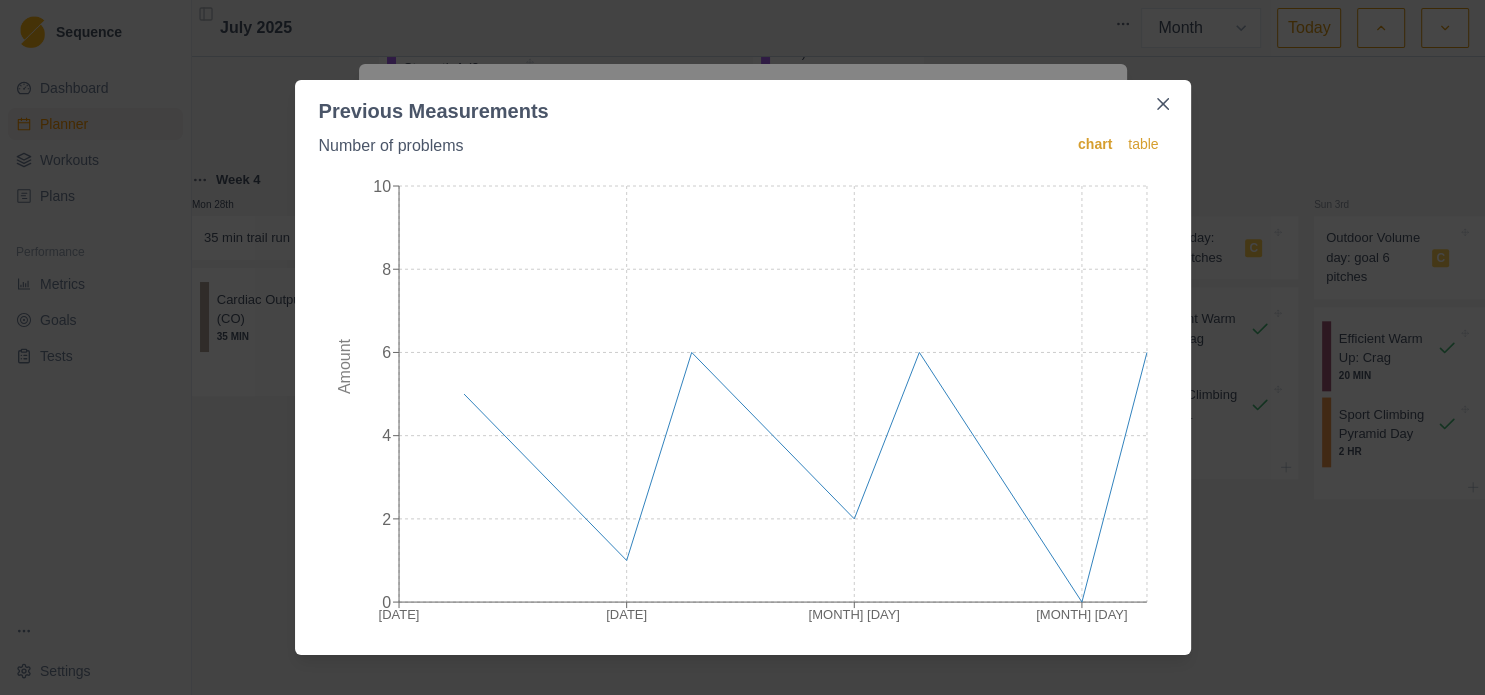 click on "Previous Measurements Number of problems chart table [DATE] [DATE] [DATE] [DATE] 0 2 4 6 8 10 Amount" at bounding box center [742, 347] 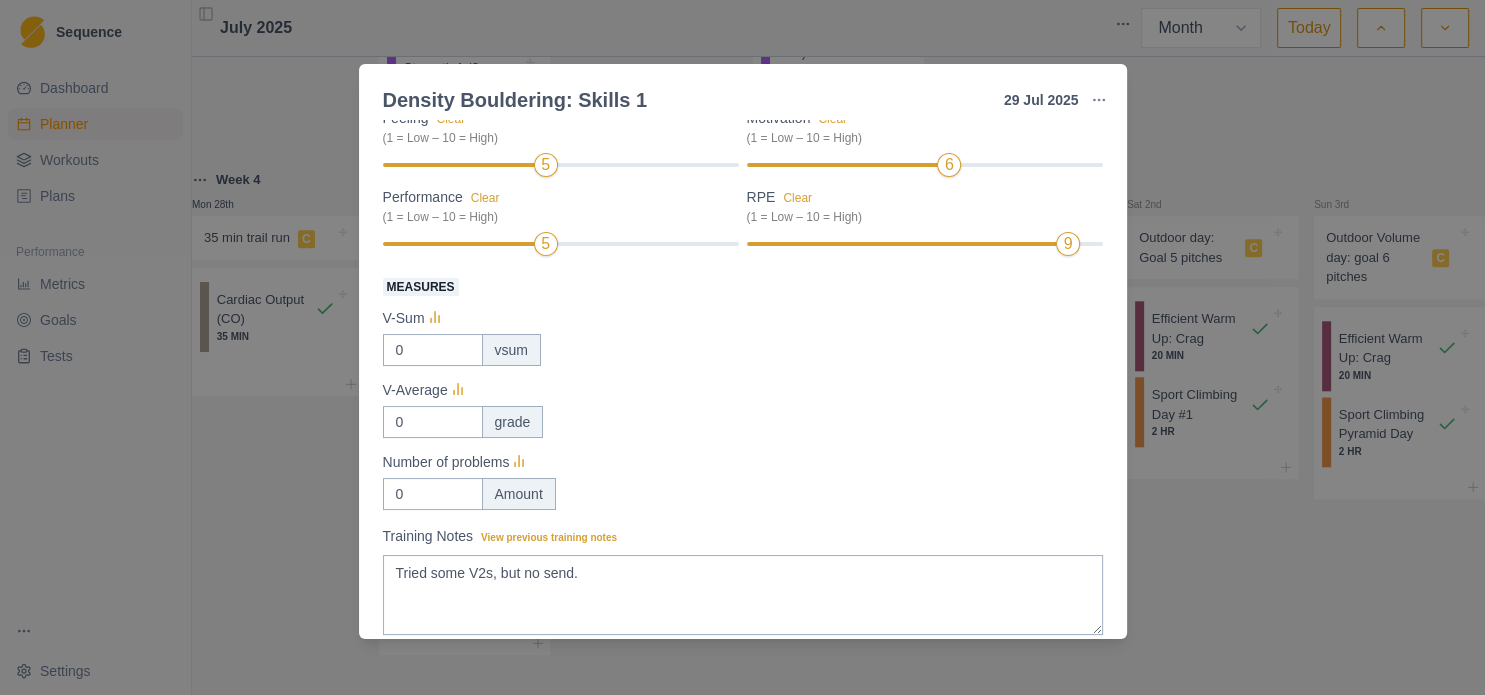 click on "Density Bouldering: Skills 1 [DAY] [MONTH] [YEAR] Link To Goal View Workout Metrics Edit Original Workout Reschedule Workout Remove From Schedule Endurance Duration:  1 HR Gym bouldering session with skills focus. View workout details Actual Workout Duration 60 minutes Feeling Clear (1 = Low – 10 = High) 5 Motivation Clear (1 = Low – 10 = High) 6 Performance Clear (1 = Low – 10 = High) 5 RPE Clear (1 = Low – 10 = High) 9 Measures V-Sum 0 vsum V-Average 0 grade Number of problems 0 Amount Training Notes View previous training notes Tried some V2s, but no send. Mark as Incomplete Reschedule Update" at bounding box center [742, 347] 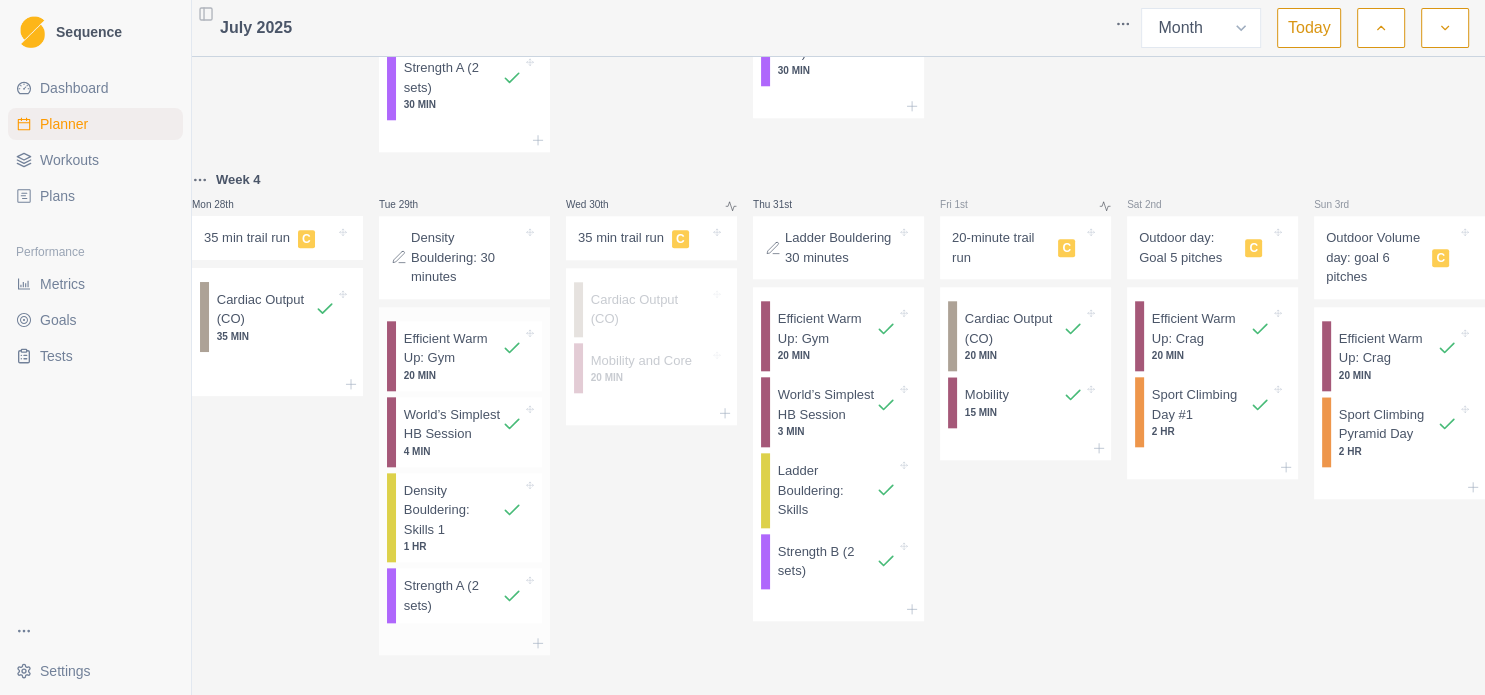 click on "Density Bouldering: Skills 1" at bounding box center (453, 510) 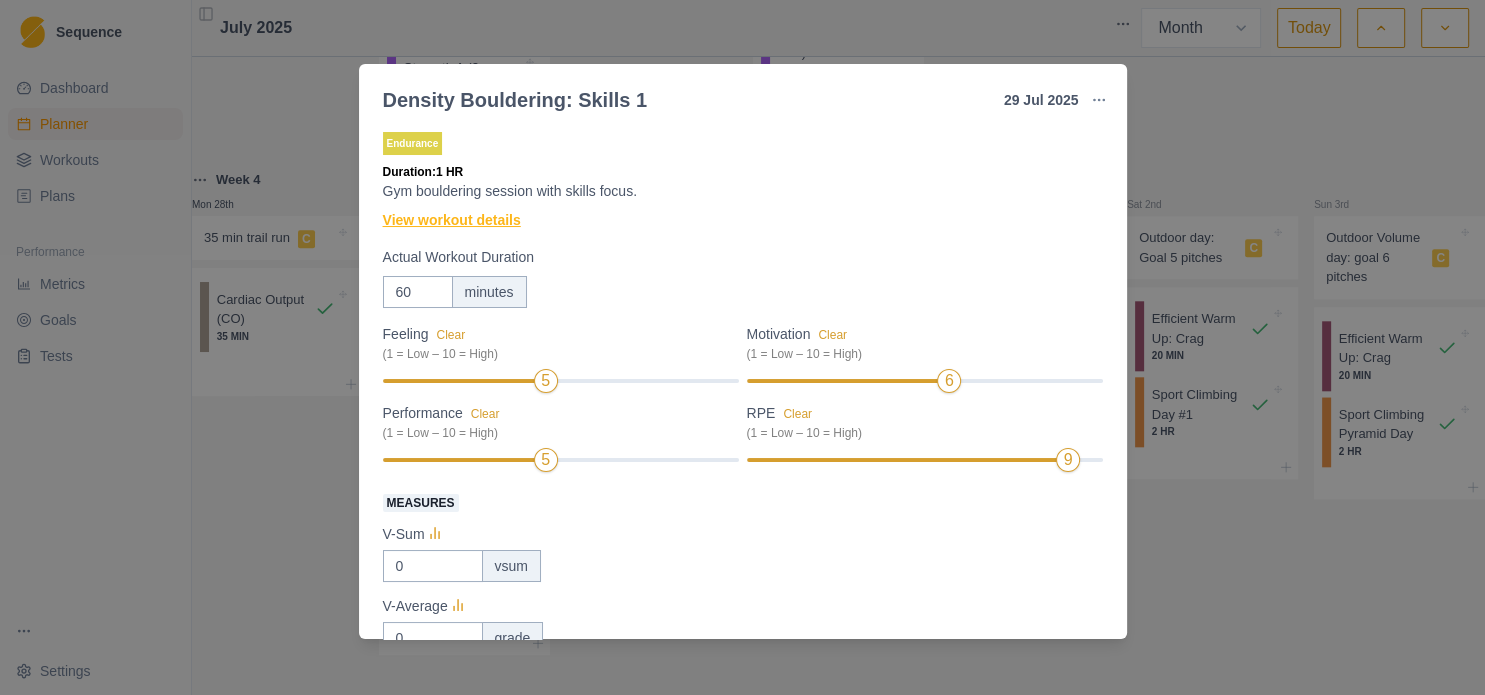 click on "View workout details" at bounding box center (452, 220) 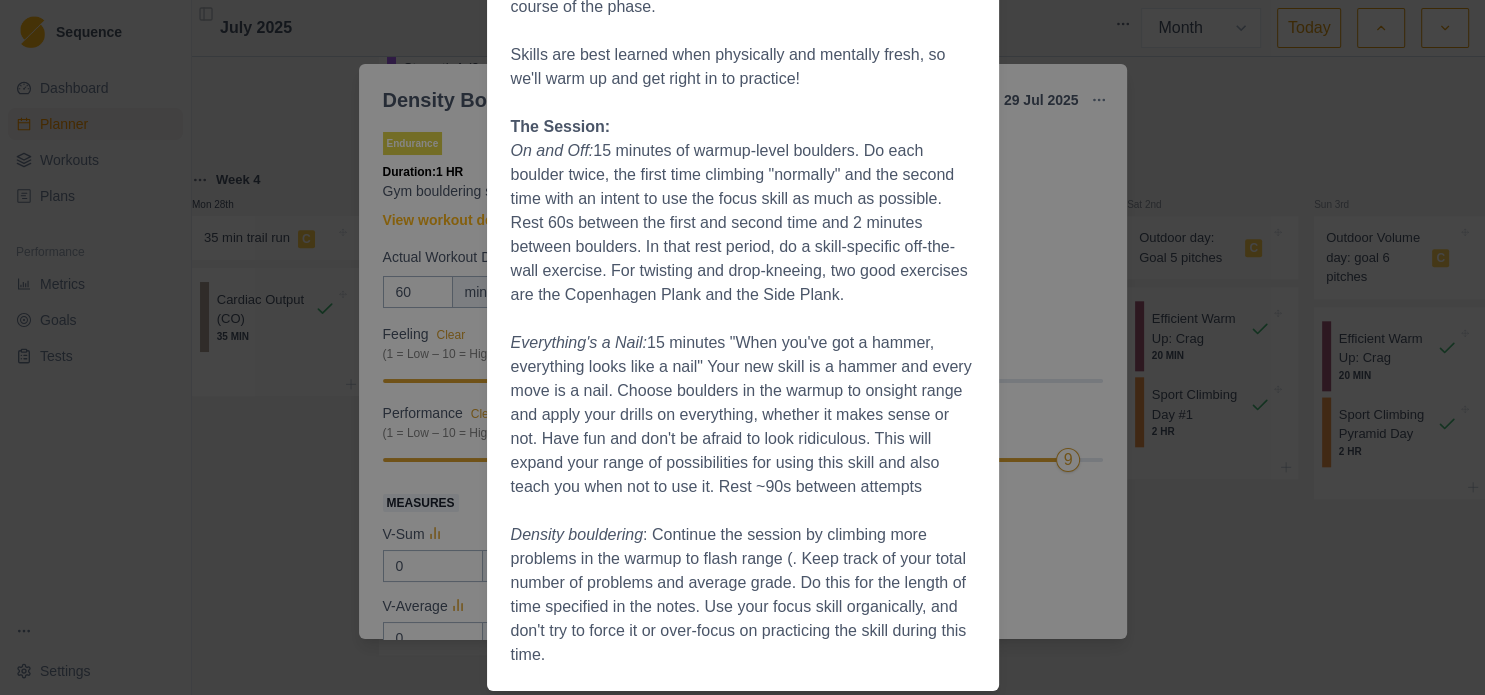 scroll, scrollTop: 315, scrollLeft: 0, axis: vertical 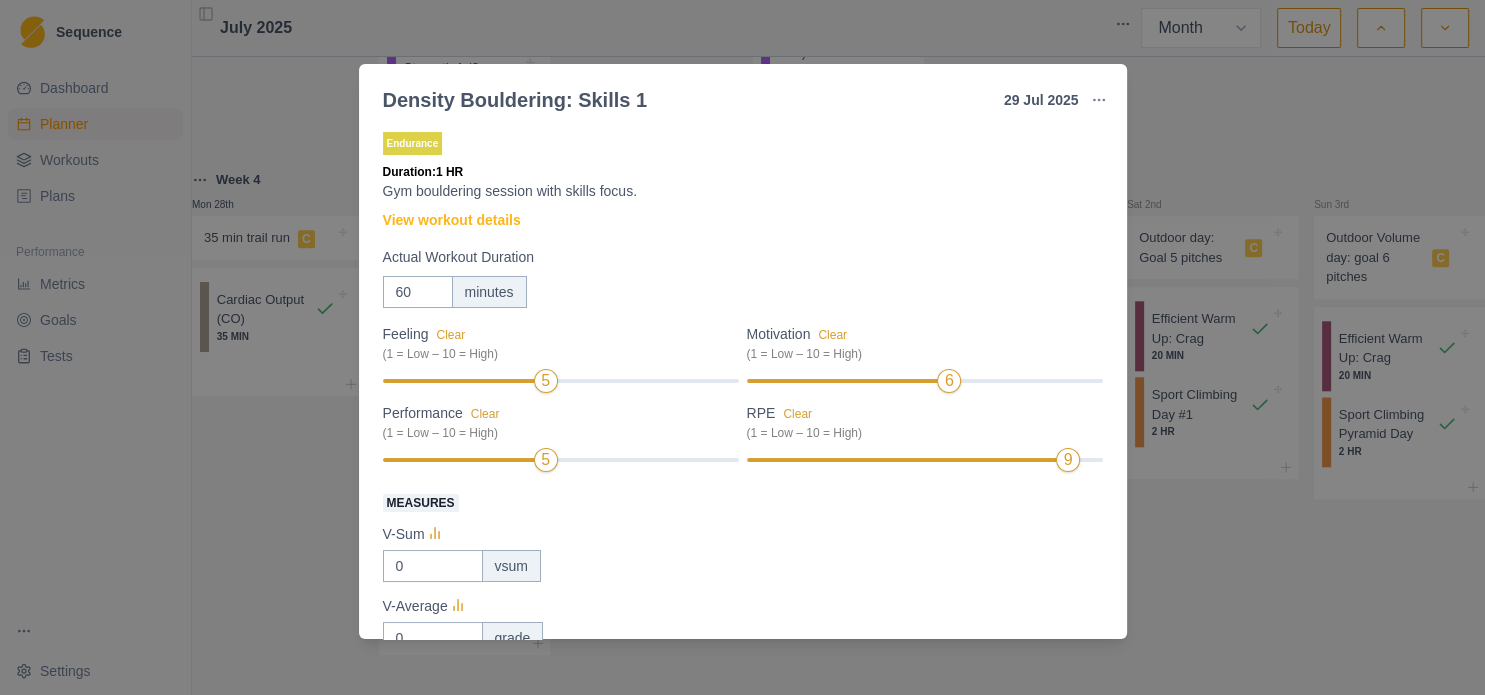 click on "Density Bouldering: Skills 1 [DAY] [MONTH] [YEAR] Link To Goal View Workout Metrics Edit Original Workout Reschedule Workout Remove From Schedule Endurance Duration:  1 HR Gym bouldering session with skills focus. View workout details Actual Workout Duration 60 minutes Feeling Clear (1 = Low – 10 = High) 5 Motivation Clear (1 = Low – 10 = High) 6 Performance Clear (1 = Low – 10 = High) 5 RPE Clear (1 = Low – 10 = High) 9 Measures V-Sum 0 vsum V-Average 0 grade Number of problems 0 Amount Training Notes View previous training notes Tried some V2s, but no send. Mark as Incomplete Reschedule Update" at bounding box center (742, 347) 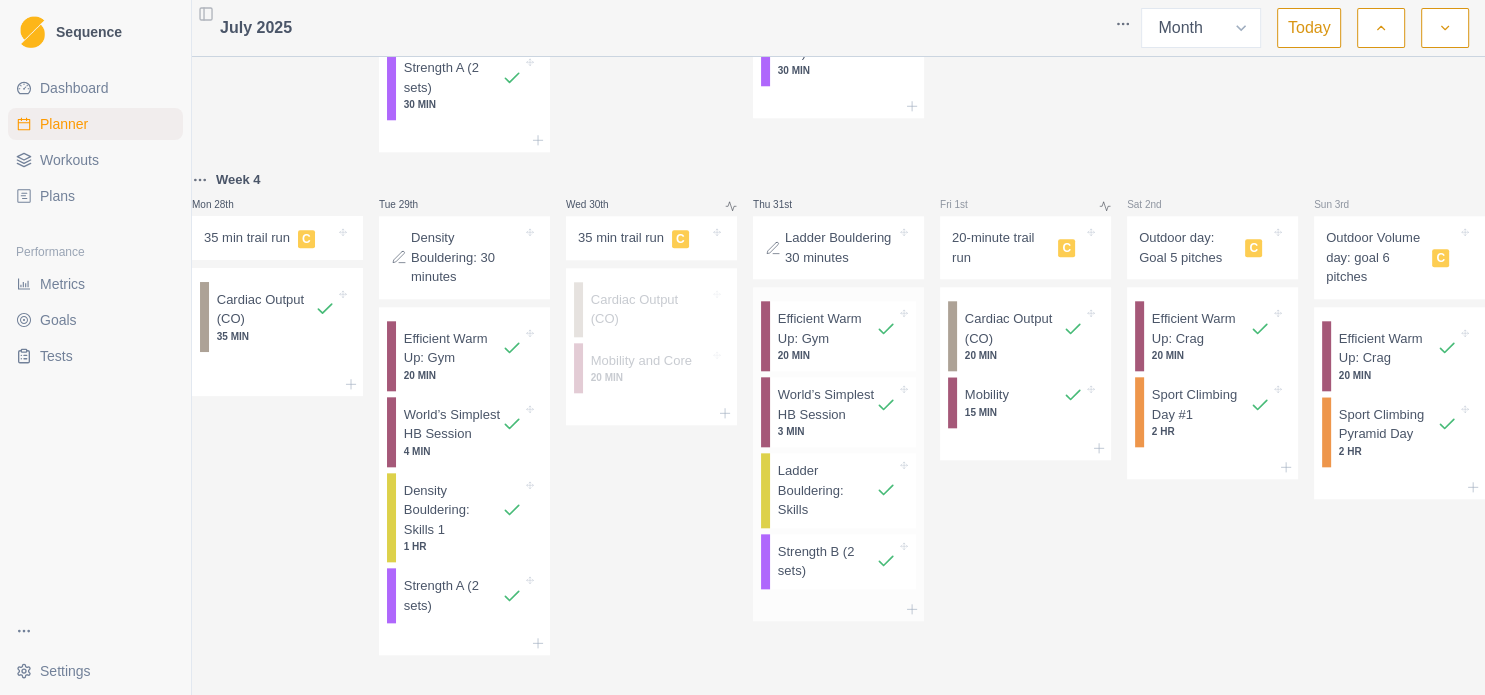click on "Ladder Bouldering: Skills" at bounding box center [827, 490] 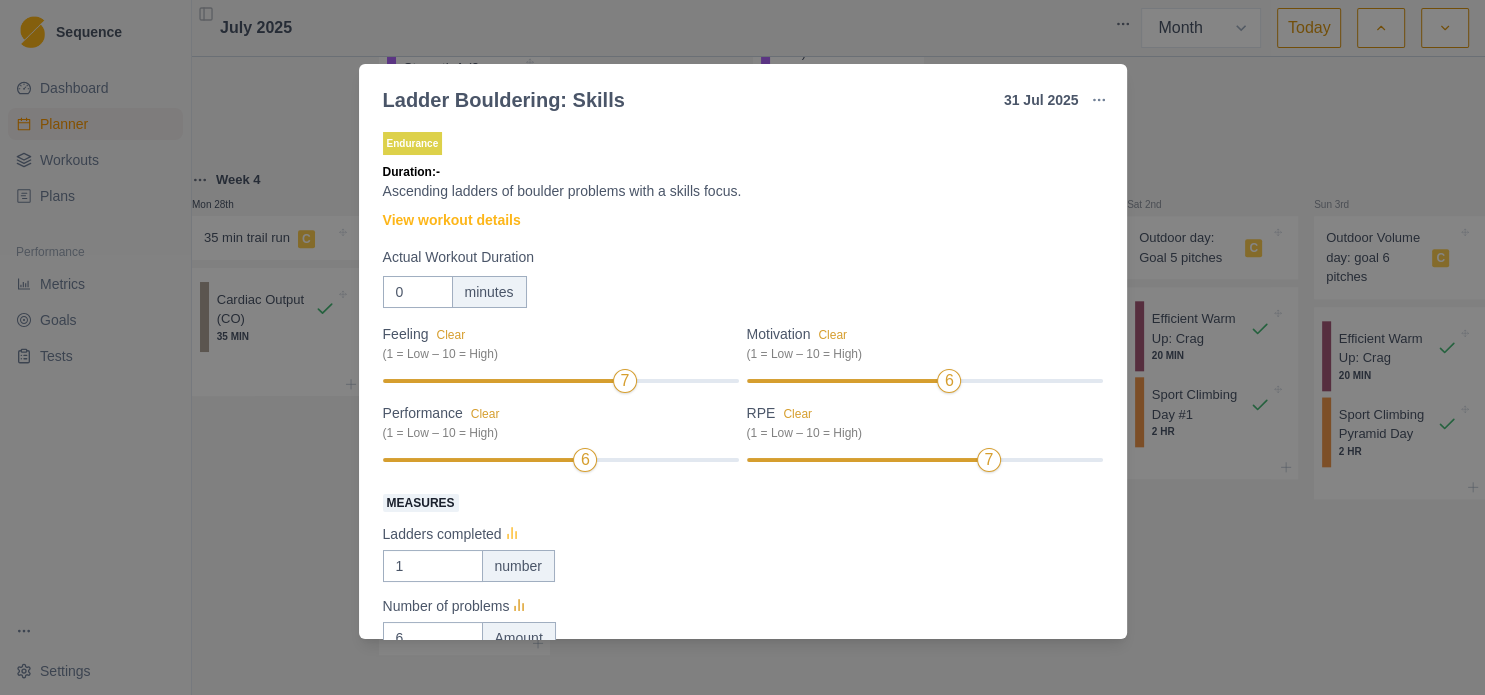 click 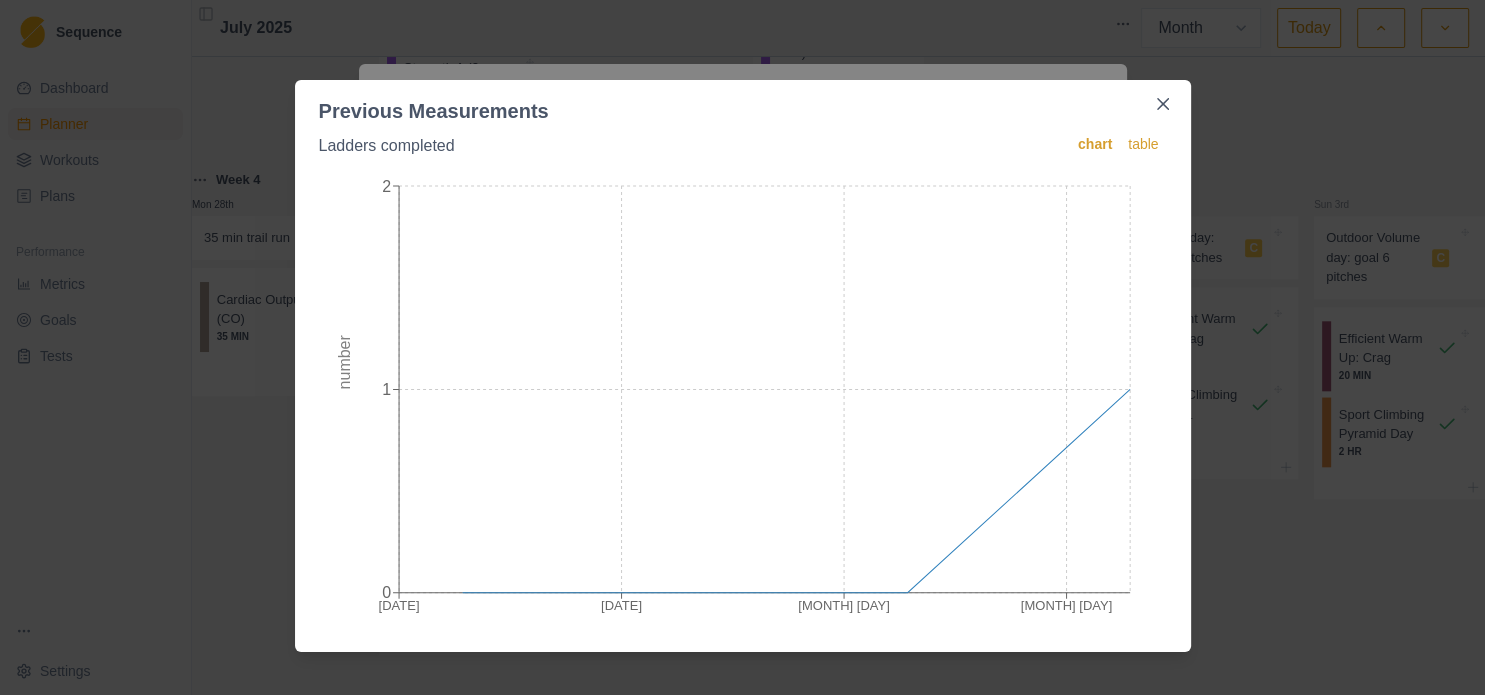 click on "Previous Measurements Ladders completed chart table [MONTH] [DAY] [MONTH] [DAY] [MONTH] [DAY] [MONTH] [DAY] 0 1 2 number" at bounding box center [742, 347] 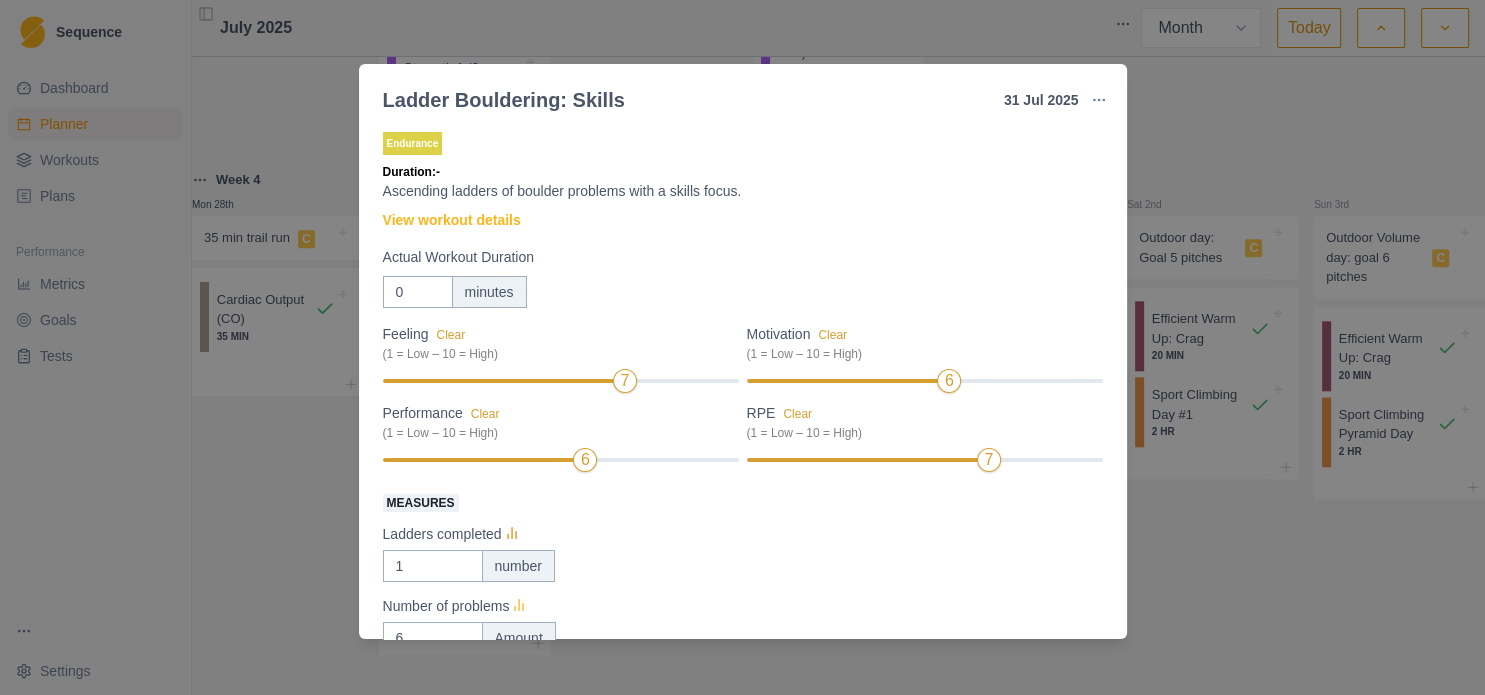 click 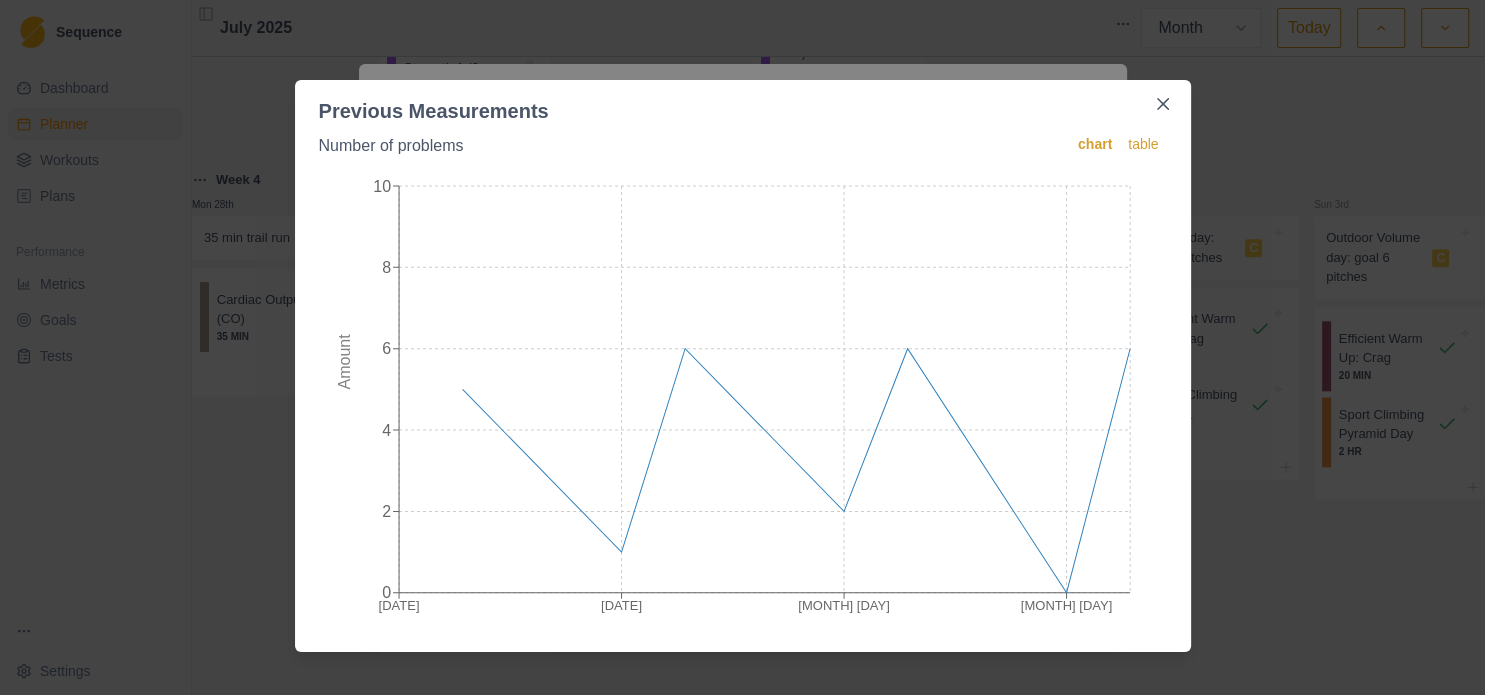 click on "Previous Measurements Number of problems chart table [DATE] [DATE] [DATE] [DATE] 0 2 4 6 8 10 Amount" at bounding box center (742, 347) 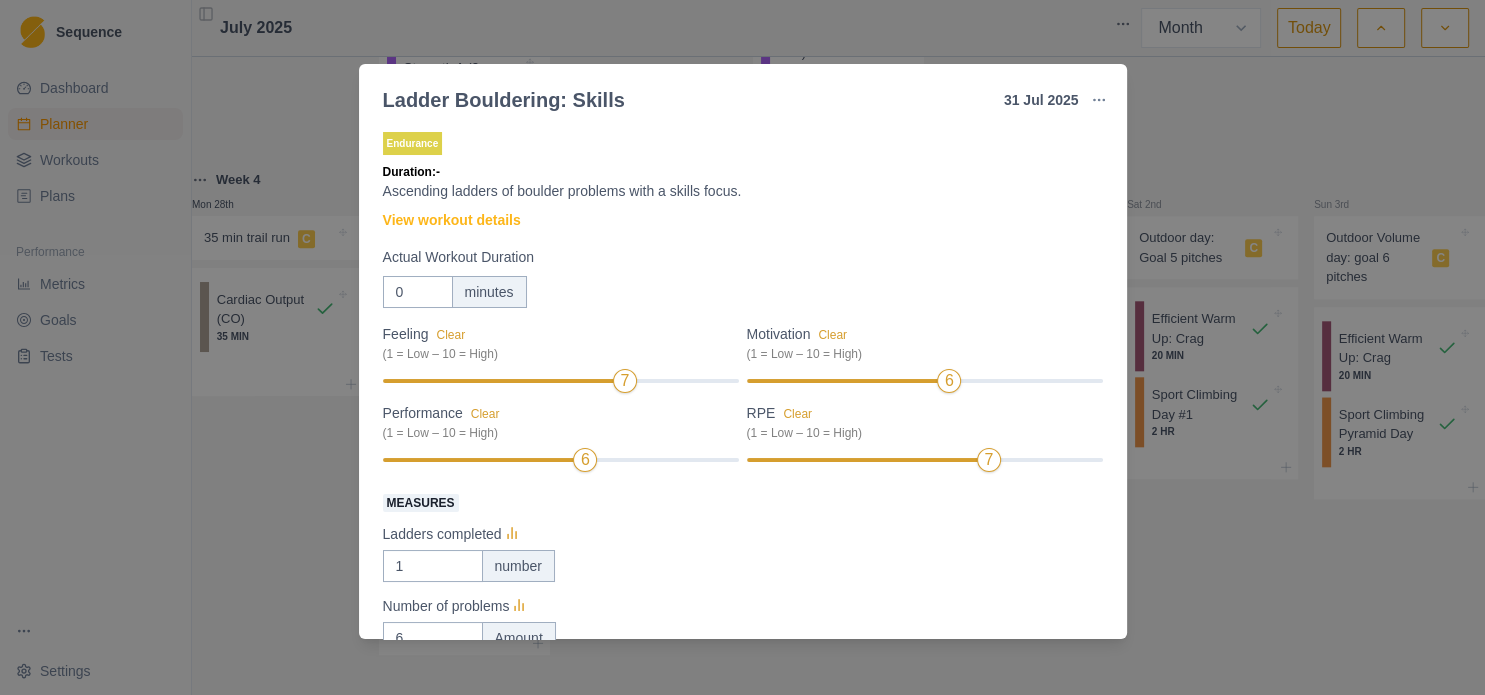 click on "Ladder Bouldering: Skills [DATE] Link To Goal View Workout Metrics Edit Original Workout Reschedule Workout Remove From Schedule Endurance Duration:  - Ascending ladders of boulder problems with a skills focus. View workout details Actual Workout Duration 0 minutes Feeling Clear (1 = Low – 10 = High) 7 Motivation Clear (1 = Low – 10 = High) 6 Performance Clear (1 = Low – 10 = High) 6 RPE Clear (1 = Low – 10 = High) 7 Measures Ladders completed 1 number Number of problems 6 Amount Training Notes View previous training notes V0, V1, V2, V3, V0, V1. Mark as Incomplete Reschedule Update" at bounding box center (742, 347) 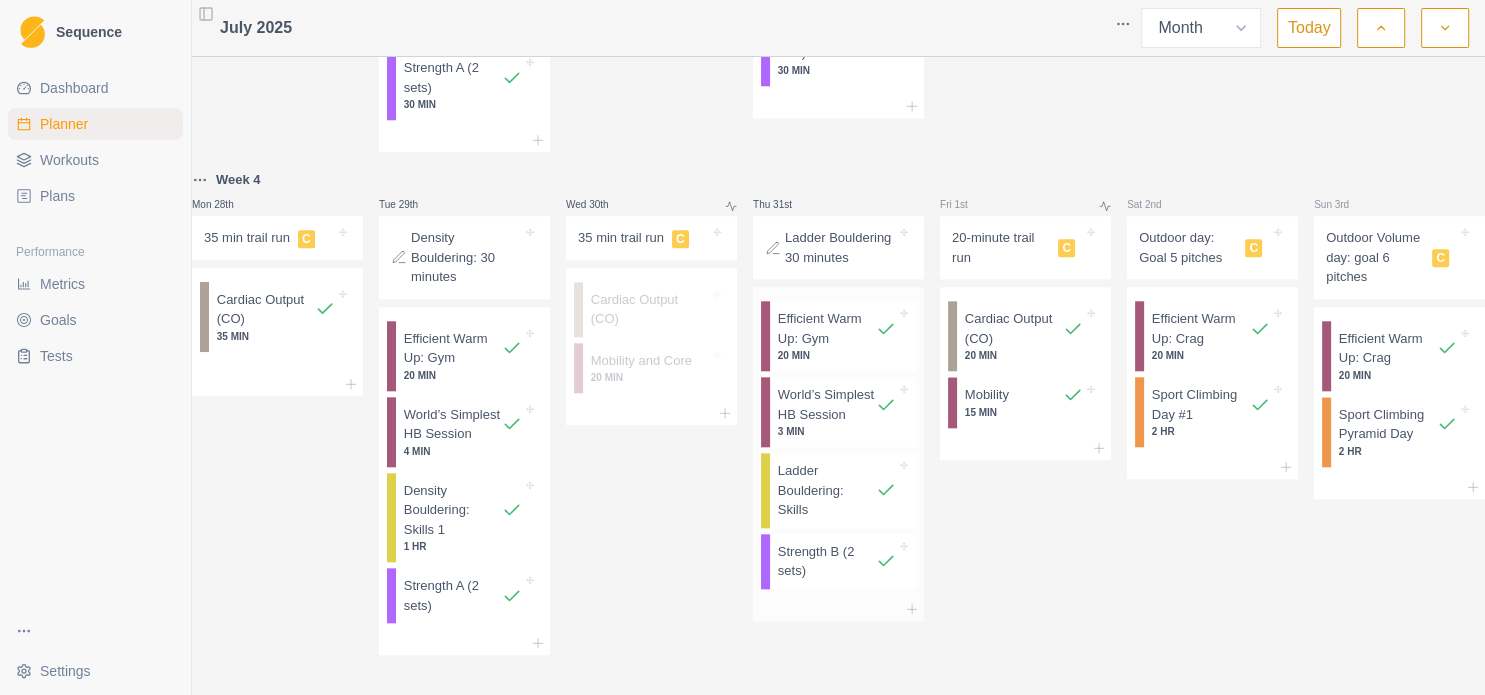 click on "Ladder Bouldering: Skills" at bounding box center (827, 490) 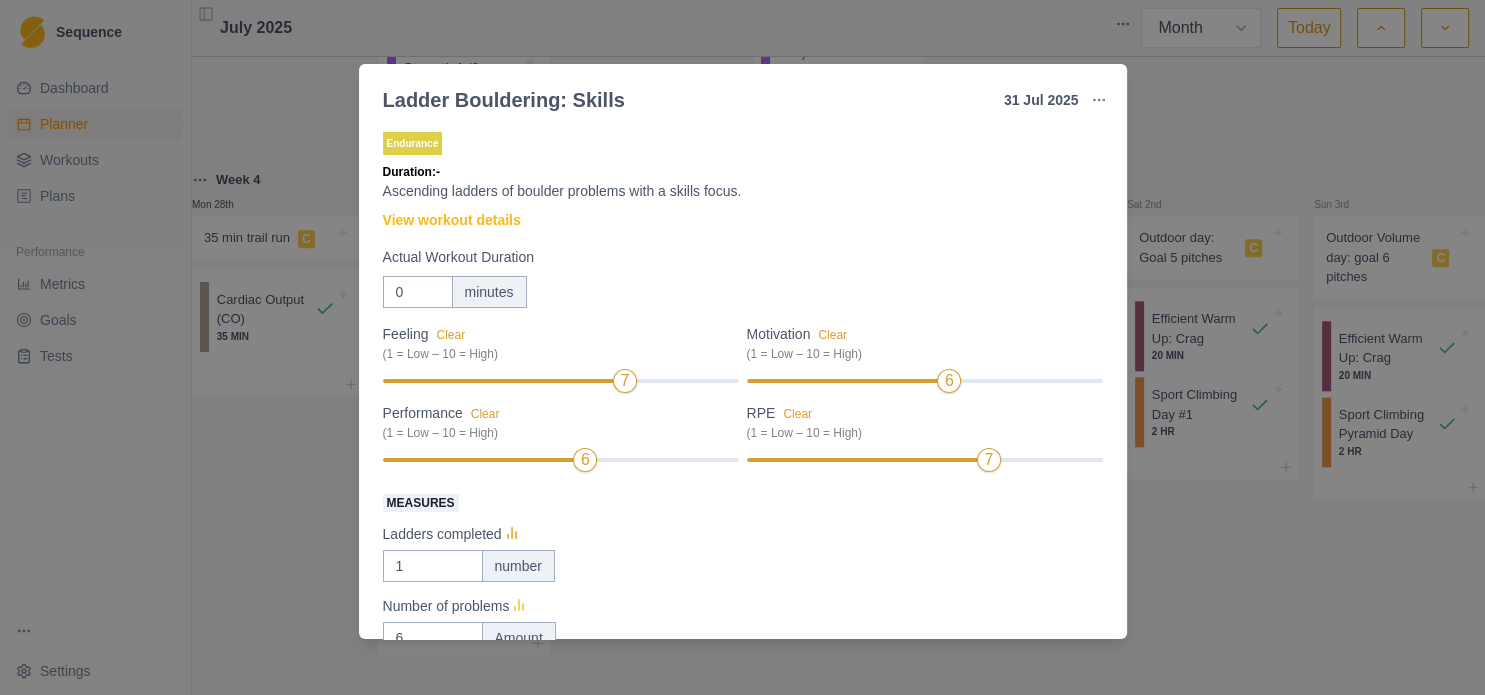 click 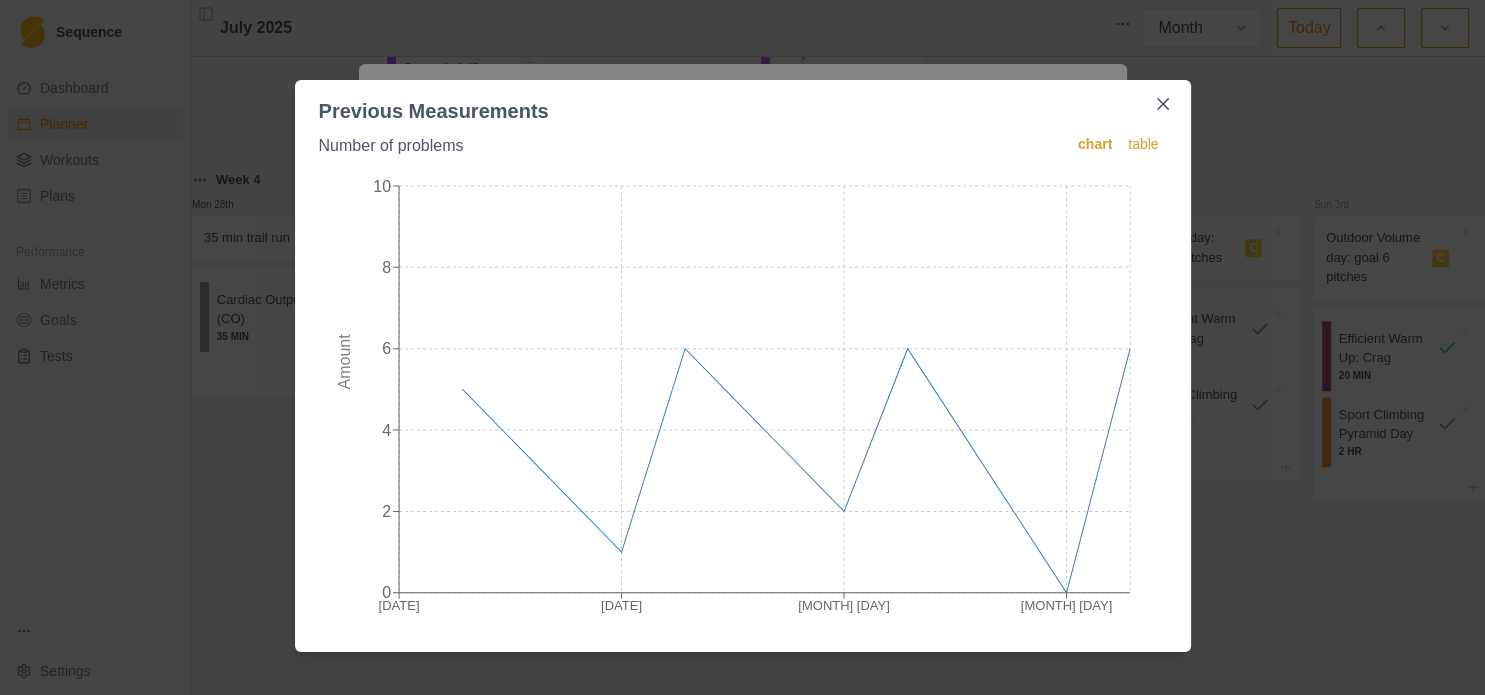 click on "Previous Measurements Number of problems chart table [DATE] [DATE] [DATE] [DATE] 0 2 4 6 8 10 Amount" at bounding box center (742, 347) 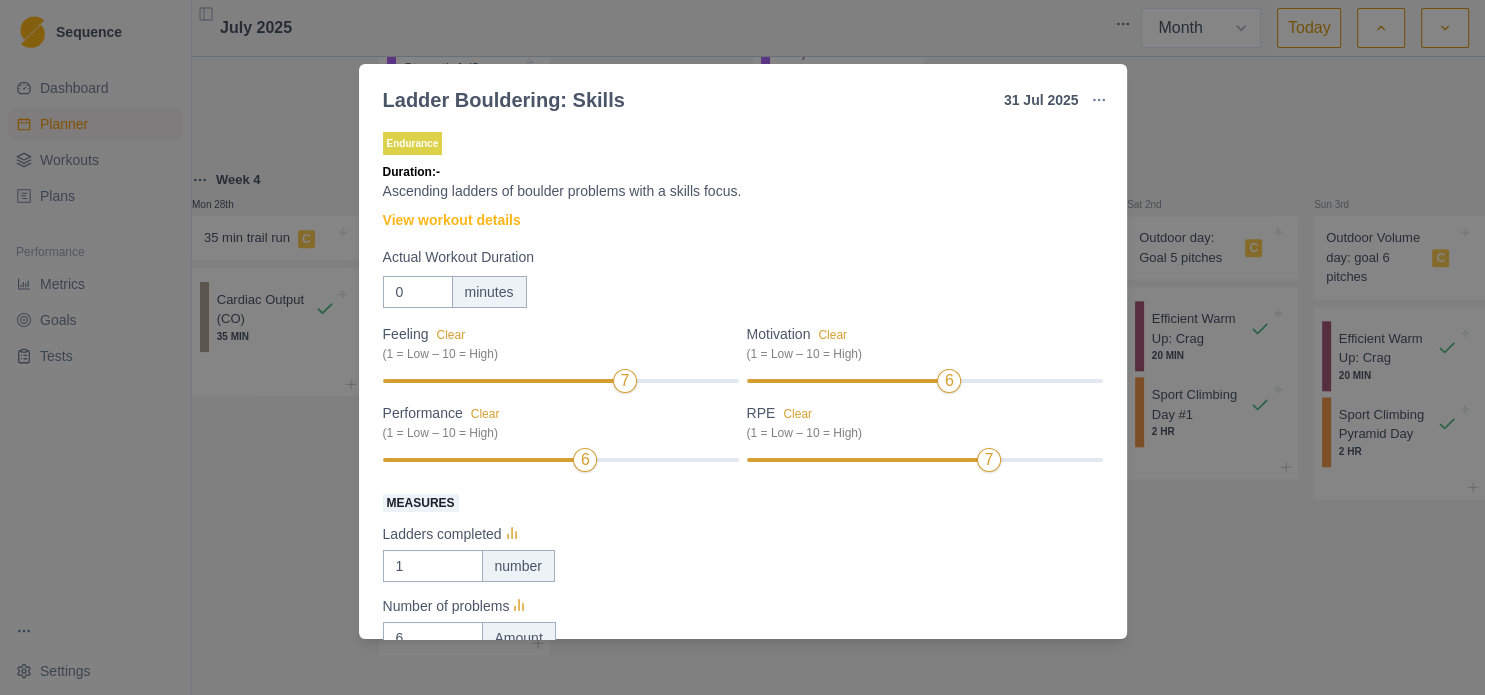 click on "Ladder Bouldering: Skills [DATE] Link To Goal View Workout Metrics Edit Original Workout Reschedule Workout Remove From Schedule Endurance Duration:  - Ascending ladders of boulder problems with a skills focus. View workout details Actual Workout Duration 0 minutes Feeling Clear (1 = Low – 10 = High) 7 Motivation Clear (1 = Low – 10 = High) 6 Performance Clear (1 = Low – 10 = High) 6 RPE Clear (1 = Low – 10 = High) 7 Measures Ladders completed 1 number Number of problems 6 Amount Training Notes View previous training notes V0, V1, V2, V3, V0, V1. Mark as Incomplete Reschedule Update" at bounding box center [742, 347] 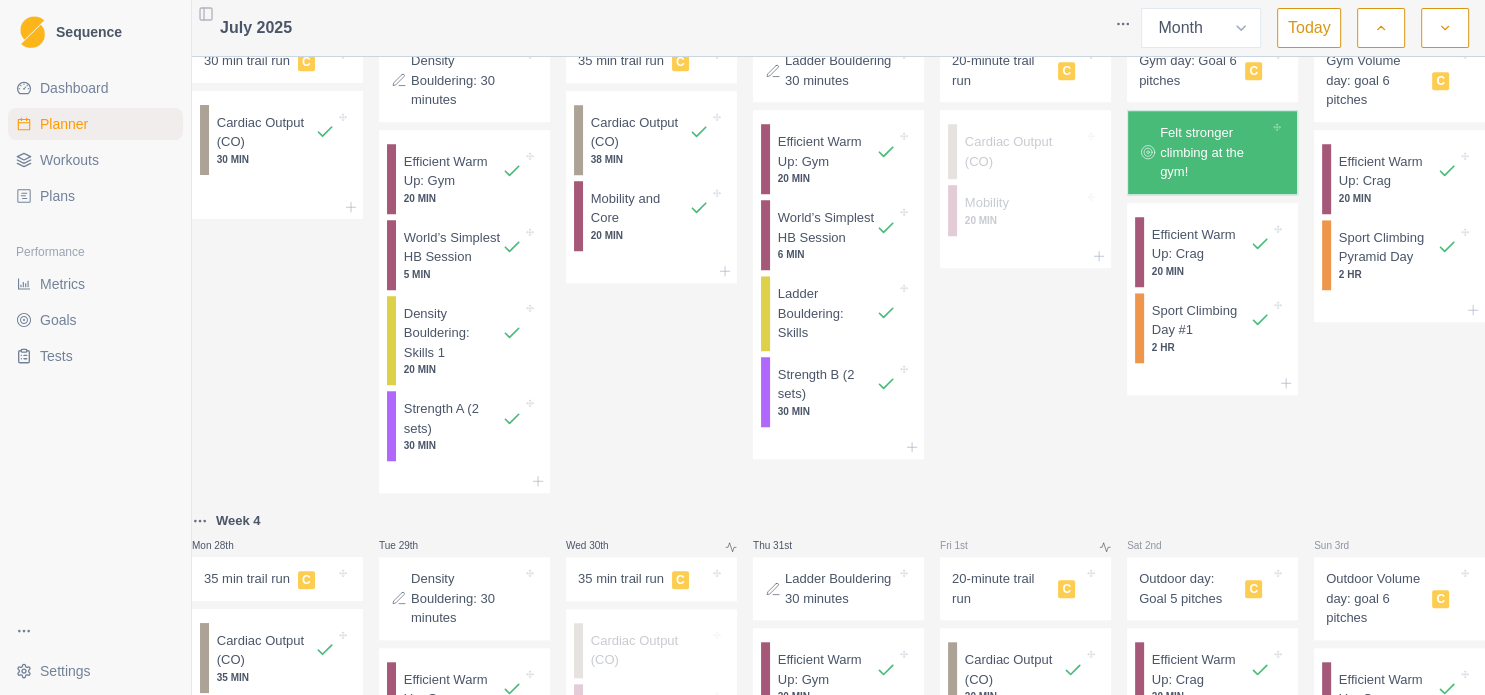 scroll, scrollTop: 1710, scrollLeft: 0, axis: vertical 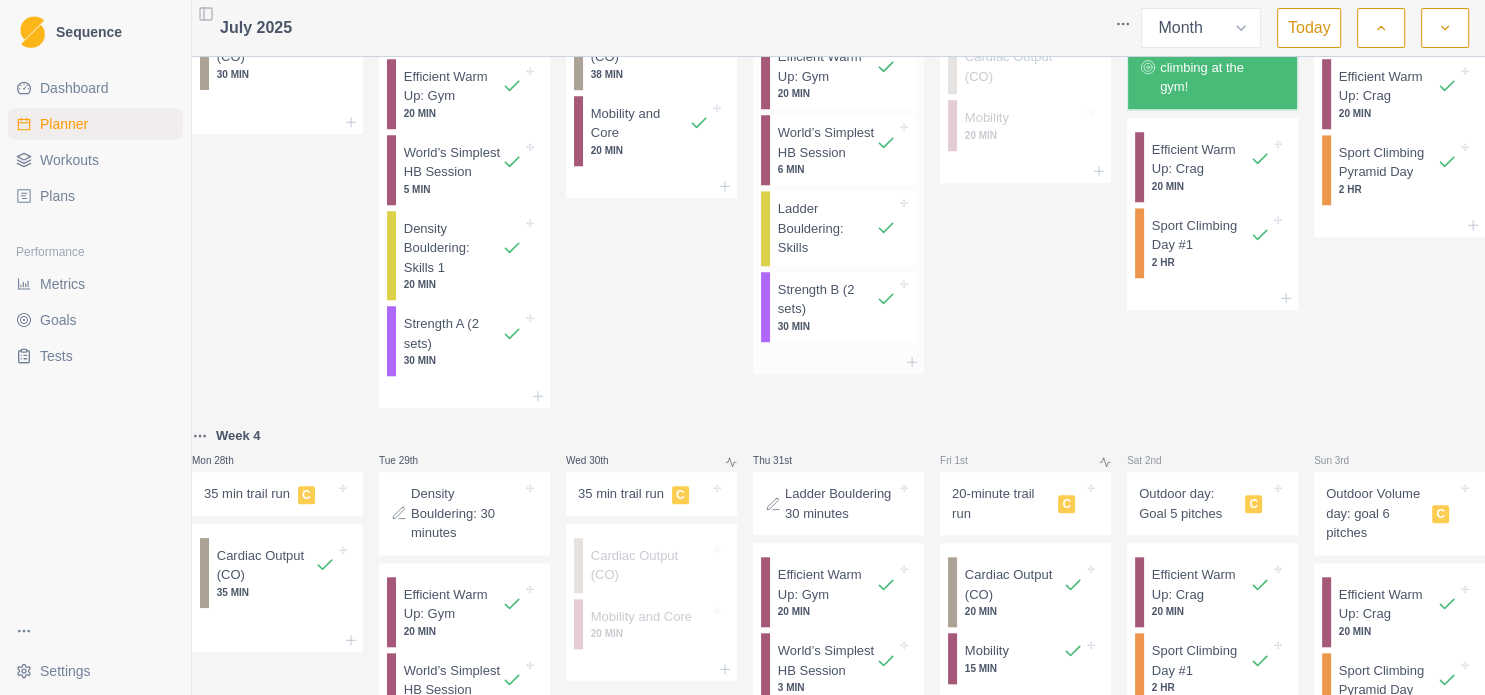 click on "Ladder Bouldering: Skills" at bounding box center [827, 228] 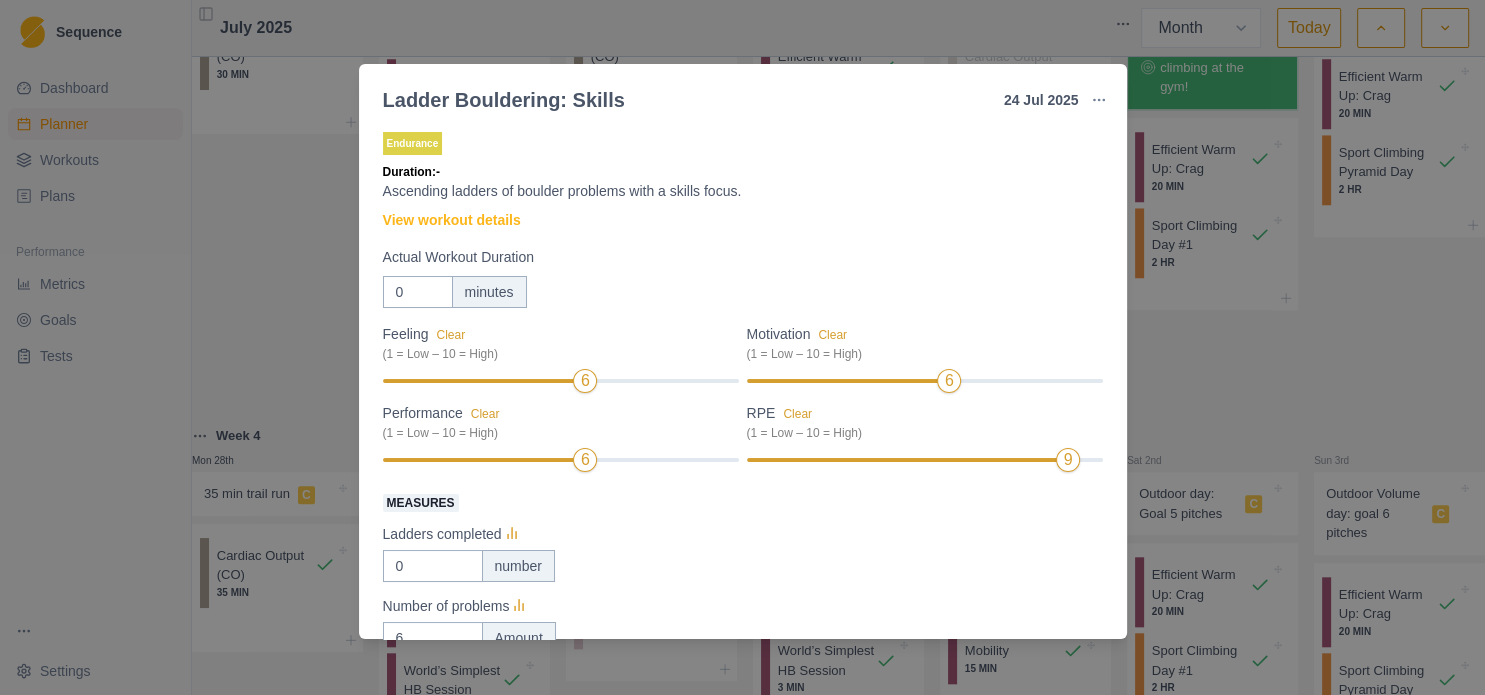 scroll, scrollTop: 216, scrollLeft: 0, axis: vertical 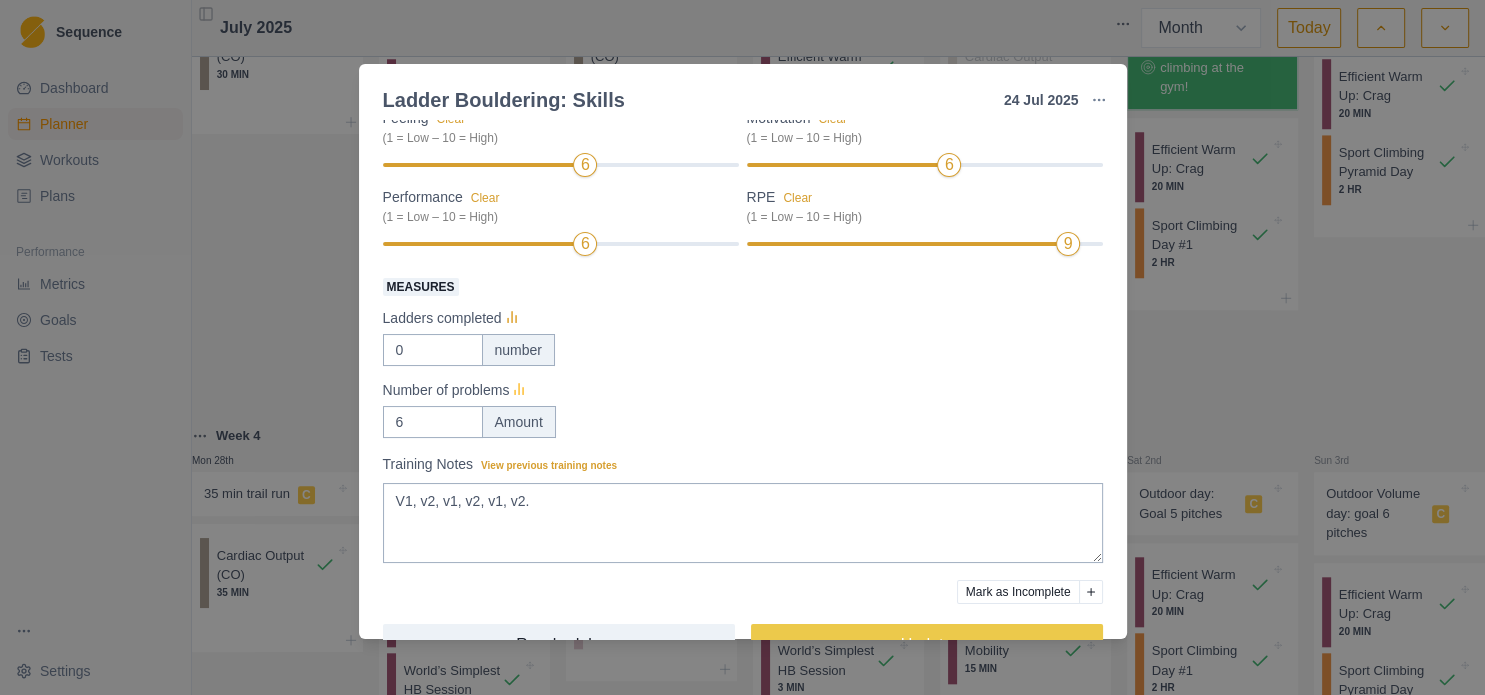 click 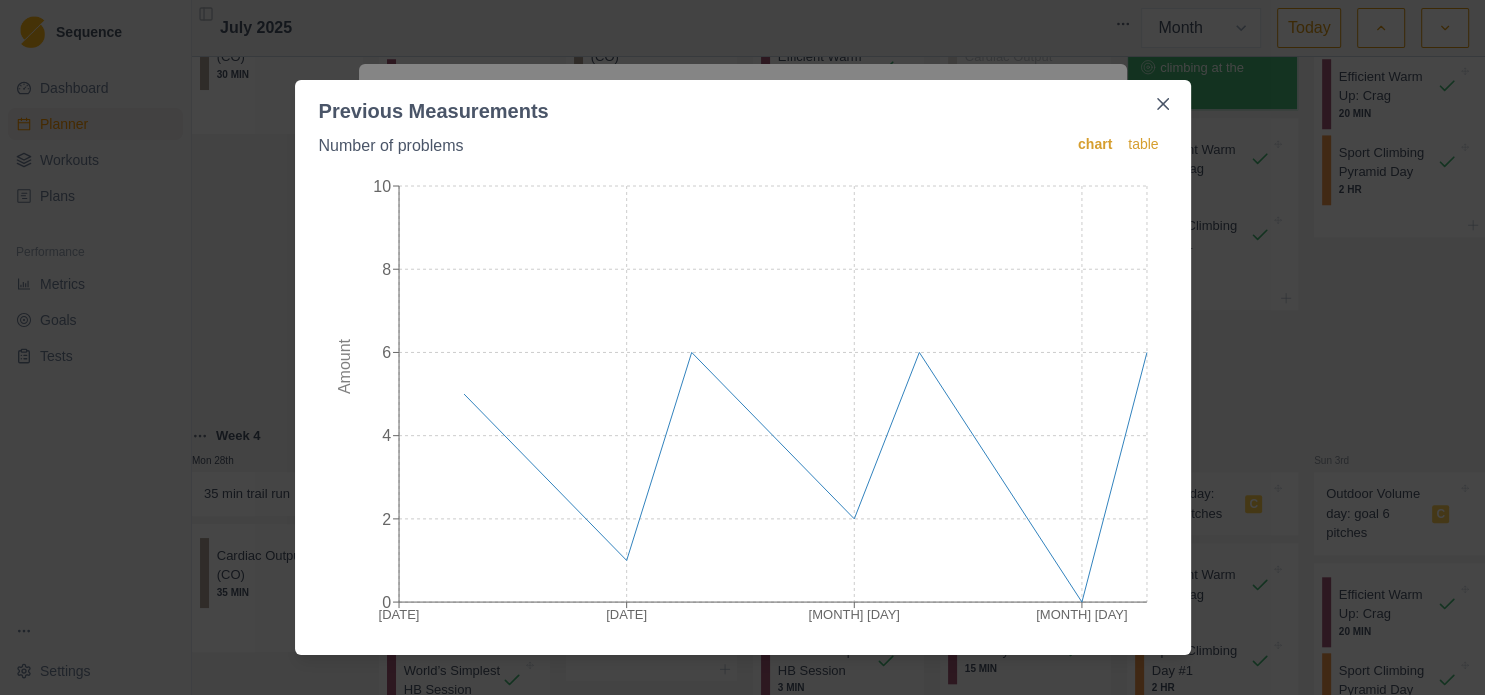 click on "Previous Measurements Number of problems chart table [DATE] [DATE] [DATE] [DATE] 0 2 4 6 8 10 Amount" at bounding box center (742, 347) 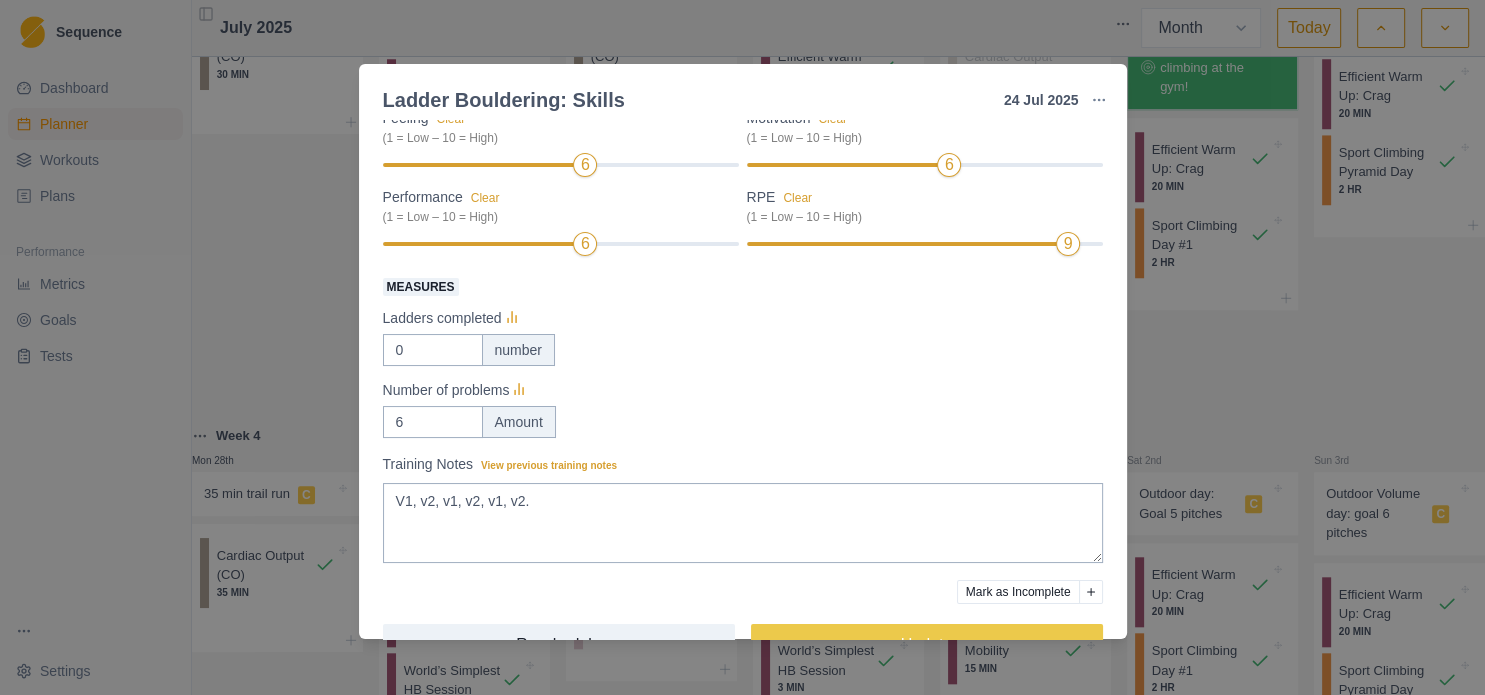 click on "Ladder Bouldering: Skills [DAY] [MONTH] [YEAR] Link To Goal View Workout Metrics Edit Original Workout Reschedule Workout Remove From Schedule Endurance Duration:  - Ascending ladders of boulder problems with a skills focus. View workout details Actual Workout Duration 0 minutes Feeling Clear (1 = Low – 10 = High) 6 Motivation Clear (1 = Low – 10 = High) 6 Performance Clear (1 = Low – 10 = High) 6 RPE Clear (1 = Low – 10 = High) 9 Measures Ladders completed 0 number Number of problems 6 Amount Training Notes View previous training notes V1, v2, v1, v2, v1, v2. Mark as Incomplete Reschedule Update" at bounding box center [742, 347] 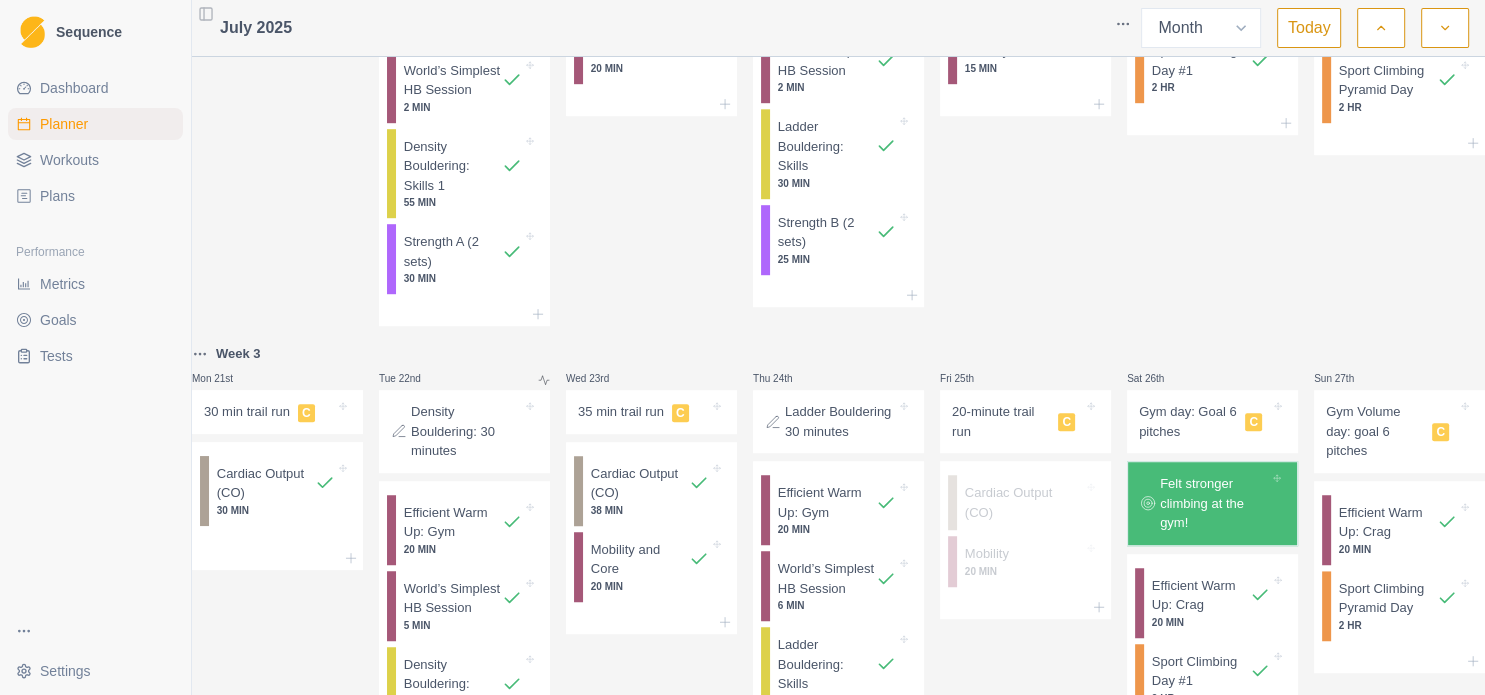 scroll, scrollTop: 1278, scrollLeft: 0, axis: vertical 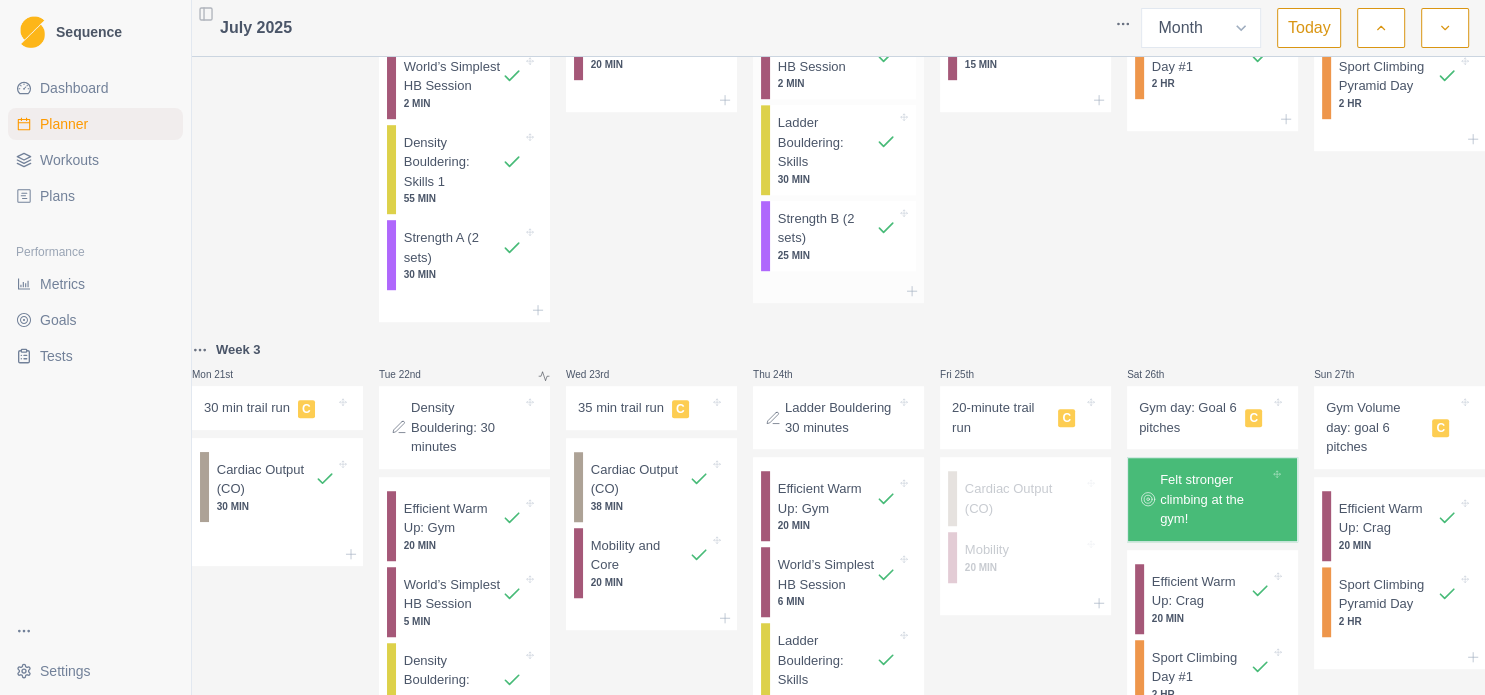 click on "Ladder Bouldering: Skills" at bounding box center (827, 142) 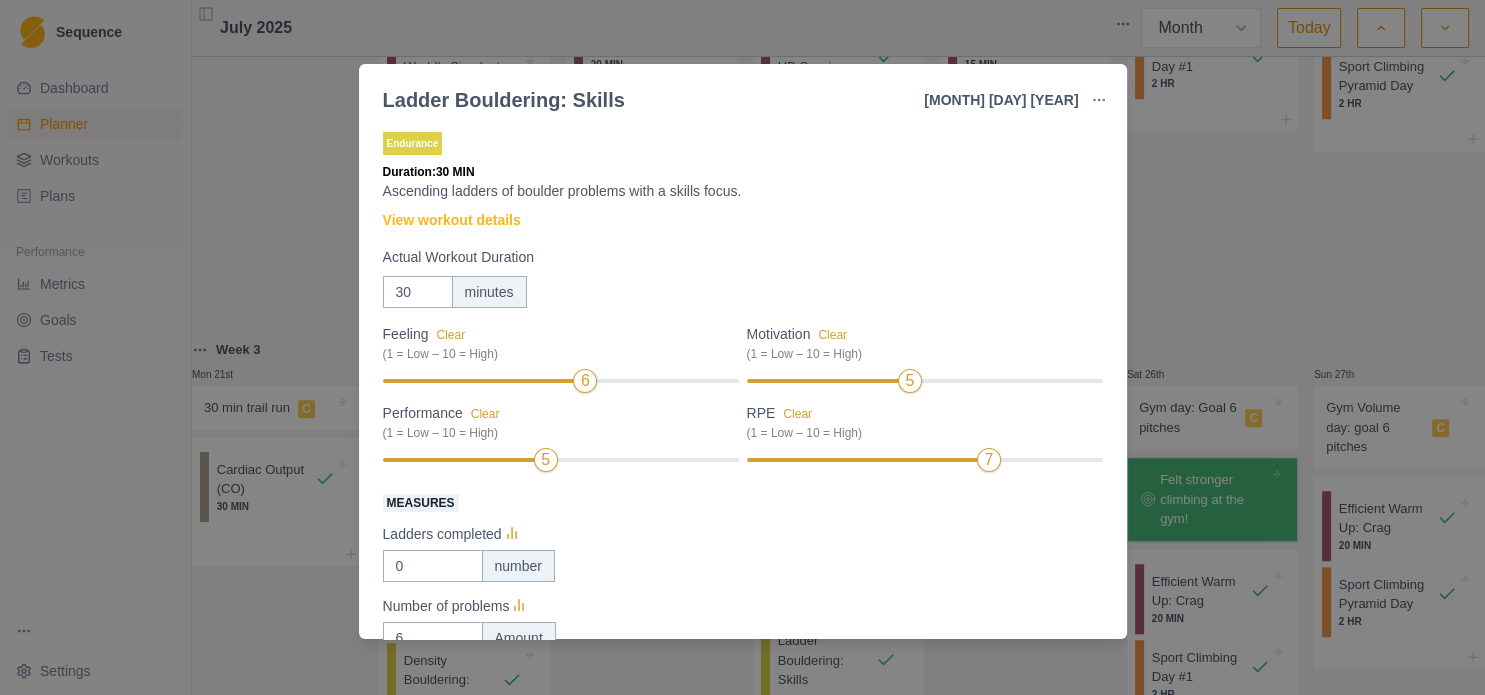 scroll, scrollTop: 216, scrollLeft: 0, axis: vertical 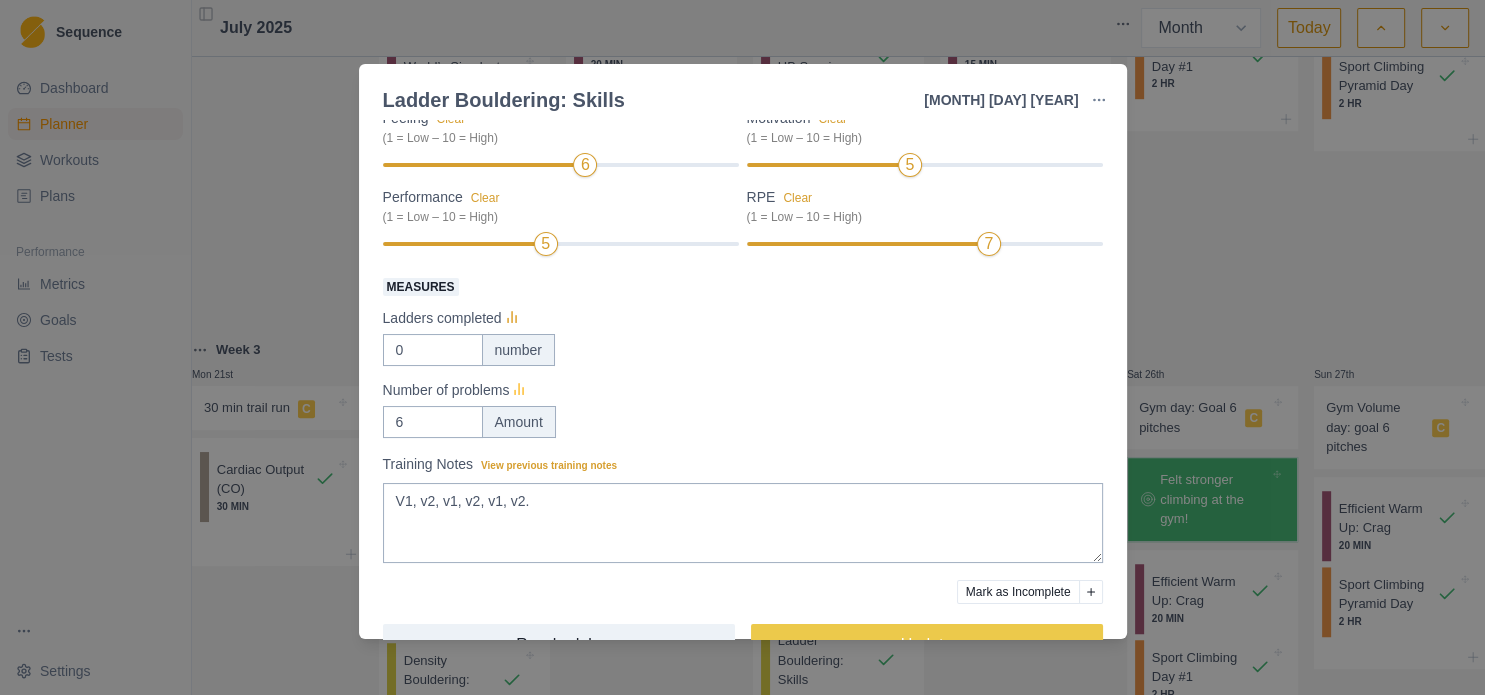 click 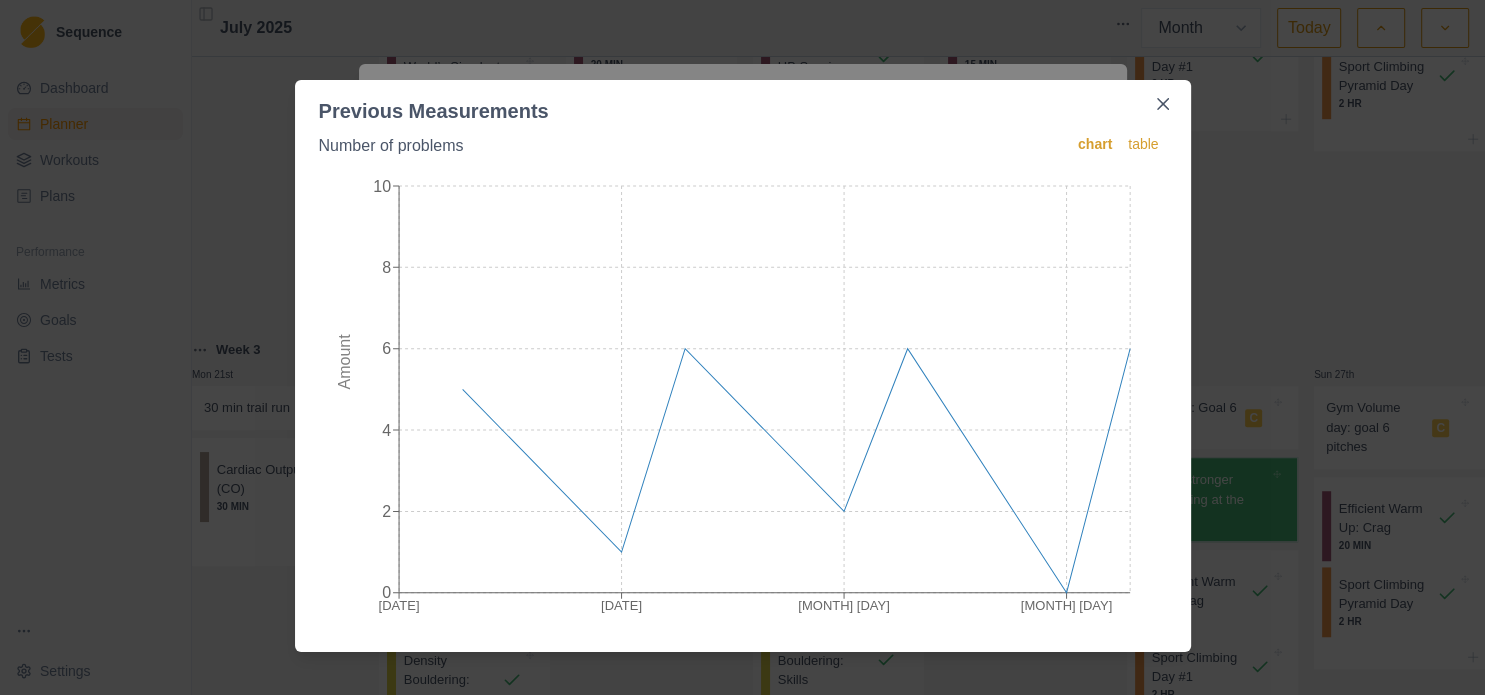 click on "Previous Measurements Number of problems chart table [DATE] [DATE] [DATE] [DATE] 0 2 4 6 8 10 Amount" at bounding box center (742, 347) 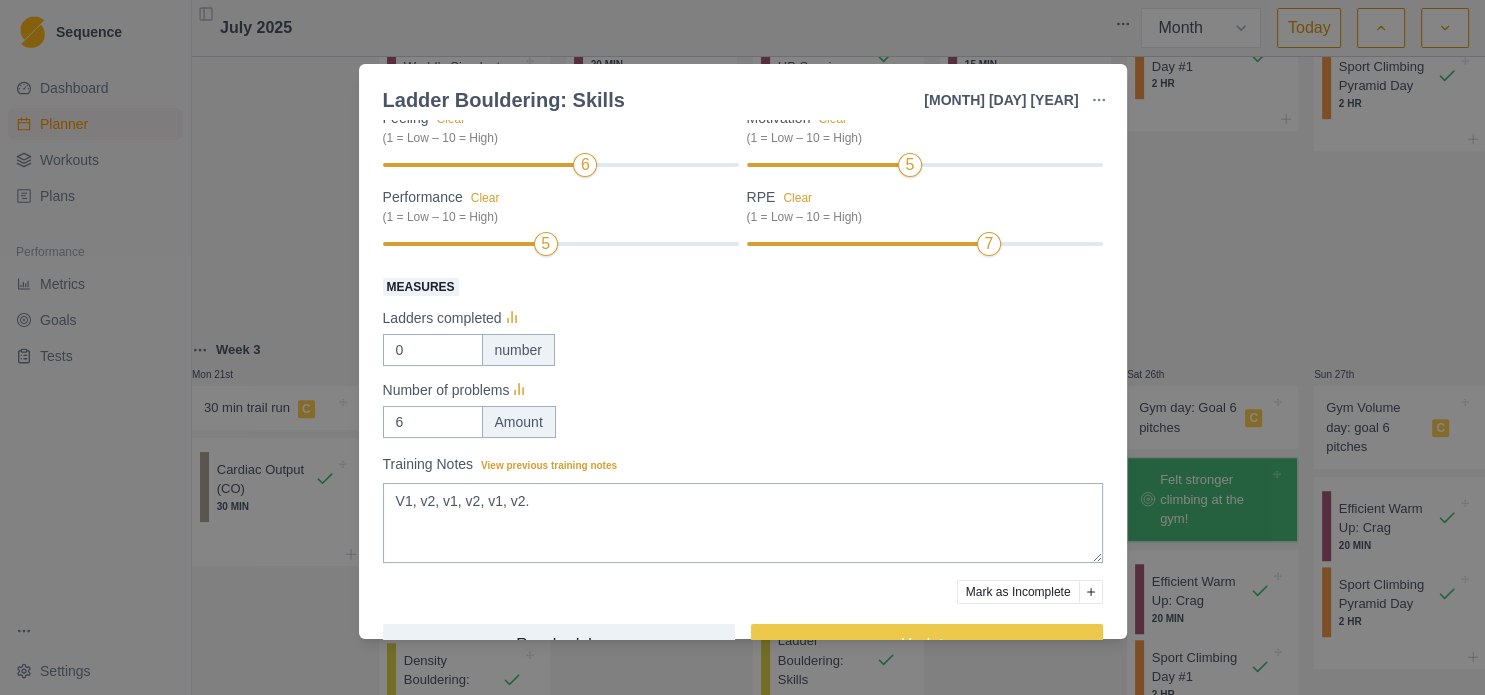 scroll, scrollTop: 0, scrollLeft: 0, axis: both 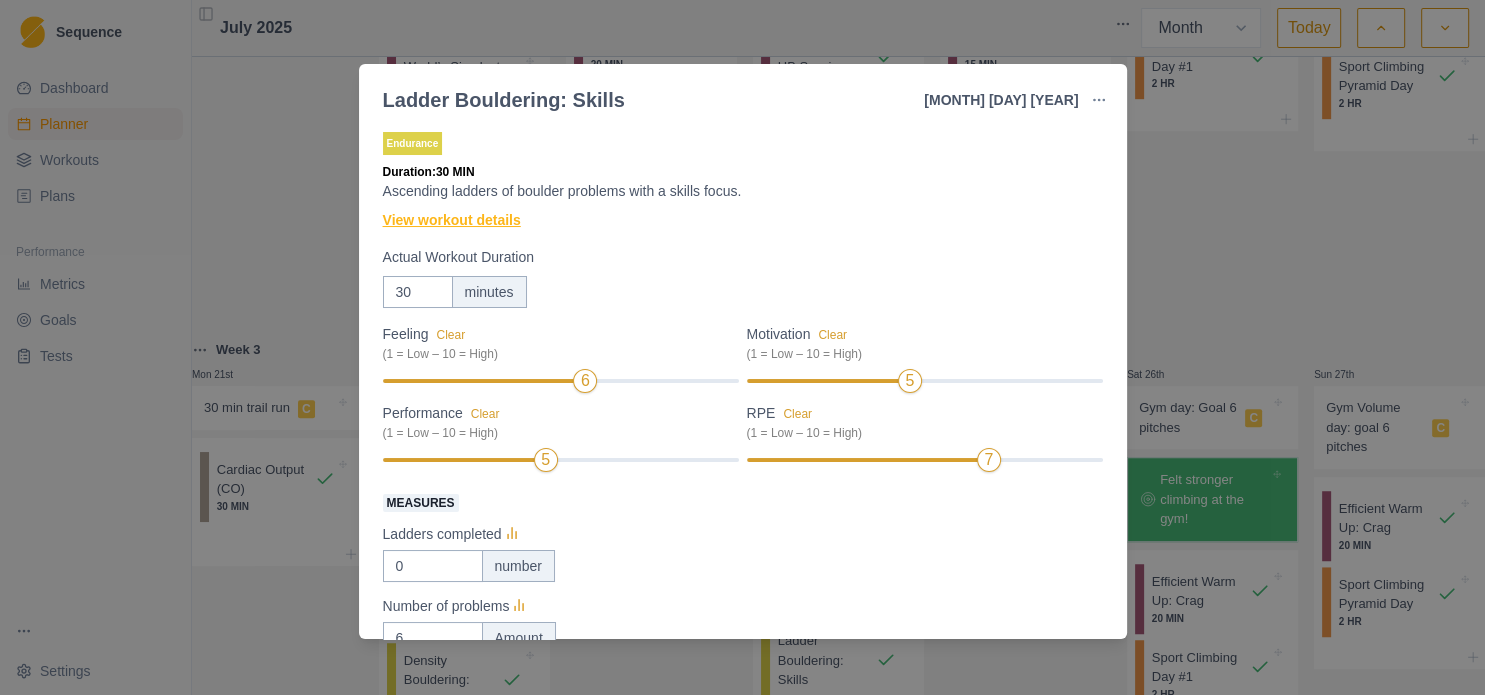 click on "View workout details" at bounding box center (452, 220) 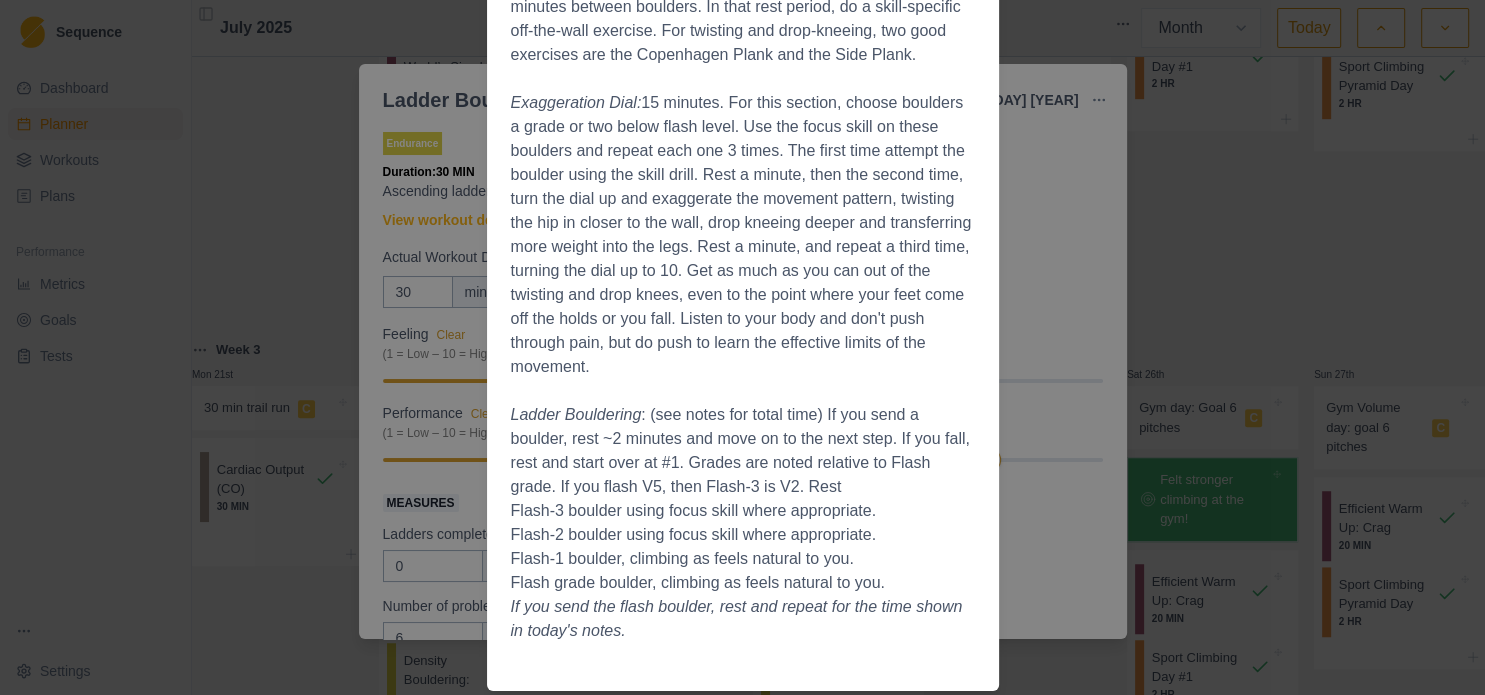 scroll, scrollTop: 531, scrollLeft: 0, axis: vertical 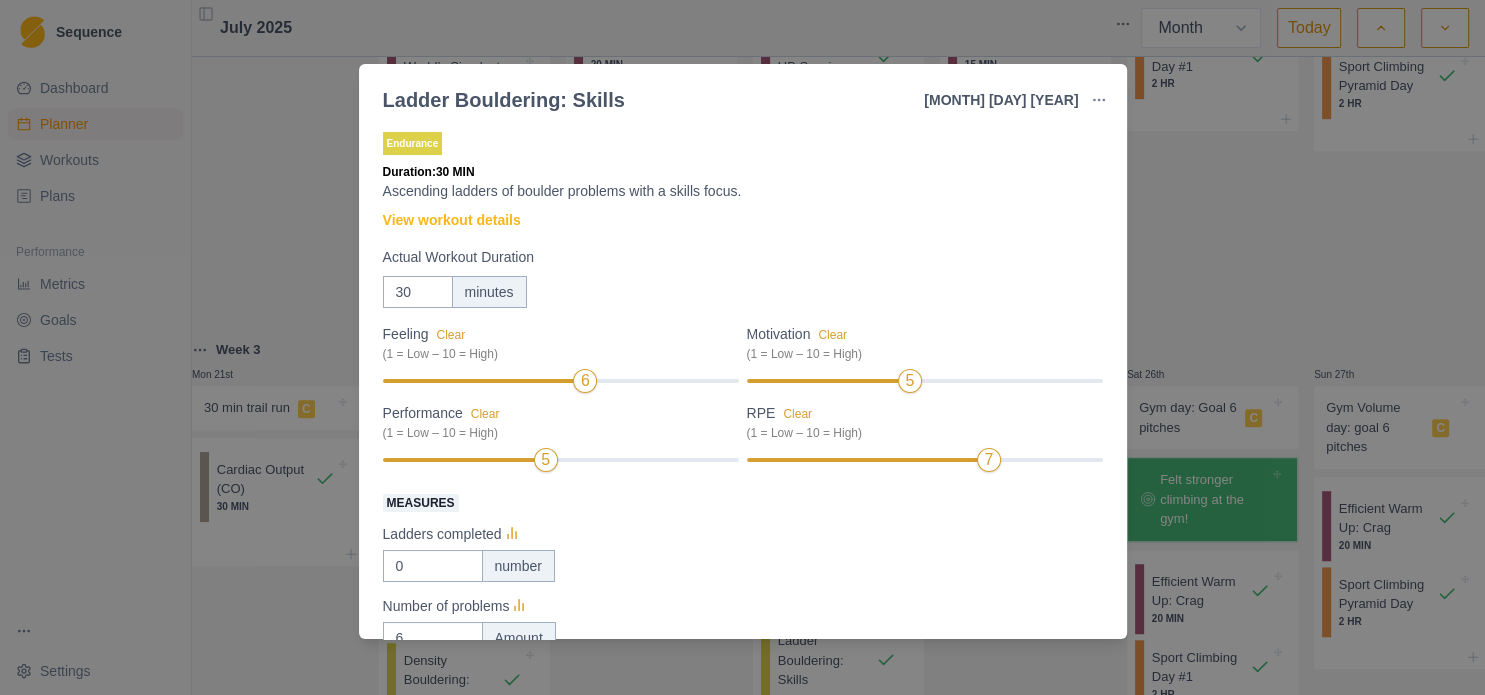 click on "Ladder Bouldering: Skills [DATE] Link To Goal View Workout Metrics Edit Original Workout Reschedule Workout Remove From Schedule Endurance Duration:  30 MIN Ascending ladders of boulder problems with a skills focus. View workout details Actual Workout Duration 30 minutes Feeling Clear (1 = Low – 10 = High) 6 Motivation Clear (1 = Low – 10 = High) 5 Performance Clear (1 = Low – 10 = High) 5 RPE Clear (1 = Low – 10 = High) 7 Measures Ladders completed 0 number Number of problems 6 Amount Training Notes View previous training notes V1, v2, v1, v2, v1, v2. Mark as Incomplete Reschedule Update" at bounding box center [742, 347] 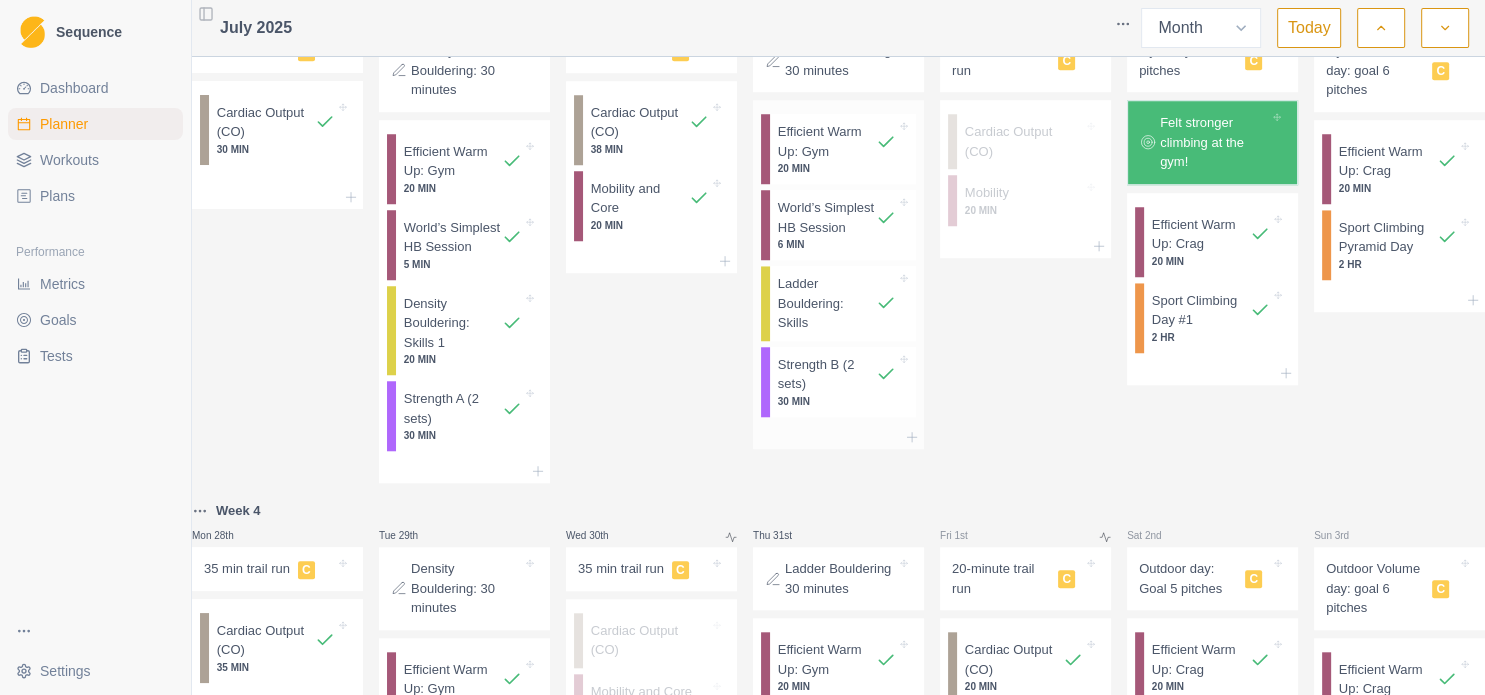 scroll, scrollTop: 1710, scrollLeft: 0, axis: vertical 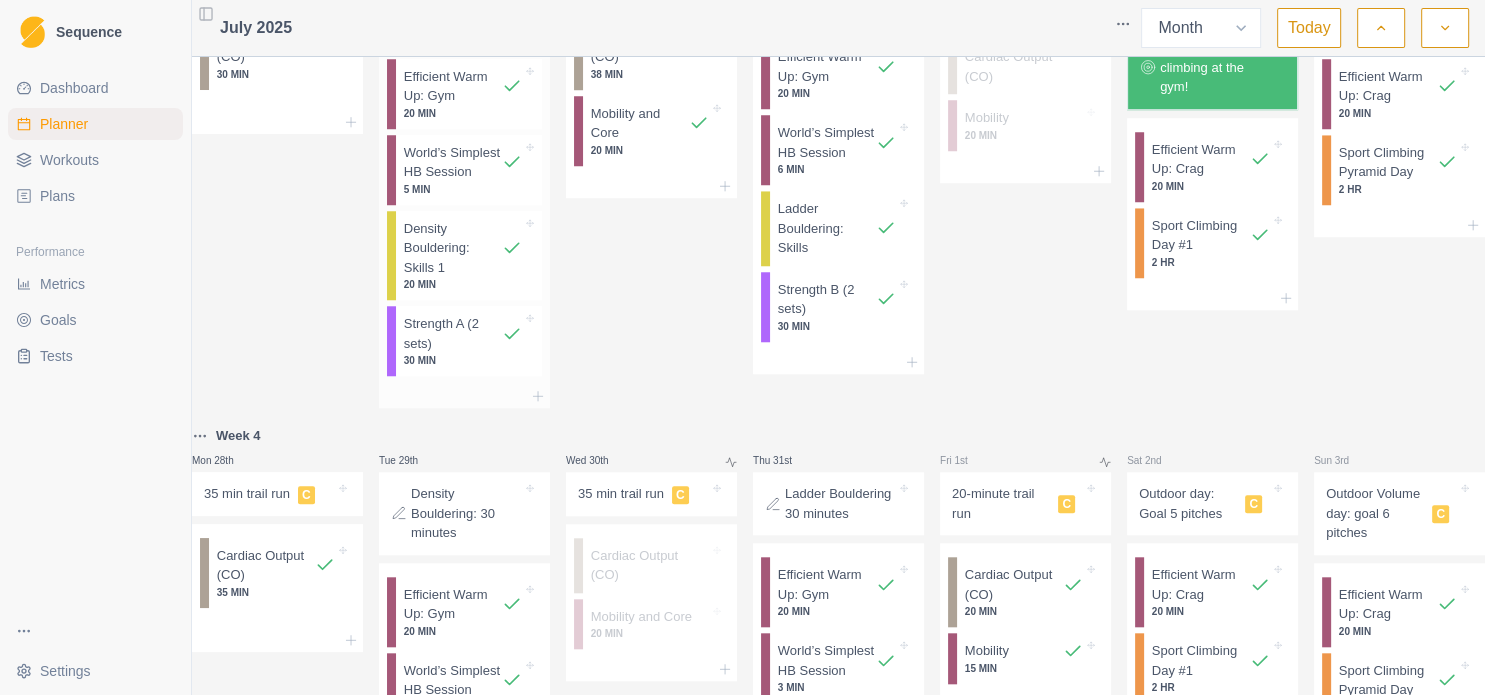 click on "Density Bouldering: Skills 1" at bounding box center [453, 248] 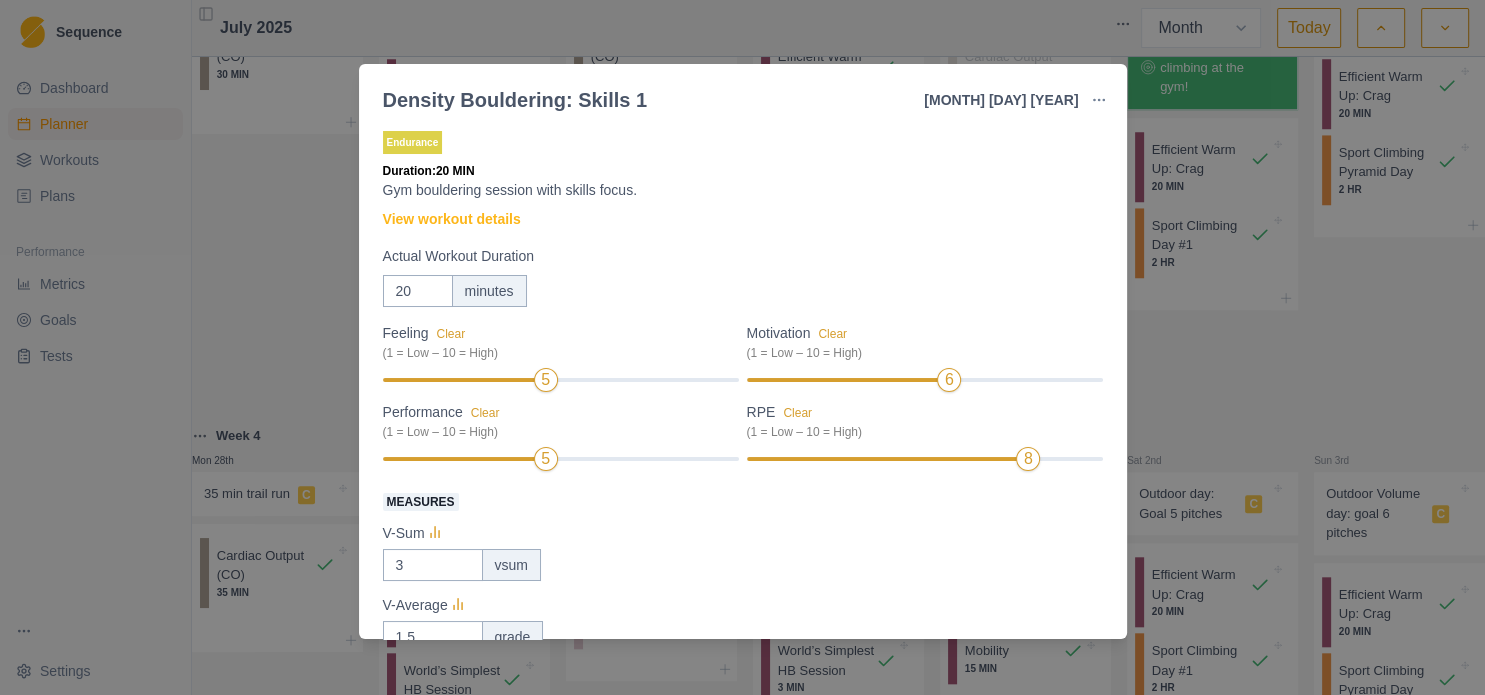 scroll, scrollTop: 0, scrollLeft: 0, axis: both 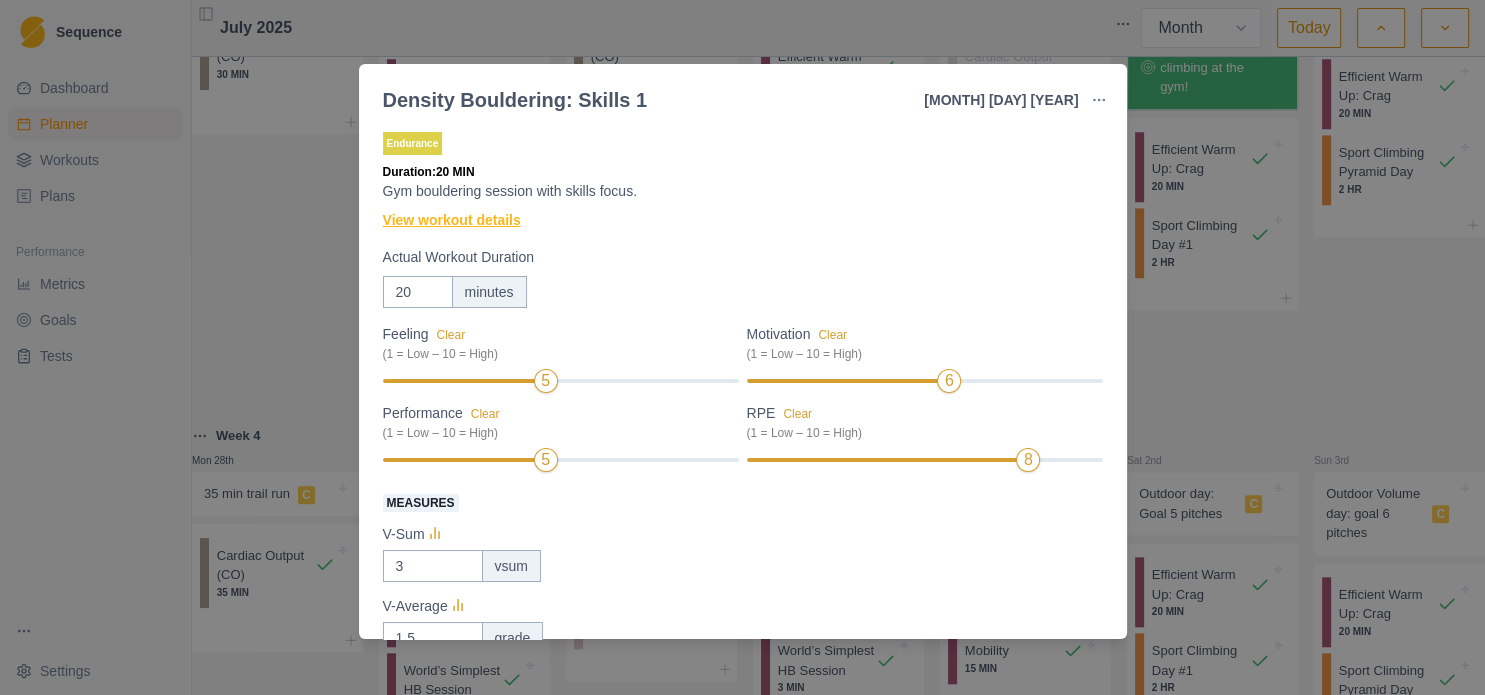 click on "View workout details" at bounding box center (452, 220) 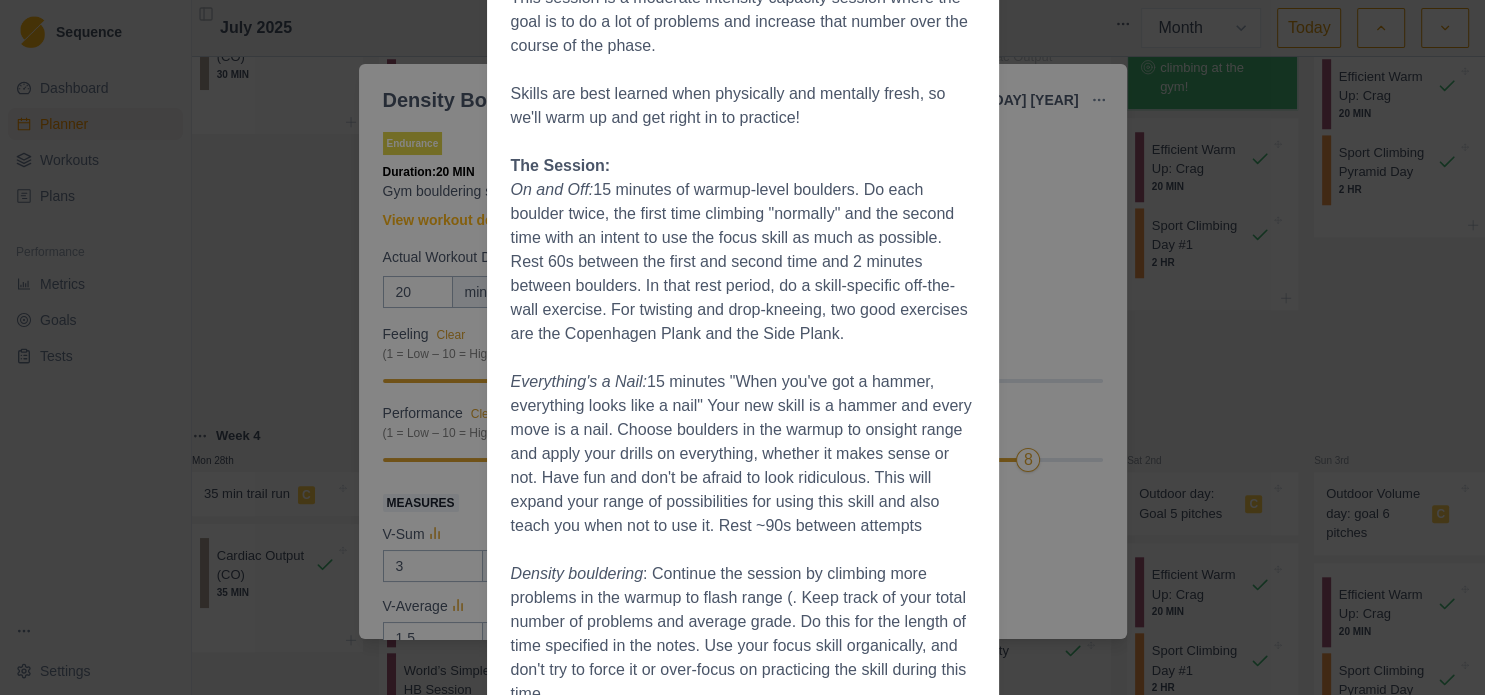 scroll, scrollTop: 315, scrollLeft: 0, axis: vertical 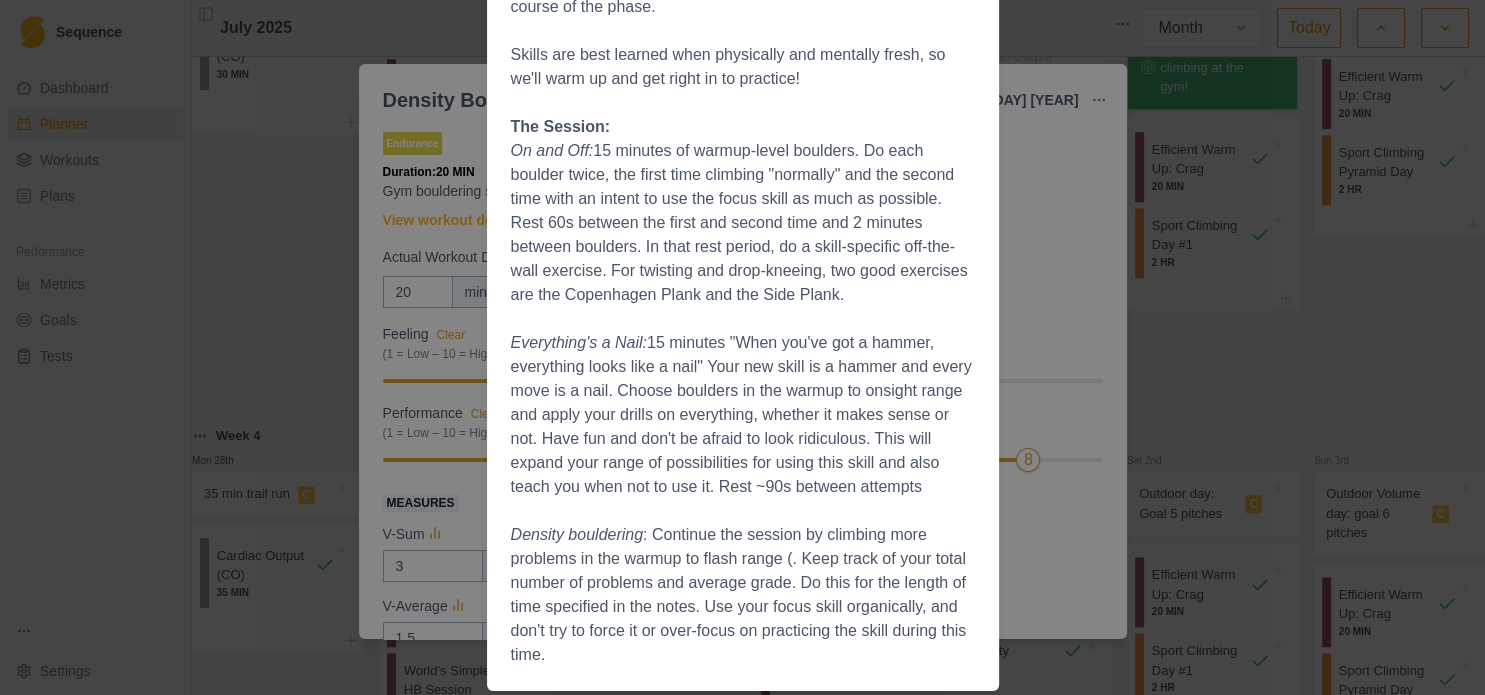 click on "Workout Details Overview This session is a moderate intensity capacity session where the goal is to do a lot of problems and increase that number over the course of the phase. Skills are best learned when physically and mentally fresh, so we'll warm up and get right in to practice! The Session: On and Off:  15 minutes of warmup-level boulders. Do each boulder twice, the first time climbing "normally" and the second time with an intent to use the focus skill as much as possible. Rest 60s between the first and second time and 2 minutes between boulders. In that rest period, do a skill-specific off-the-wall exercise. For twisting and drop-kneeing, two good exercises are the Copenhagen Plank and the Side Plank. Everything's a Nail: Density bouldering" at bounding box center [742, 347] 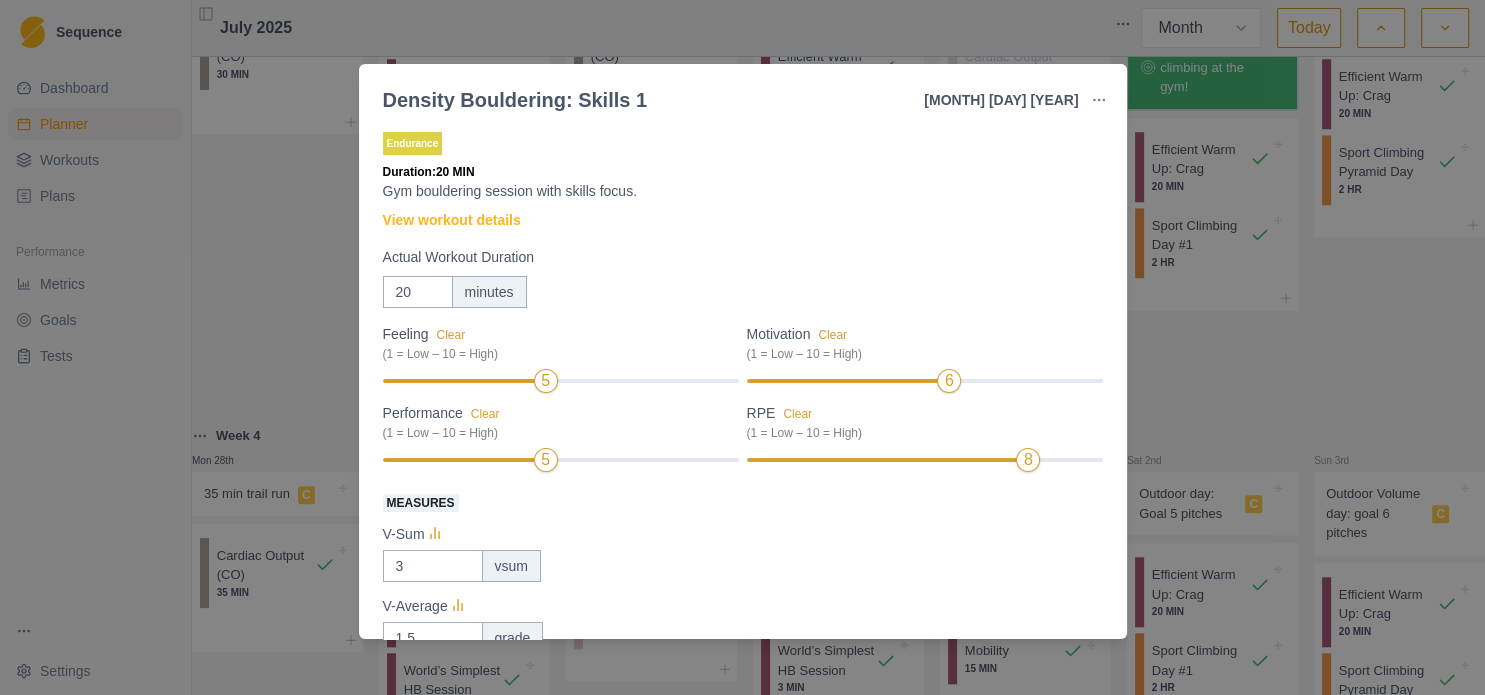 click on "Density Bouldering: Skills 1 [DAY] [MONTH] [YEAR] Link To Goal View Workout Metrics Edit Original Workout Reschedule Workout Remove From Schedule Endurance Duration:  20 MIN Gym bouldering session with skills focus. View workout details Actual Workout Duration 20 minutes Feeling Clear (1 = Low – 10 = High) 5 Motivation Clear (1 = Low – 10 = High) 6 Performance Clear (1 = Low – 10 = High) 5 RPE Clear (1 = Low – 10 = High) 8 Measures V-Sum 3 vsum V-Average 1.5 grade Number of problems 2 Amount Training Notes View previous training notes V1, v2. Exhausted, had to stop early. Mark as Incomplete Reschedule Update" at bounding box center [742, 347] 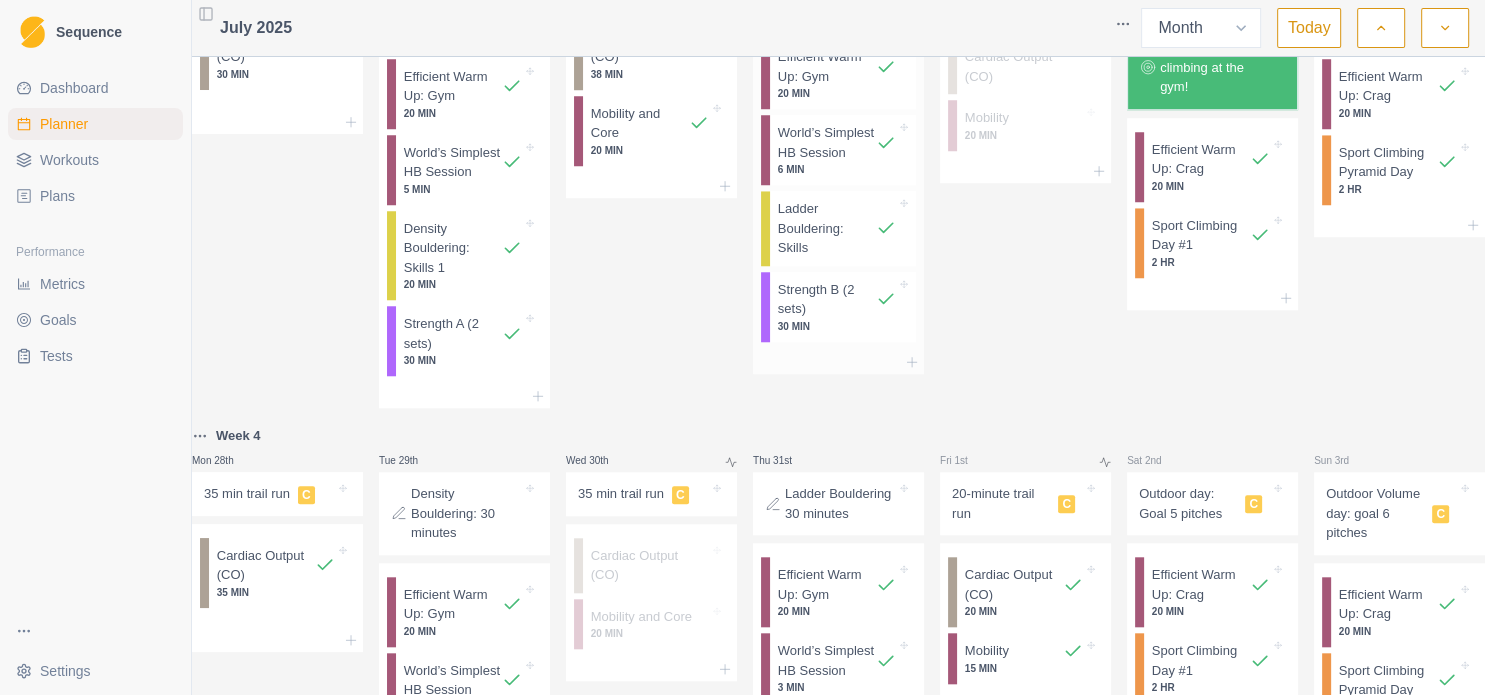 click on "Ladder Bouldering: Skills" at bounding box center [827, 228] 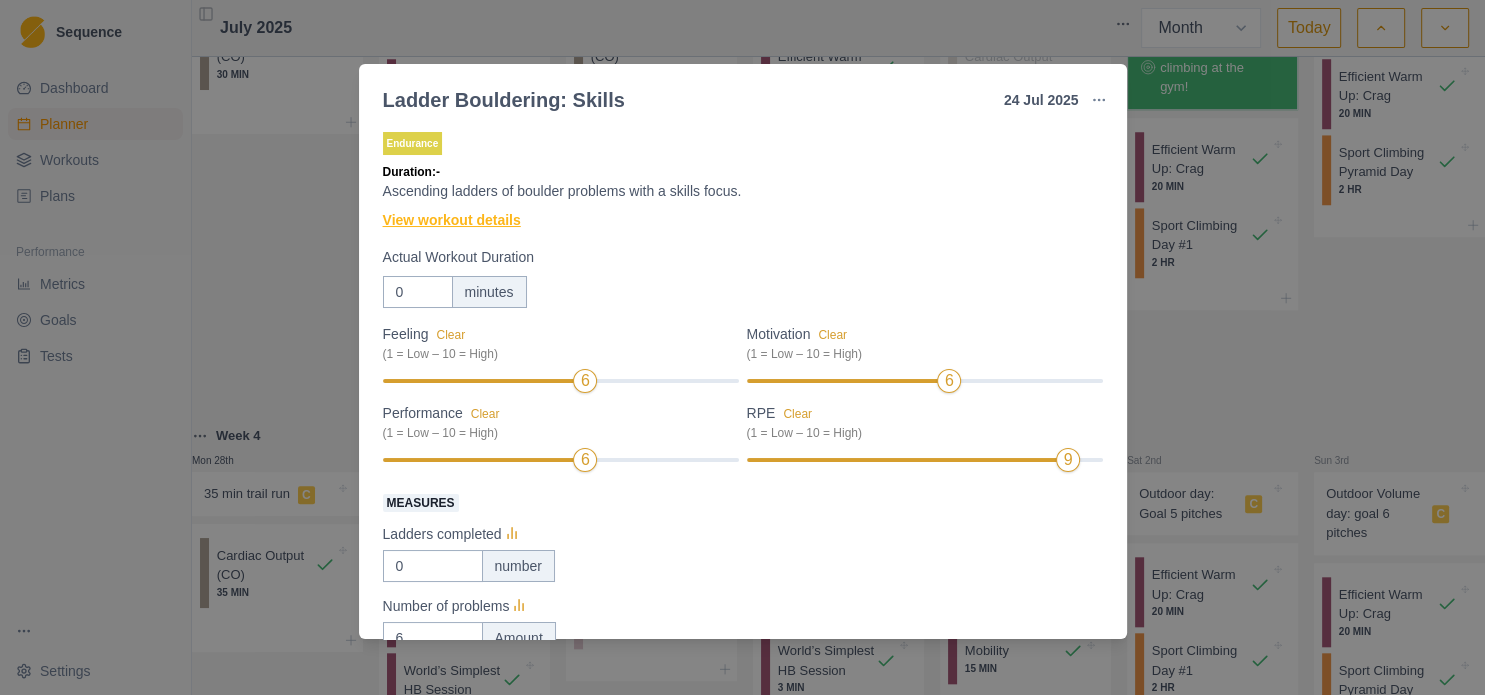click on "View workout details" at bounding box center [452, 220] 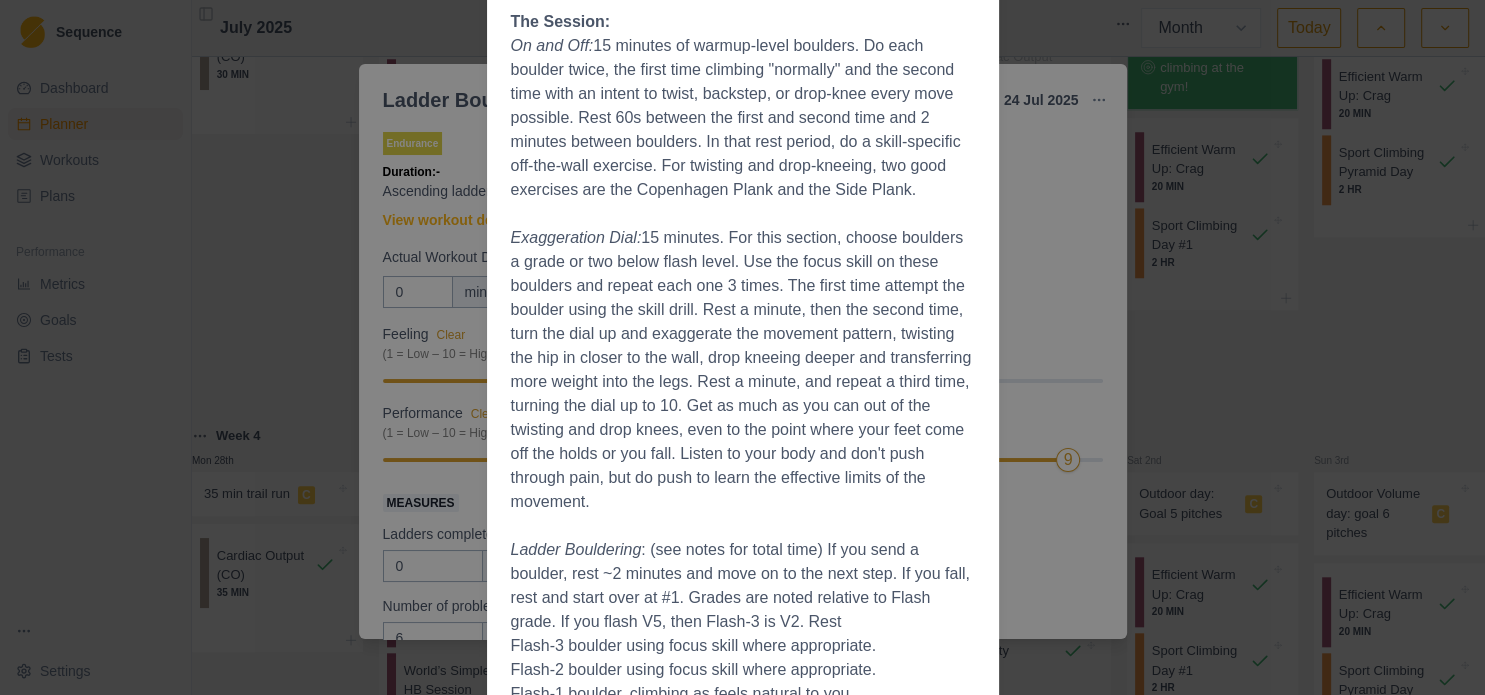 scroll, scrollTop: 432, scrollLeft: 0, axis: vertical 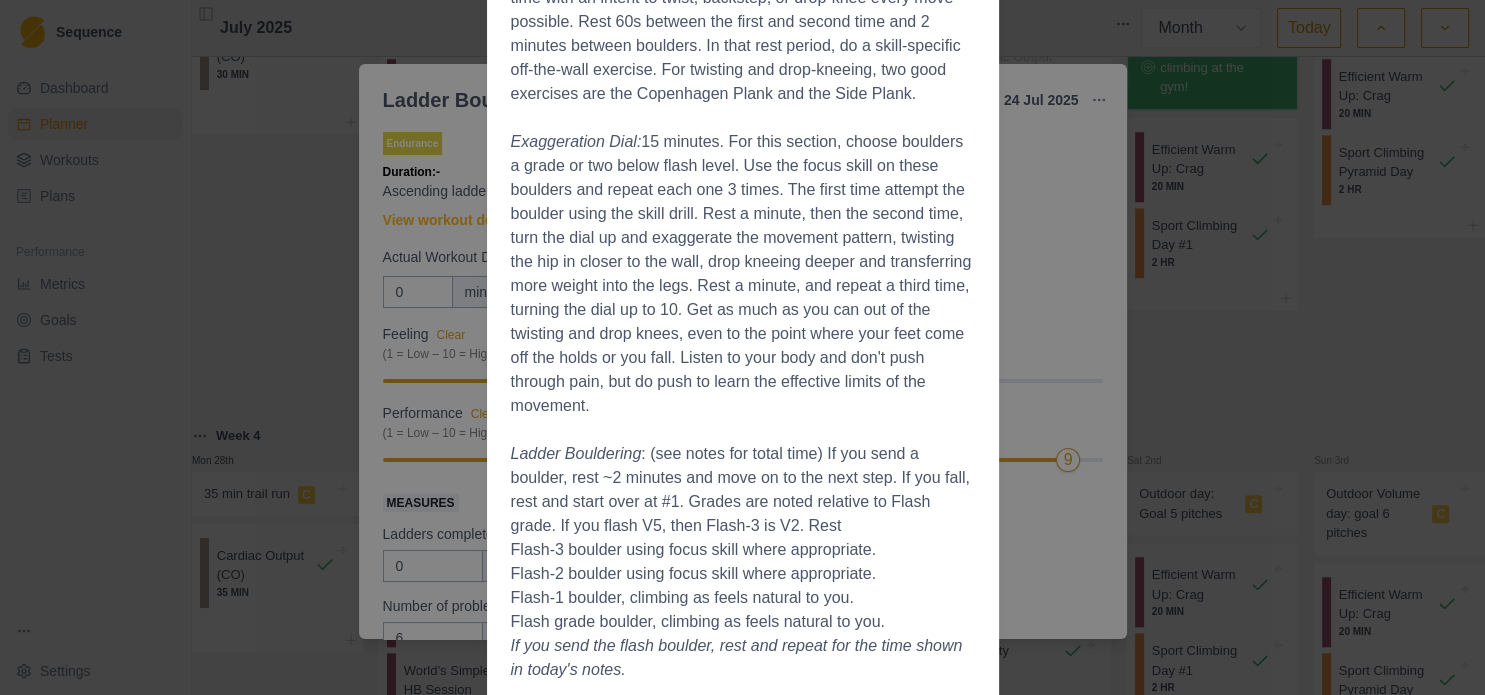 click on "Workout Details Overview This session is a capacity session at variable intensity. You'll do some focused skills work and then move on to ladder bouldering. Skills are best learned when physically and mentally fresh, so we'll warm up and get right in to practice! The Session: On and Off:  15 minutes of warmup-level boulders. Do each boulder twice, the first time climbing "normally" and the second time with an intent to twist, backstep, or drop-knee every move possible. Rest 60s between the first and second time and 2 minutes between boulders. In that rest period, do a skill-specific off-the-wall exercise. For twisting and drop-kneeing, two good exercises are the Copenhagen Plank and the Side Plank. Exaggeration Dial:  Ladder Bouldering : (see notes for total time) If you send a boulder, rest ~2 minutes and move on to the next step. If you fall, rest and start over at #1. Grades are noted relative to Flash grade. If you flash V5, then Flash-3 is V2. Rest Flash-3 boulder using focus skill where appropriate." at bounding box center (742, 347) 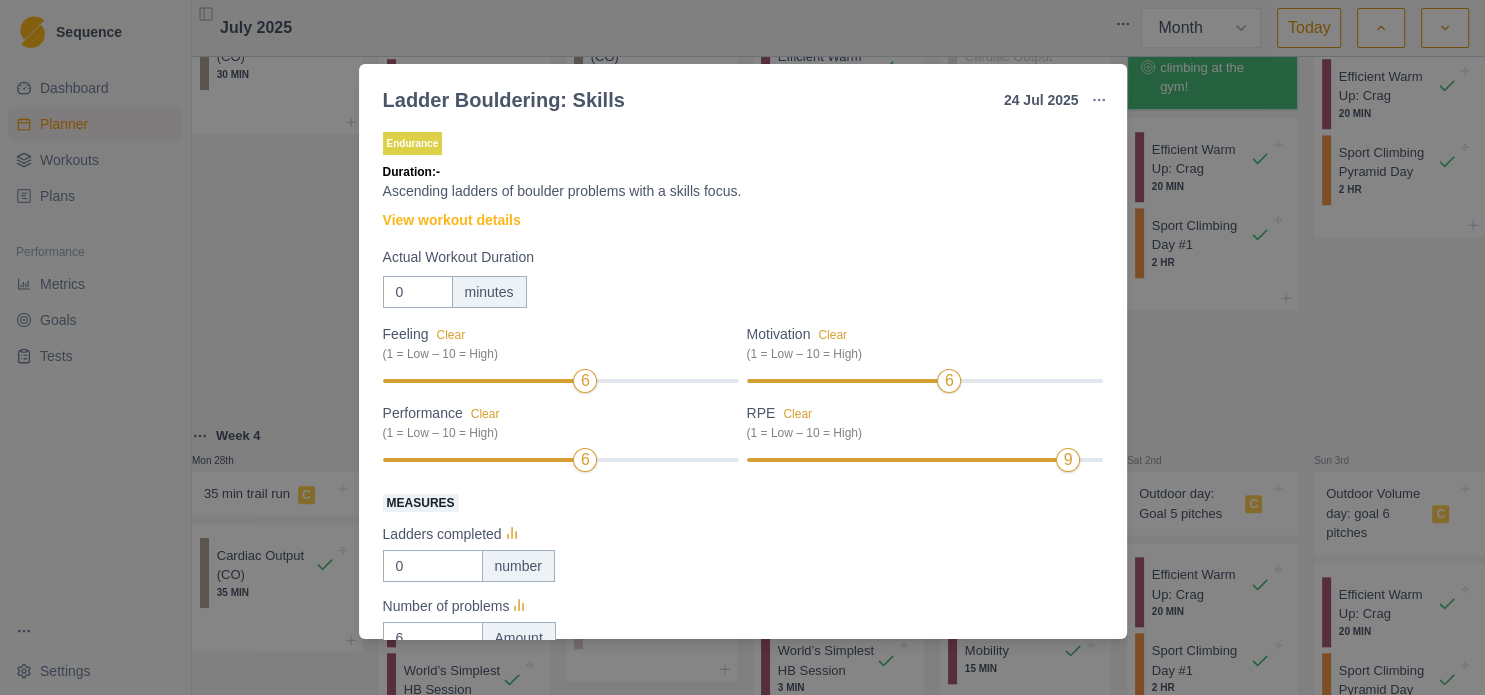 click on "Ladder Bouldering: Skills [DAY] [MONTH] [YEAR] Link To Goal View Workout Metrics Edit Original Workout Reschedule Workout Remove From Schedule Endurance Duration:  - Ascending ladders of boulder problems with a skills focus. View workout details Actual Workout Duration 0 minutes Feeling Clear (1 = Low – 10 = High) 6 Motivation Clear (1 = Low – 10 = High) 6 Performance Clear (1 = Low – 10 = High) 6 RPE Clear (1 = Low – 10 = High) 9 Measures Ladders completed 0 number Number of problems 6 Amount Training Notes View previous training notes V1, v2, v1, v2, v1, v2. Mark as Incomplete Reschedule Update" at bounding box center (742, 347) 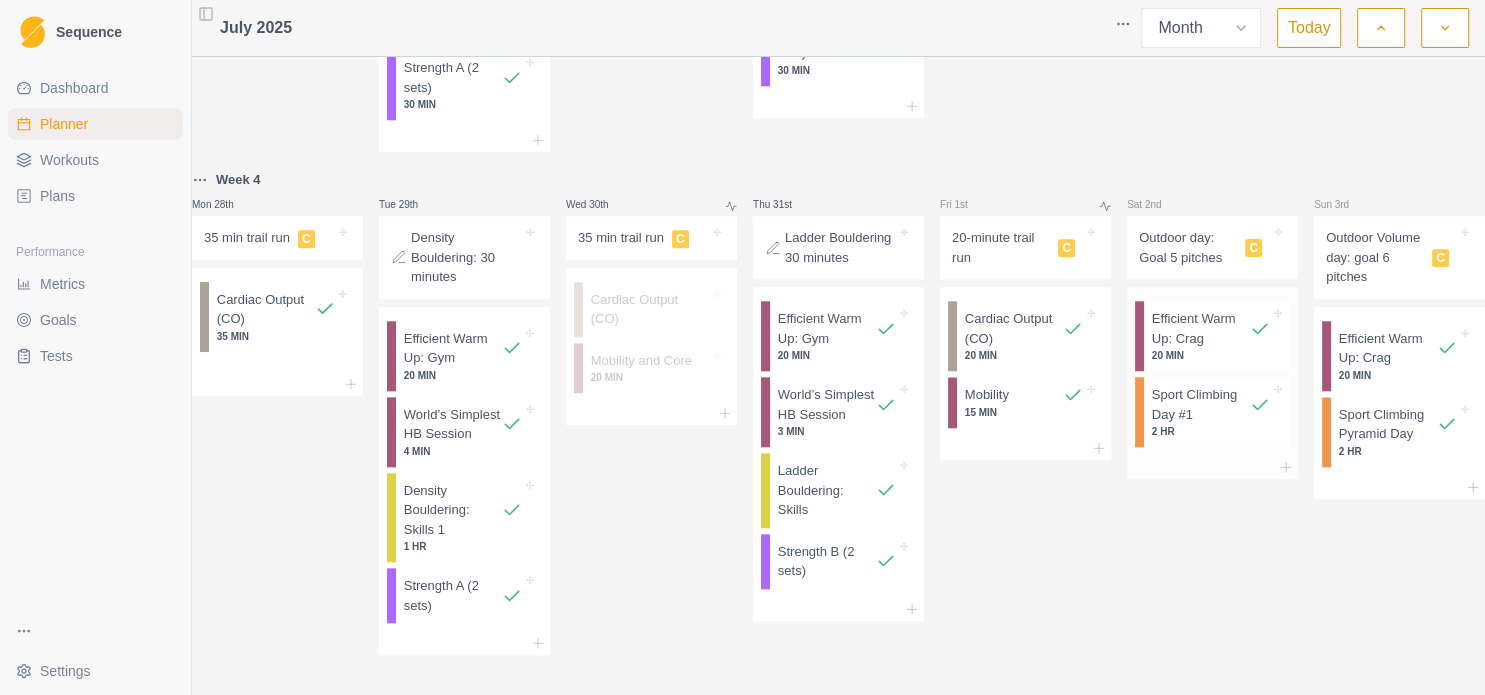scroll, scrollTop: 2142, scrollLeft: 0, axis: vertical 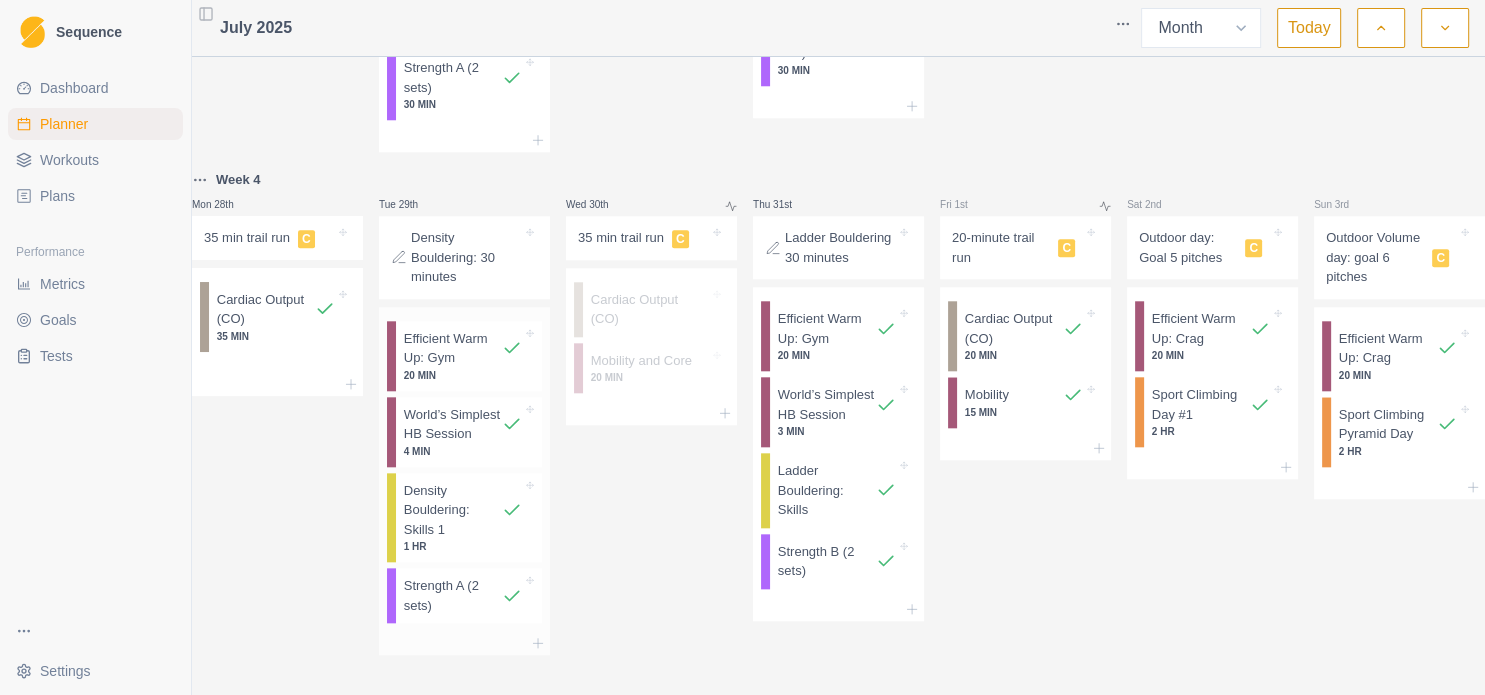 click on "Strength A (2 sets)" at bounding box center (453, 595) 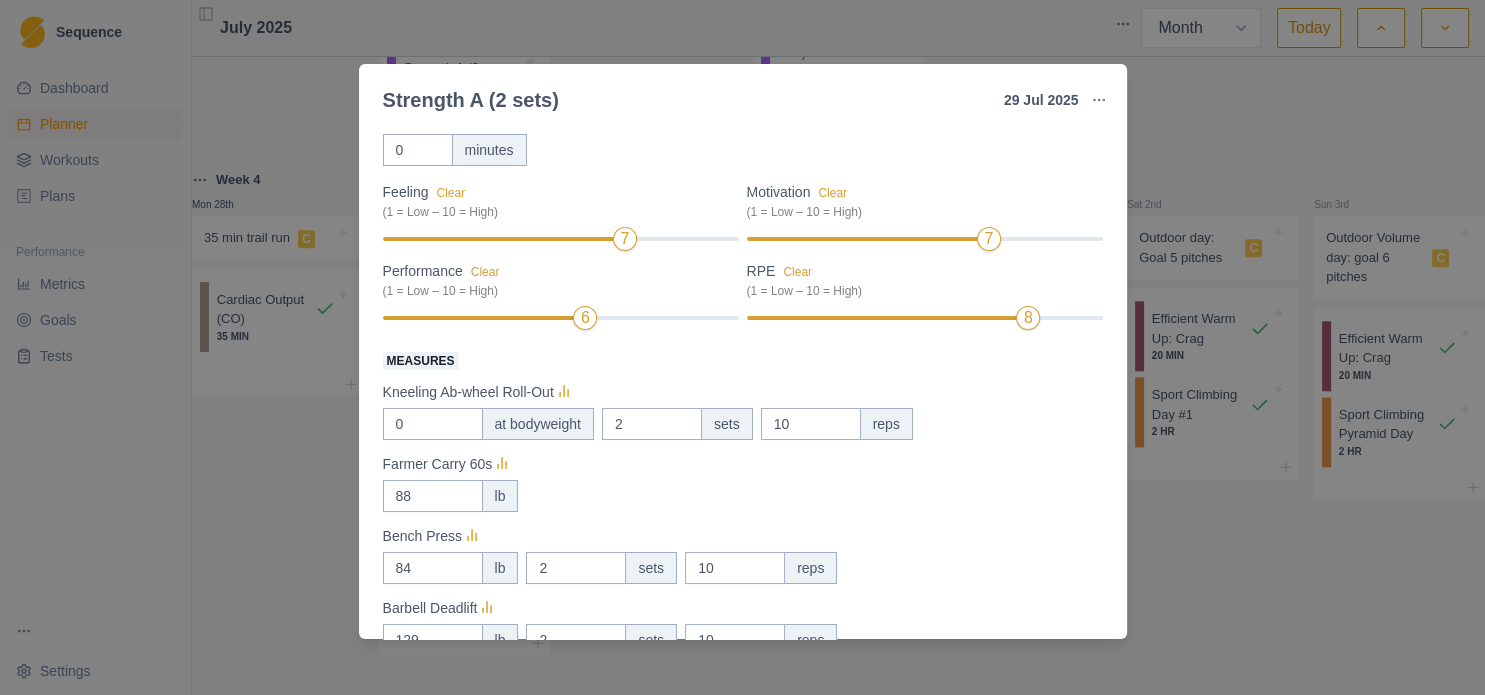 scroll, scrollTop: 144, scrollLeft: 0, axis: vertical 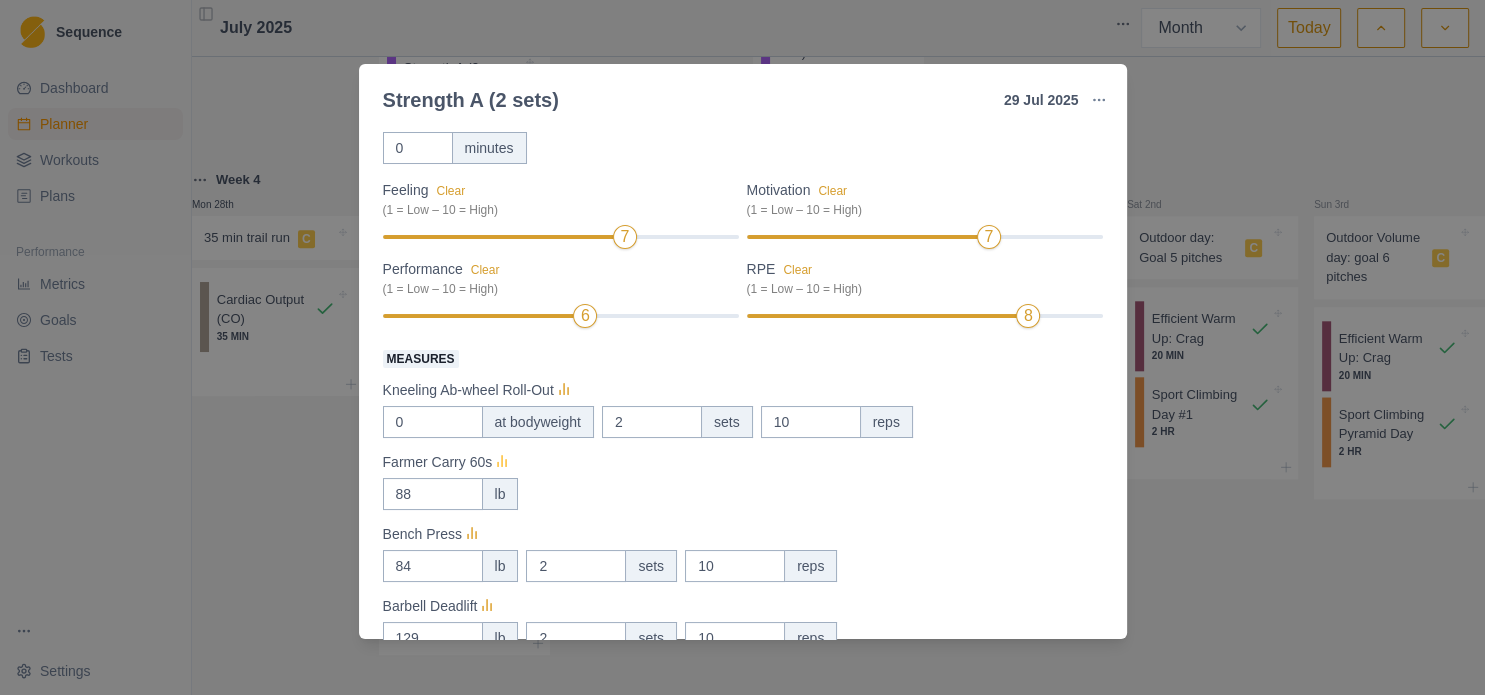 click 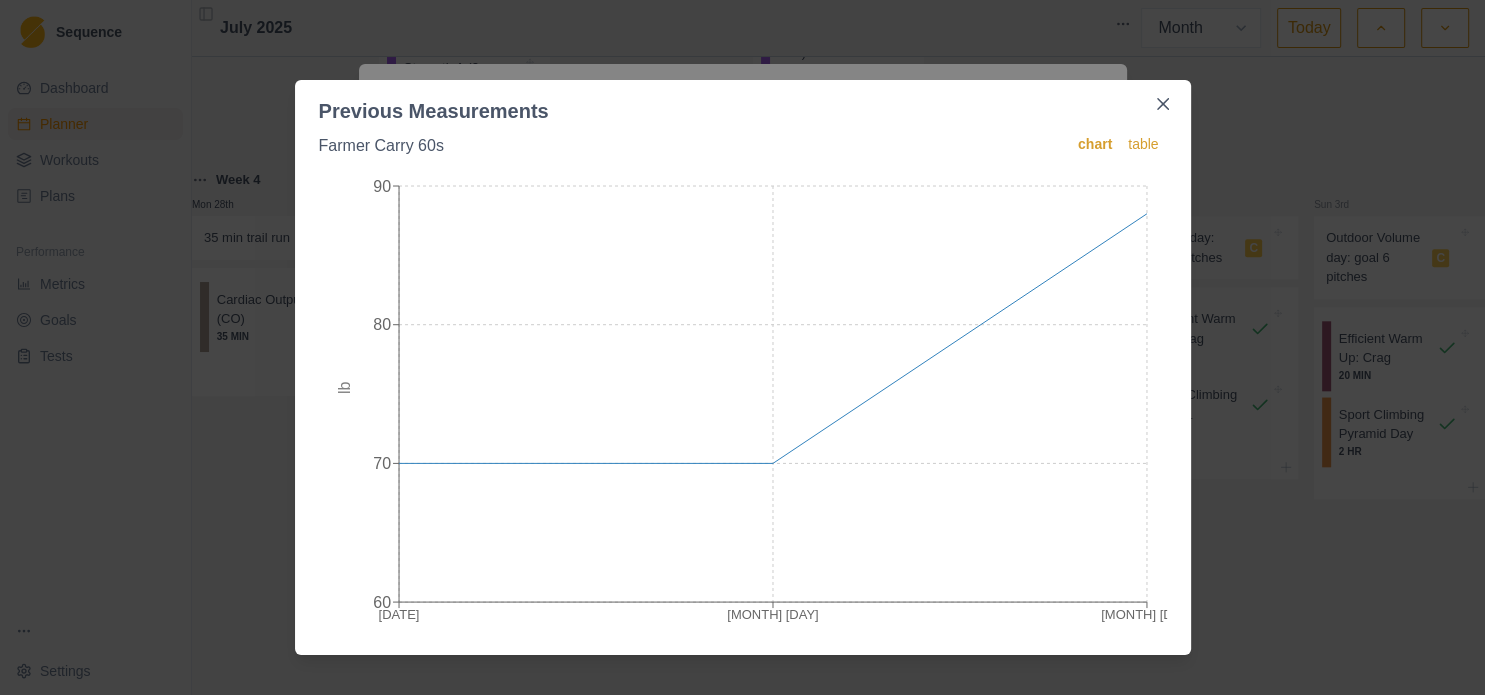click on "Previous Measurements Farmer Carry 60s chart table [MONTH] [DAY] [MONTH] [DAY] [MONTH] [DAY] 60 70 80 90 lb" at bounding box center (742, 347) 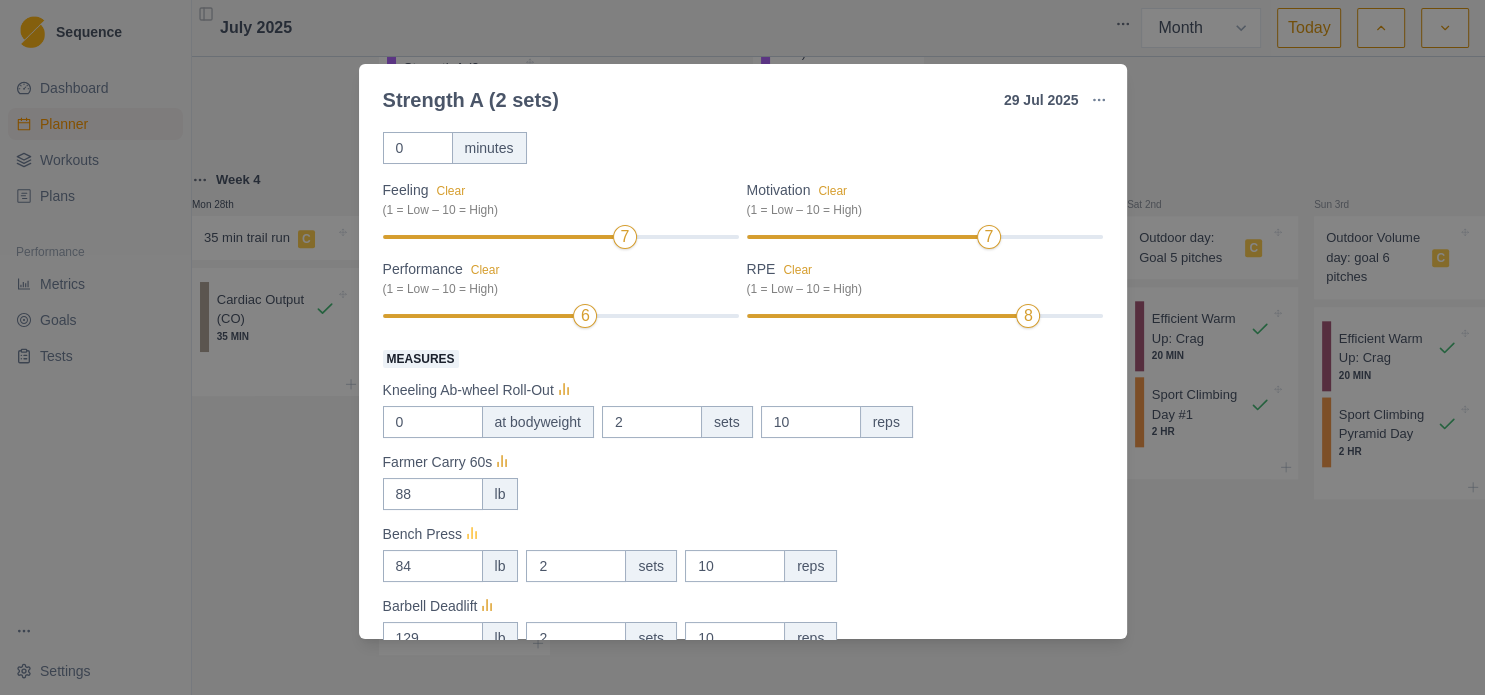 click 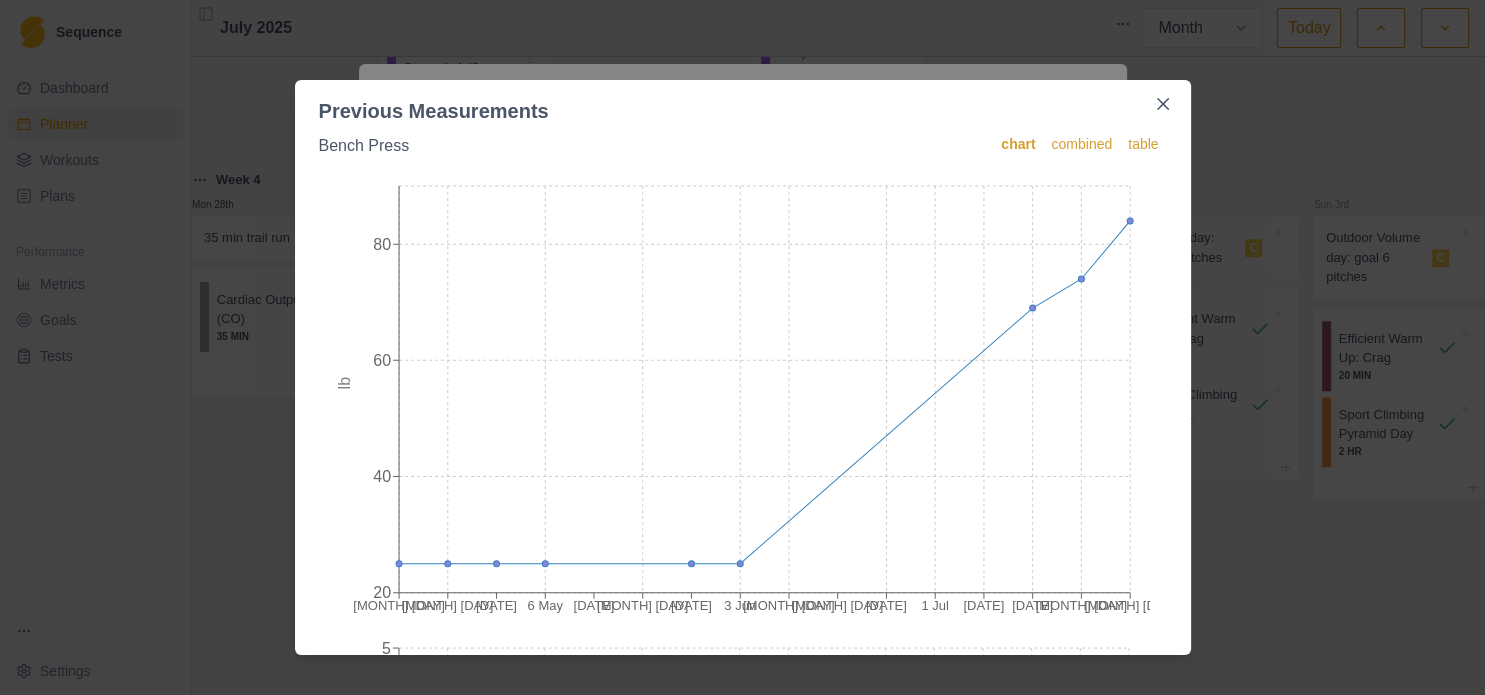 click on "Previous Measurements Bench Press chart combined table [DATE] [DATE] [DATE] [DATE] [DATE] [DATE] [DATE] [DATE] [DATE] [DATE] [DATE] [DATE] [DATE] [DATE] [DATE] [DATE] 20 40 60 80 lb [DATE] [DATE] [DATE] [DATE] [DATE] [DATE] [DATE] [DATE] [DATE] [DATE] [DATE] [DATE] [DATE] [DATE] [DATE] [DATE] 5 10 15 20 reps" at bounding box center [742, 347] 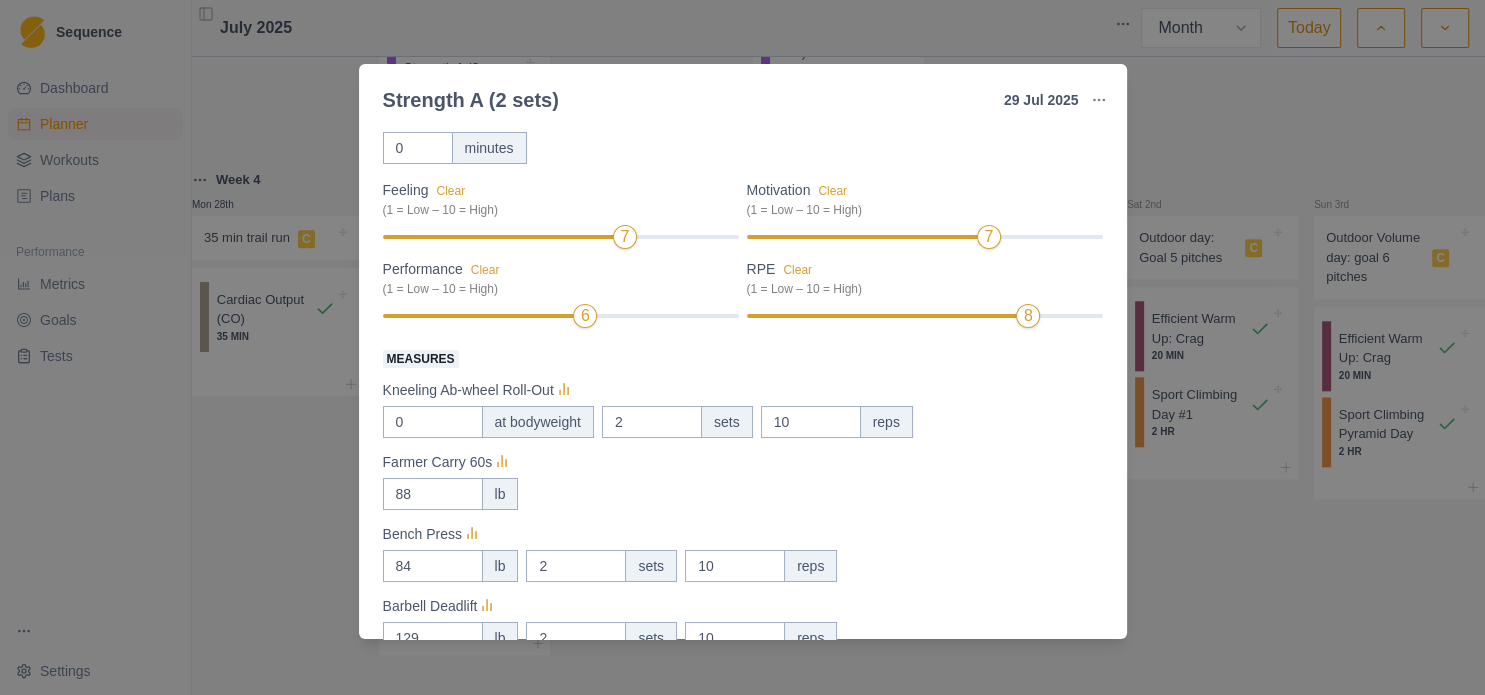 scroll, scrollTop: 360, scrollLeft: 0, axis: vertical 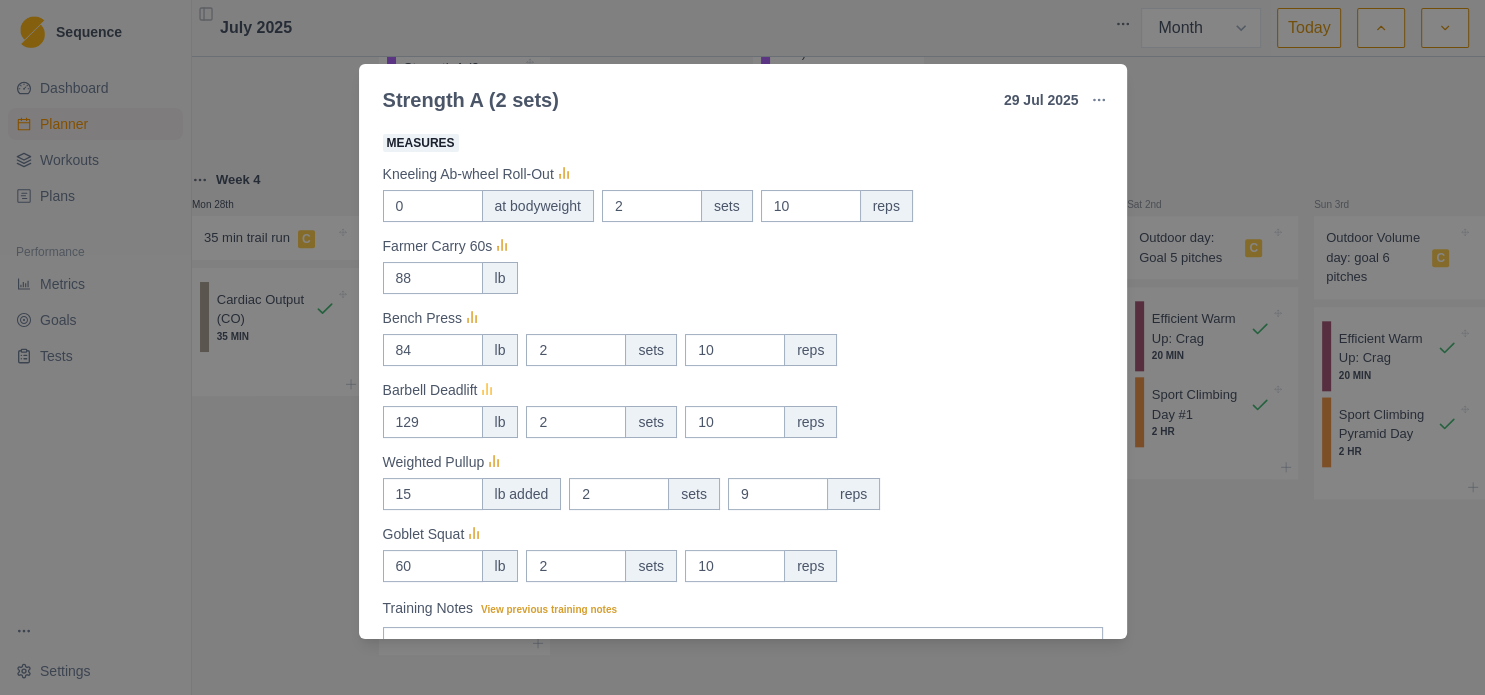 click 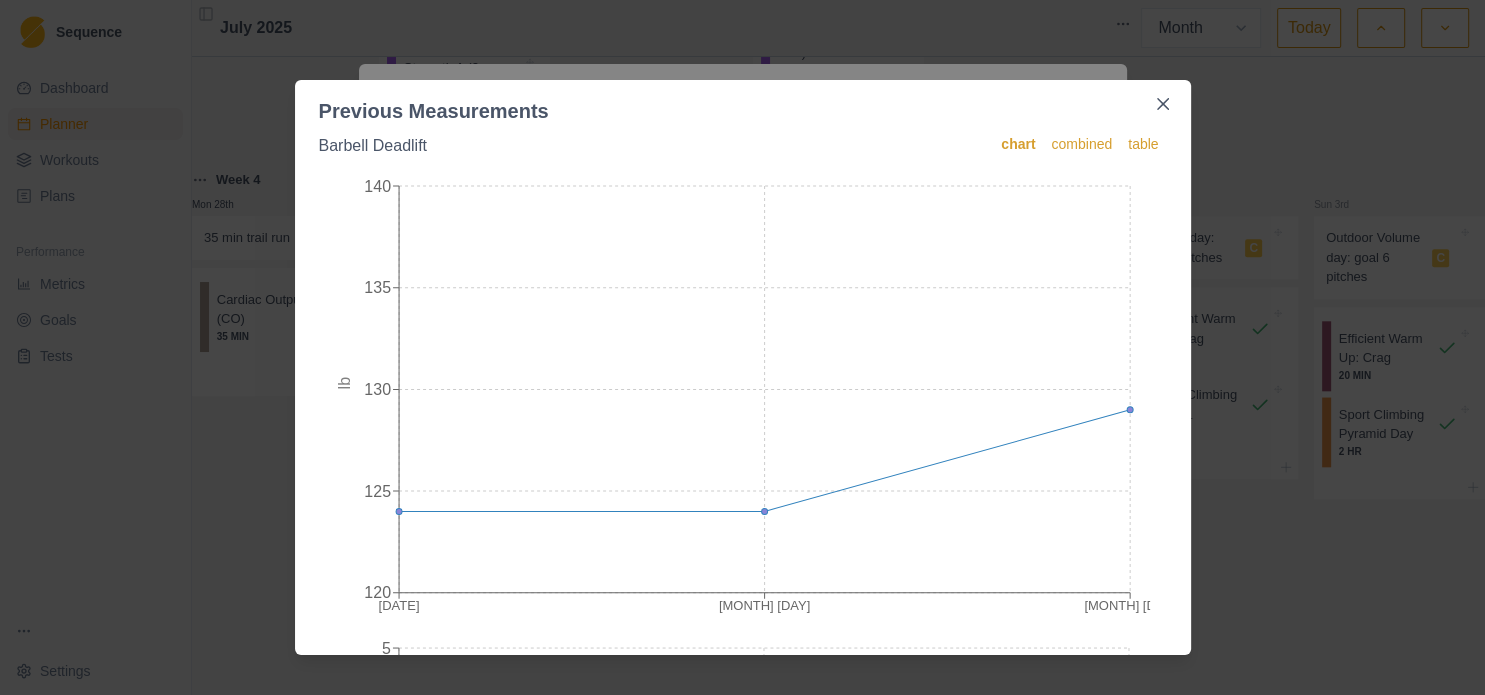 click on "Previous Measurements Barbell Deadlift chart combined table [DATE] [DATE] [DATE] 120 125 130 135 140 lb [DATE] [DATE] [DATE] 0 1 2 3 4 5 sets [DATE] [DATE] [DATE] 0 5 10 15 reps" at bounding box center (742, 347) 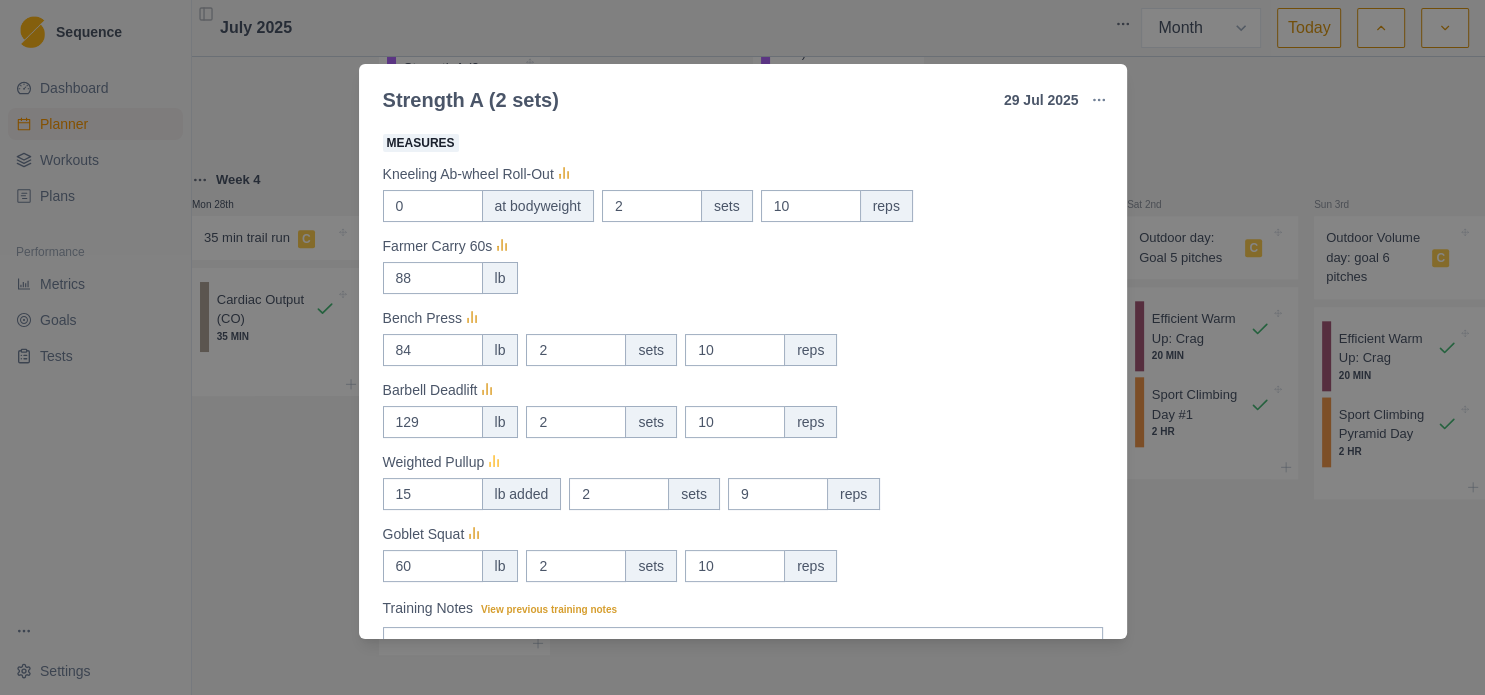 click 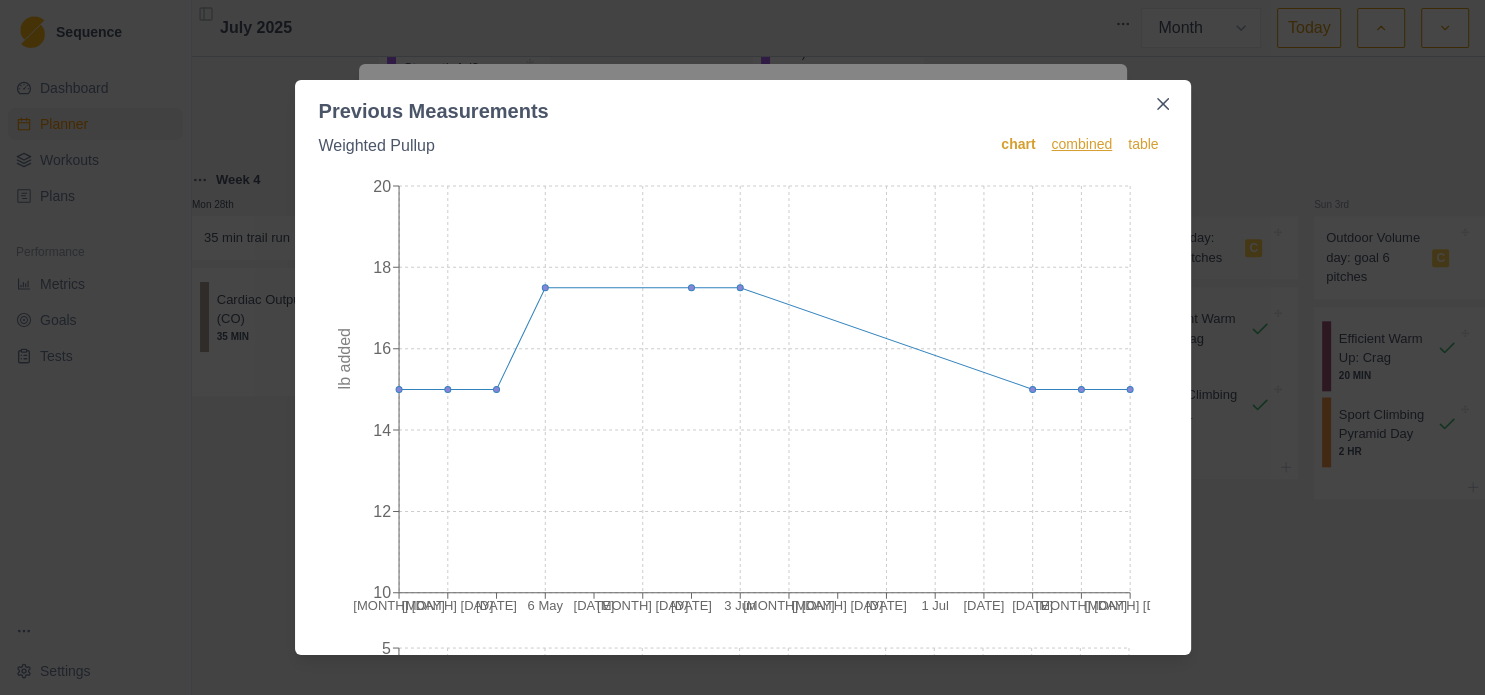 click on "combined" at bounding box center (1081, 146) 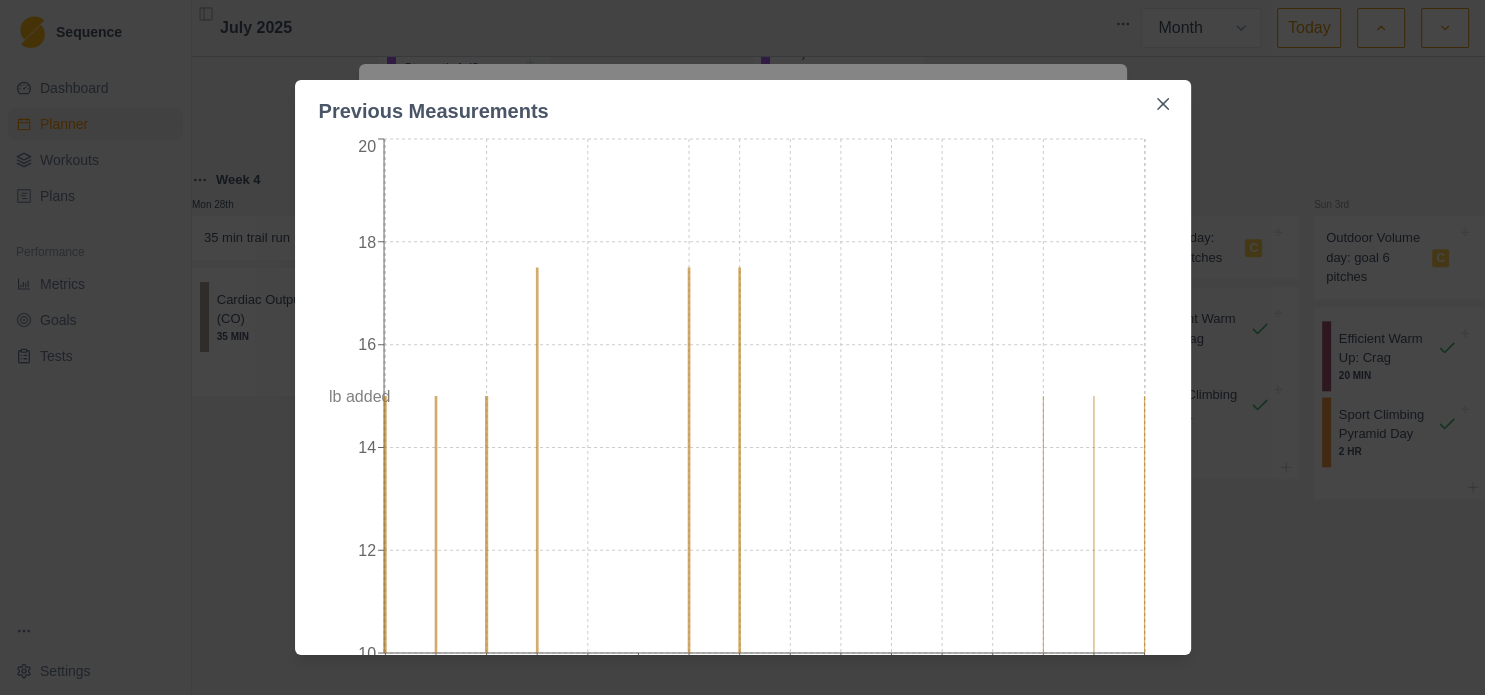 scroll, scrollTop: 0, scrollLeft: 0, axis: both 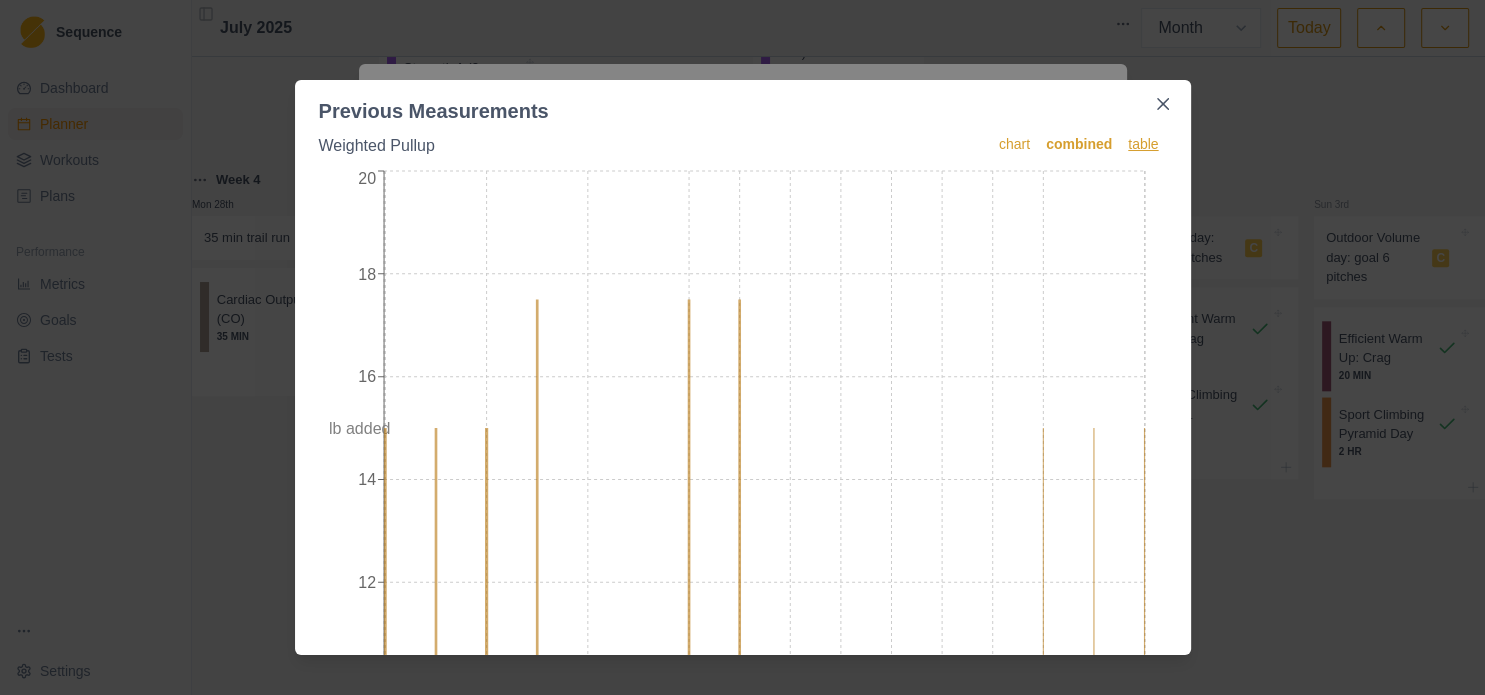 click on "table" at bounding box center (1143, 146) 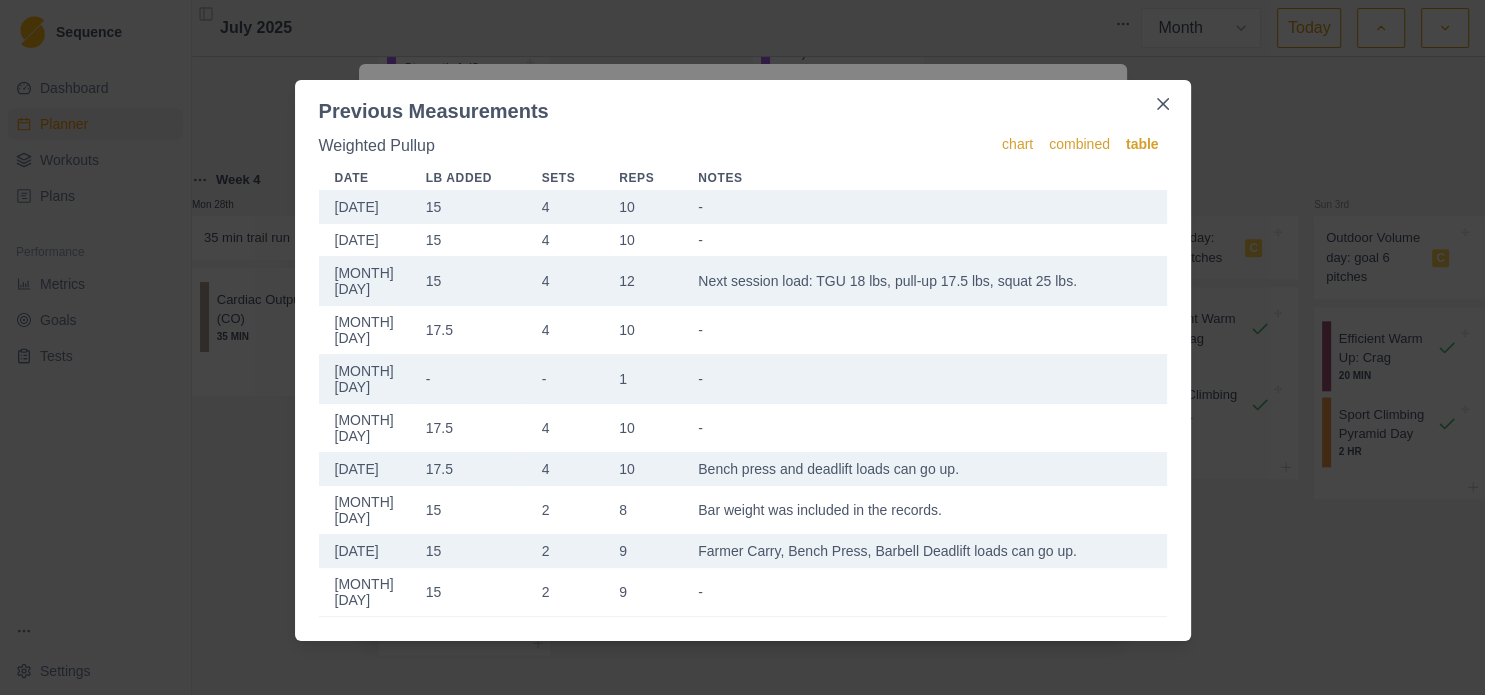 click on "Previous Measurements Weighted Pullup chart combined table Date lb added sets reps Notes [MONTH] [DAY] 15 4 10 - [MONTH] [DAY] 15 4 10 - [MONTH] [DAY] 15 4 12 Next session load: TGU 18 lbs, pull-up 17.5 lbs, squat 25 lbs. [MONTH] [DAY] 17.5 4 10 - [MONTH] [DAY] - - 1 - [MONTH] [DAY] 17.5 4 10 - [MONTH] [DAY] 17.5 4 10 Bench press and deadlift loads can go up. [MONTH] [DAY] 15 2 8 Bar weight was included in the records. [MONTH] [DAY] 15 2 9 Farmer Carry, Bench Press, Barbell Deadlift loads can go up. [MONTH] [DAY] 15 2 9 -" at bounding box center [742, 347] 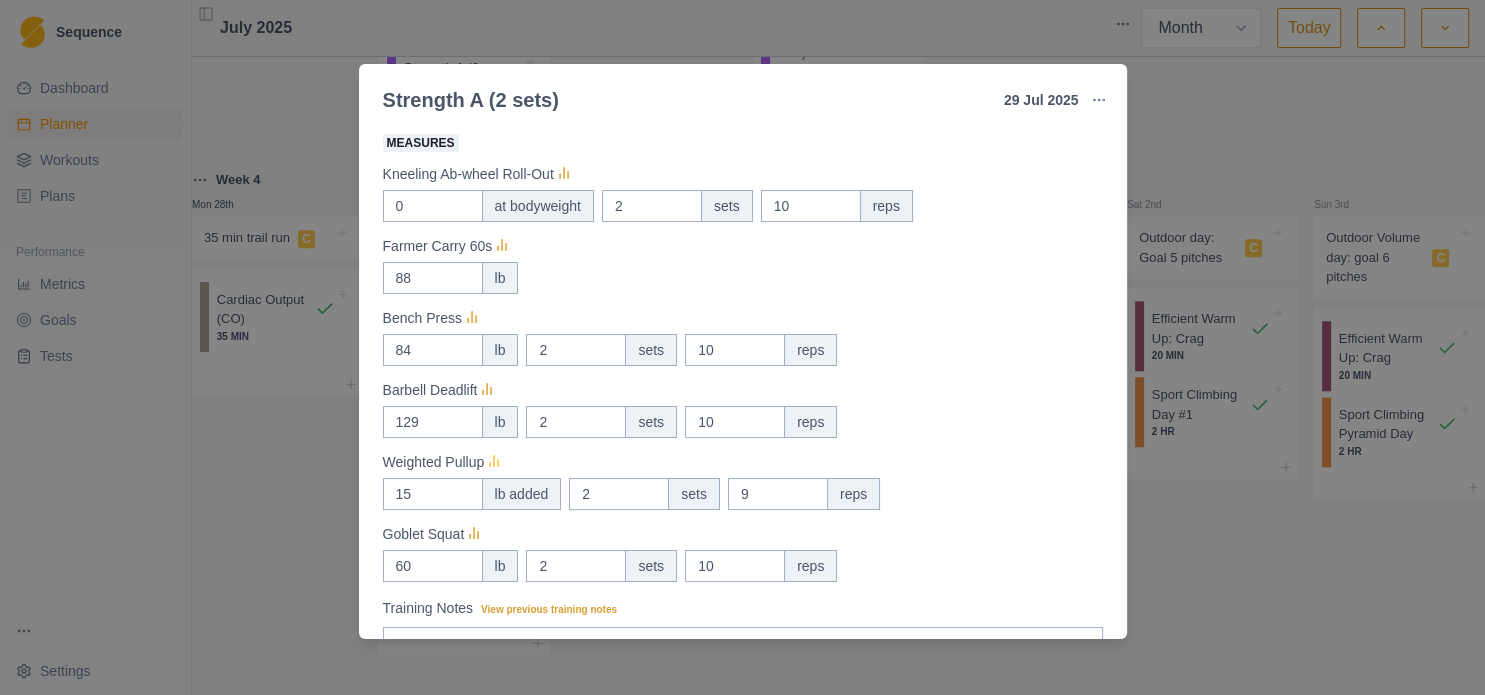 click 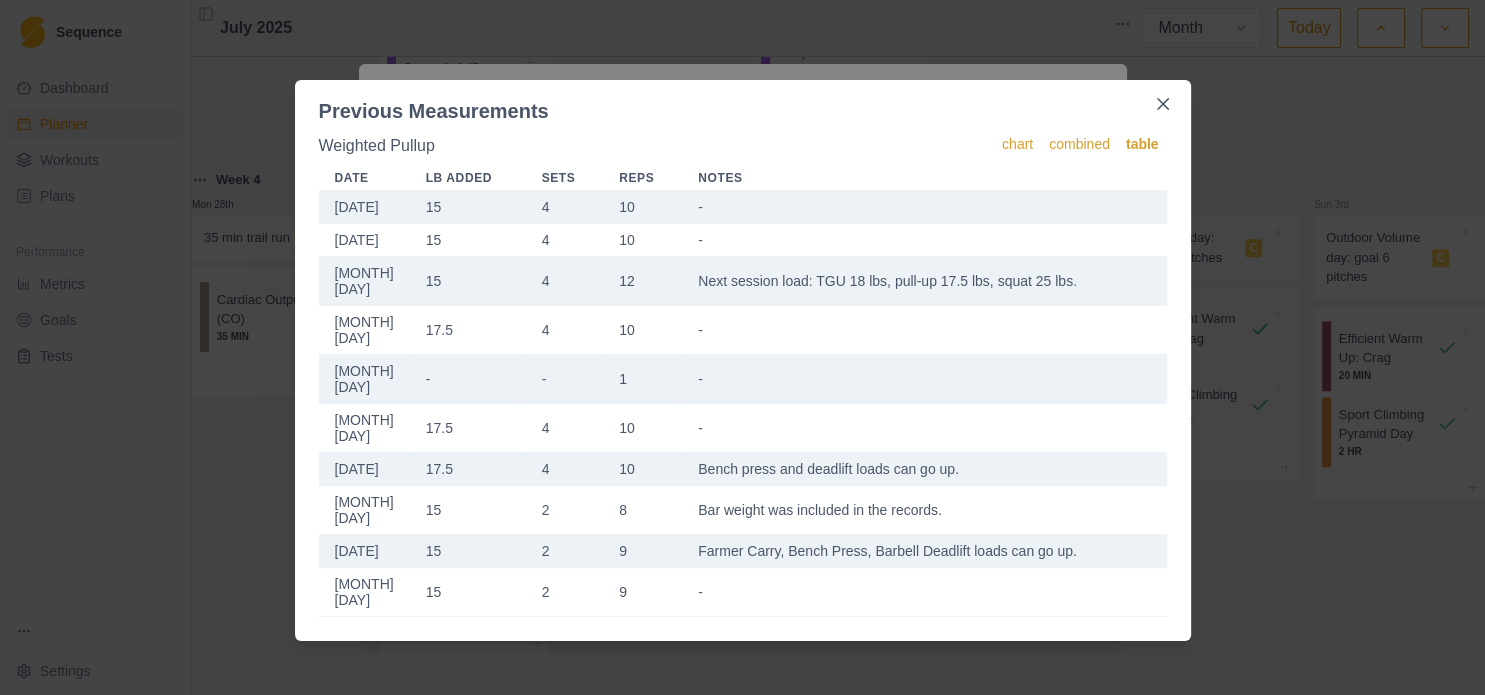 click on "Previous Measurements Weighted Pullup chart combined table Date lb added sets reps Notes [MONTH] [DAY] 15 4 10 - [MONTH] [DAY] 15 4 10 - [MONTH] [DAY] 15 4 12 Next session load: TGU 18 lbs, pull-up 17.5 lbs, squat 25 lbs. [MONTH] [DAY] 17.5 4 10 - [MONTH] [DAY] - - 1 - [MONTH] [DAY] 17.5 4 10 - [MONTH] [DAY] 17.5 4 10 Bench press and deadlift loads can go up. [MONTH] [DAY] 15 2 8 Bar weight was included in the records. [MONTH] [DAY] 15 2 9 Farmer Carry, Bench Press, Barbell Deadlift loads can go up. [MONTH] [DAY] 15 2 9 -" at bounding box center [742, 347] 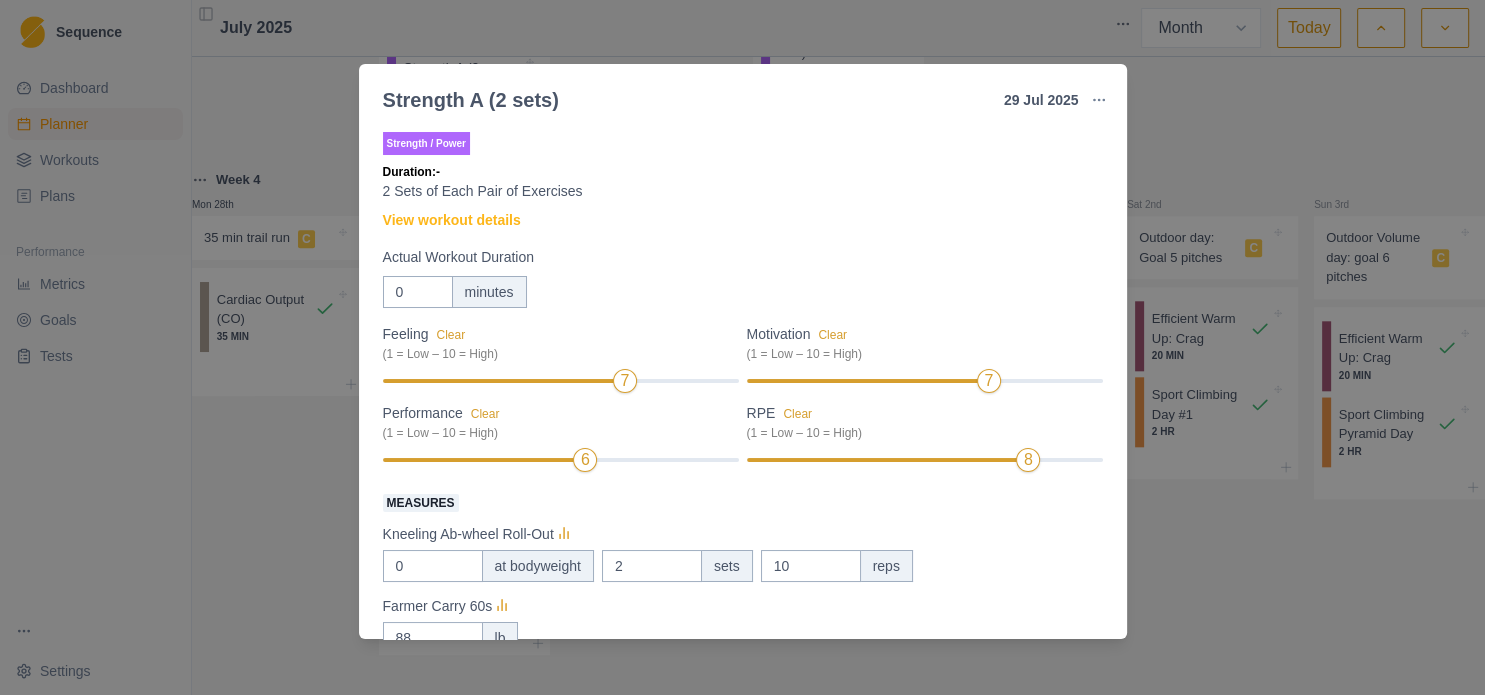 scroll, scrollTop: 0, scrollLeft: 0, axis: both 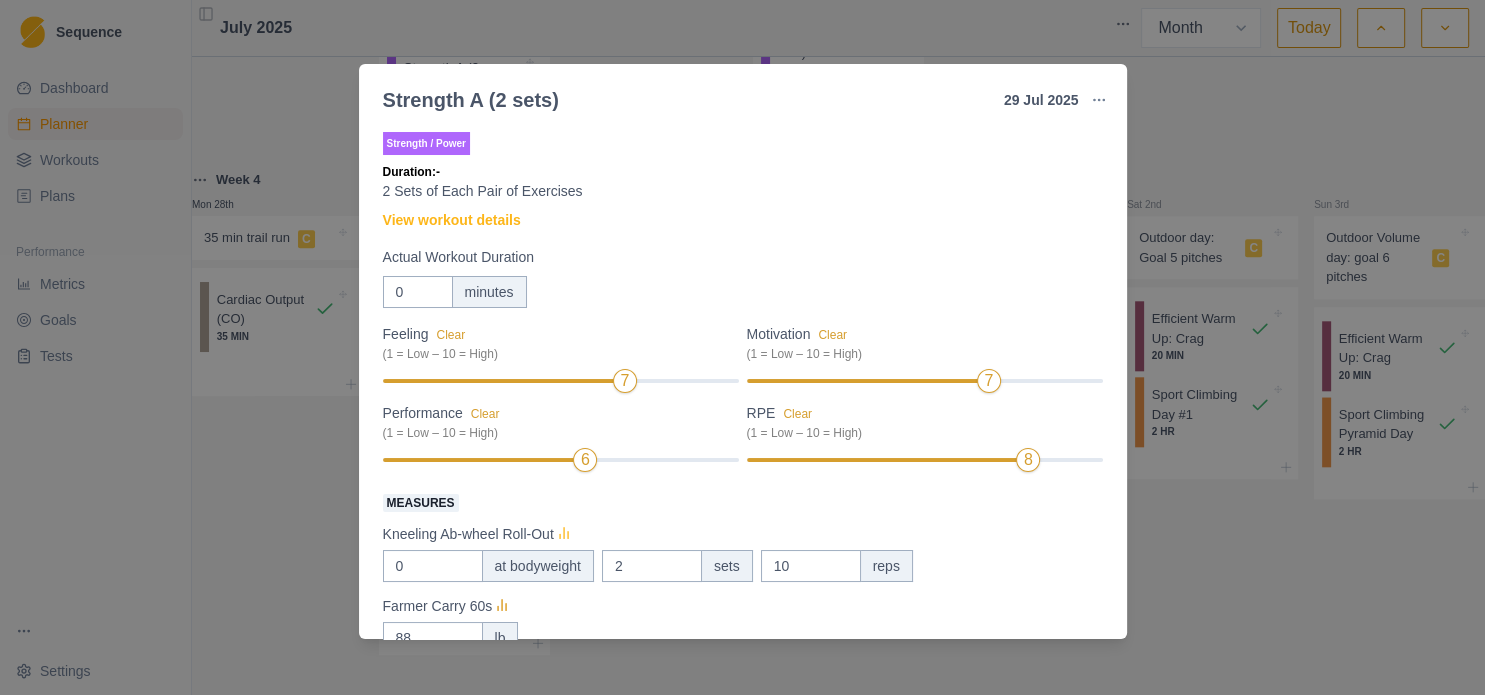 click 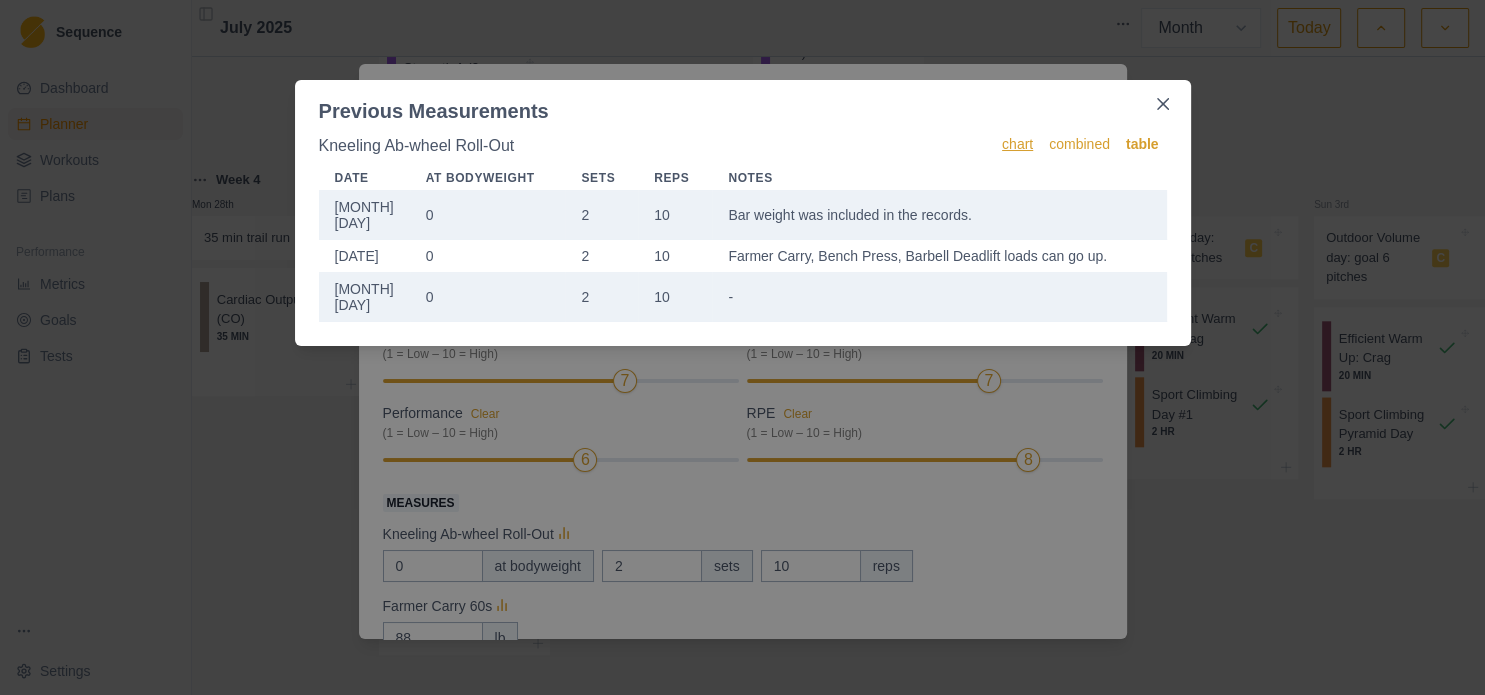 click on "chart" at bounding box center [1017, 146] 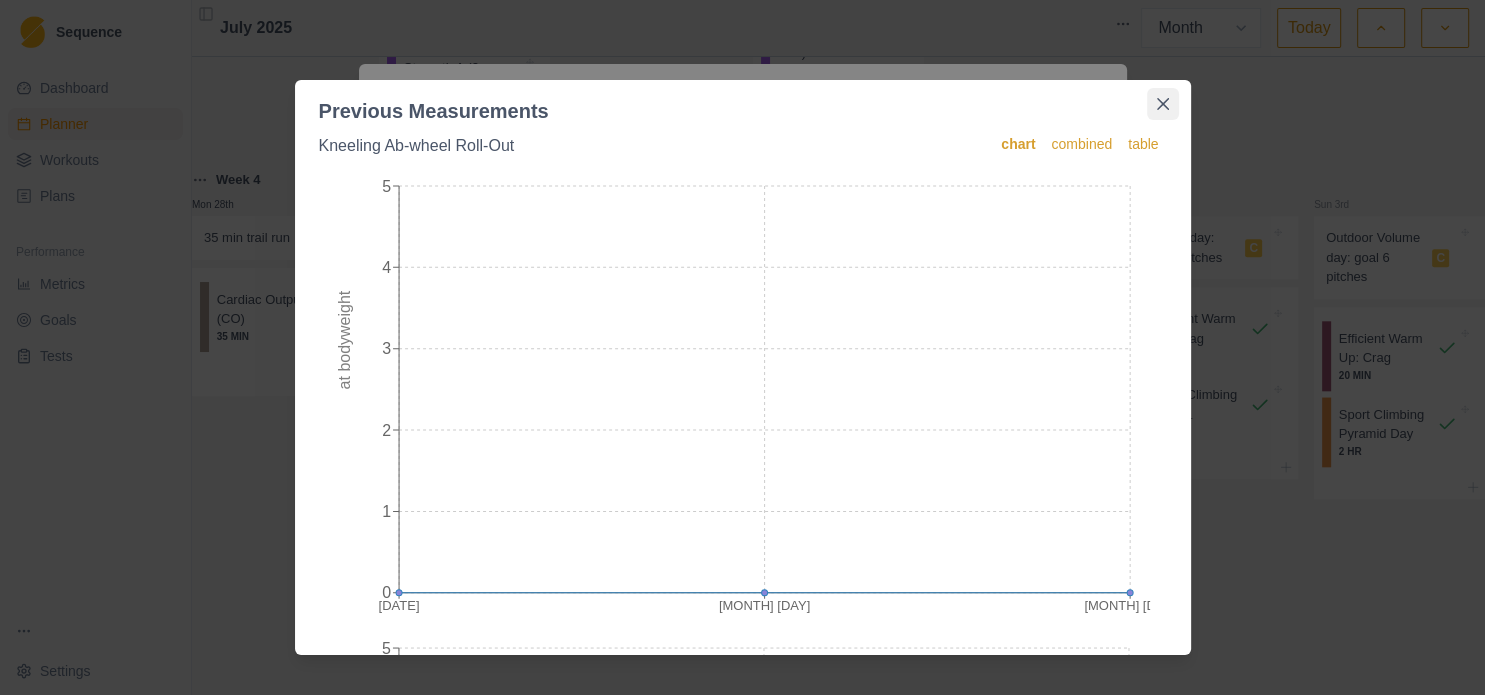 click 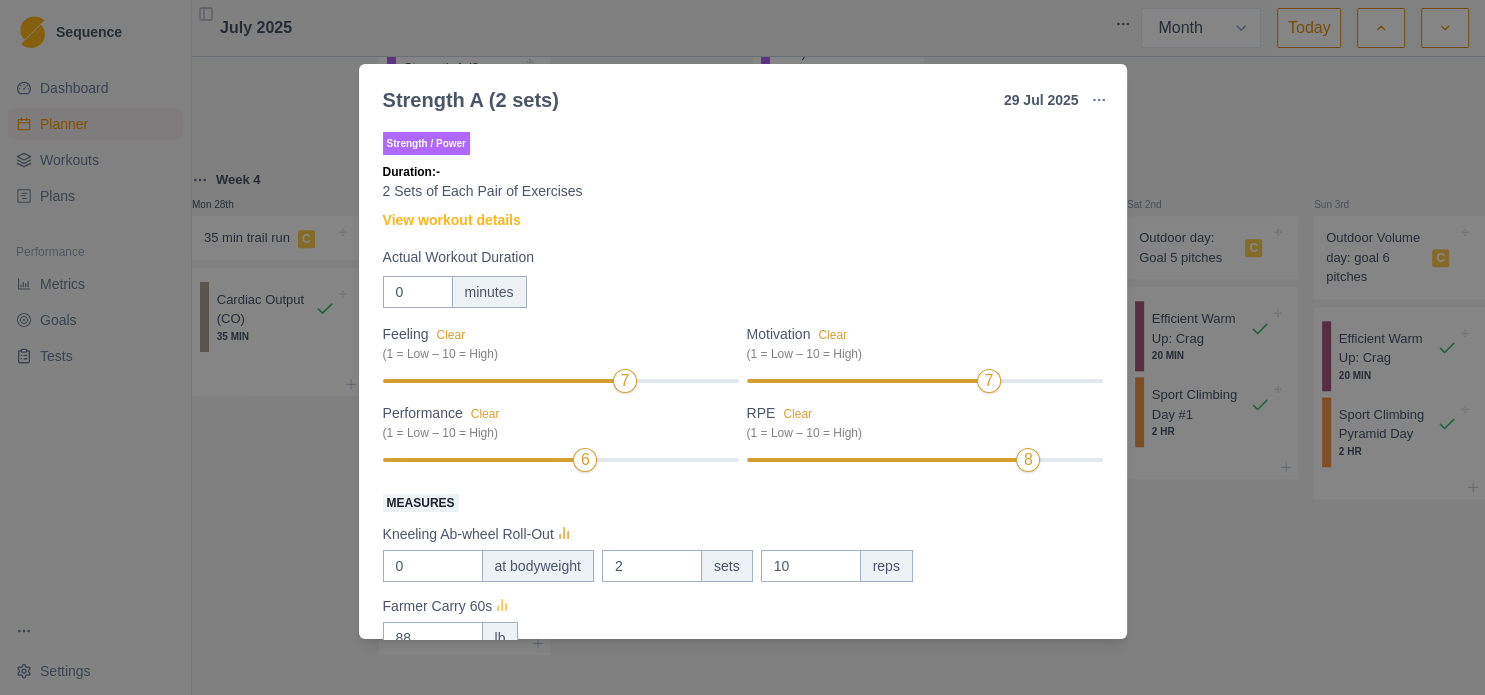 click 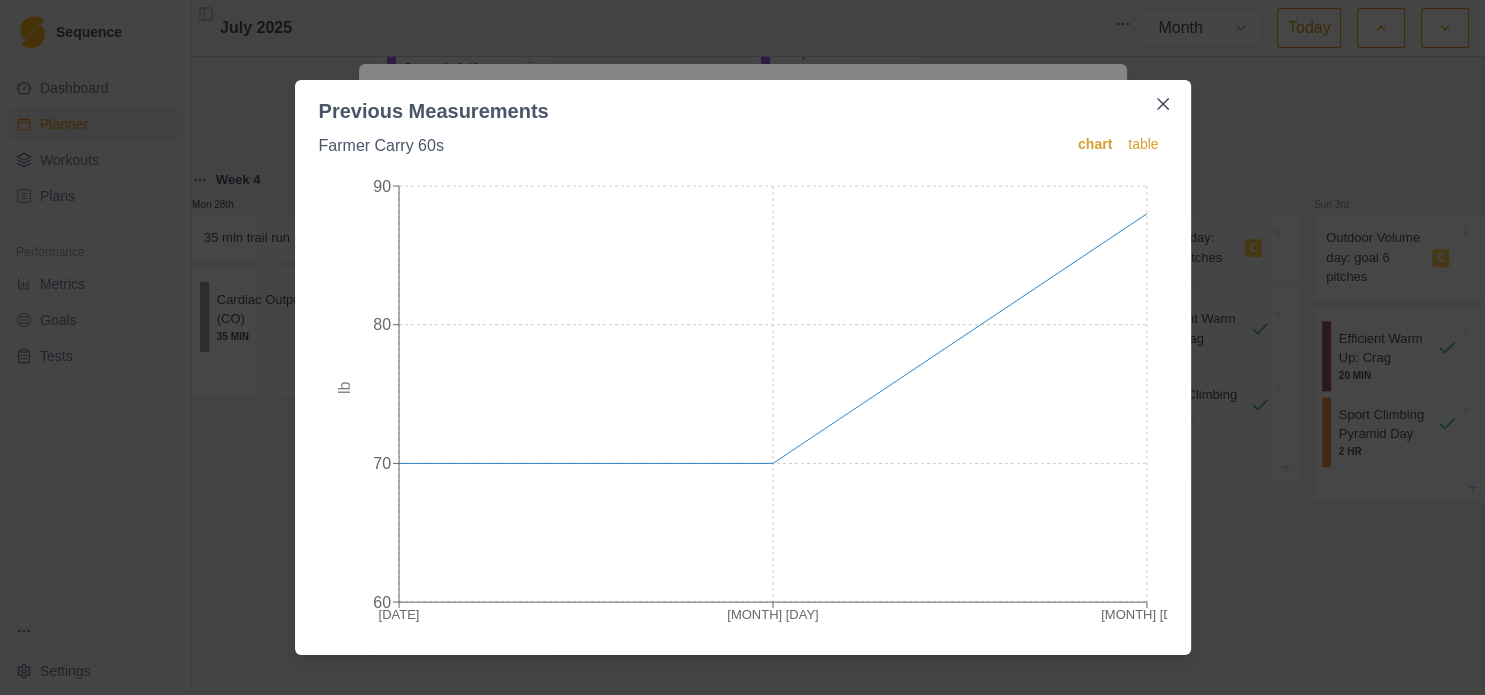 click on "Previous Measurements Farmer Carry 60s chart table [MONTH] [DAY] [MONTH] [DAY] [MONTH] [DAY] 60 70 80 90 lb" at bounding box center (742, 347) 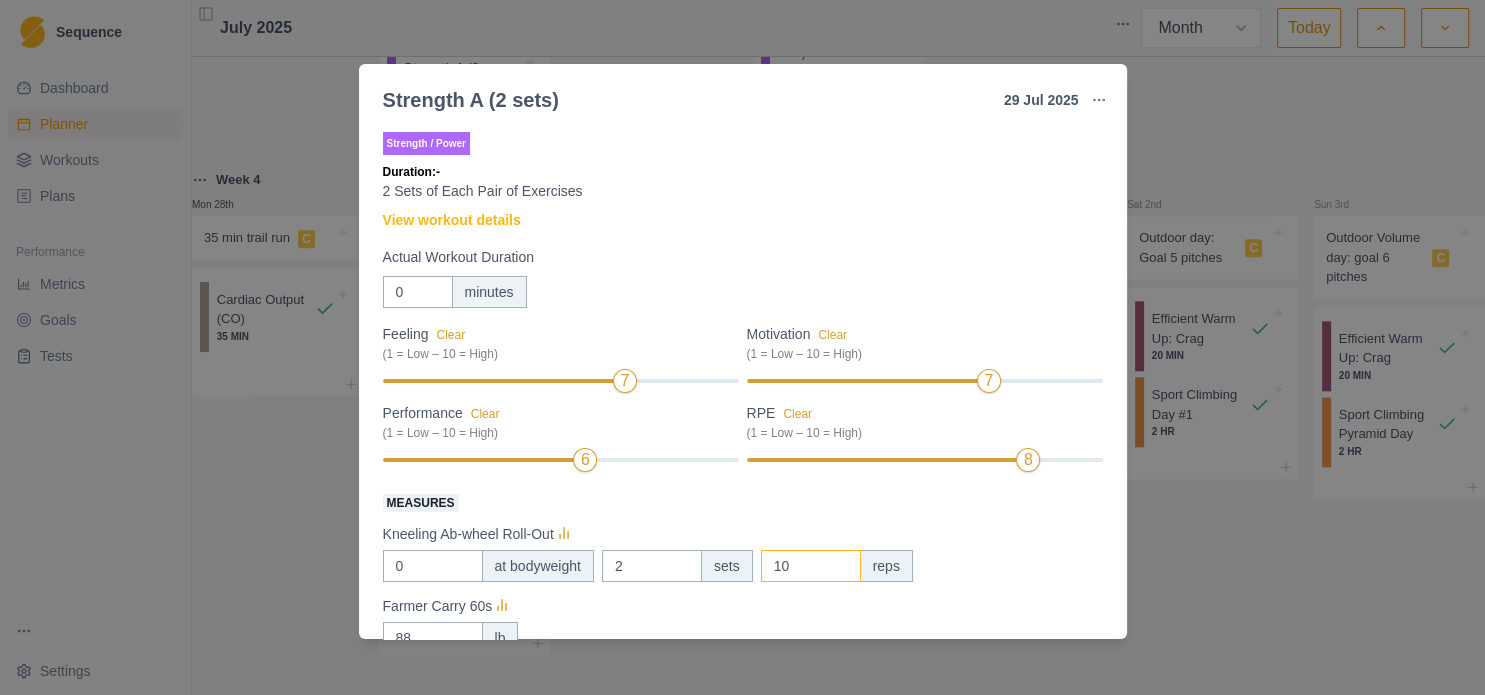 scroll, scrollTop: 216, scrollLeft: 0, axis: vertical 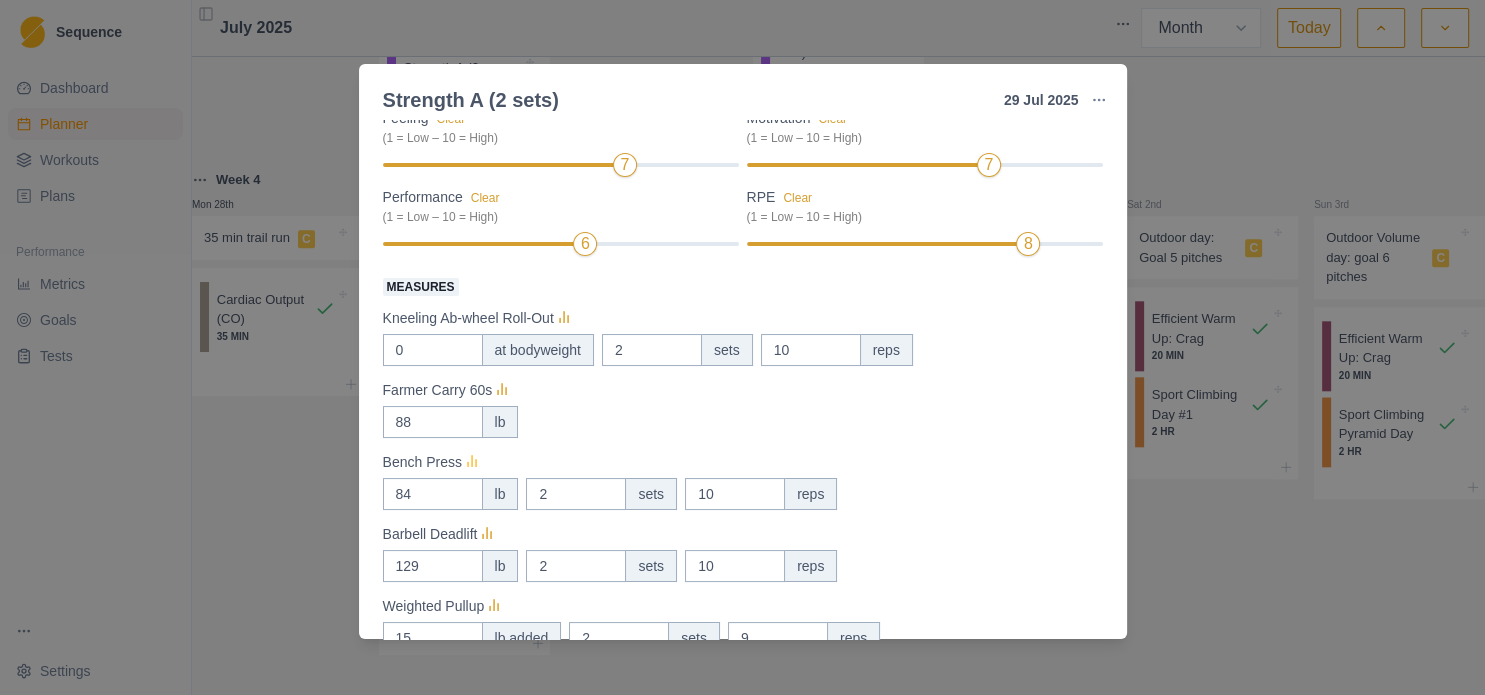 click 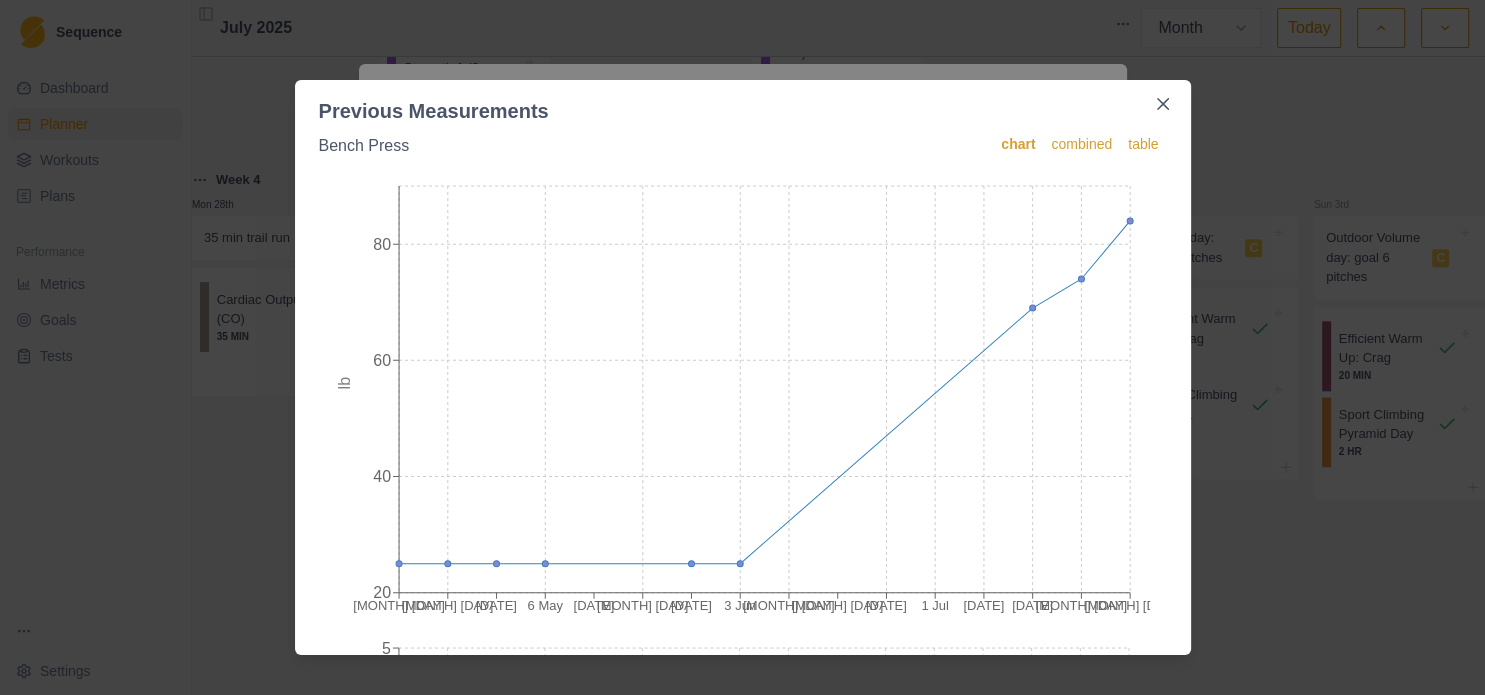 click on "Previous Measurements Bench Press chart combined table [DATE] [DATE] [DATE] [DATE] [DATE] [DATE] [DATE] [DATE] [DATE] [DATE] [DATE] [DATE] [DATE] [DATE] [DATE] [DATE] 20 40 60 80 lb [DATE] [DATE] [DATE] [DATE] [DATE] [DATE] [DATE] [DATE] [DATE] [DATE] [DATE] [DATE] [DATE] [DATE] [DATE] [DATE] 5 10 15 20 reps" at bounding box center [742, 347] 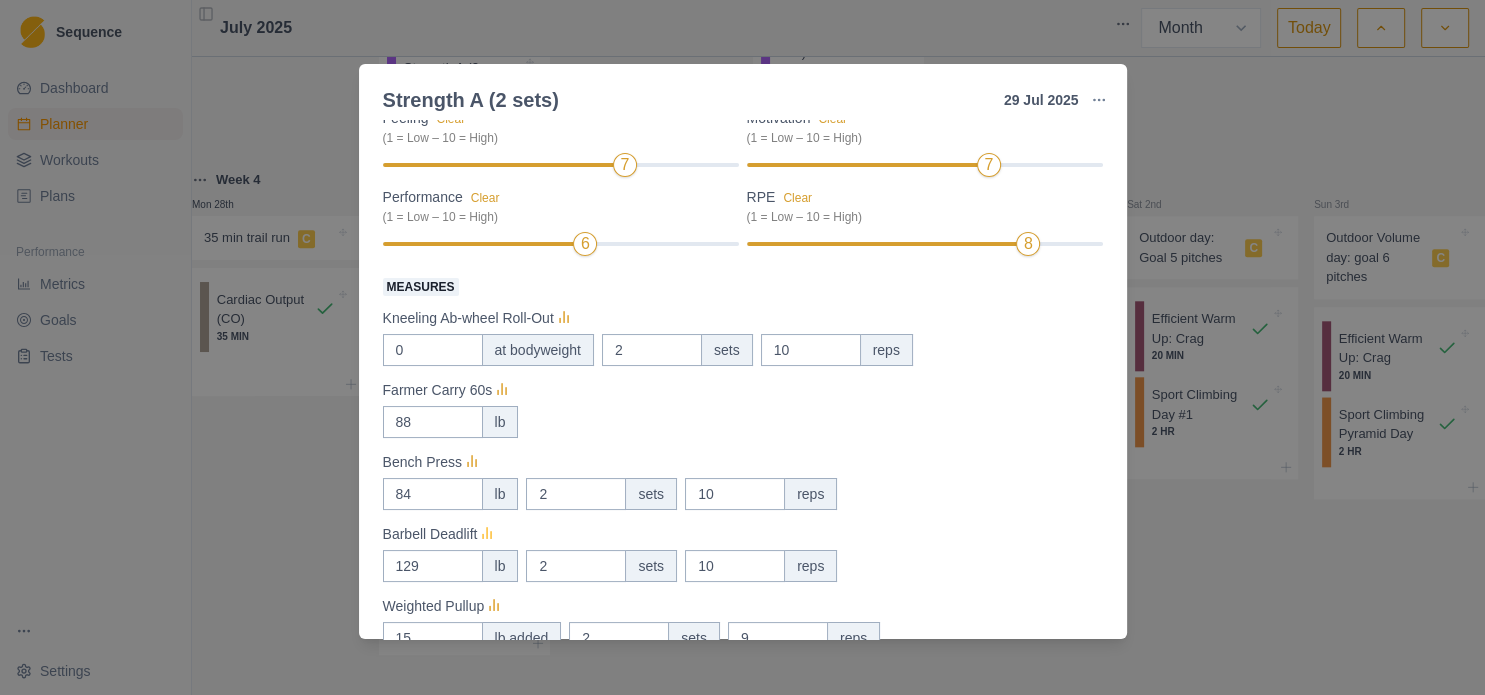 click 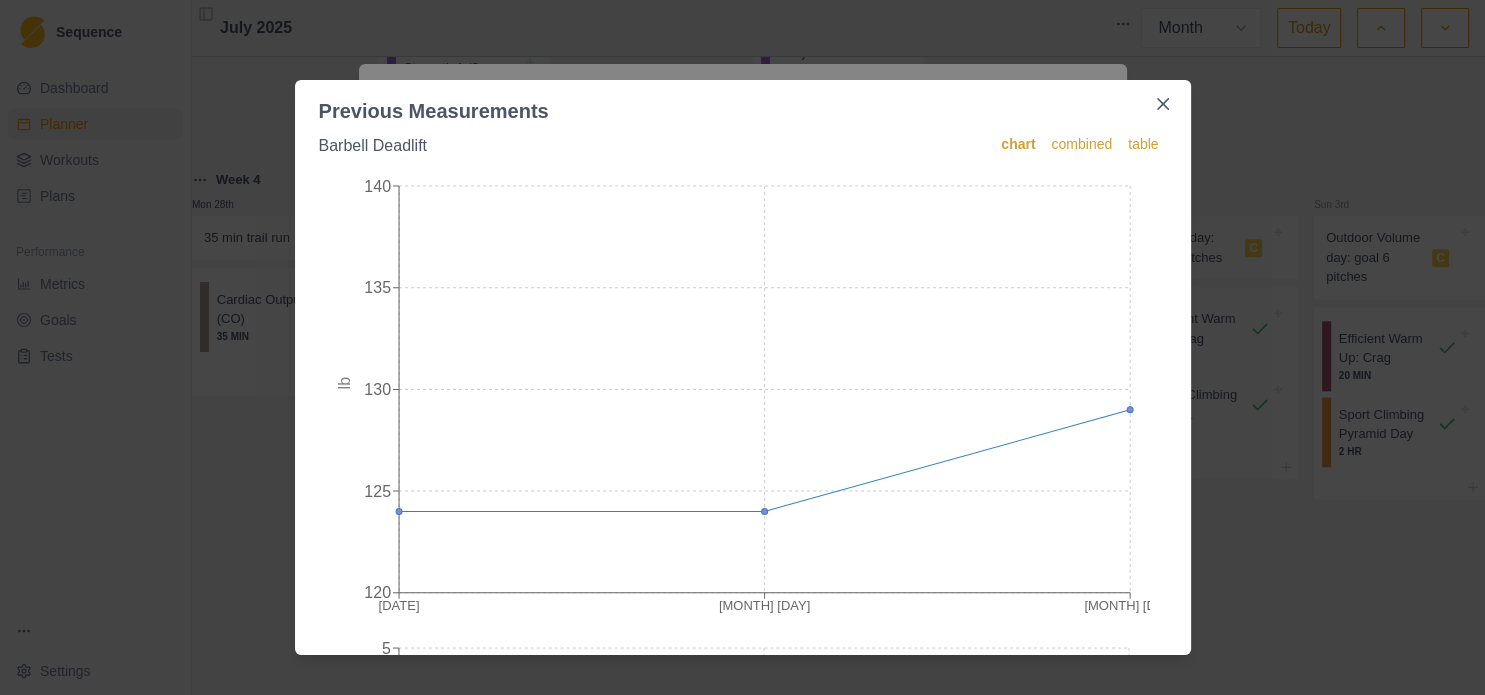 click on "Previous Measurements Barbell Deadlift chart combined table [DATE] [DATE] [DATE] 120 125 130 135 140 lb [DATE] [DATE] [DATE] 0 1 2 3 4 5 sets [DATE] [DATE] [DATE] 0 5 10 15 reps" at bounding box center [742, 347] 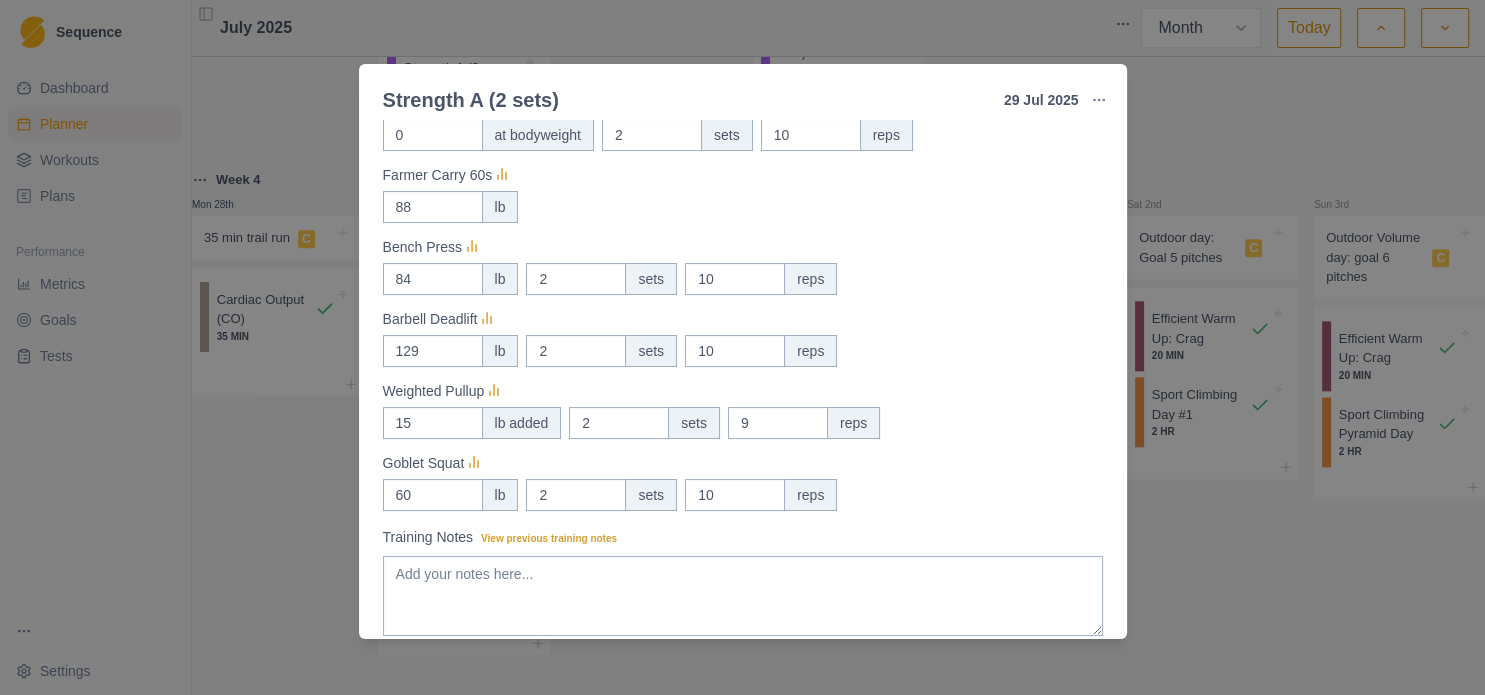 scroll, scrollTop: 432, scrollLeft: 0, axis: vertical 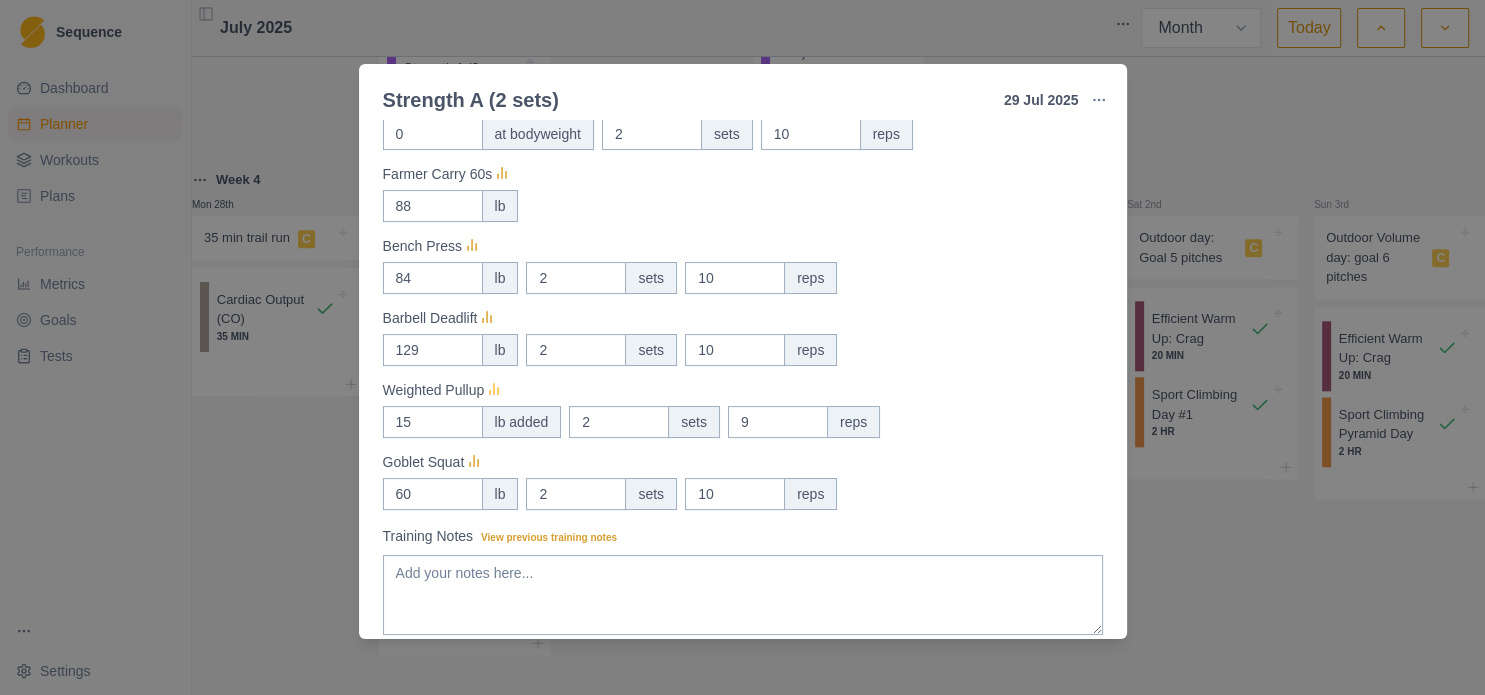 click 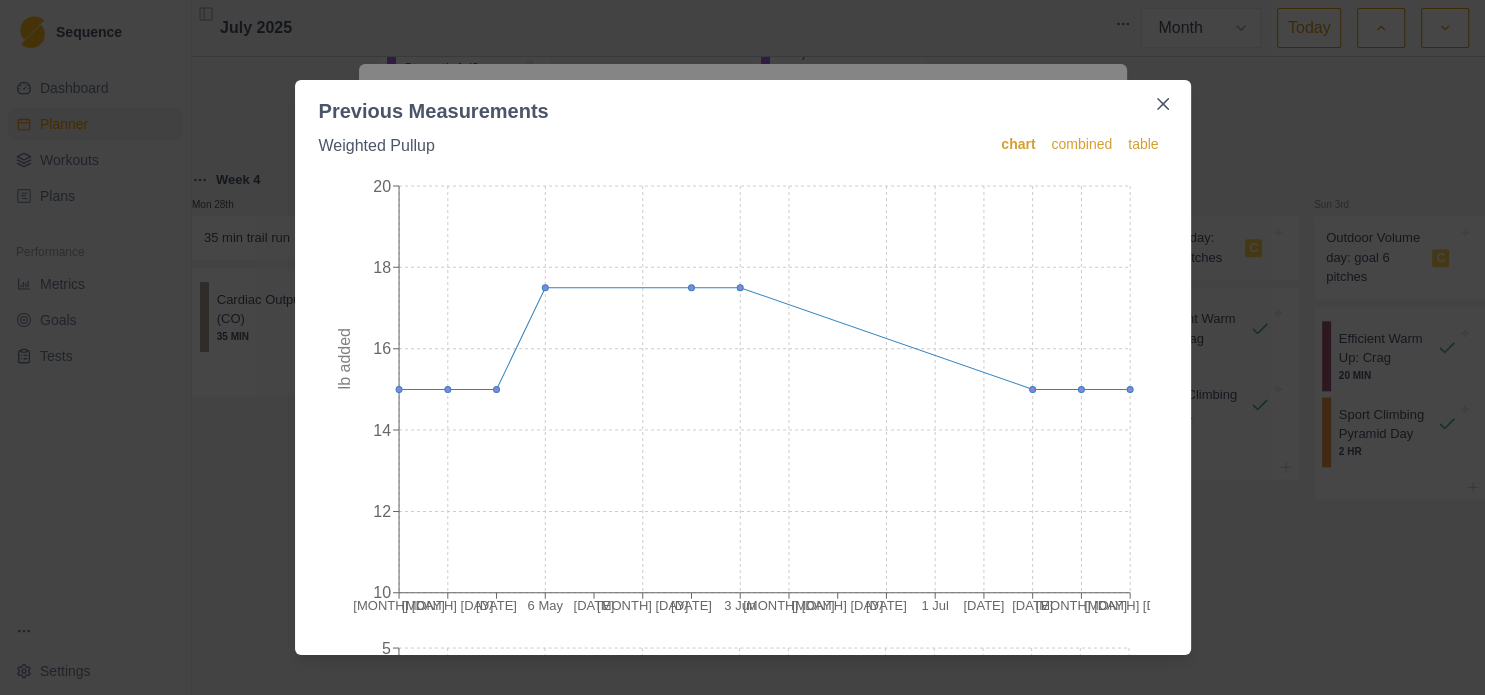 click on "Previous Measurements Weighted Pullup chart combined table [DATE] [DATE] [DATE] [DATE] [DATE] [DATE] [DATE] [DATE] [DATE] [DATE] [DATE] [DATE] [DATE] [DATE] [DATE] [DATE] 0 1 2 3 4 5 sets [DATE] [DATE] [DATE] [DATE] [DATE] [DATE] [DATE] [DATE] [DATE] [DATE] [DATE] [DATE] [DATE] [DATE] [DATE] [DATE] 0 5 10 15 reps" at bounding box center (742, 347) 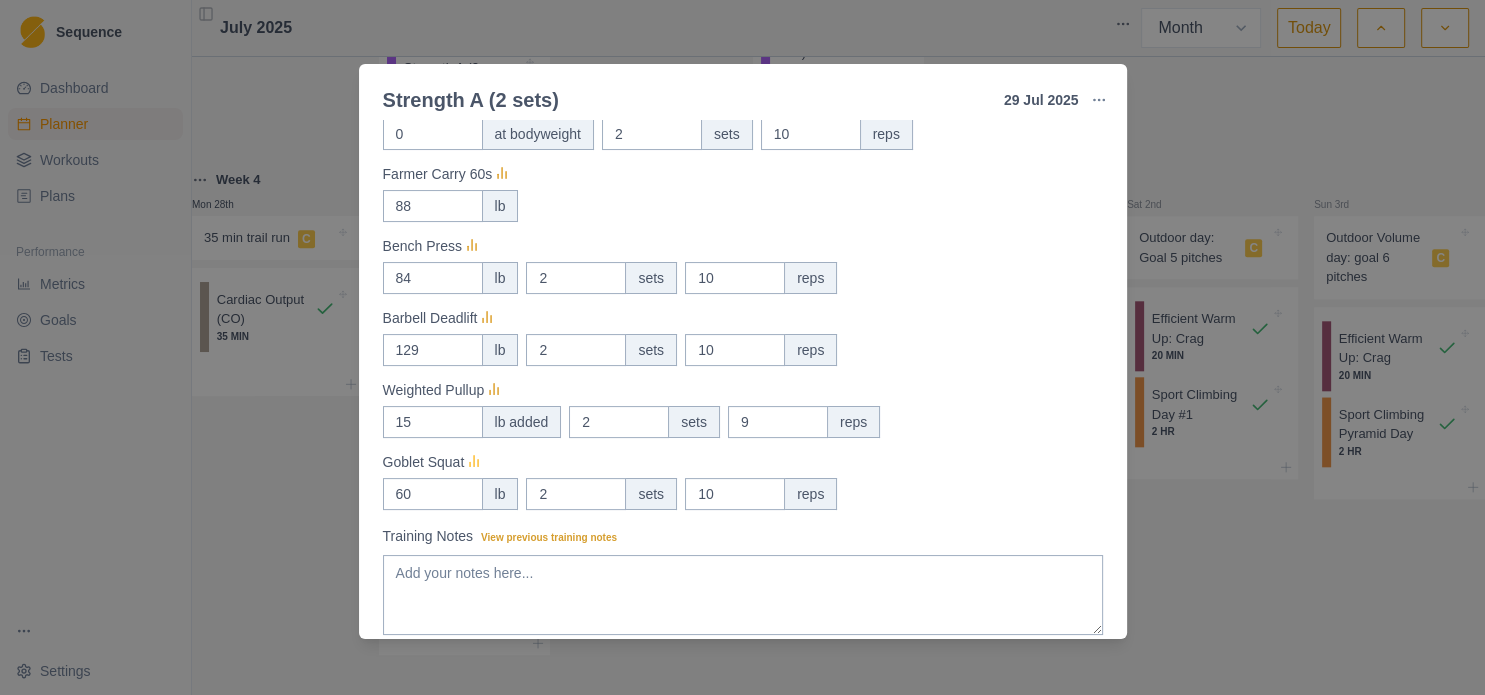 click 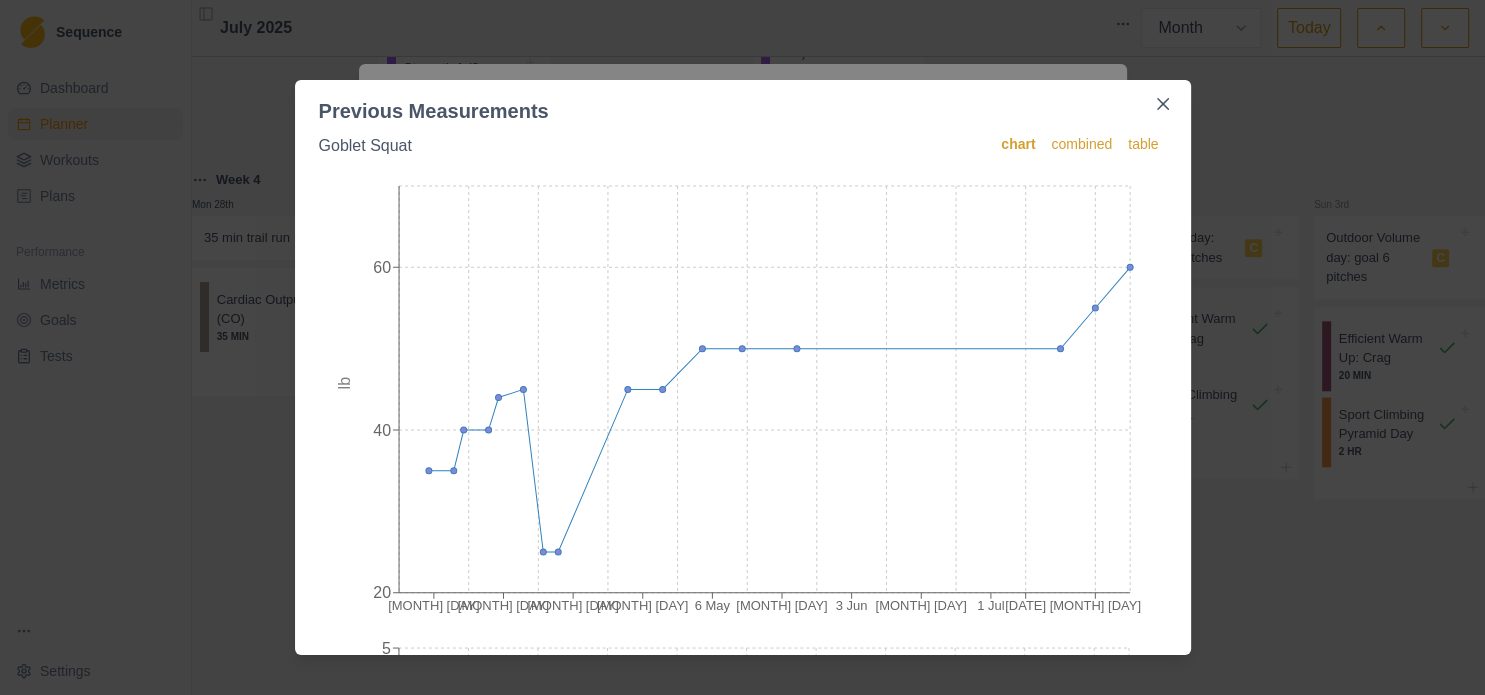 click on "Previous Measurements Goblet Squat chart combined table [DATE] [DATE] [DATE] [DATE] [DATE] [DATE] [DATE] [DATE] [DATE] [DATE] [DATE] 20 40 60 lb [DATE] [DATE] [DATE] [DATE] [DATE] [DATE] [DATE] [DATE] [DATE] [DATE] [DATE] 0 1 2 3 4 5 sets [DATE] [DATE] [DATE] [DATE] [DATE] [DATE] [DATE] [DATE] [DATE] [DATE] [DATE] 0 10 20 30 reps" at bounding box center (742, 347) 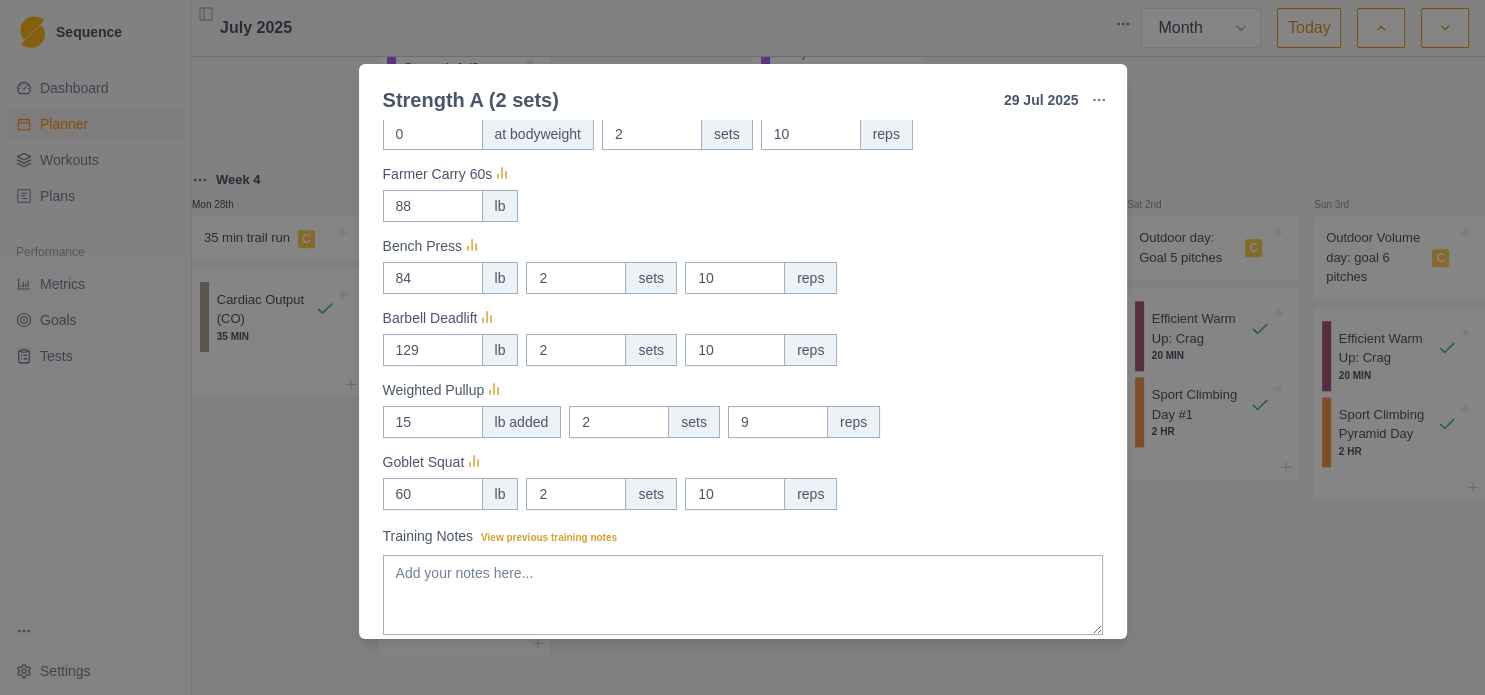 click on "Strength A (2 sets) [DATE] Link To Goal View Workout Metrics Edit Original Workout Reschedule Workout Remove From Schedule Strength / Power Duration:  - 2 Sets of Each Pair of Exercises View workout details Actual Workout Duration 0 minutes Feeling Clear (1 = Low – 10 = High) 7 Motivation Clear (1 = Low – 10 = High) 7 Performance Clear (1 = Low – 10 = High) 6 RPE Clear (1 = Low – 10 = High) 8 Measures Kneeling Ab-wheel  Roll-Out 0 at bodyweight 2 sets 10 reps Farmer Carry 60s 88 lb Bench Press 84 lb 2 sets 10 reps Barbell Deadlift 129 lb 2 sets 10 reps Weighted Pullup 15 lb added 2 sets 9 reps Goblet Squat 60 lb 2 sets 10 reps Training Notes View previous training notes Mark as Incomplete Reschedule Update" at bounding box center (742, 347) 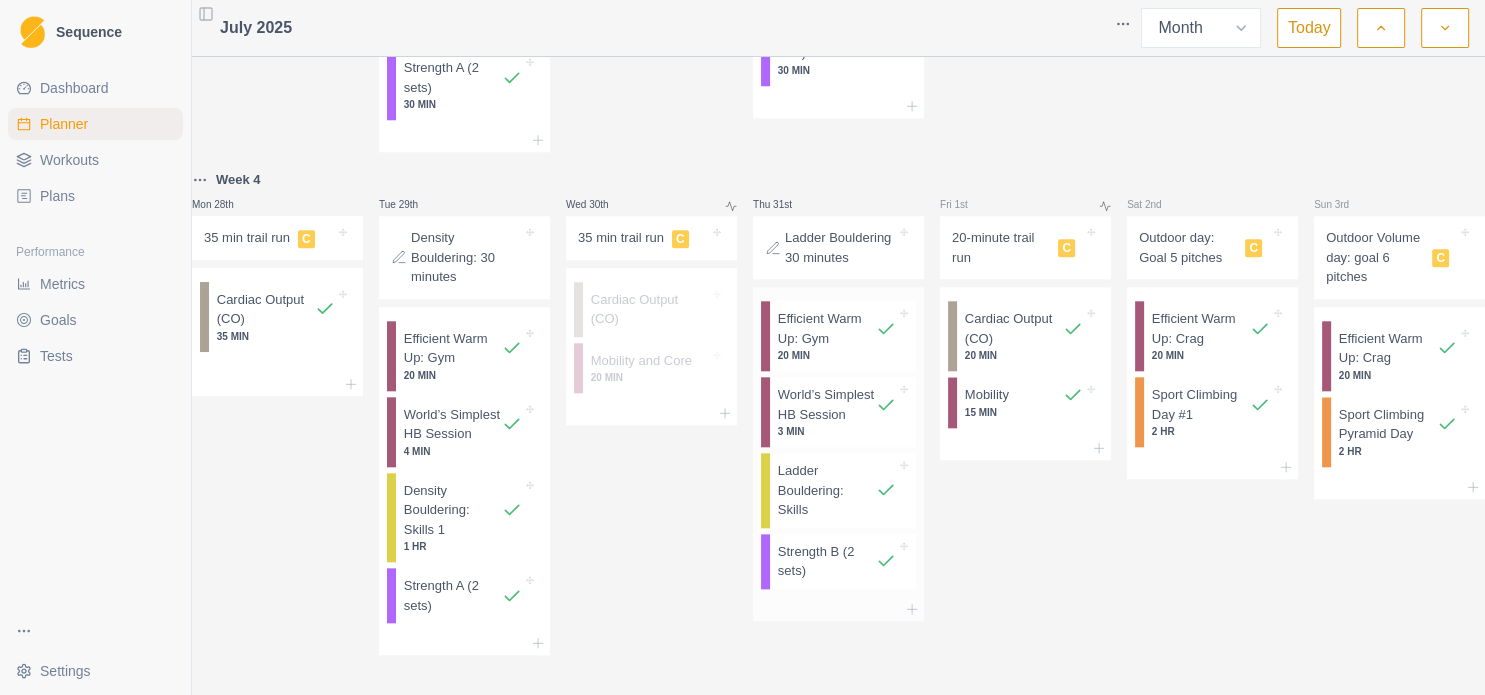 click on "Strength B (2 sets)" at bounding box center [827, 561] 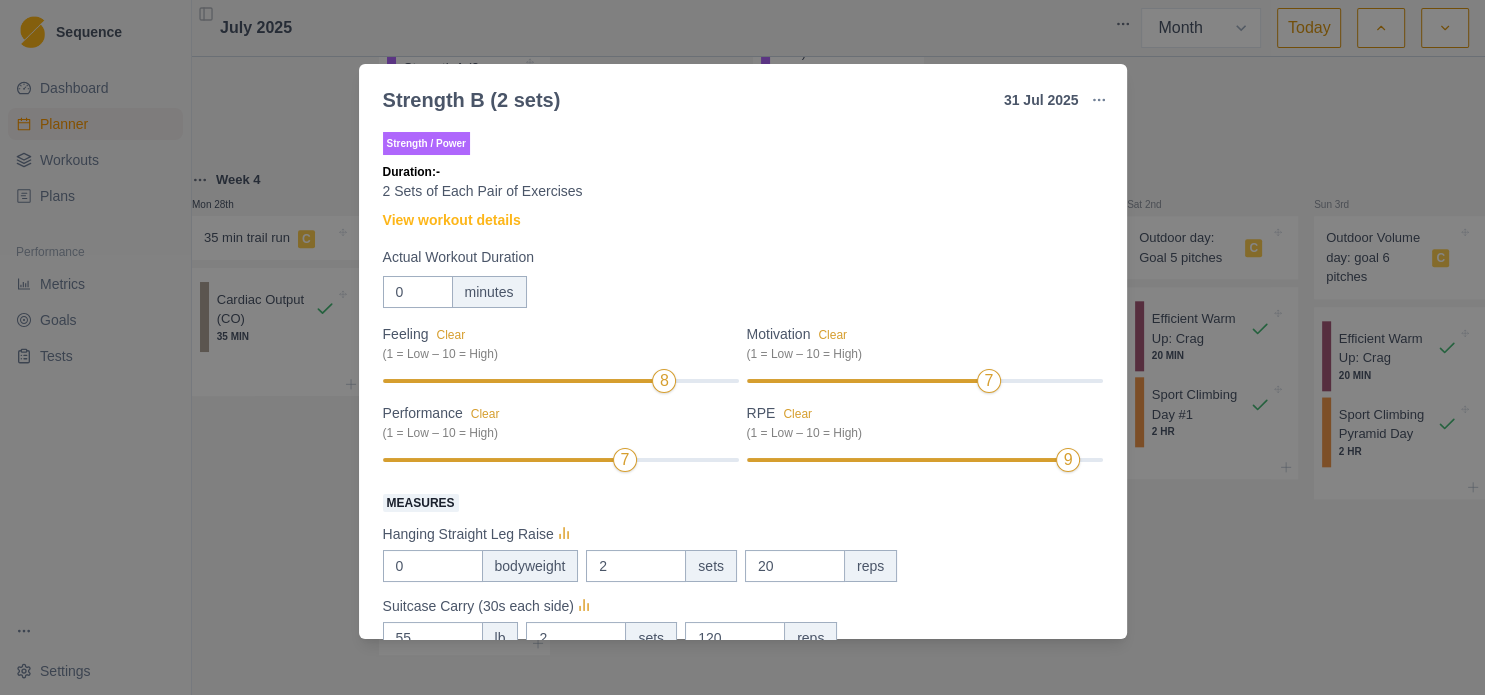 scroll, scrollTop: 216, scrollLeft: 0, axis: vertical 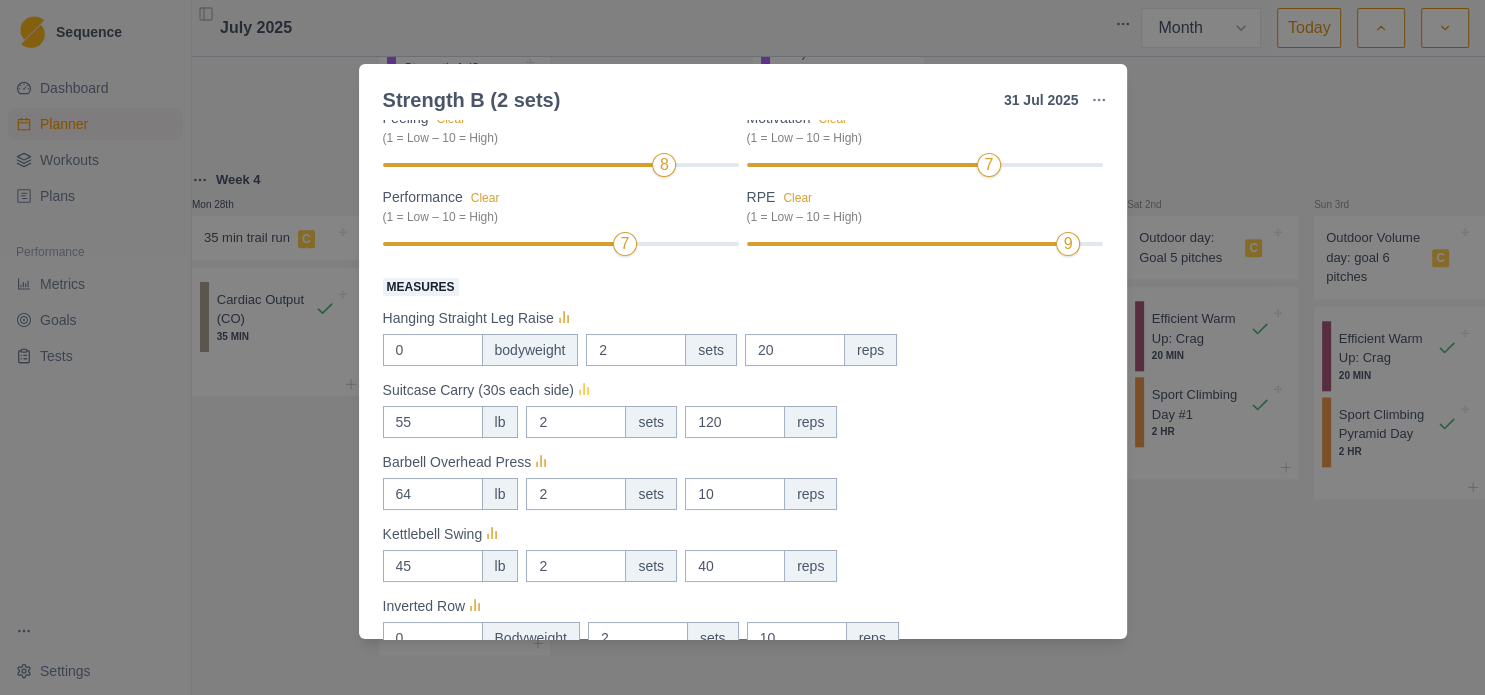 click 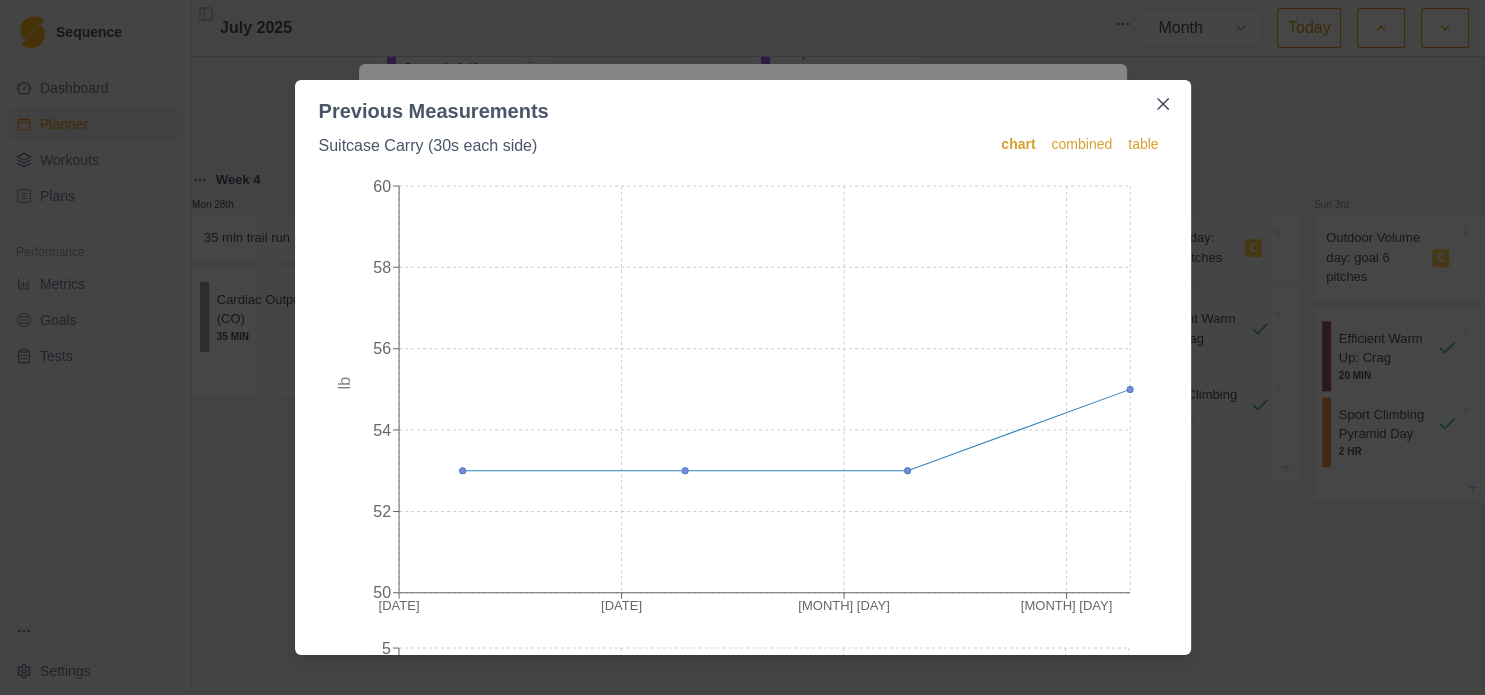 click on "Previous Measurements Suitcase Carry (30s each side) chart combined table [MONTH] [DAY] [MONTH] [DAY] [MONTH] [DAY] [MONTH] [DAY] 50 52 54 56 58 60 lb [MONTH] [DAY] [MONTH] [DAY] [MONTH] [DAY] [MONTH] [DAY] 0 1 2 3 4 5 sets [MONTH] [DAY] [MONTH] [DAY] [MONTH] [DAY] [MONTH] [DAY] 100 110 120 130 140 reps" at bounding box center (742, 347) 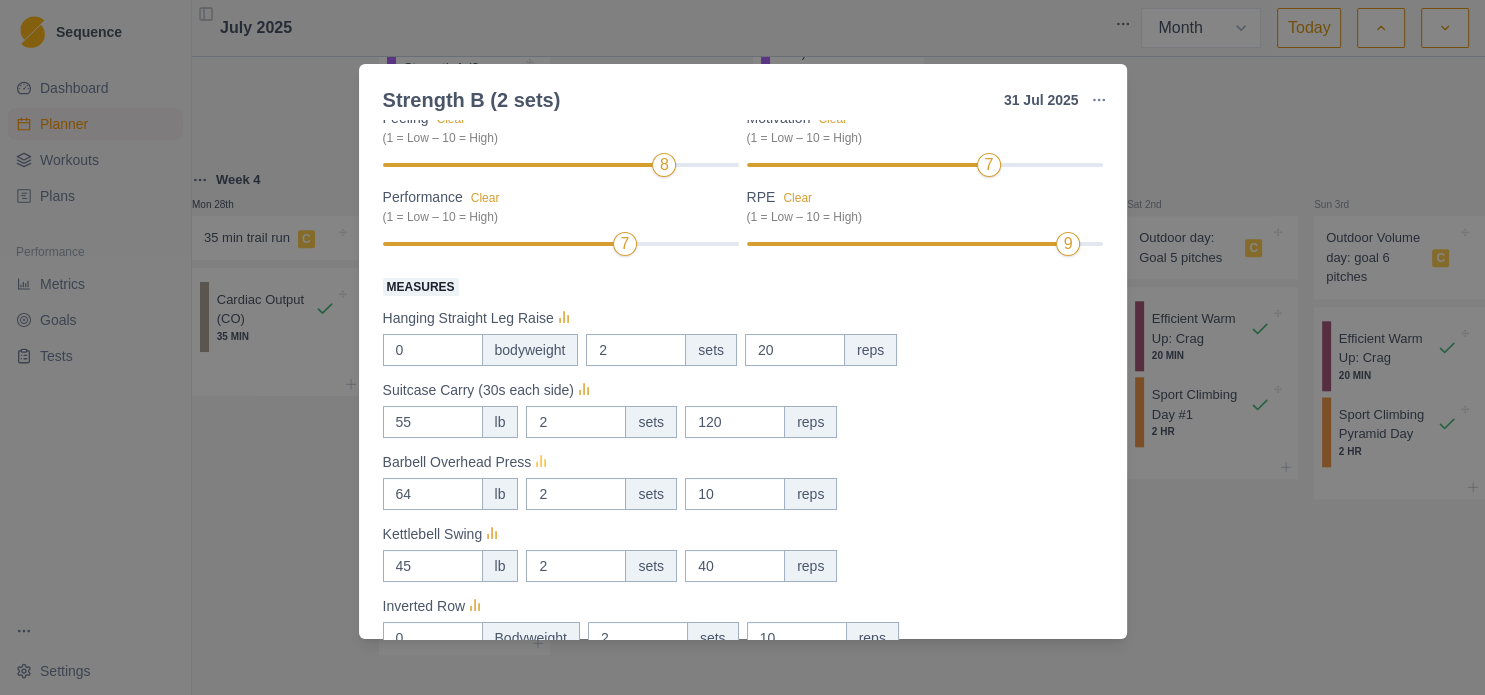 click 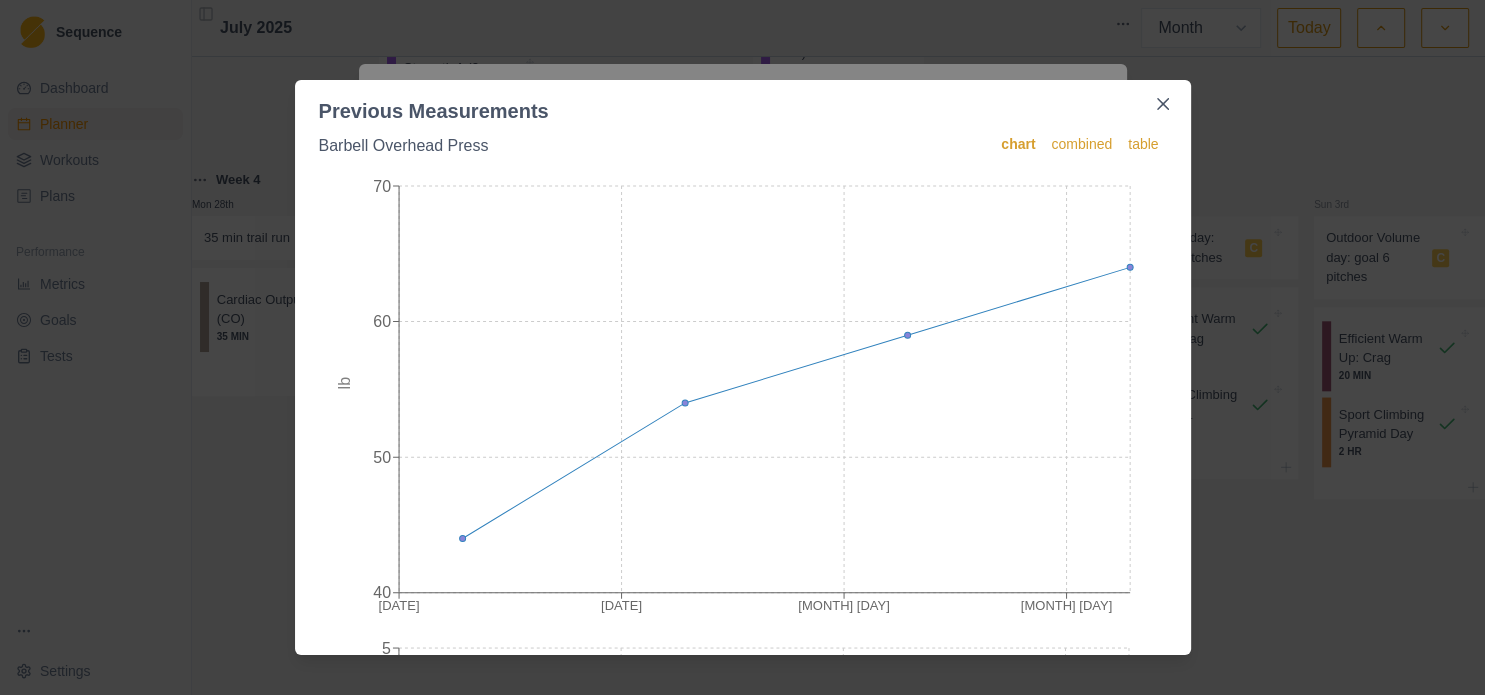 click on "Previous Measurements Barbell Overhead Press chart combined table [DATE] [DATE] [DATE] [DATE] 40 50 60 70 lb [DATE] [DATE] [DATE] [DATE] 0 1 2 3 4 5 sets [DATE] [DATE] [DATE] [DATE] 5 7 9 11 13 15 reps" at bounding box center [742, 347] 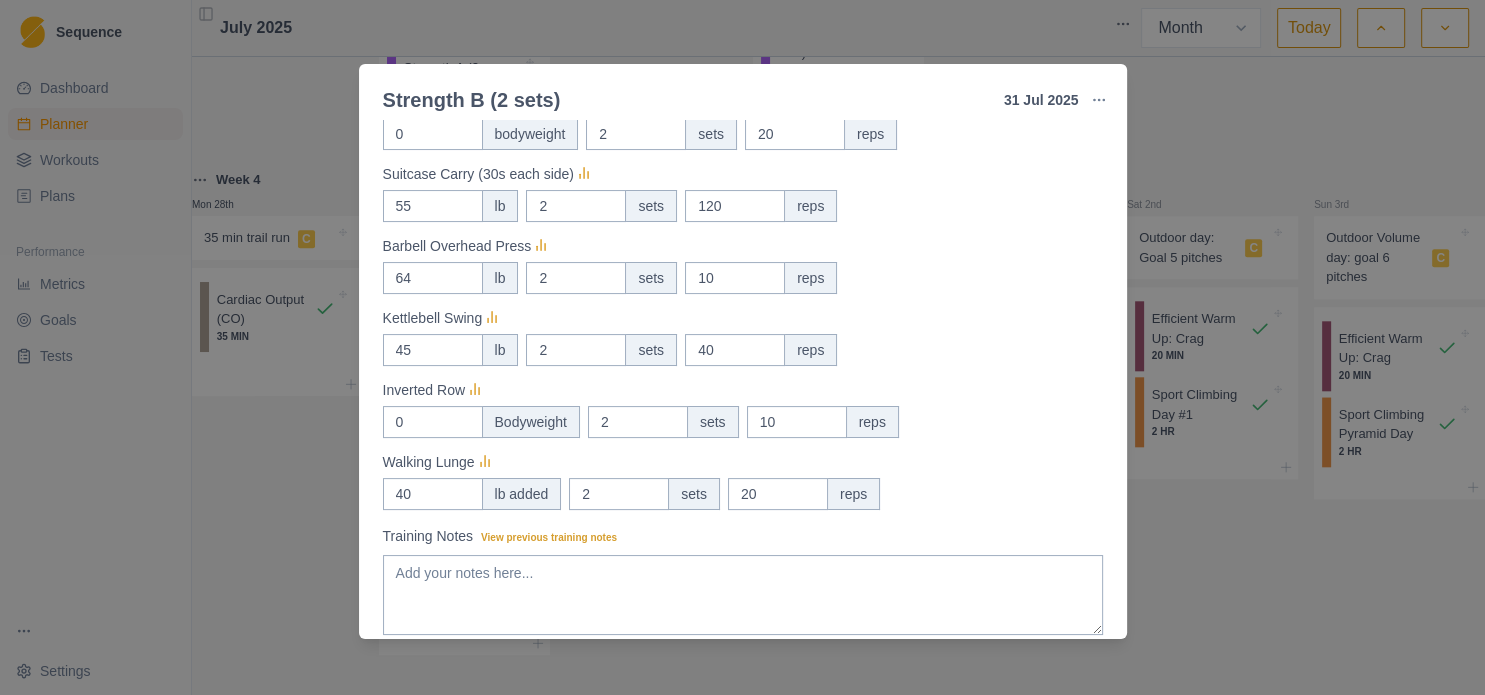 scroll, scrollTop: 216, scrollLeft: 0, axis: vertical 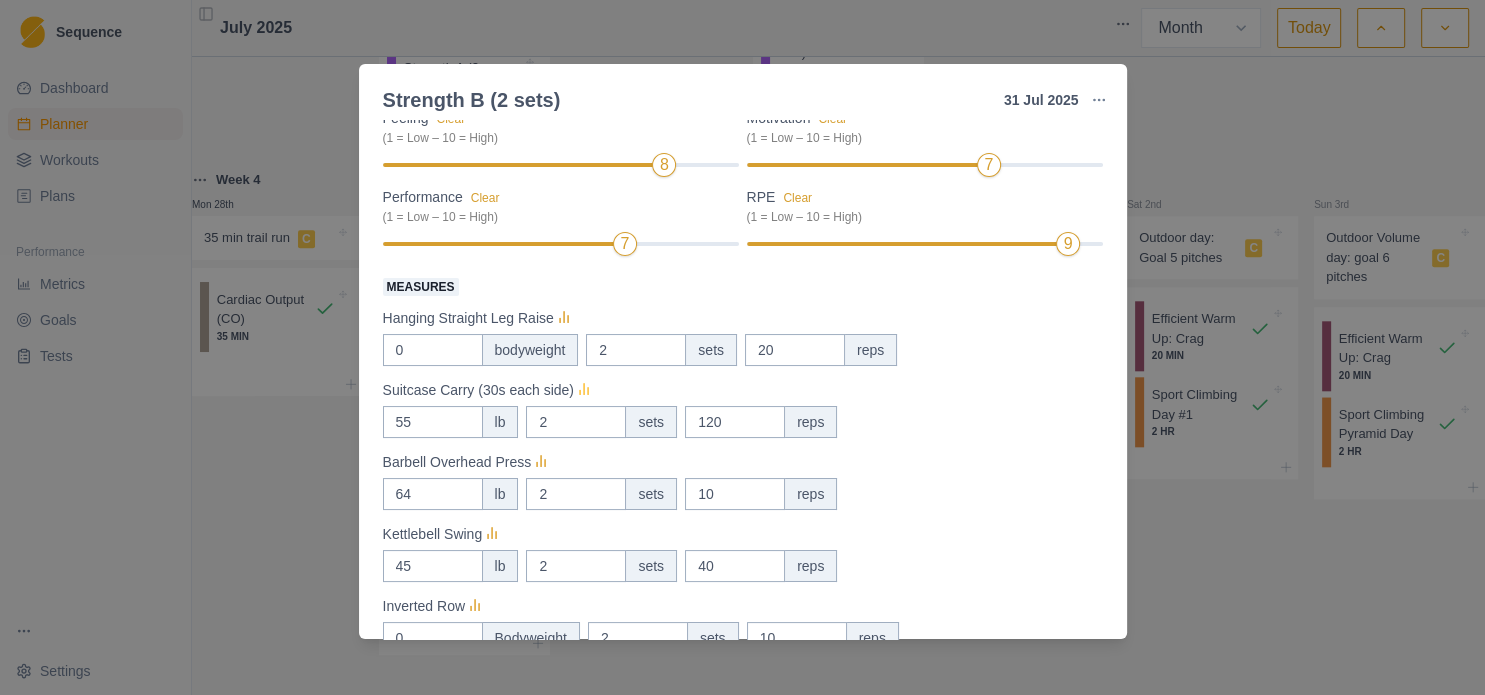 click 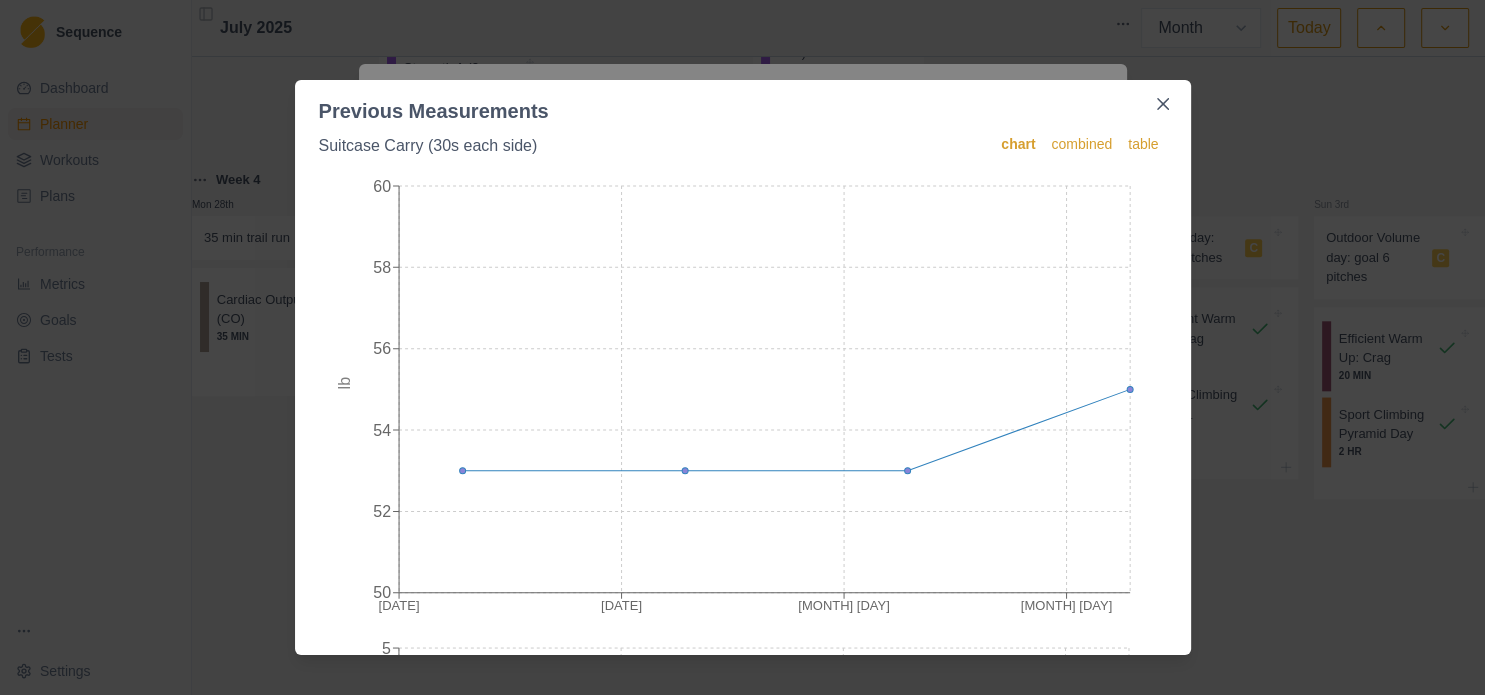click on "Previous Measurements Suitcase Carry (30s each side) chart combined table [MONTH] [DAY] [MONTH] [DAY] [MONTH] [DAY] [MONTH] [DAY] 50 52 54 56 58 60 lb [MONTH] [DAY] [MONTH] [DAY] [MONTH] [DAY] [MONTH] [DAY] 0 1 2 3 4 5 sets [MONTH] [DAY] [MONTH] [DAY] [MONTH] [DAY] [MONTH] [DAY] 100 110 120 130 140 reps" at bounding box center [742, 347] 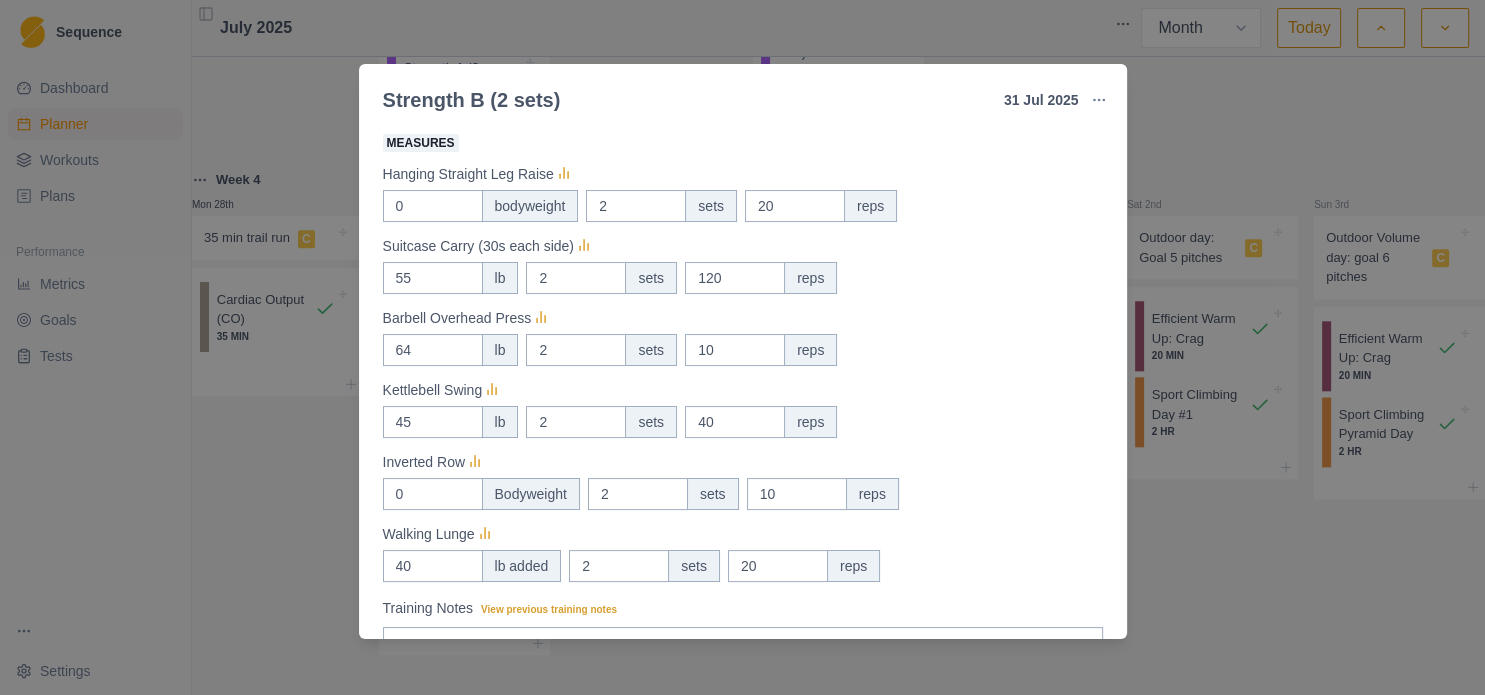 scroll, scrollTop: 432, scrollLeft: 0, axis: vertical 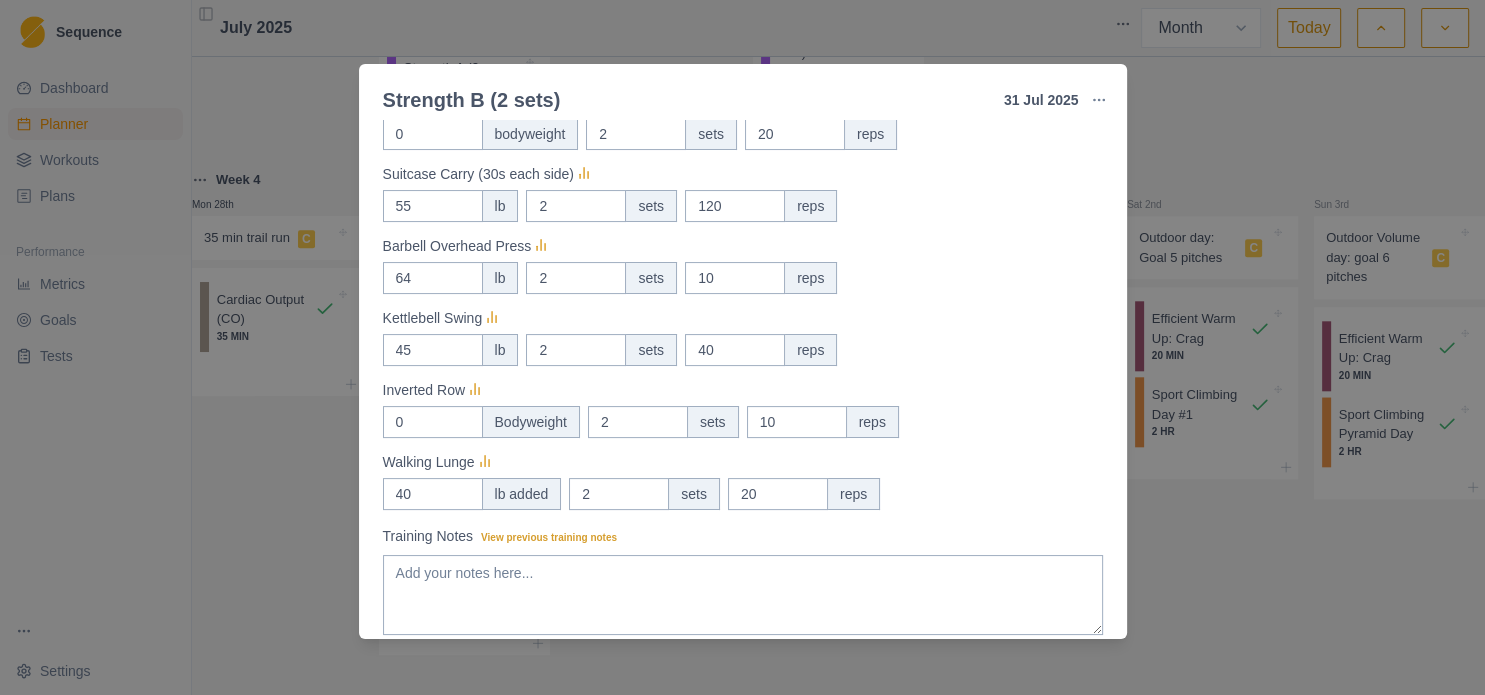 click on "Strength B (2 sets) [MONTH] [DAY] [YEAR] Link To Goal View Workout Metrics Edit Original Workout Reschedule Workout Remove From Schedule Strength / Power Duration:  - 2 Sets of Each Pair of Exercises
View workout details Actual Workout Duration 0 minutes Feeling Clear (1 = Low – 10 = High) 8 Motivation Clear (1 = Low – 10 = High) 7 Performance Clear (1 = Low – 10 = High) 7 RPE Clear (1 = Low – 10 = High) 9 Measures Hanging Straight Leg Raise 0 bodyweight 2 sets 20 reps Suitcase Carry (30s each side) 55 lb 2 sets 120 reps Barbell Overhead Press 64 lb 2 sets 10 reps Kettlebell Swing 45 lb 2 sets 40 reps Inverted Row 0 Bodyweight 2 sets 10 reps Walking Lunge 40 lb added 2 sets 20 reps Training Notes View previous training notes Mark as Incomplete Reschedule Update" at bounding box center (742, 347) 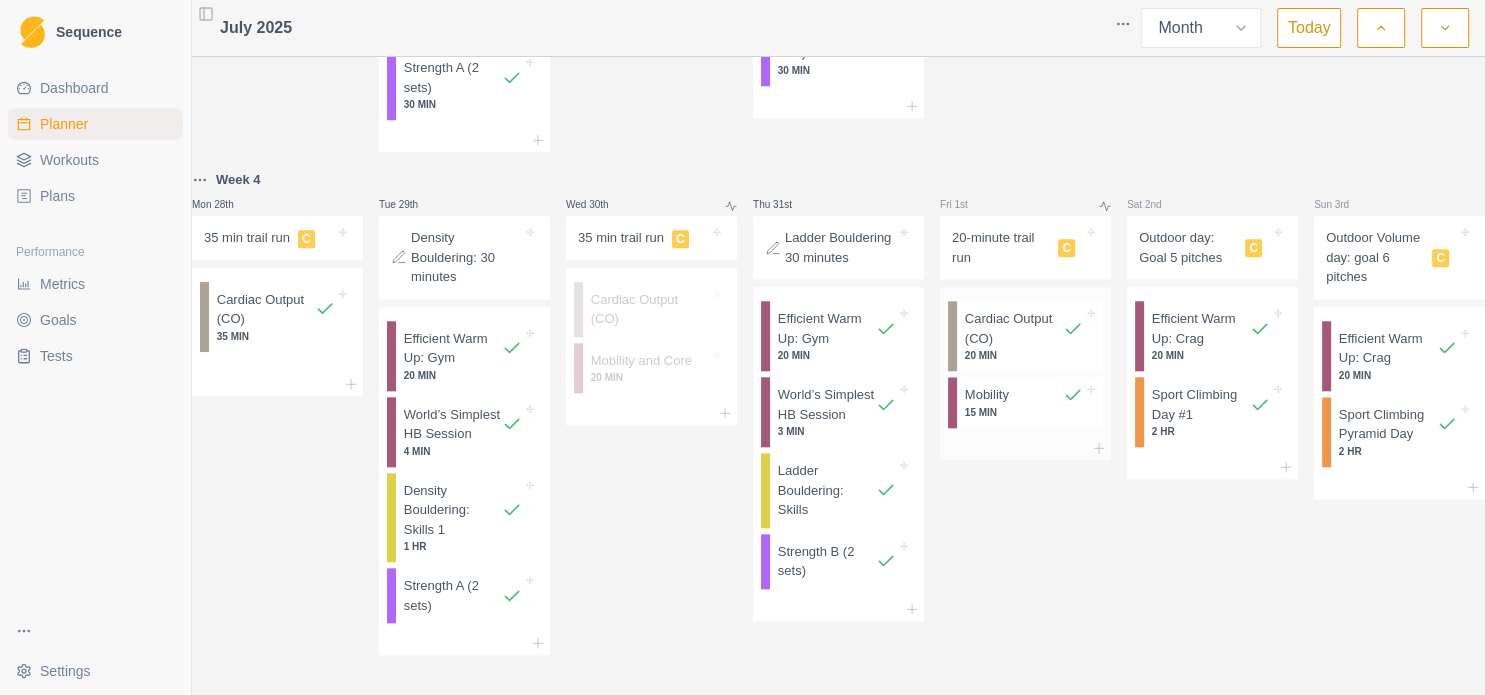 scroll, scrollTop: 2142, scrollLeft: 0, axis: vertical 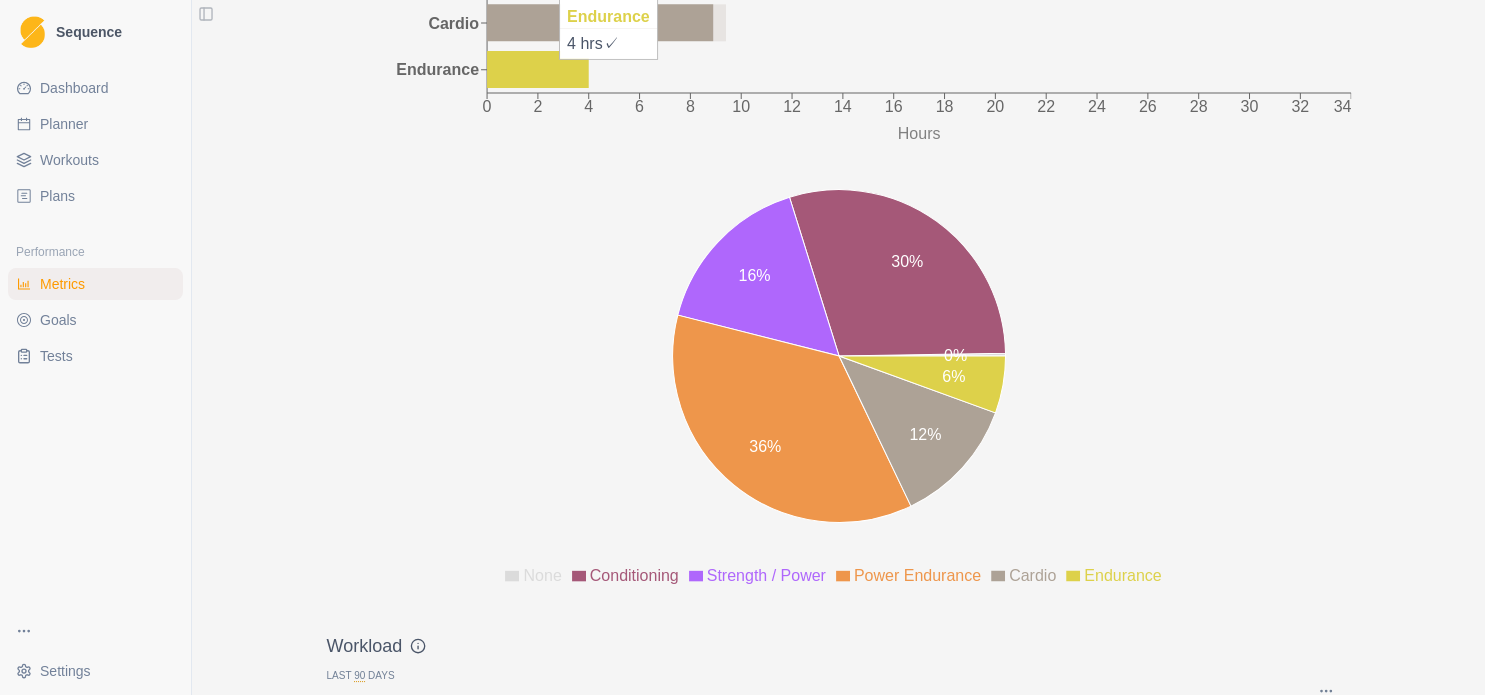 click 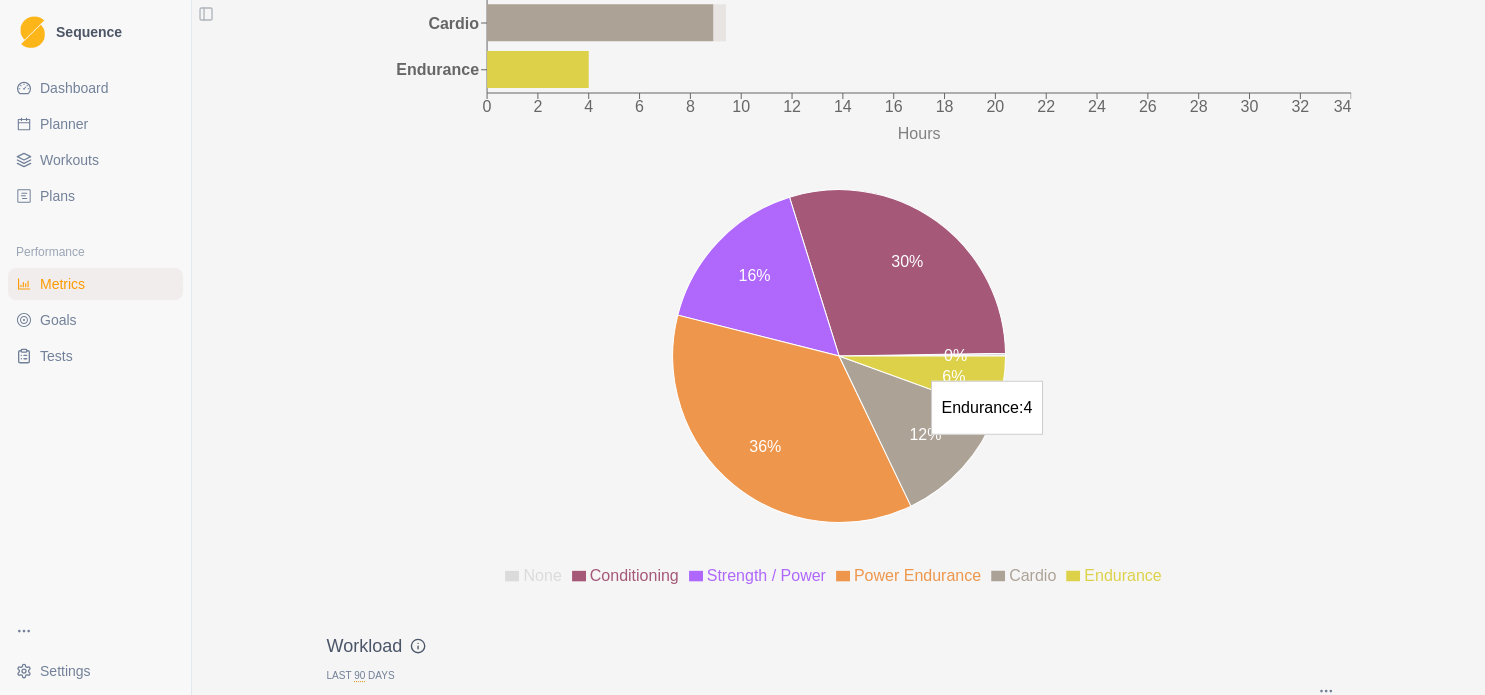 click 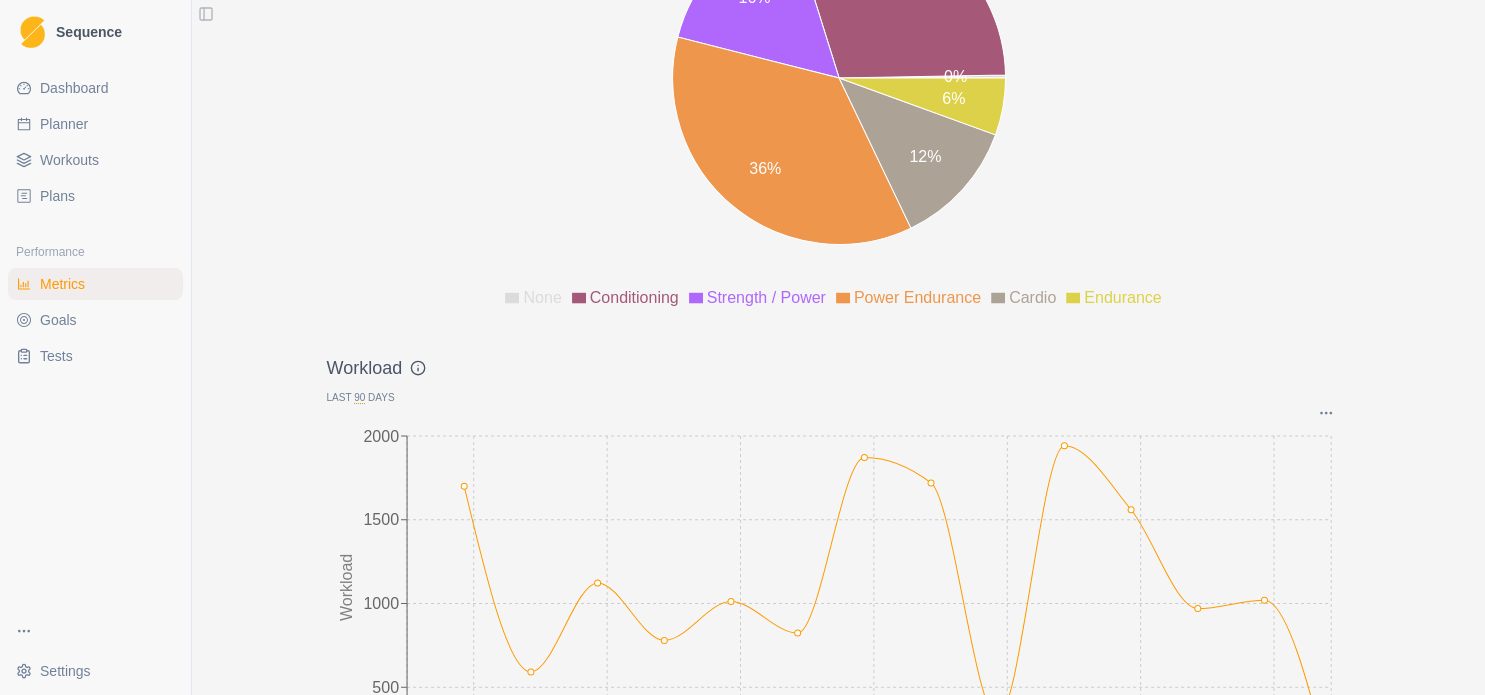 scroll, scrollTop: 2115, scrollLeft: 0, axis: vertical 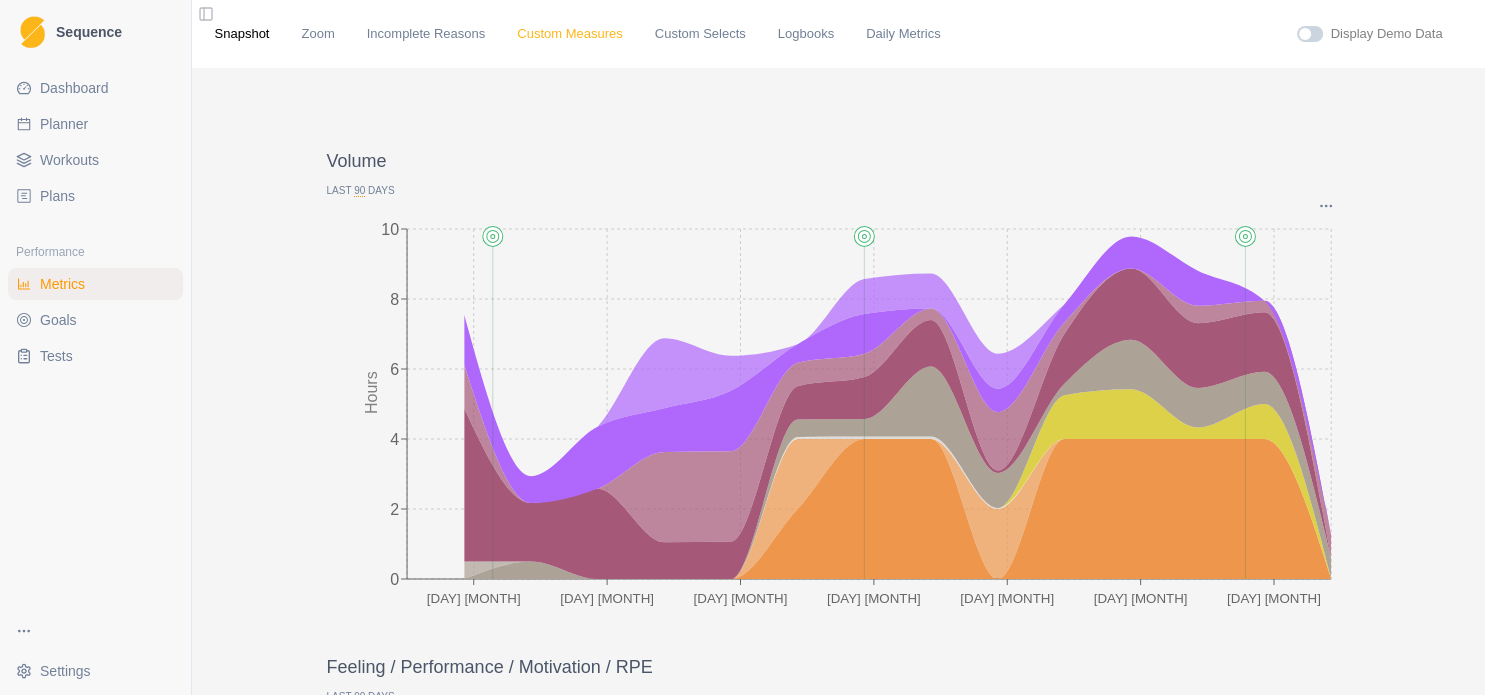click on "Custom Measures" at bounding box center (569, 34) 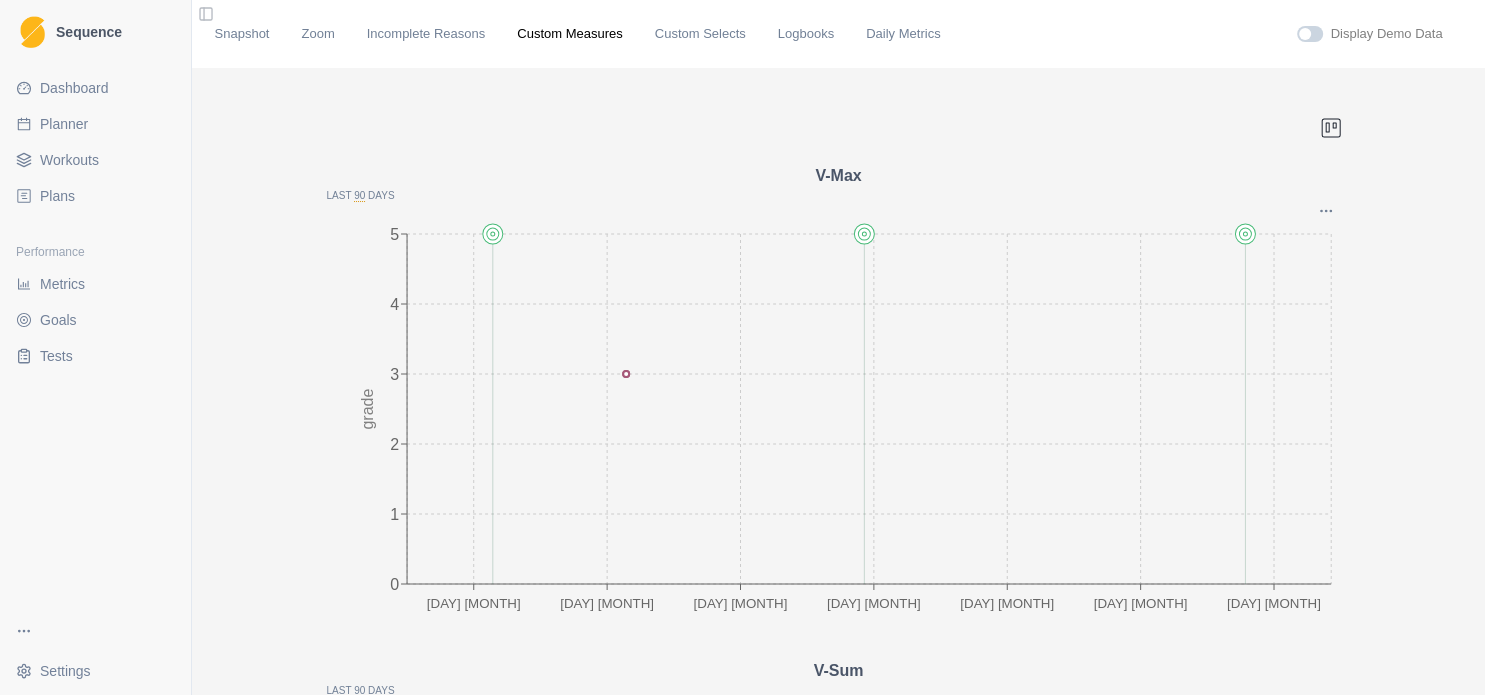 click on "Snapshot Zoom Incomplete Reasons Custom Measures Custom Selects Logbooks Daily Metrics Display Demo Data" at bounding box center [839, 34] 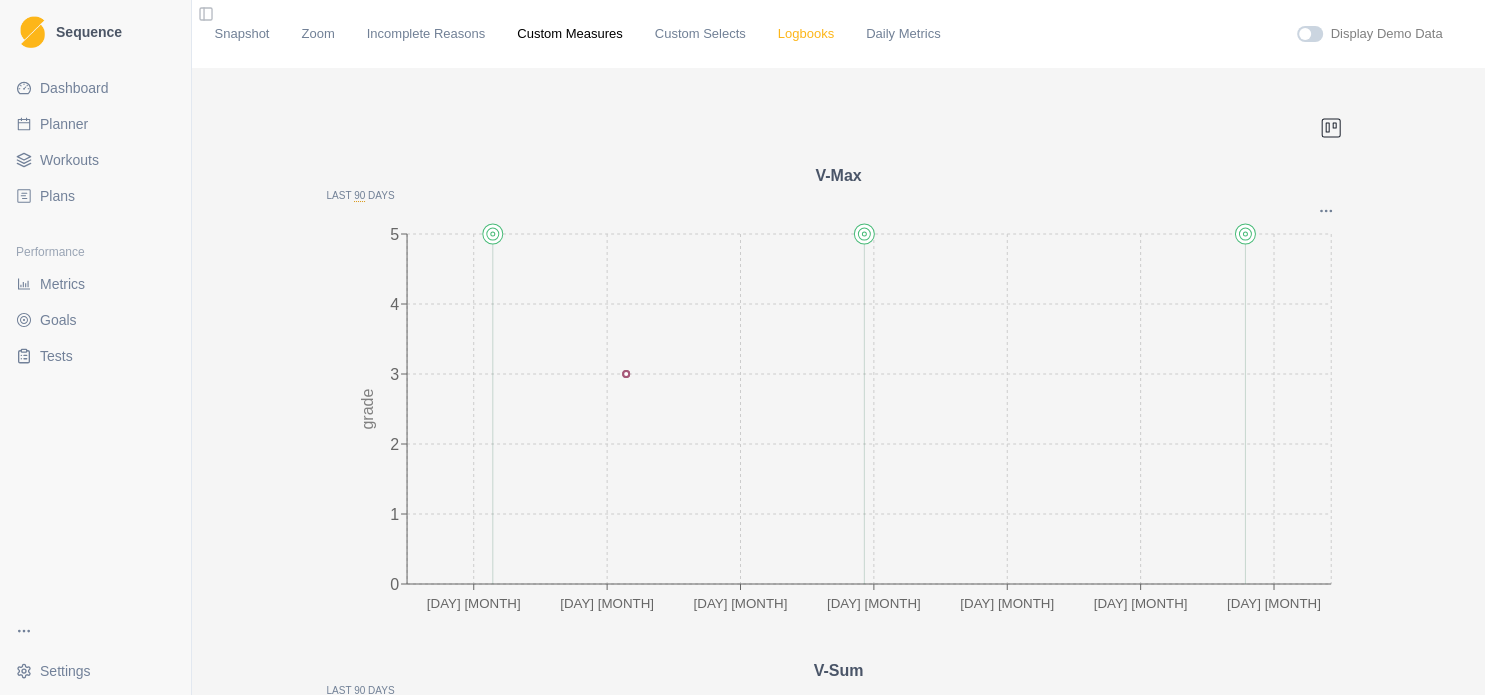 click on "Logbooks" at bounding box center (806, 34) 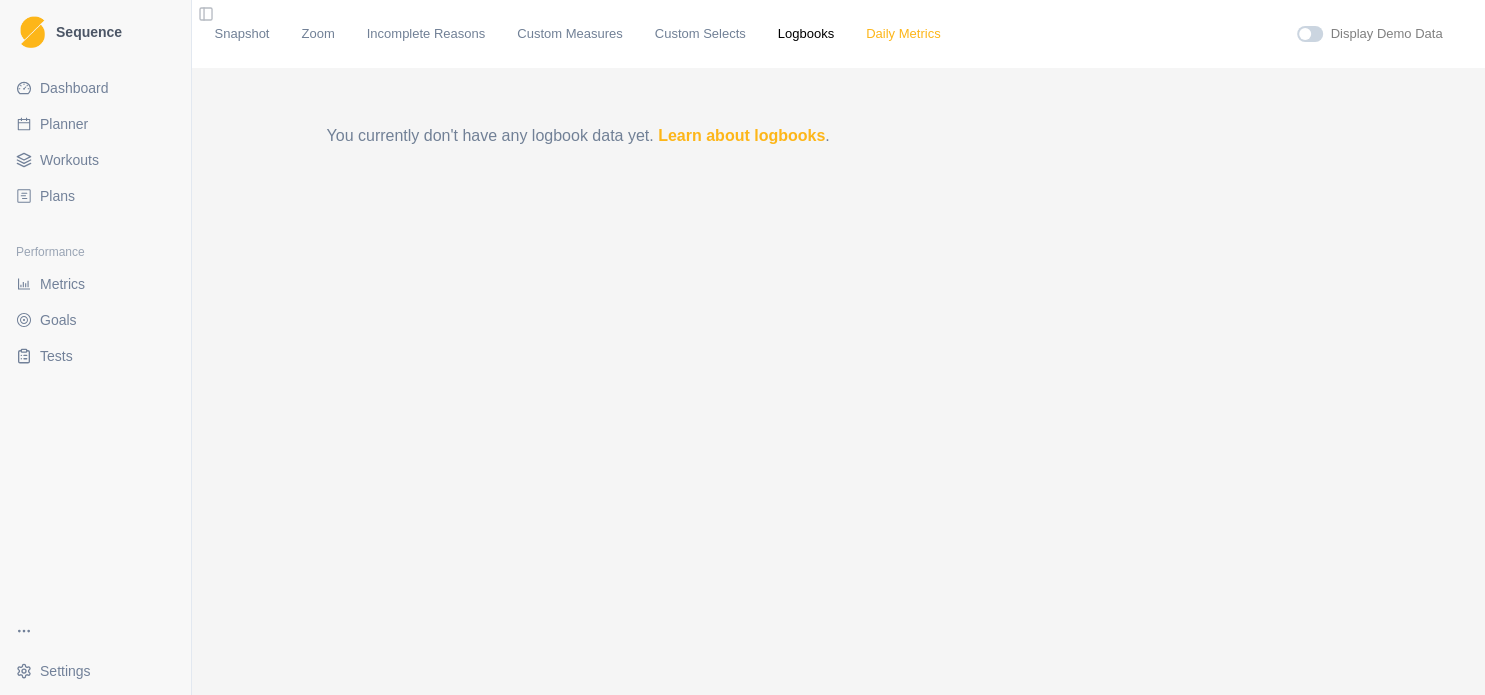 click on "Daily Metrics" at bounding box center [903, 34] 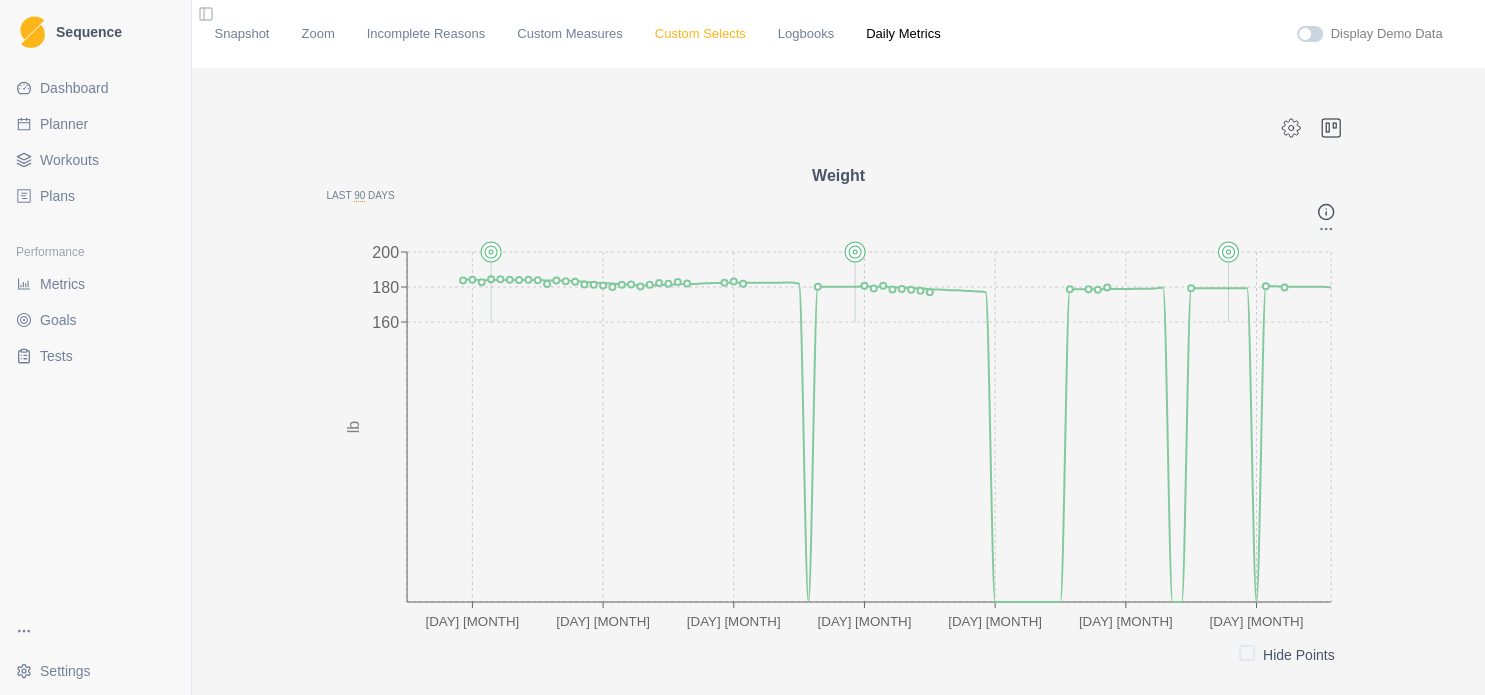 click on "Custom Selects" at bounding box center [700, 34] 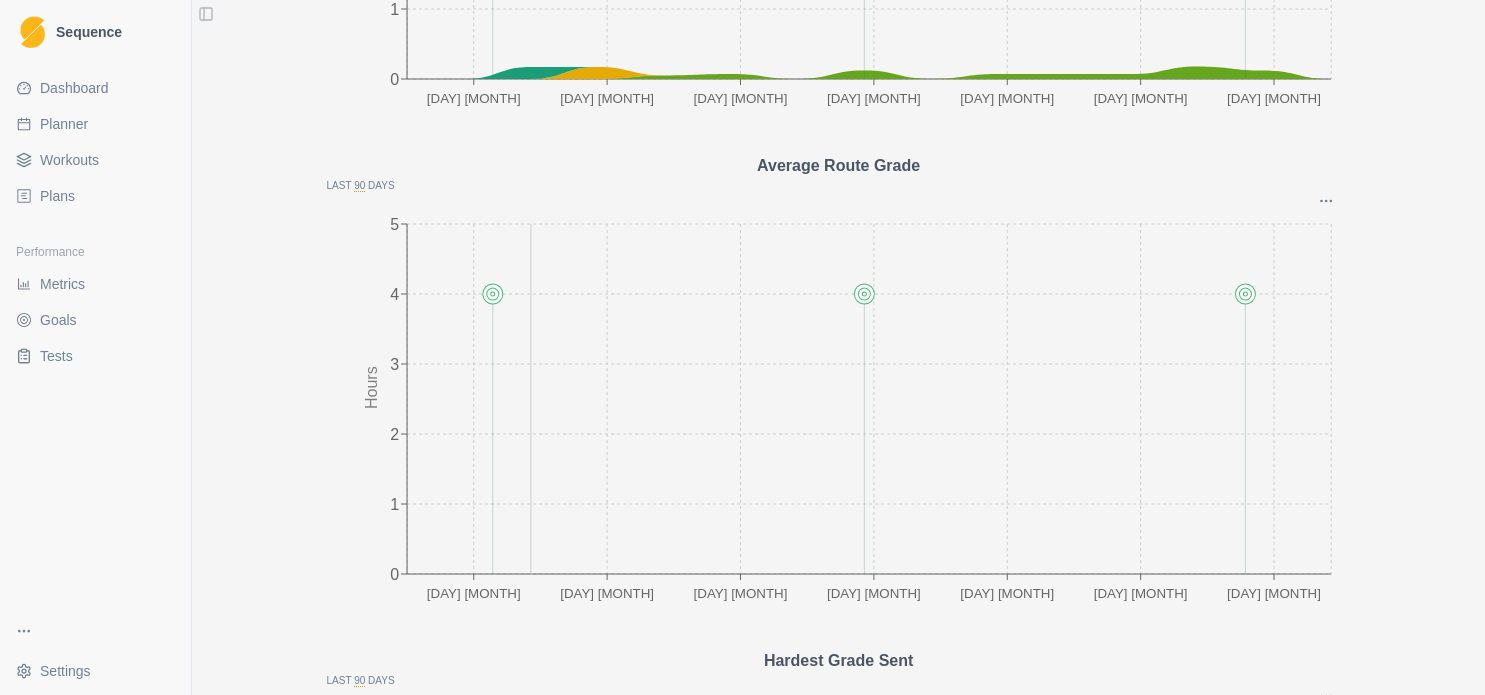 scroll, scrollTop: 0, scrollLeft: 0, axis: both 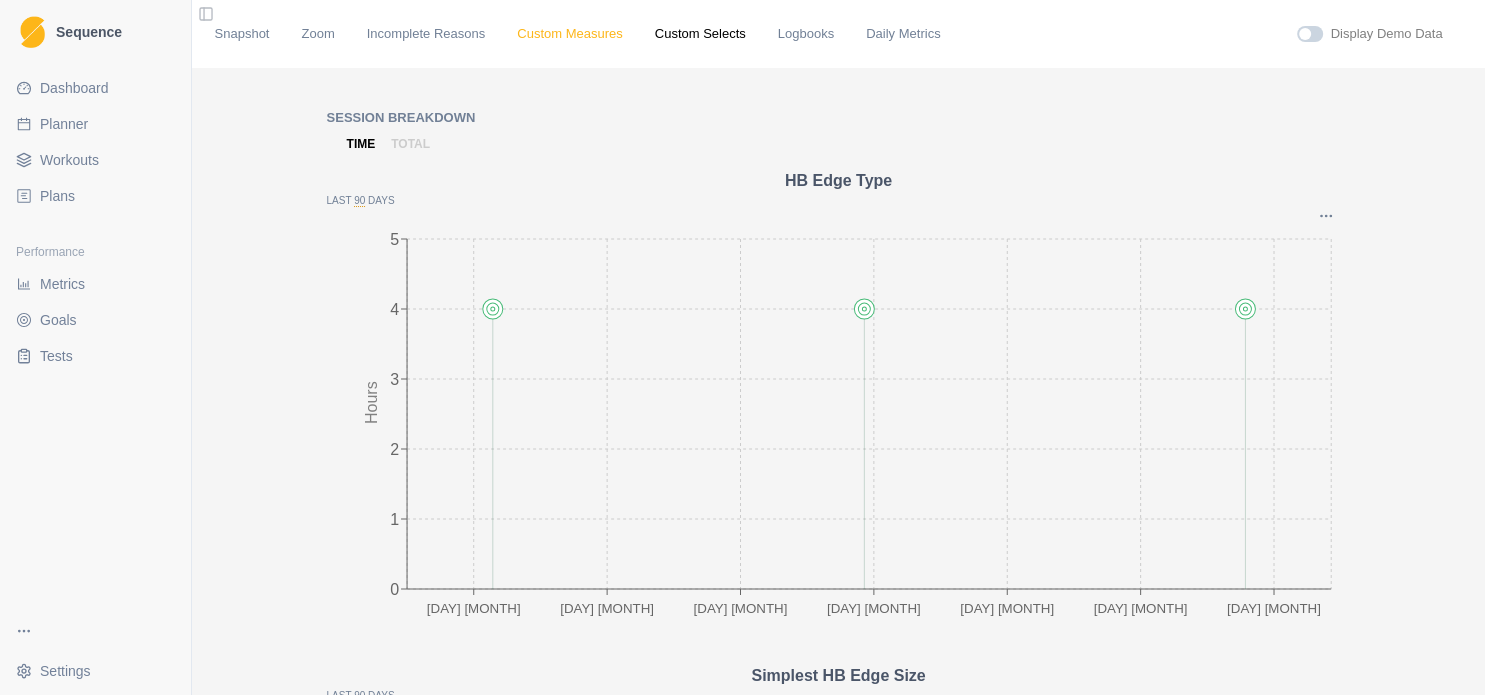 click on "Custom Measures" at bounding box center [569, 34] 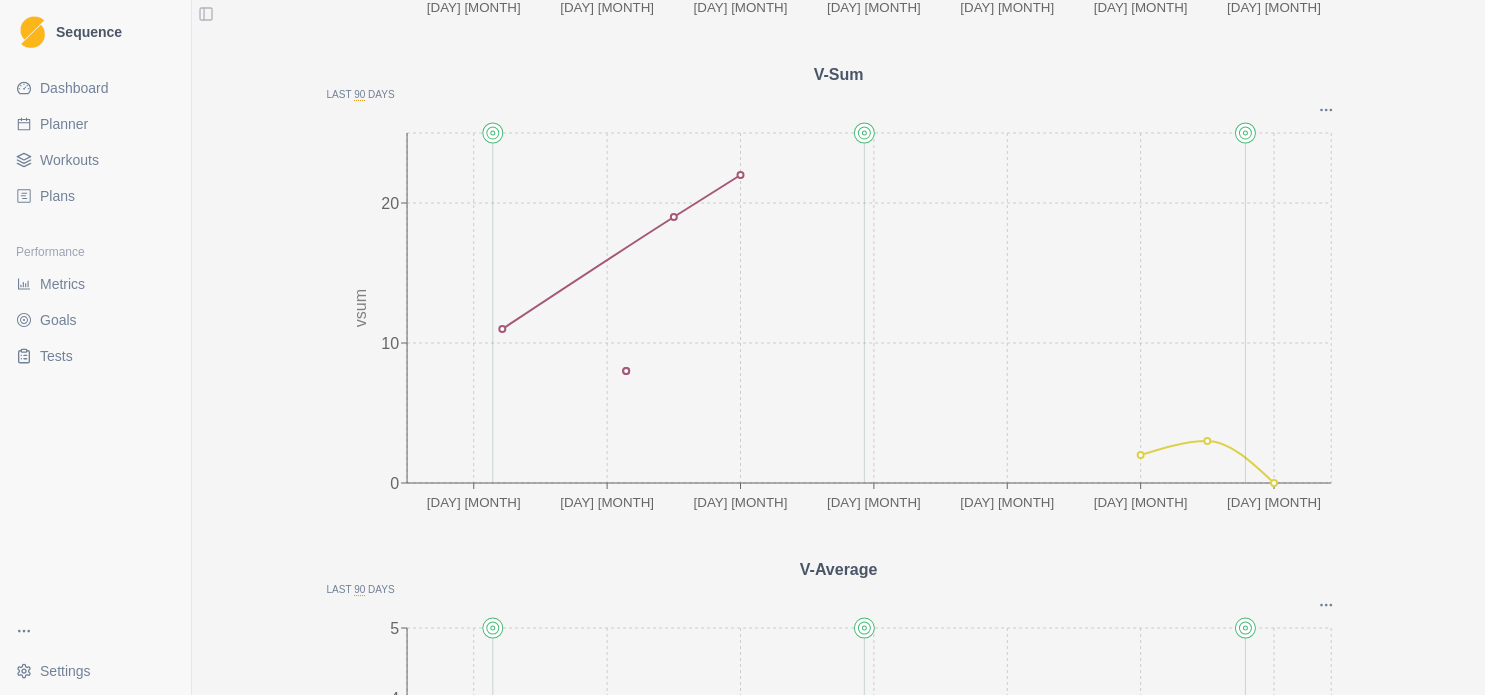 scroll, scrollTop: 648, scrollLeft: 0, axis: vertical 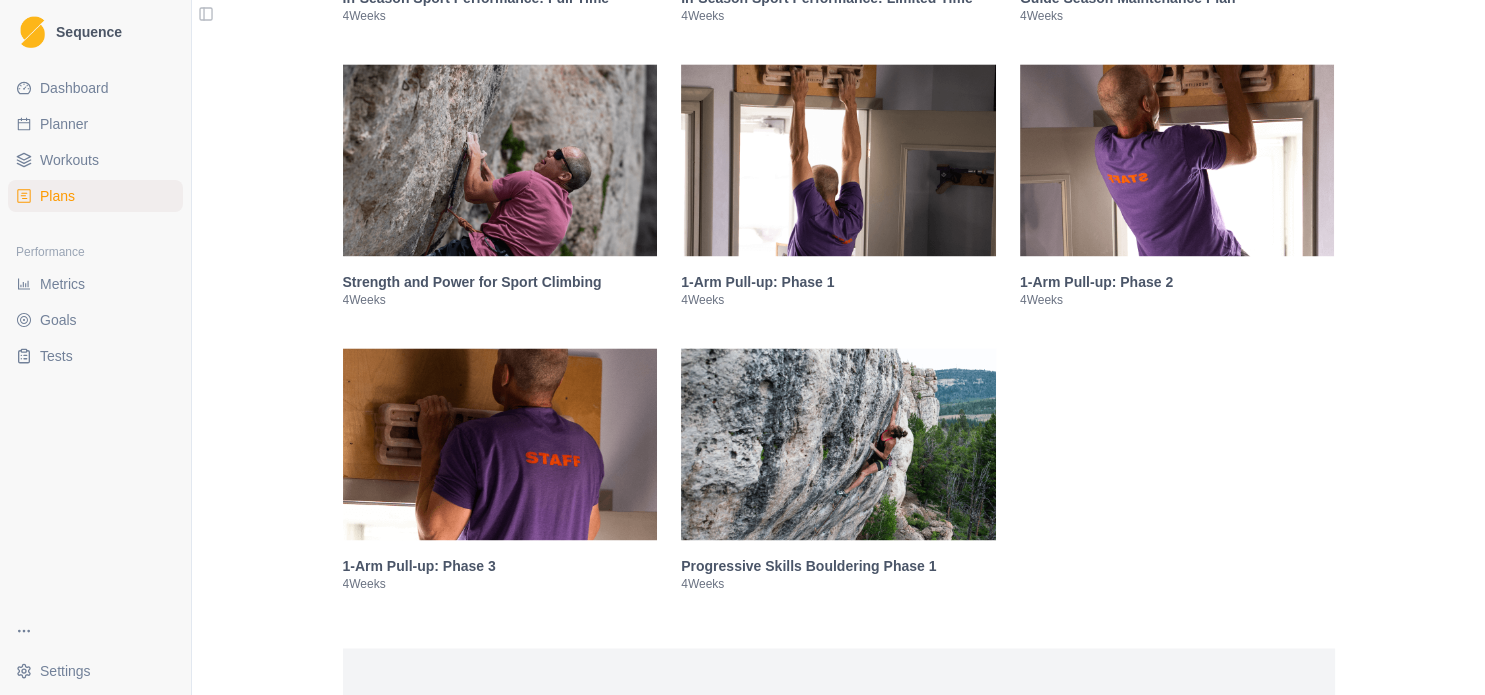 click at bounding box center (500, 160) 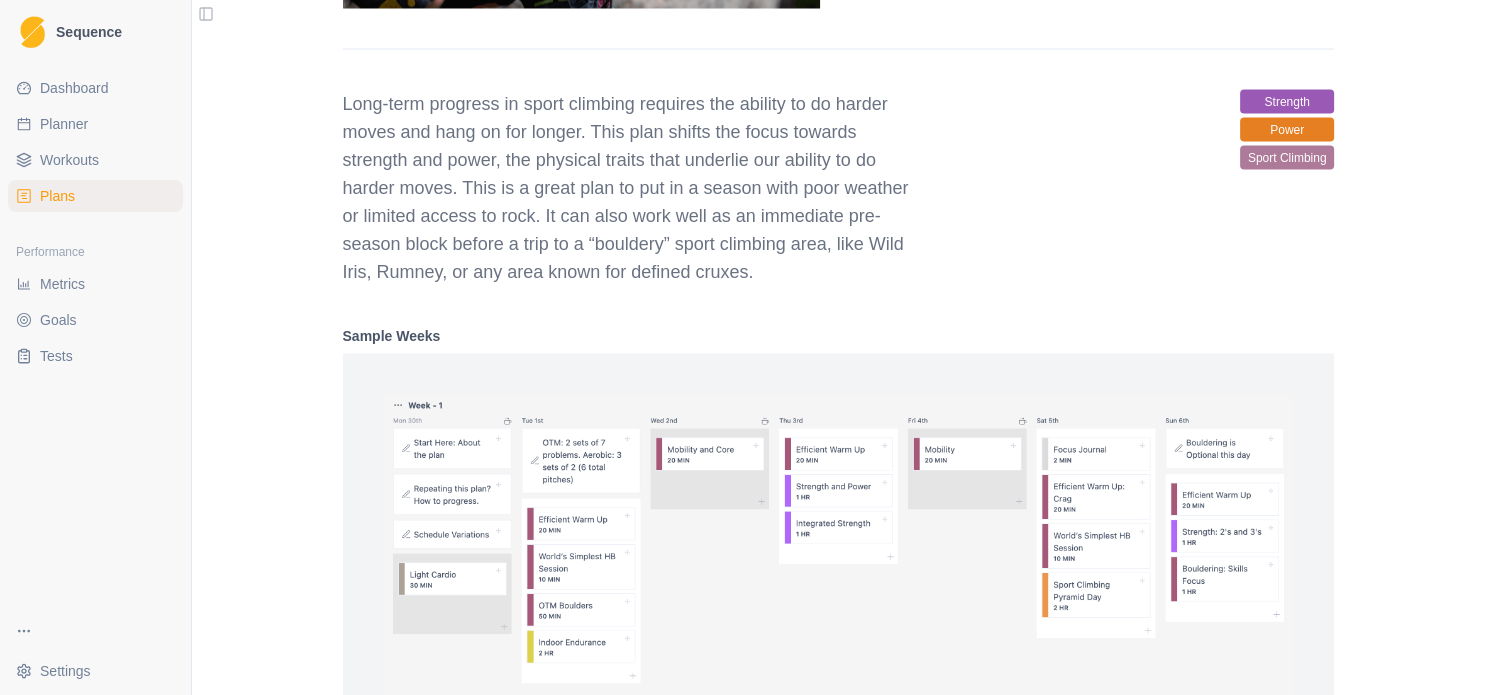 scroll, scrollTop: 2836, scrollLeft: 0, axis: vertical 